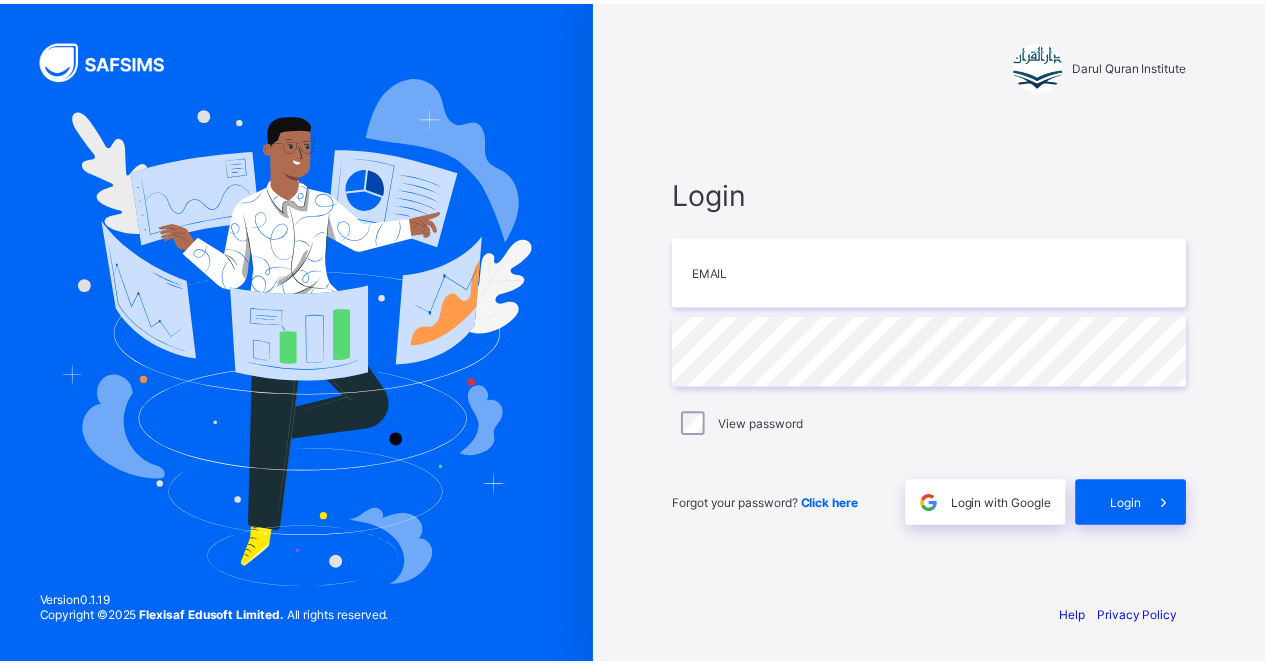 scroll, scrollTop: 0, scrollLeft: 0, axis: both 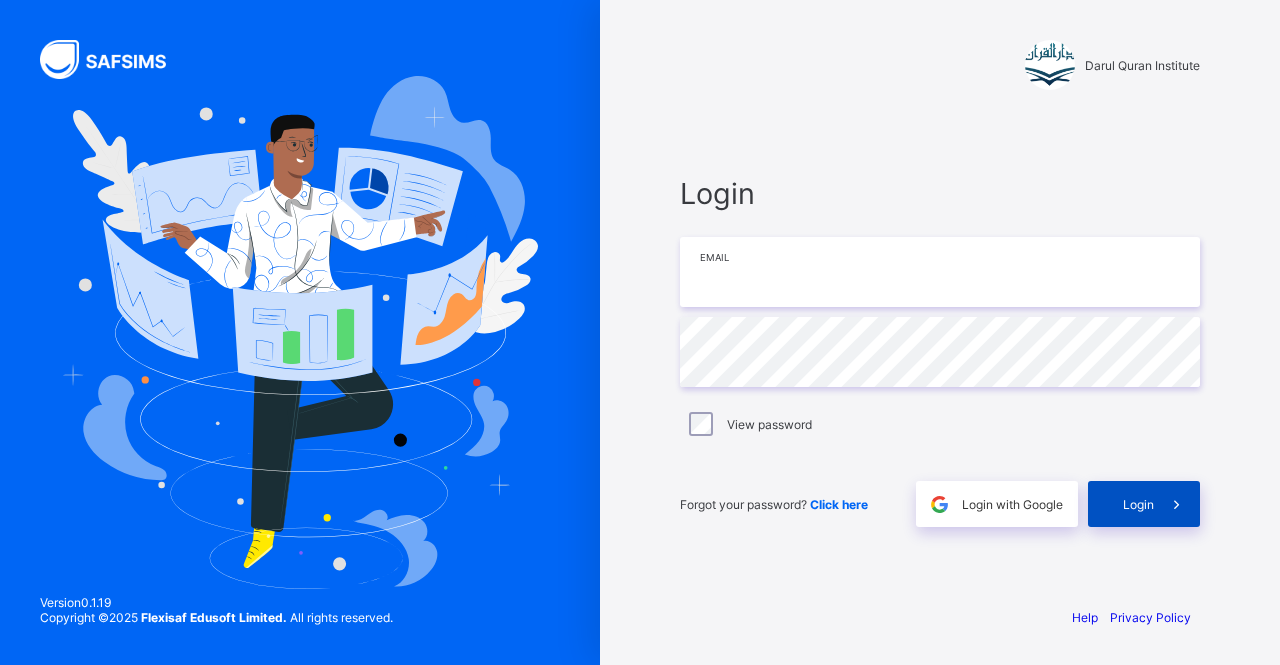 type on "**********" 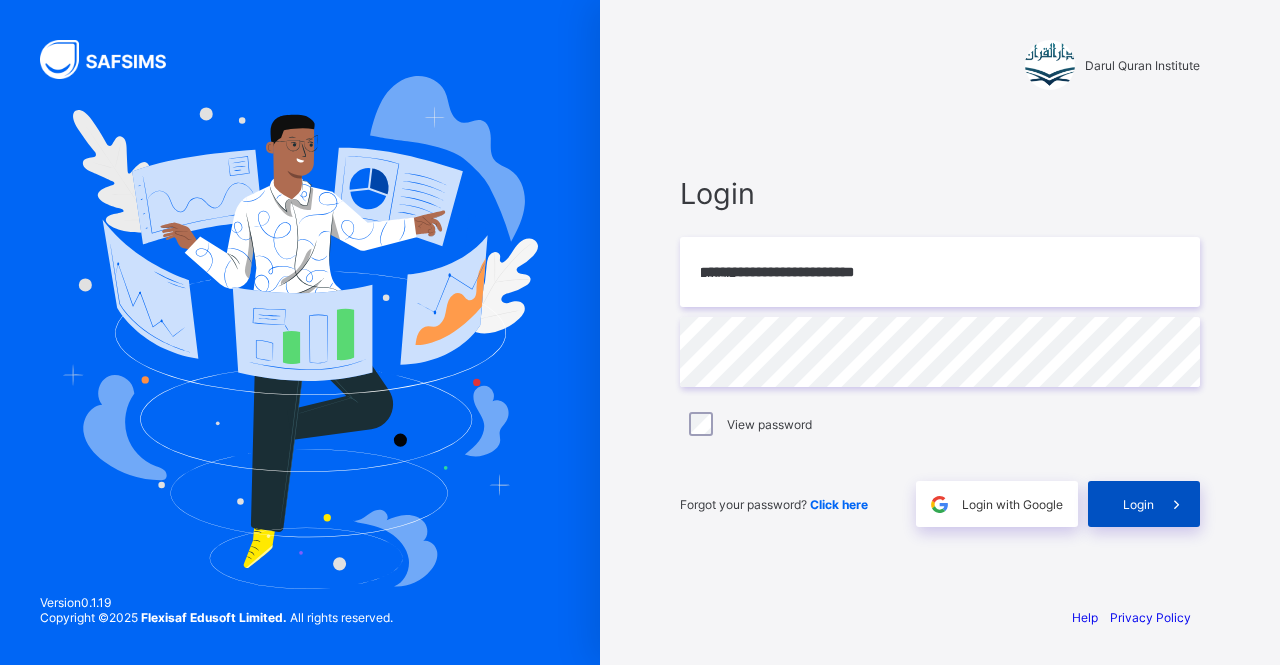 click on "Login" at bounding box center [1138, 504] 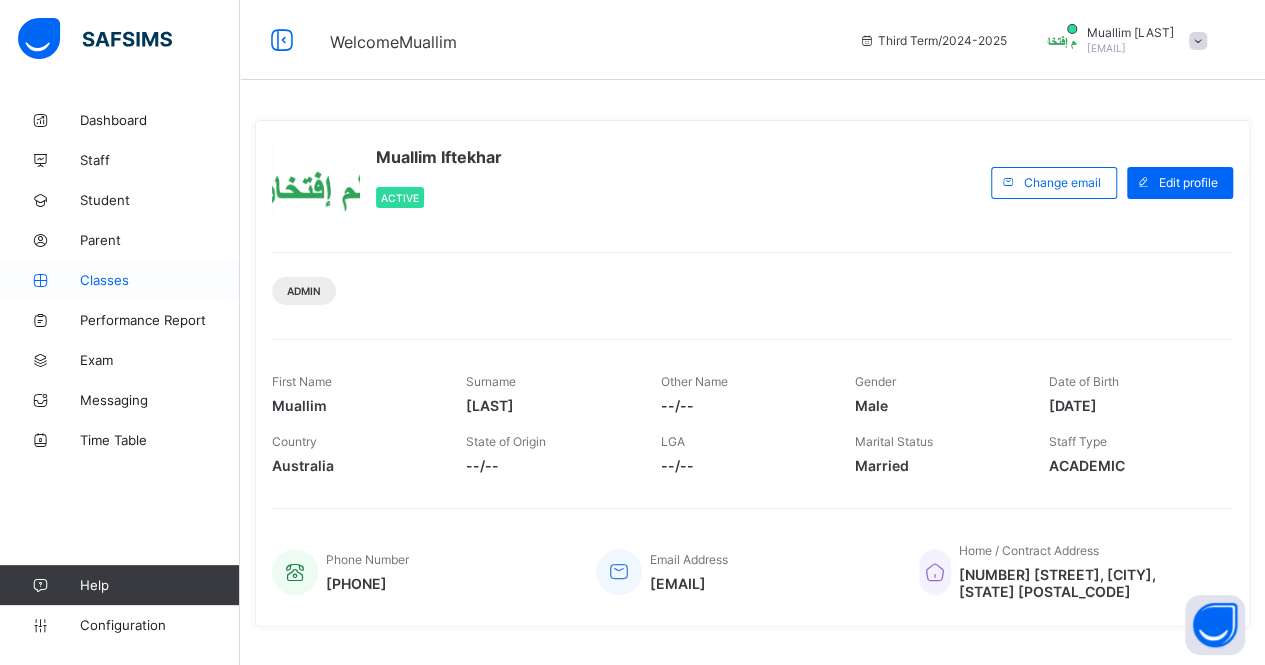 click on "Classes" at bounding box center [120, 280] 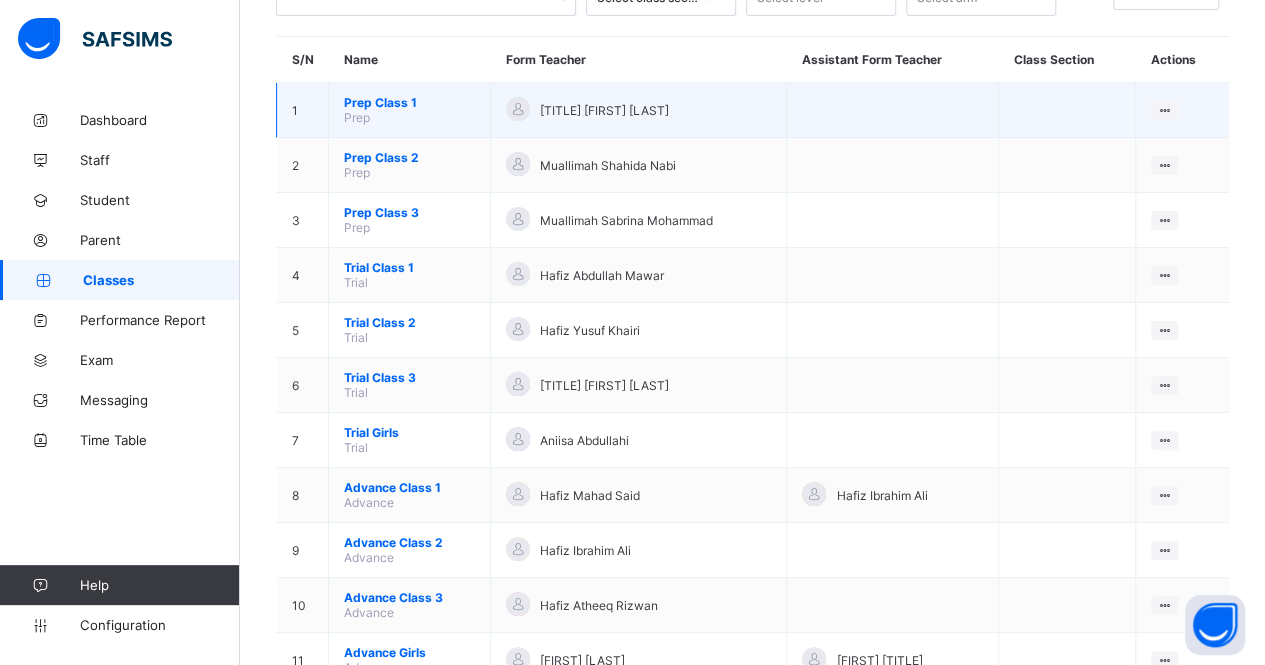 scroll, scrollTop: 158, scrollLeft: 0, axis: vertical 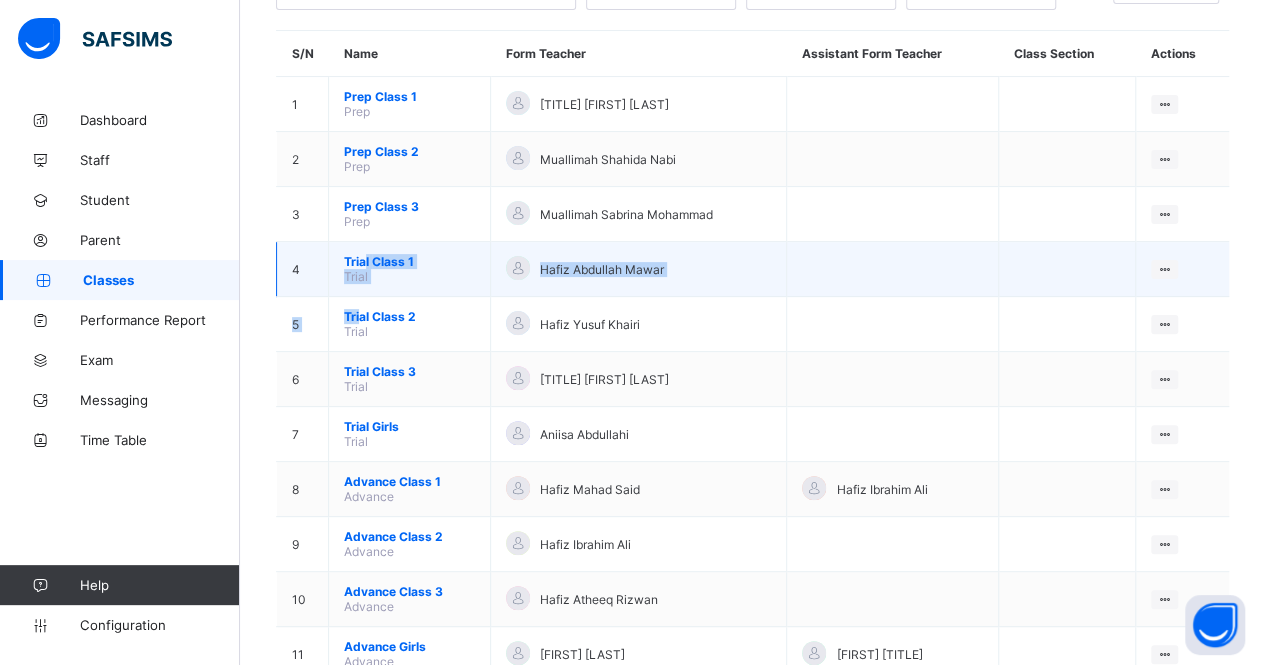 drag, startPoint x: 361, startPoint y: 304, endPoint x: 364, endPoint y: 244, distance: 60.074955 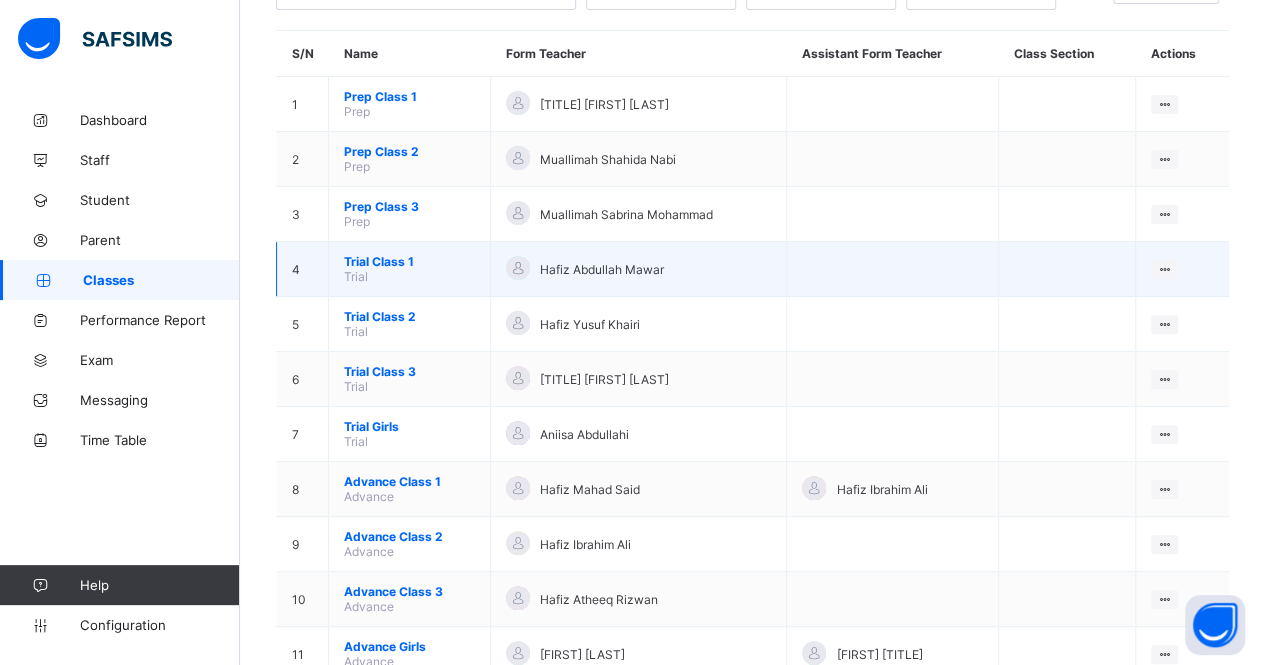 click on "Trial   Class 1" at bounding box center [409, 261] 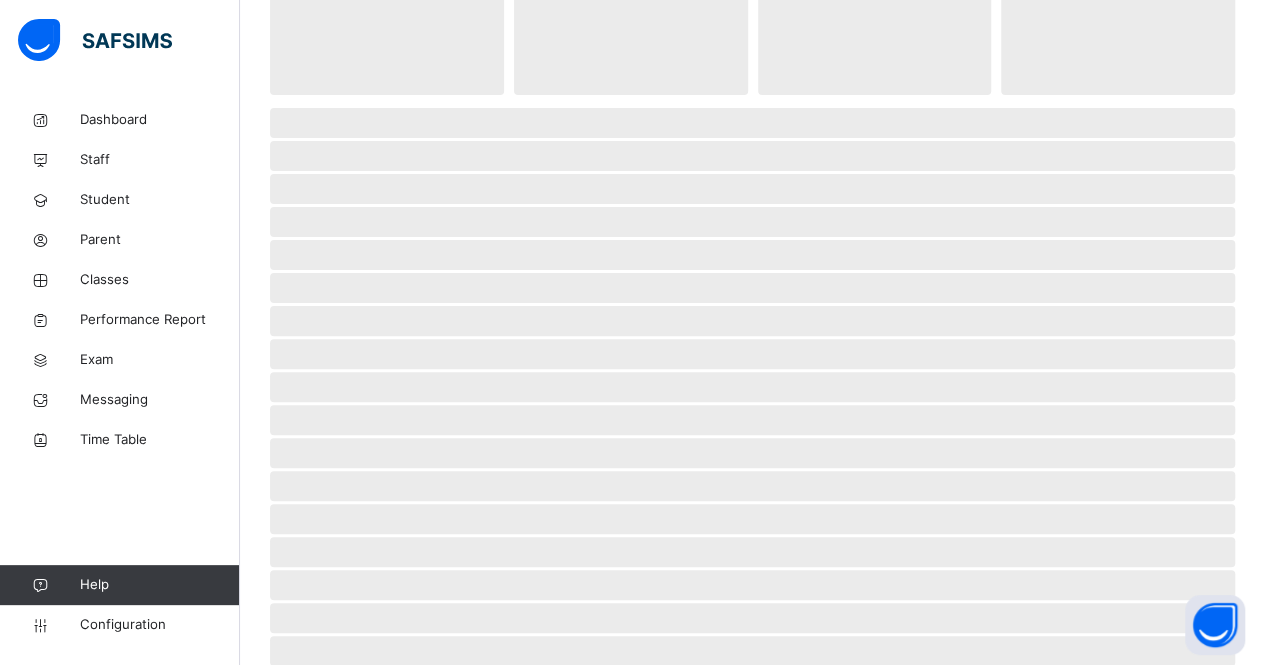 scroll, scrollTop: 0, scrollLeft: 0, axis: both 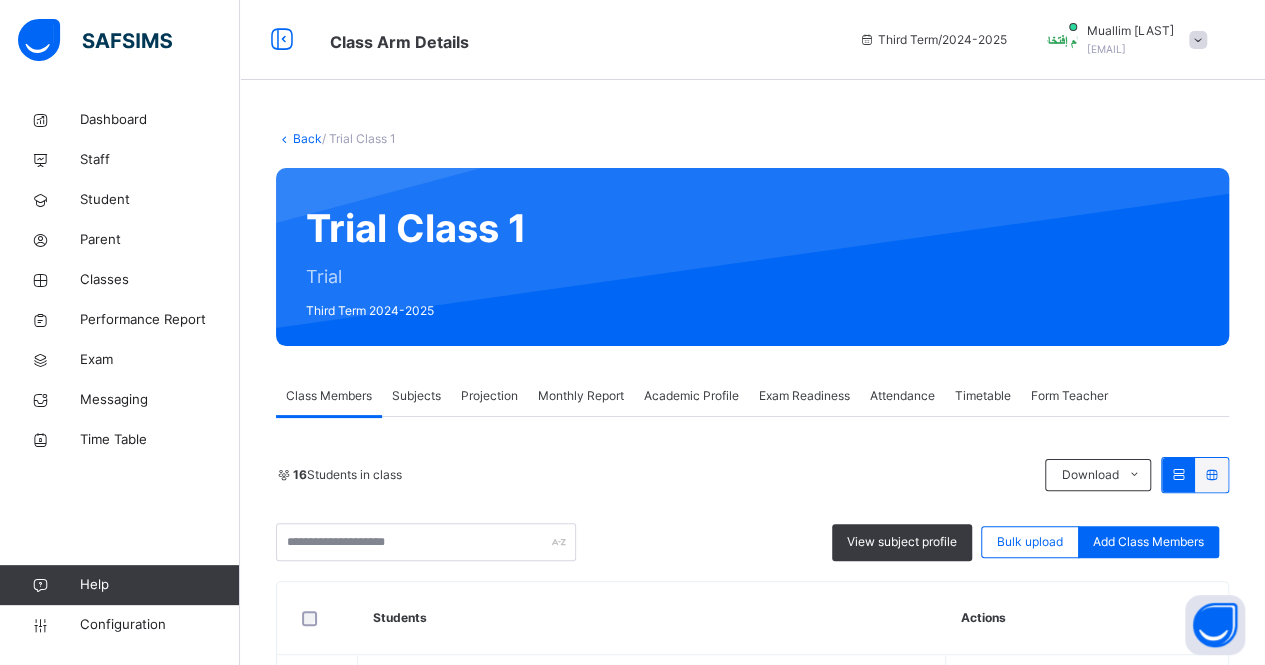 click on "Attendance" at bounding box center [902, 396] 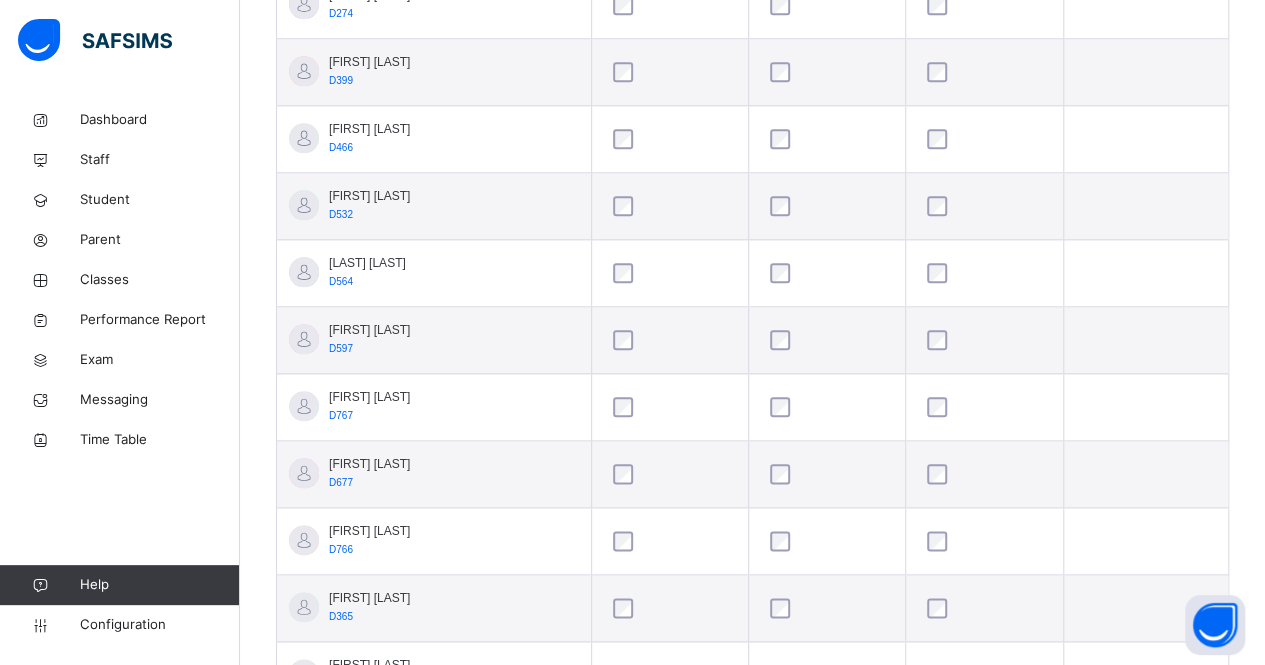 scroll, scrollTop: 964, scrollLeft: 0, axis: vertical 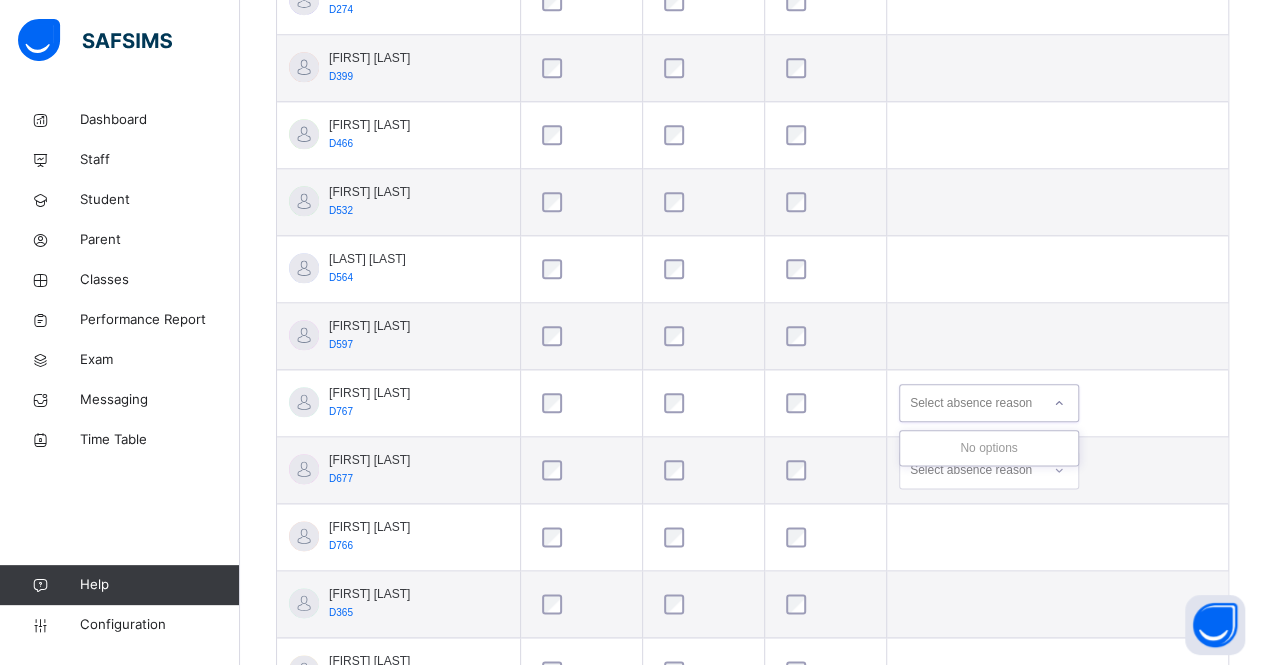 click on "Select absence reason" at bounding box center [971, 403] 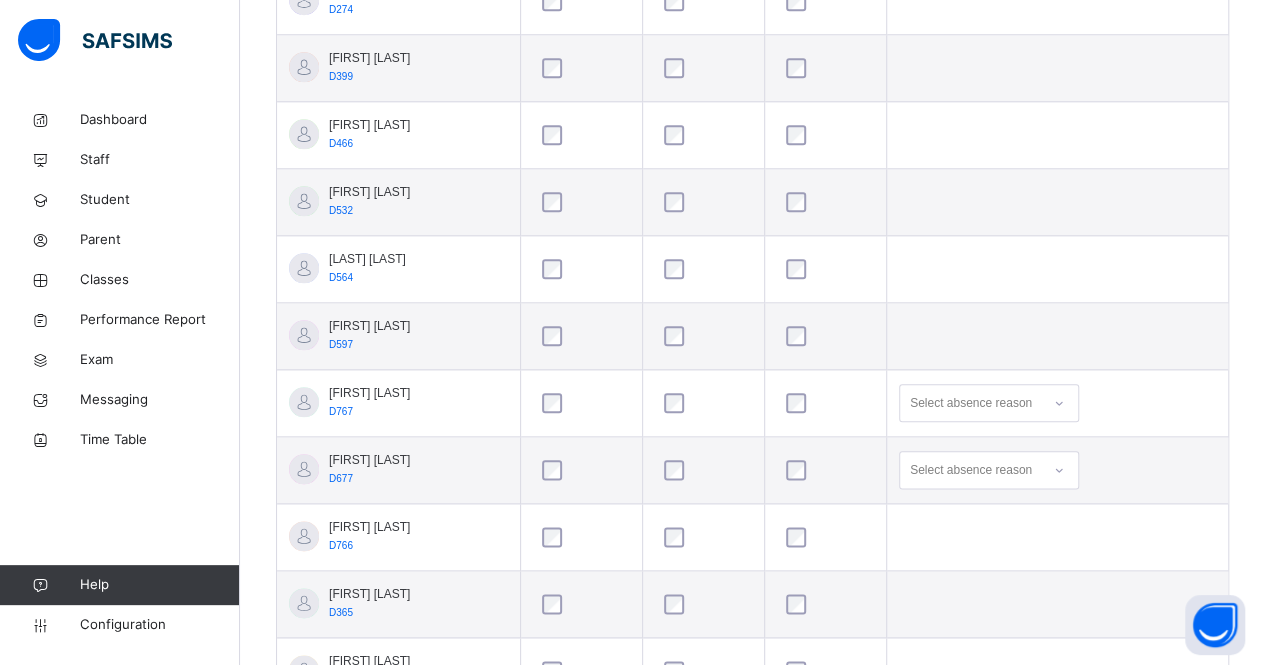scroll, scrollTop: 1114, scrollLeft: 0, axis: vertical 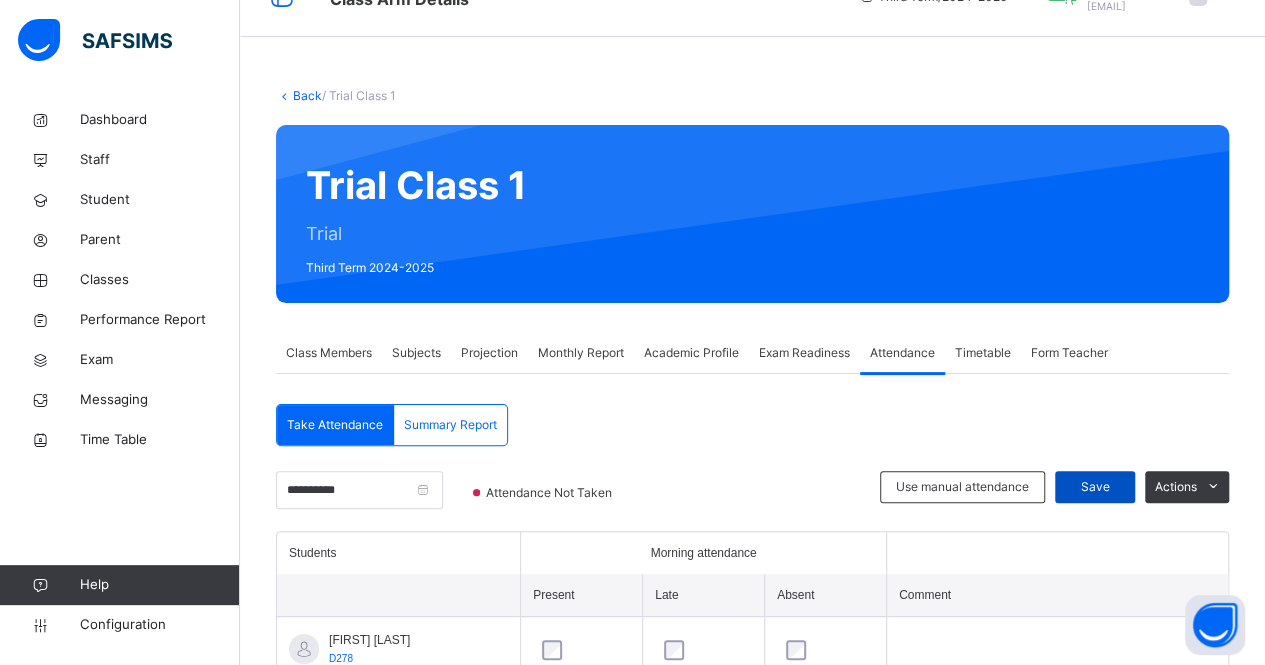 click on "Save" at bounding box center (1095, 487) 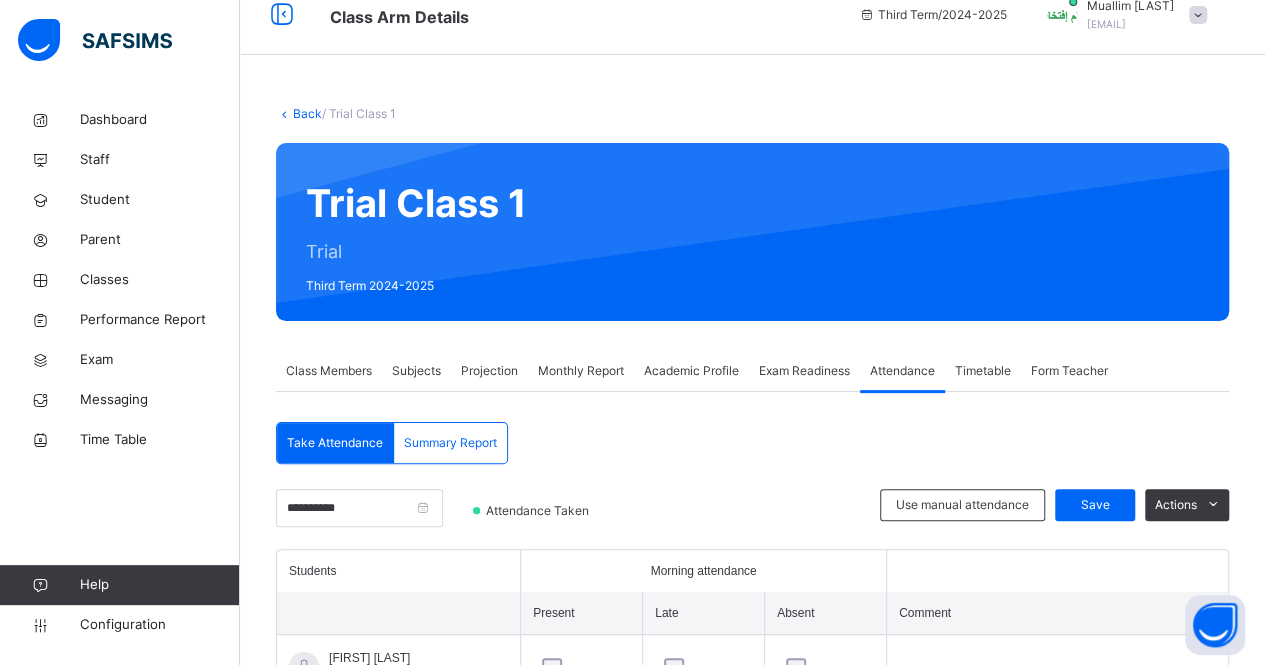 scroll, scrollTop: 26, scrollLeft: 0, axis: vertical 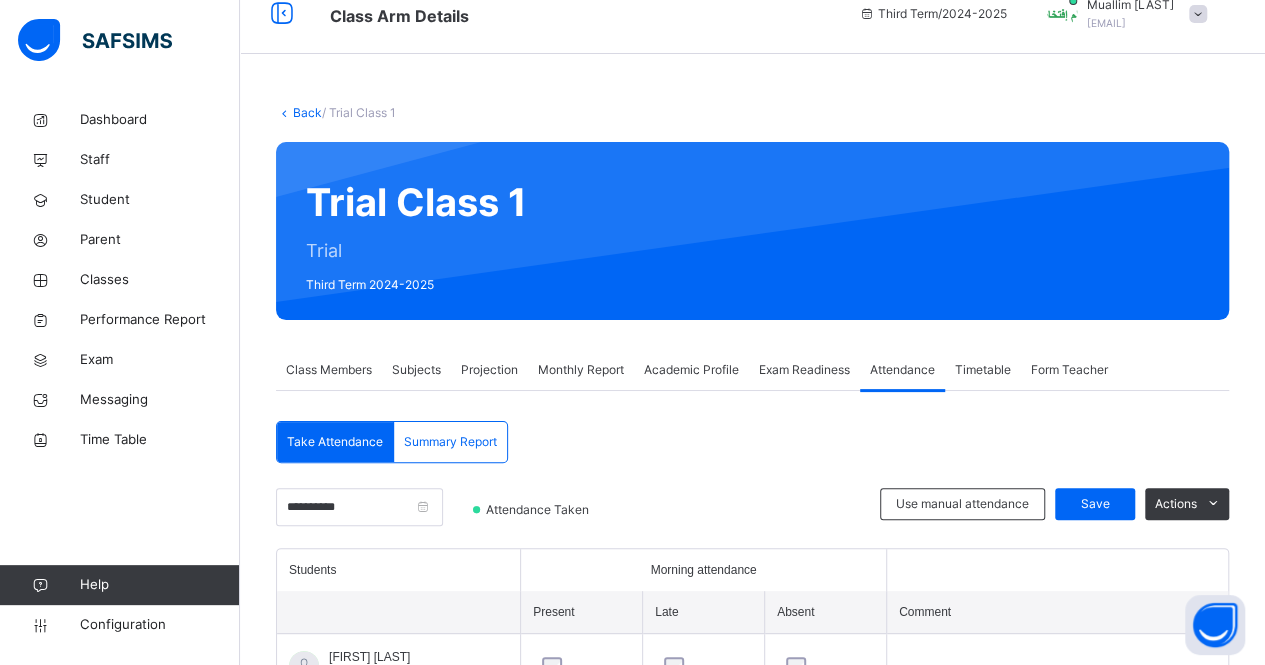 click on "Projection" at bounding box center [489, 370] 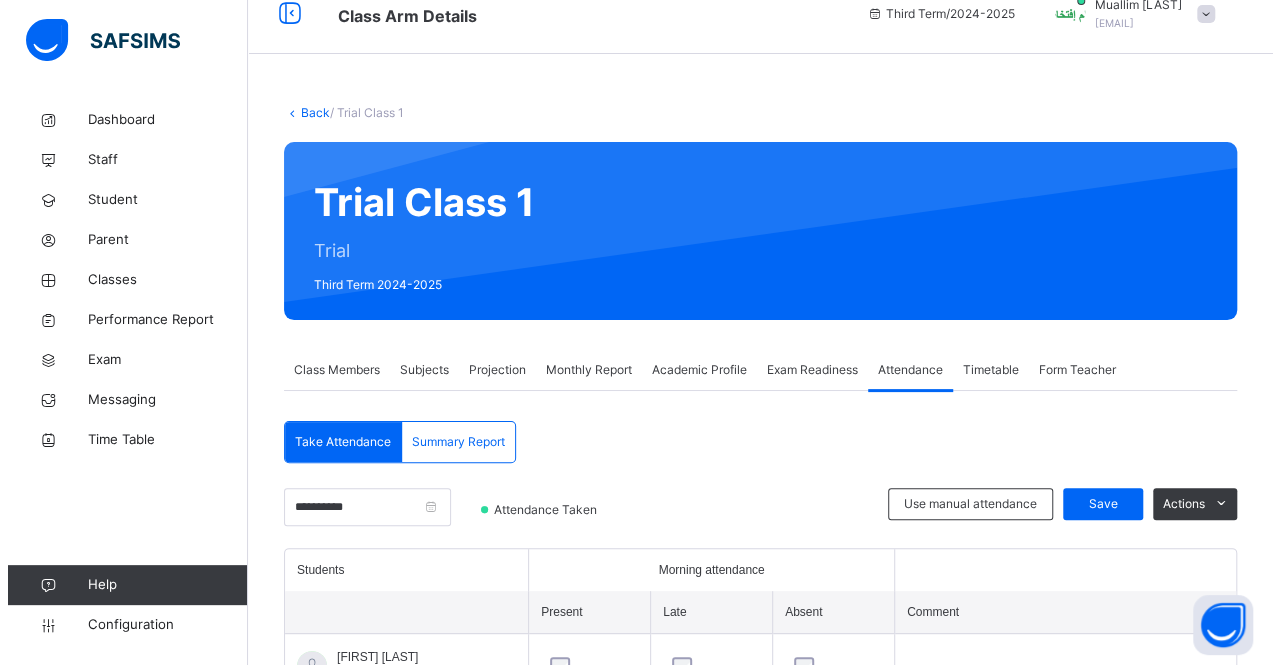 scroll, scrollTop: 0, scrollLeft: 0, axis: both 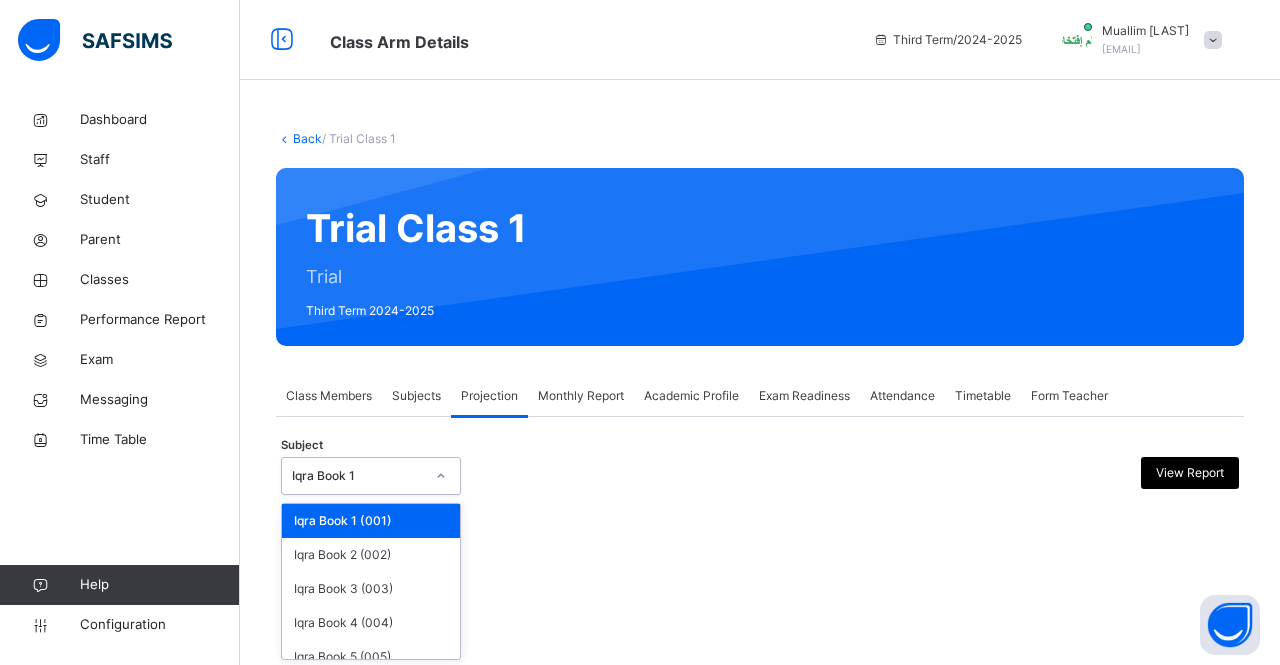 click on "Iqra Book 1" at bounding box center [358, 476] 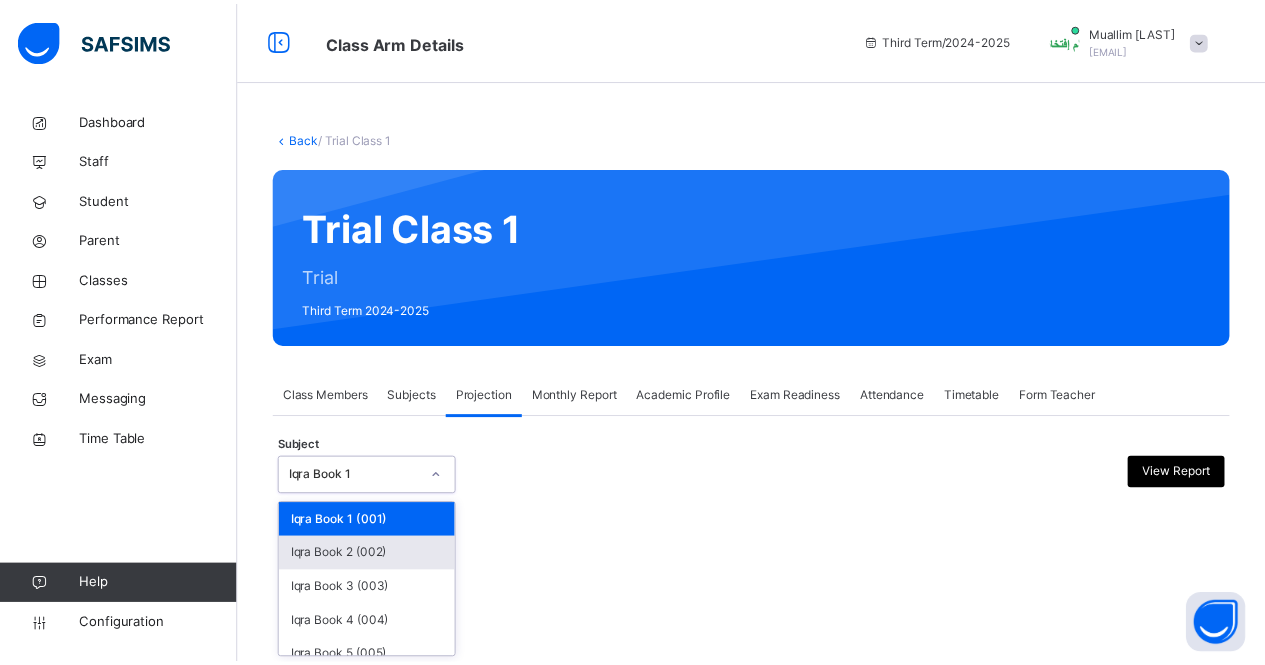 scroll, scrollTop: 135, scrollLeft: 0, axis: vertical 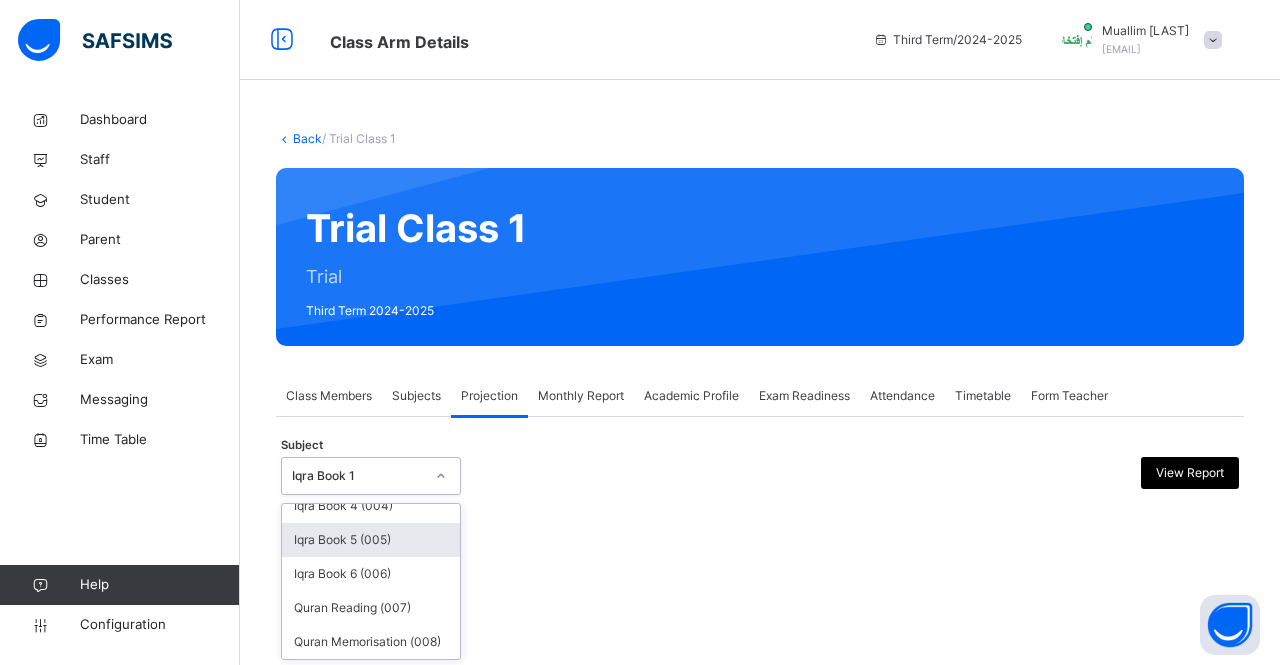 click on "Iqra Book 5 (005)" at bounding box center (371, 540) 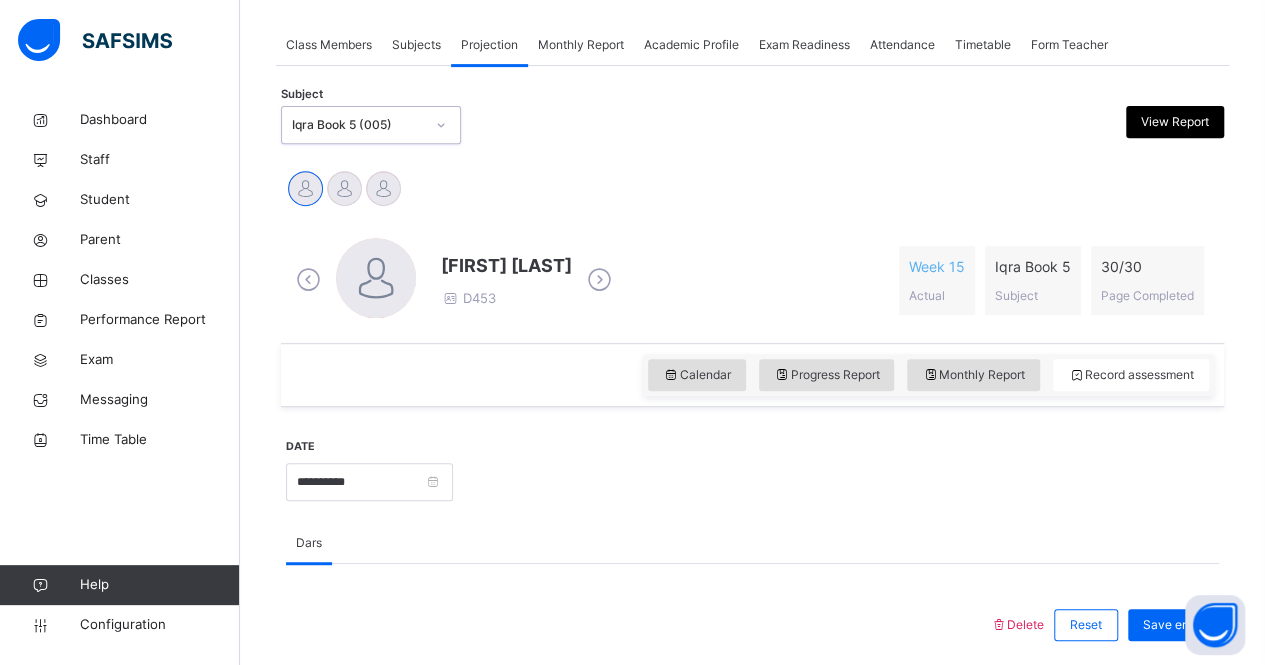 scroll, scrollTop: 357, scrollLeft: 0, axis: vertical 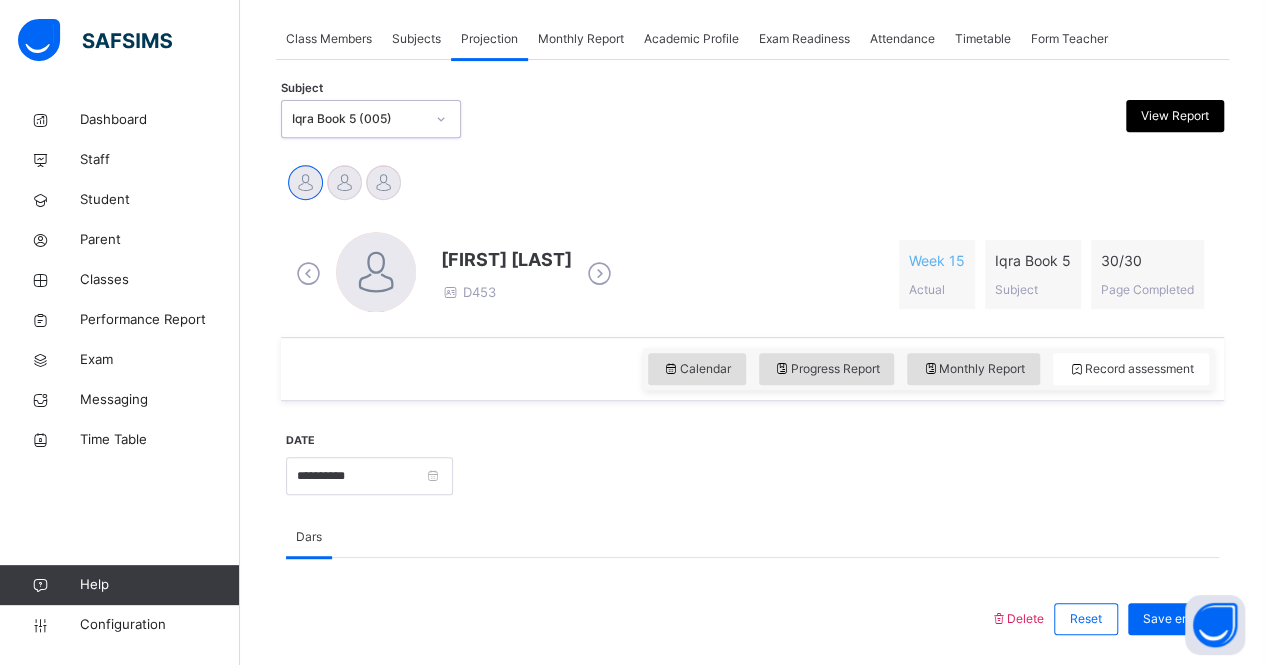 click on "Iqra Book 5 (005)" at bounding box center [358, 119] 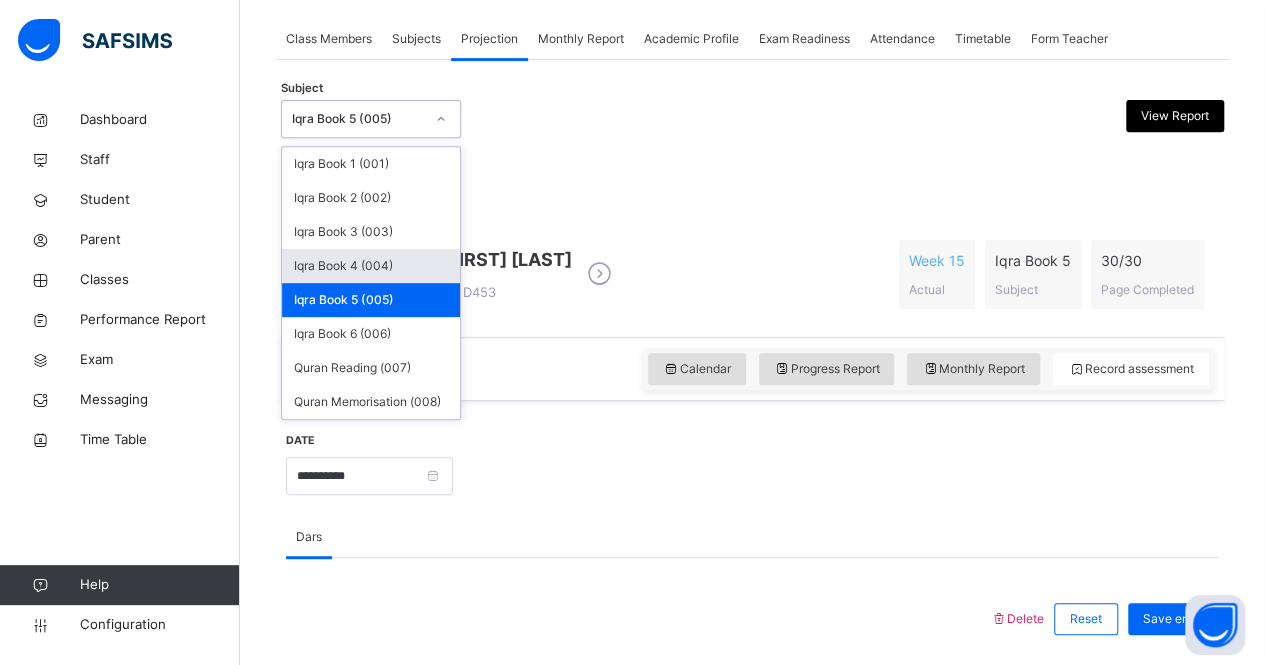 click on "Iqra Book 4 (004)" at bounding box center (371, 266) 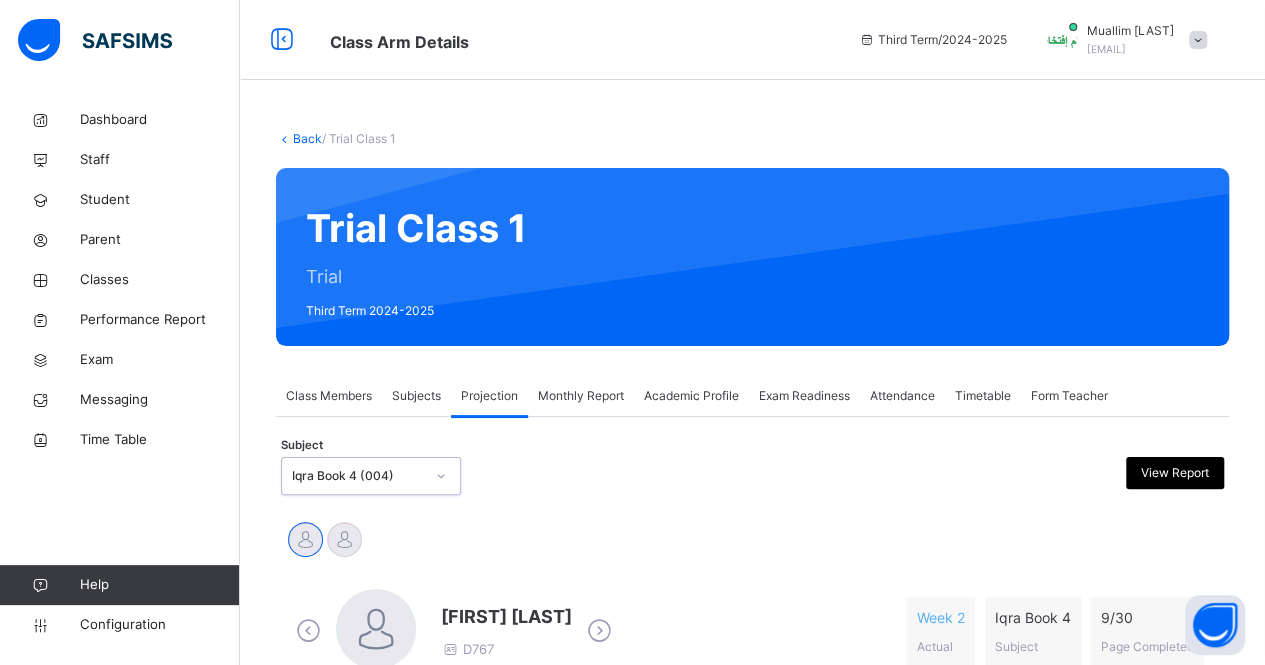 scroll, scrollTop: 288, scrollLeft: 0, axis: vertical 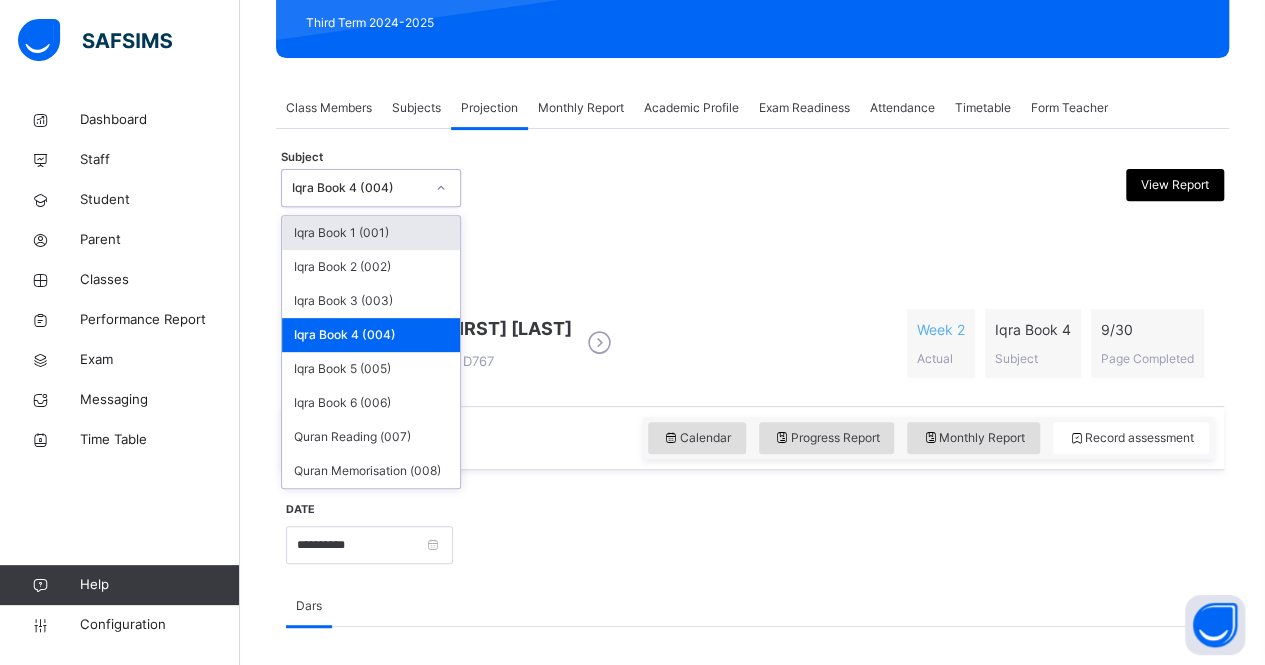 click on "Iqra Book 4 (004)" at bounding box center (358, 188) 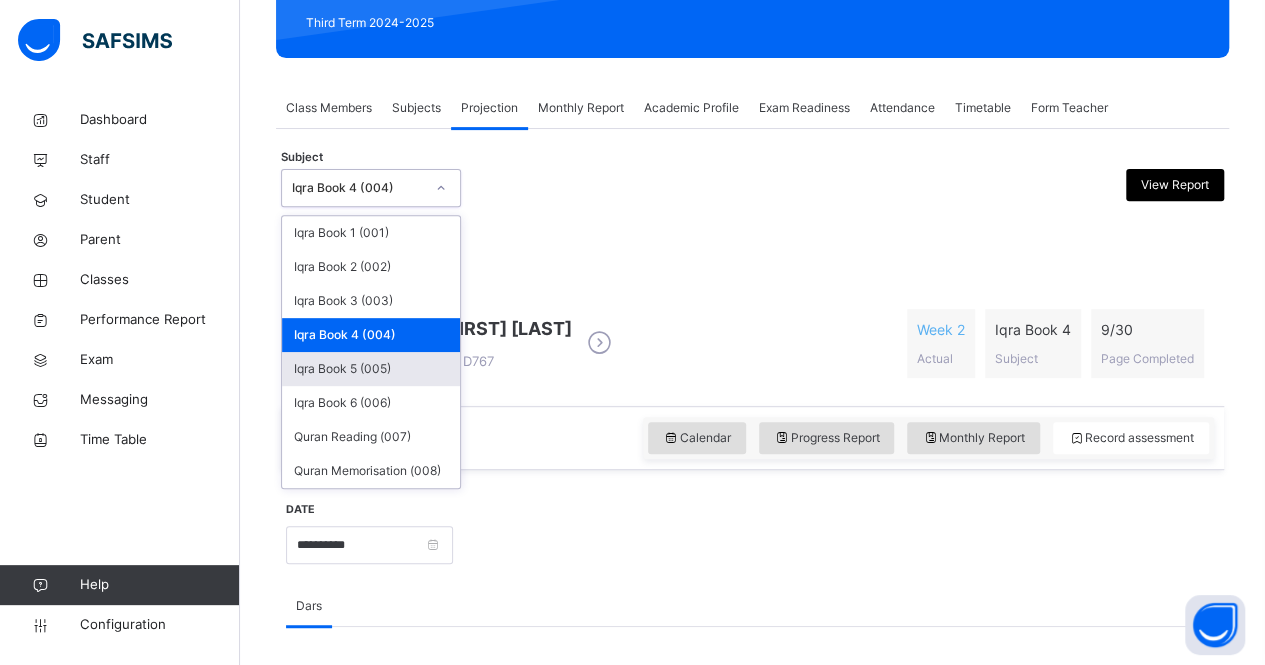 click on "Iqra Book 5 (005)" at bounding box center [371, 369] 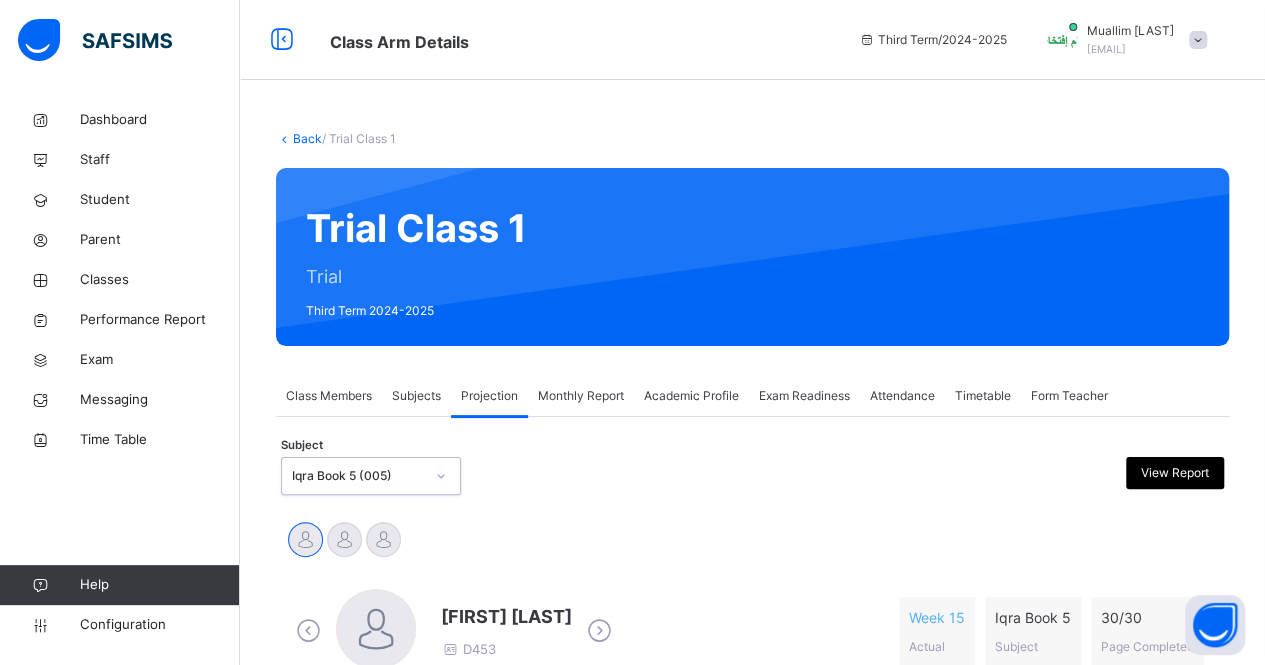 scroll, scrollTop: 291, scrollLeft: 0, axis: vertical 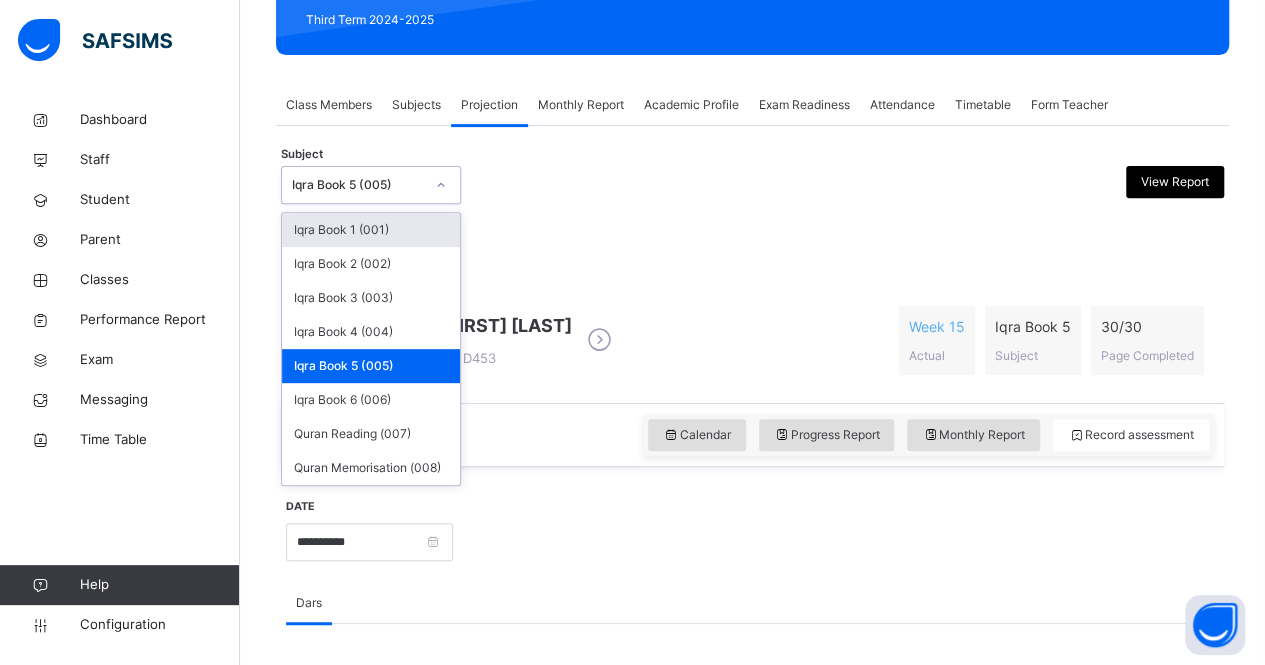 click on "Iqra Book 5 (005)" at bounding box center [358, 185] 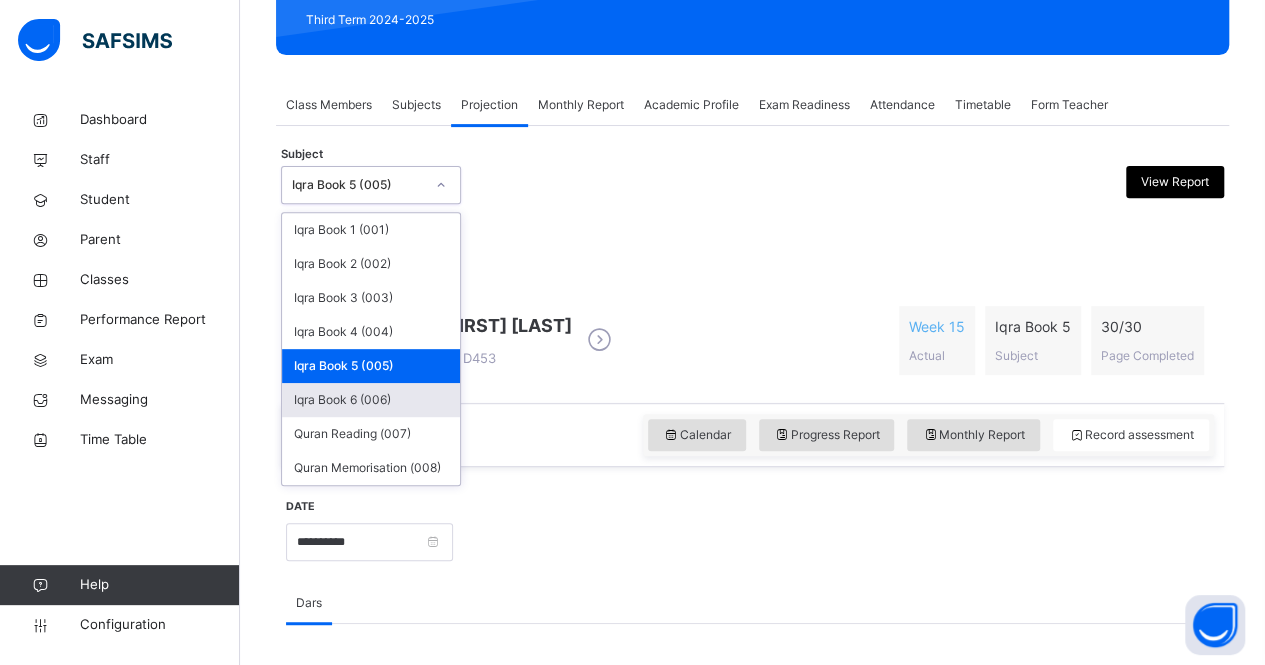 click on "Iqra Book 6 (006)" at bounding box center (371, 400) 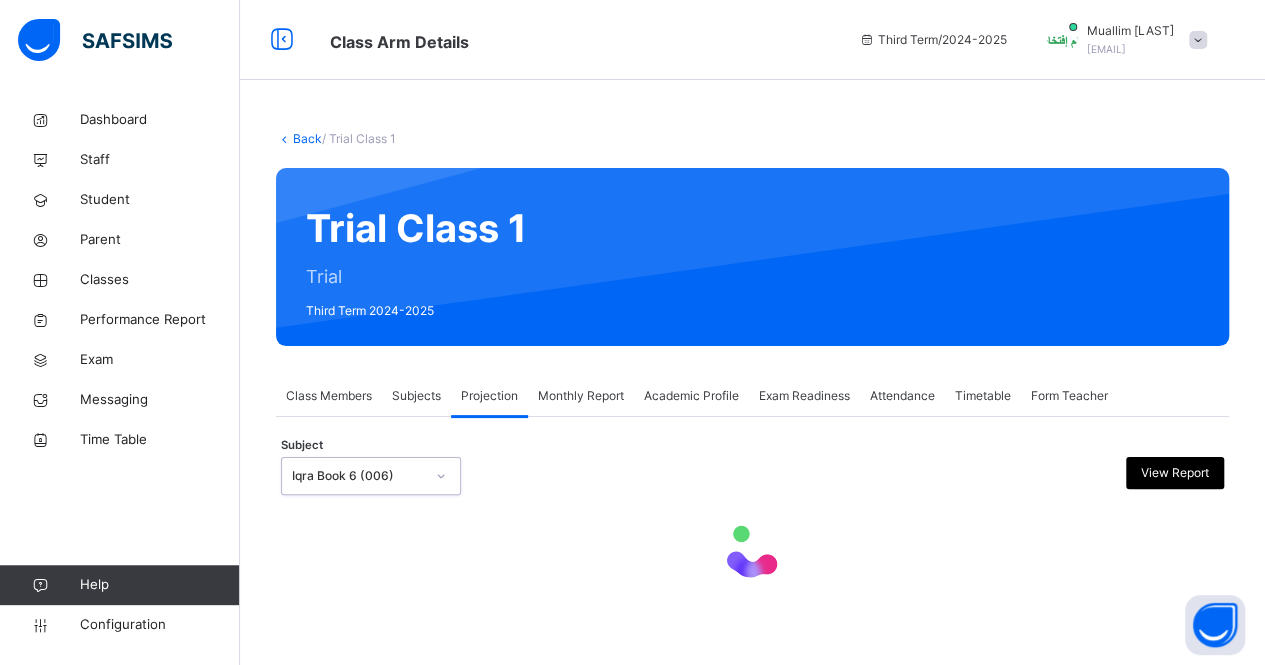 scroll, scrollTop: 0, scrollLeft: 0, axis: both 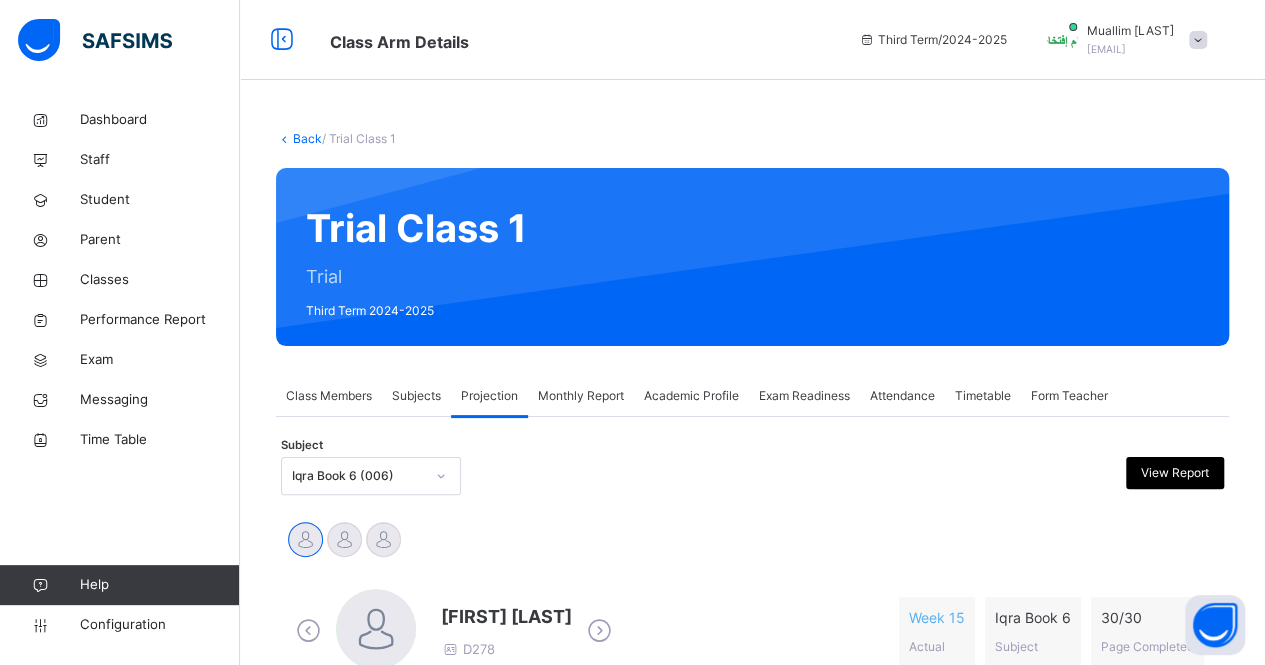 click on "Class Members" at bounding box center (329, 396) 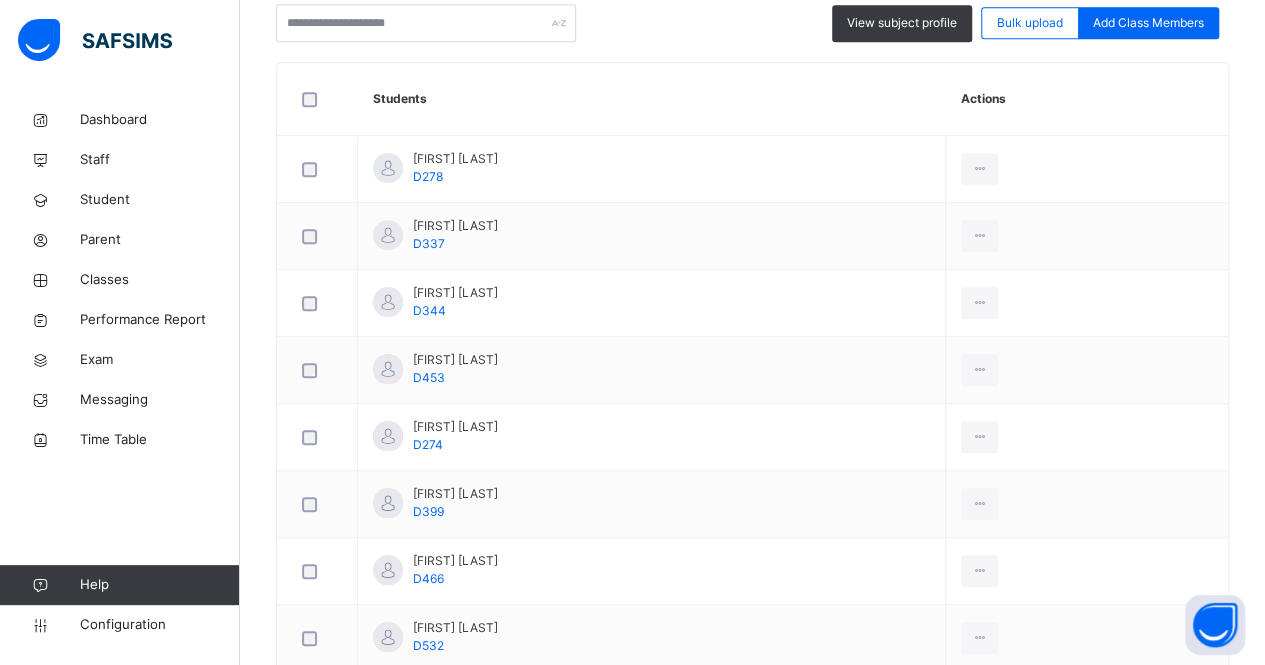 scroll, scrollTop: 244, scrollLeft: 0, axis: vertical 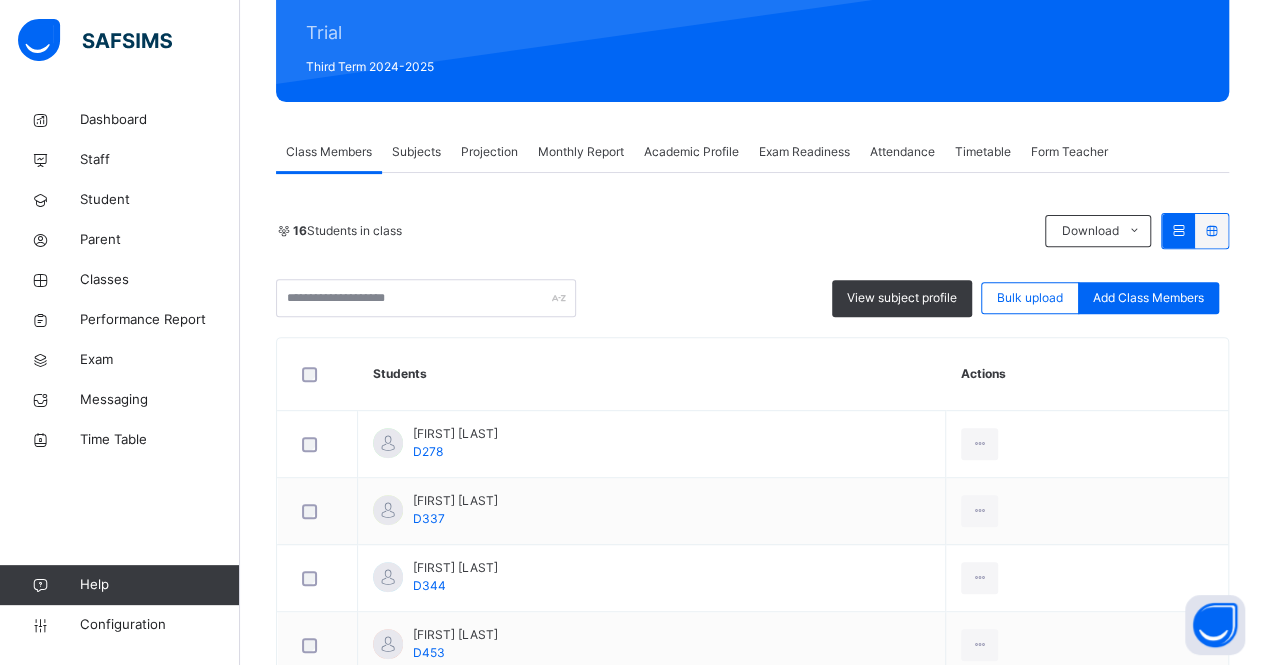 click on "16  Students in class Download Pdf Report Excel Report View subject profile Bulk upload Add Class Members" at bounding box center [752, 265] 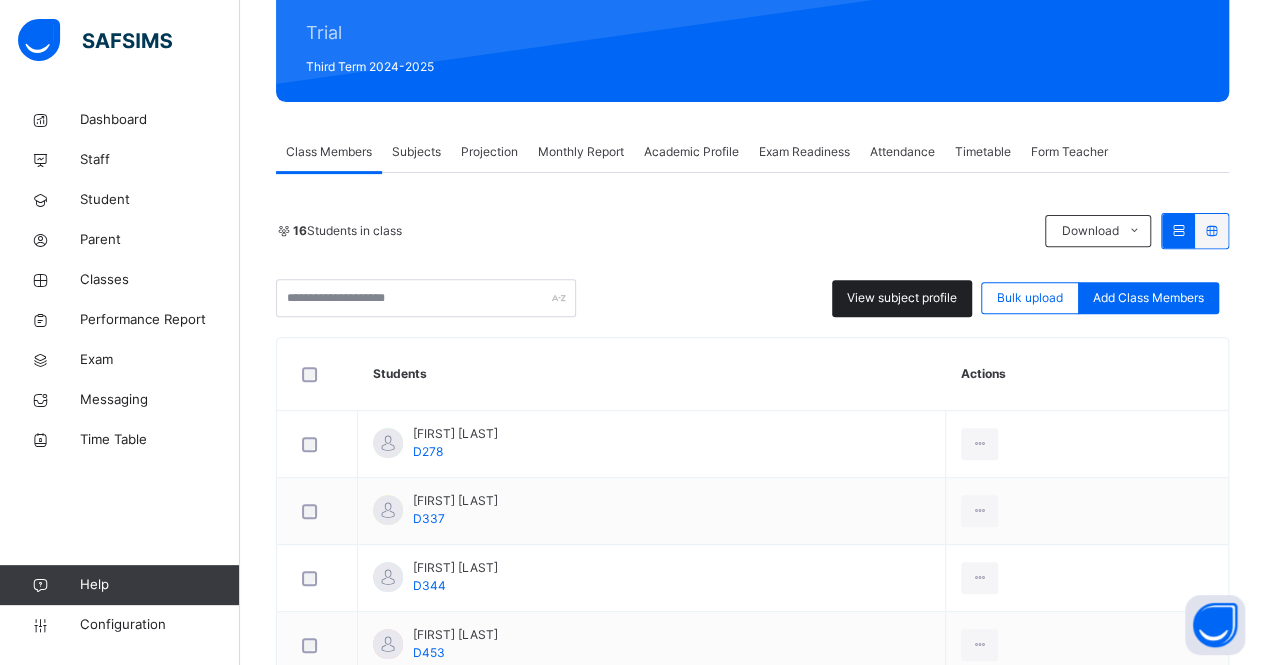 click on "View subject profile" at bounding box center [902, 298] 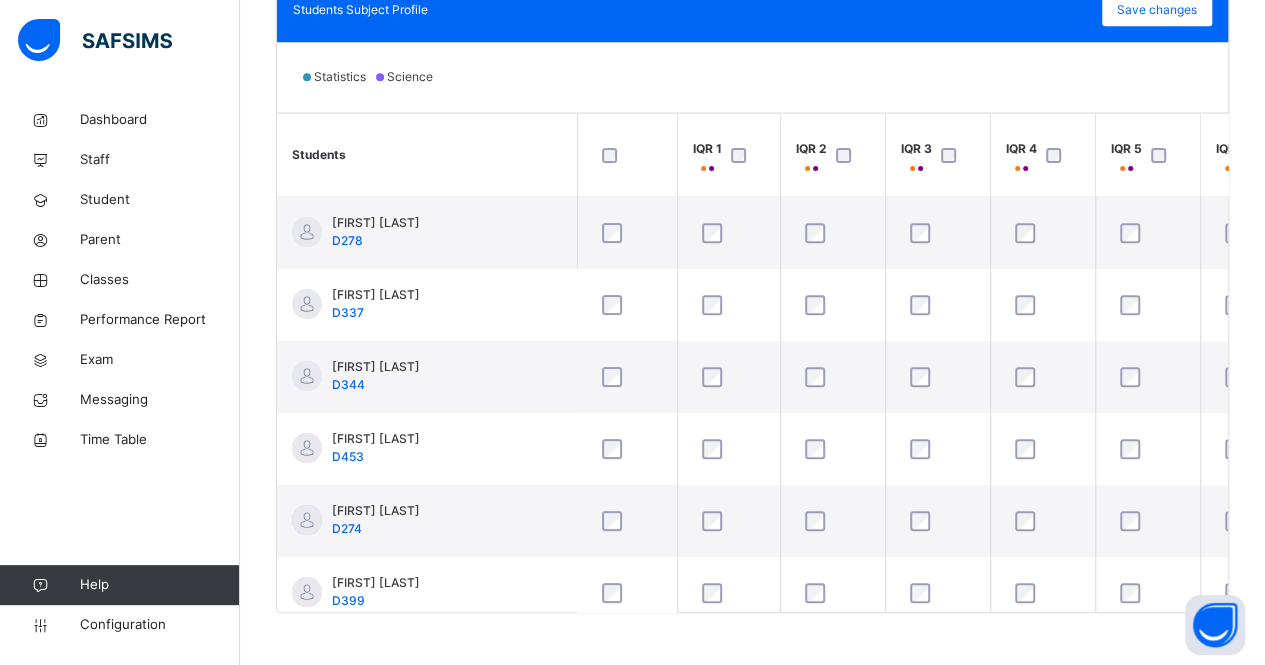 scroll, scrollTop: 616, scrollLeft: 0, axis: vertical 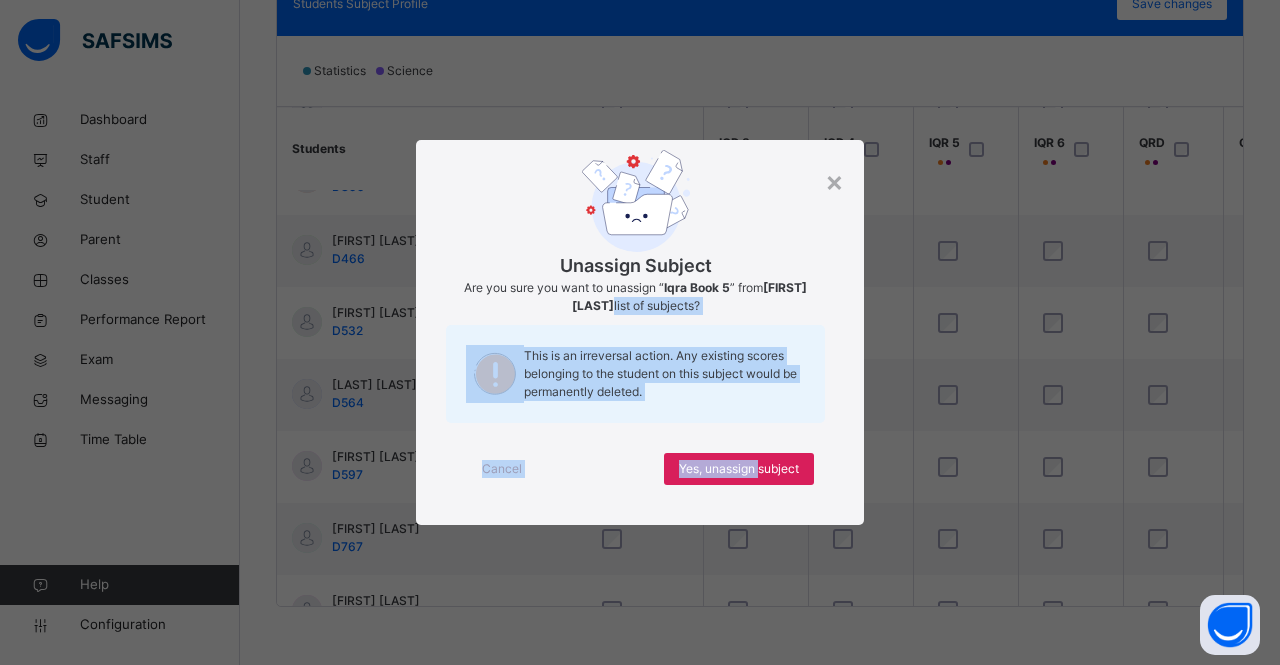 drag, startPoint x: 760, startPoint y: 463, endPoint x: 864, endPoint y: 221, distance: 263.40085 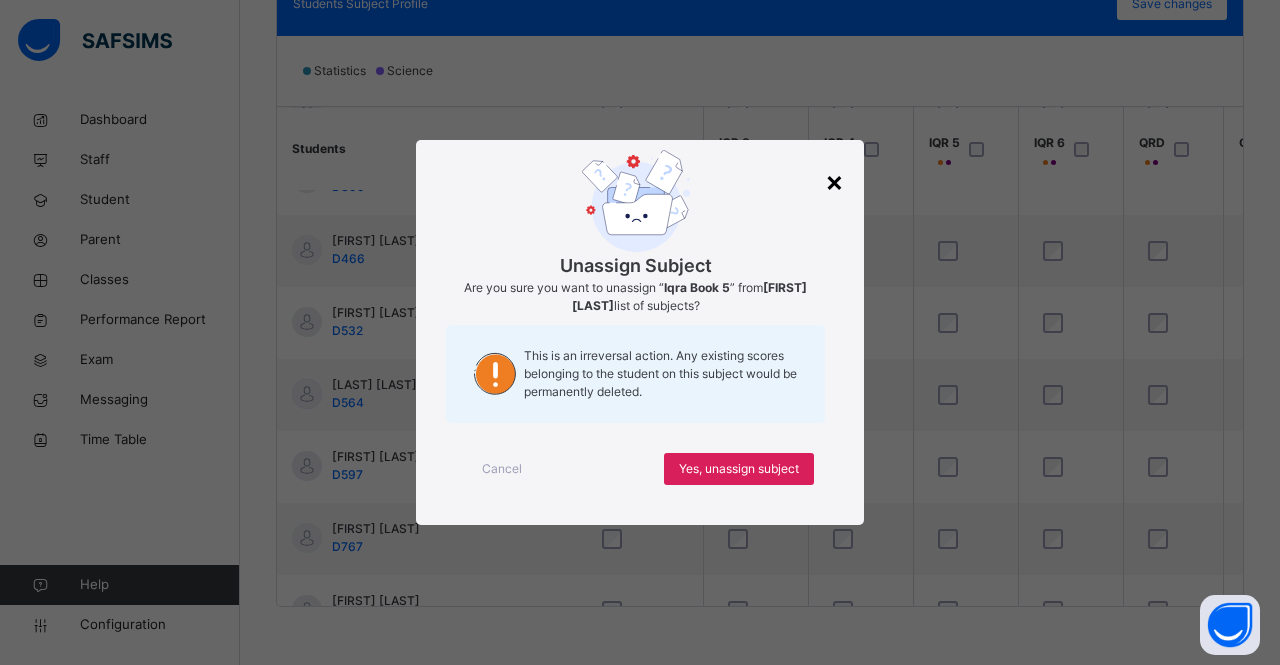 click on "×" at bounding box center (834, 181) 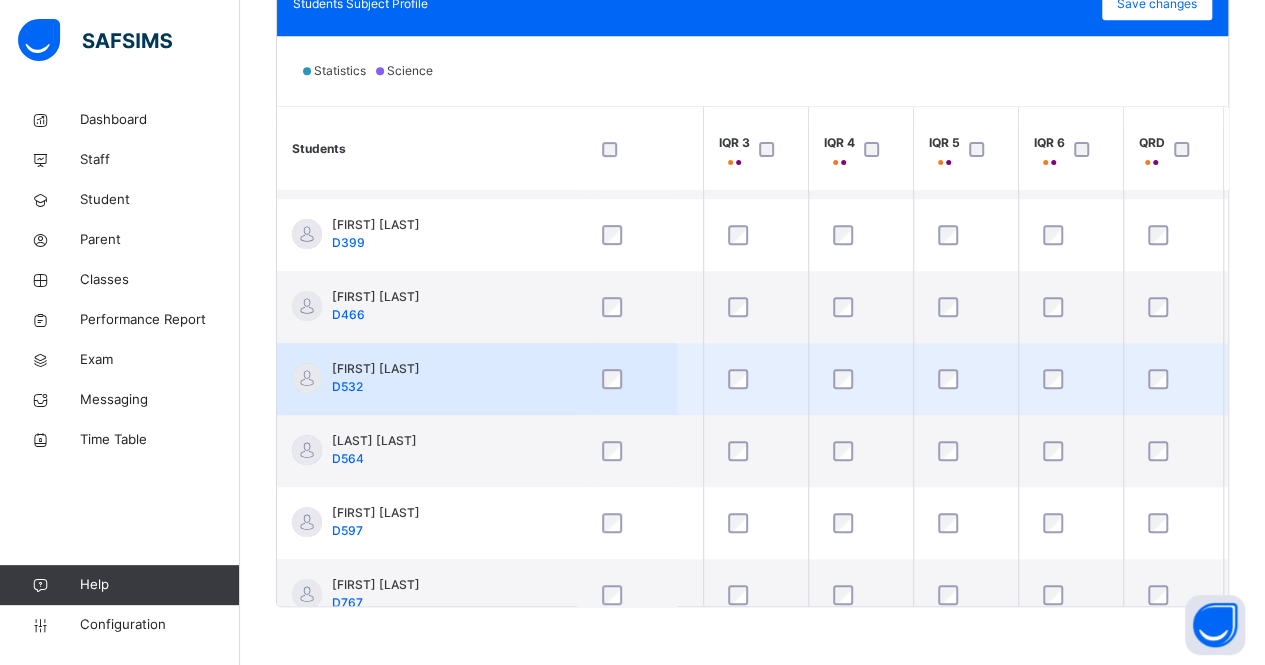 scroll, scrollTop: 350, scrollLeft: 182, axis: both 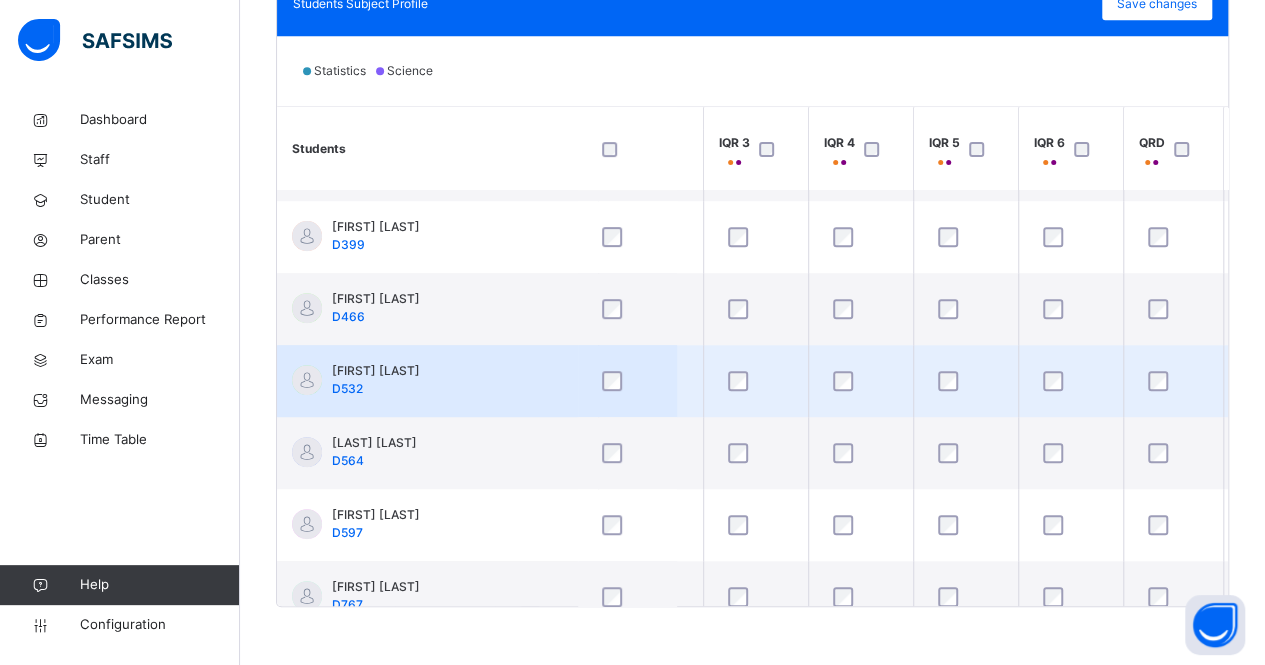 click at bounding box center (966, 381) 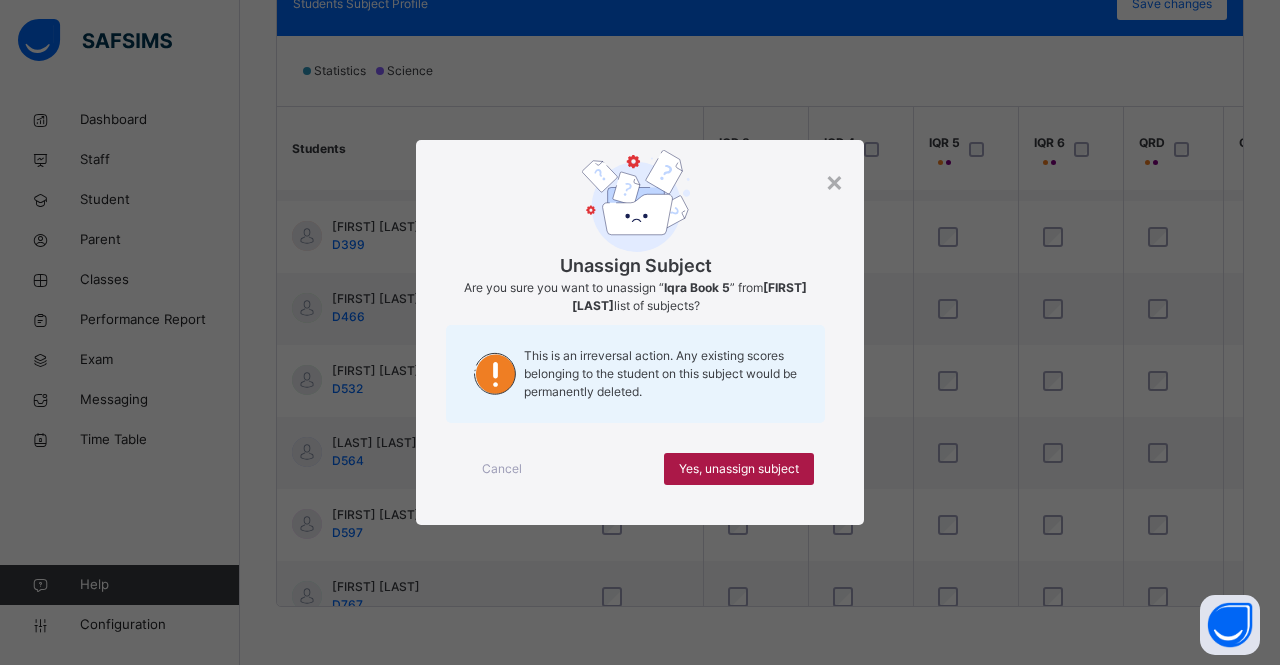 click on "Yes, unassign subject" at bounding box center (739, 469) 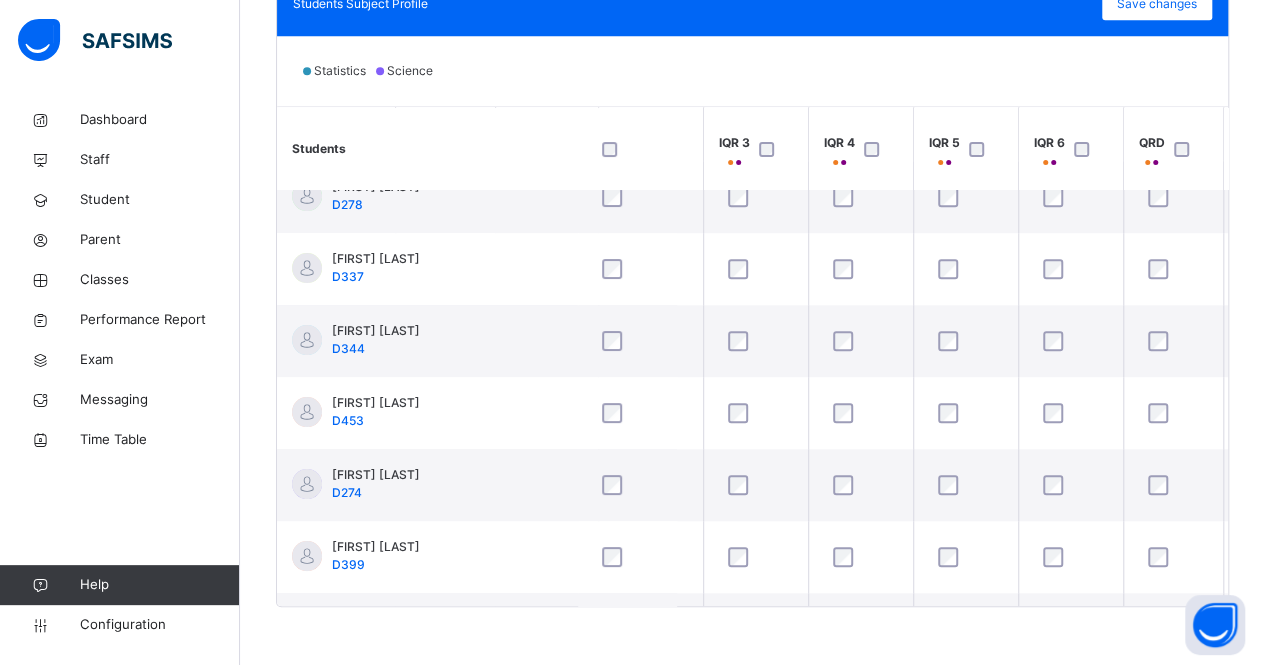 scroll, scrollTop: 0, scrollLeft: 182, axis: horizontal 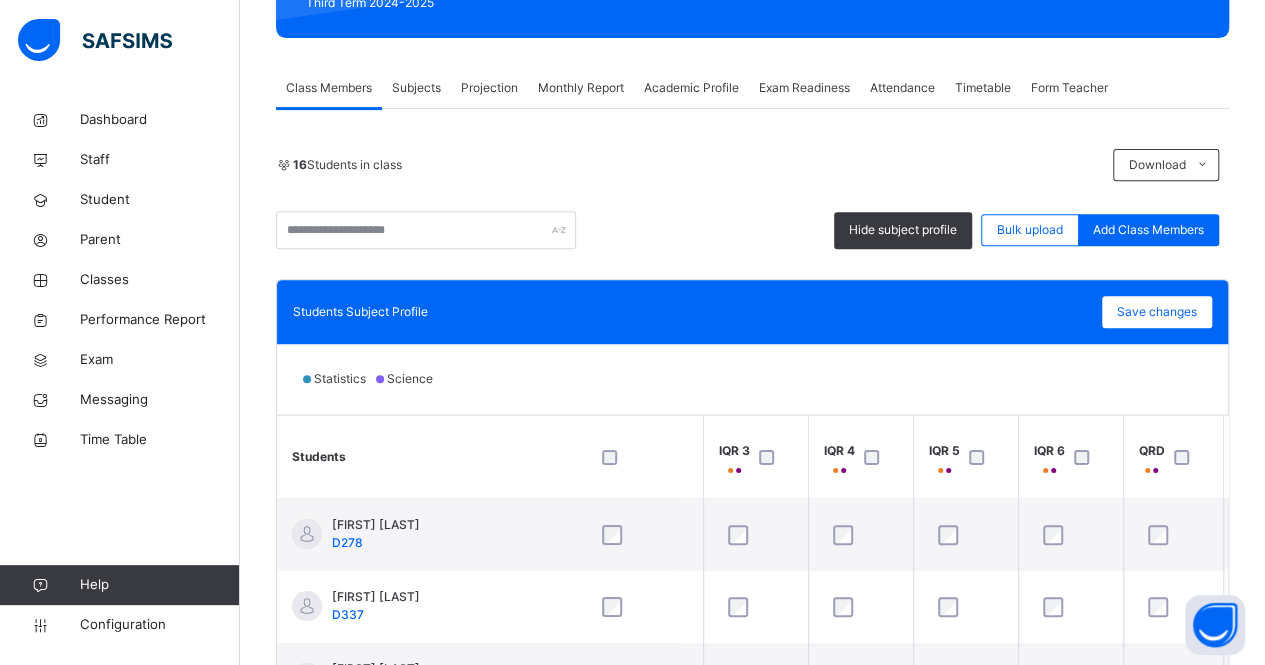 click on "Monthly Report" at bounding box center [581, 88] 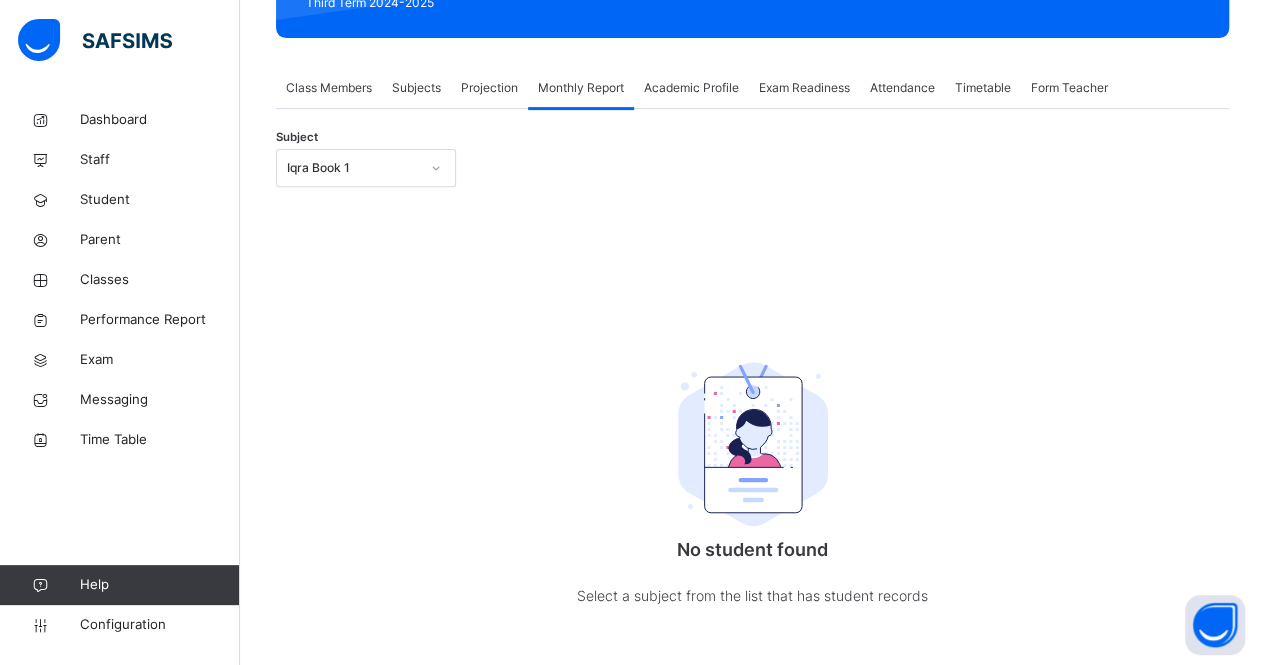 click on "Academic Profile" at bounding box center (691, 88) 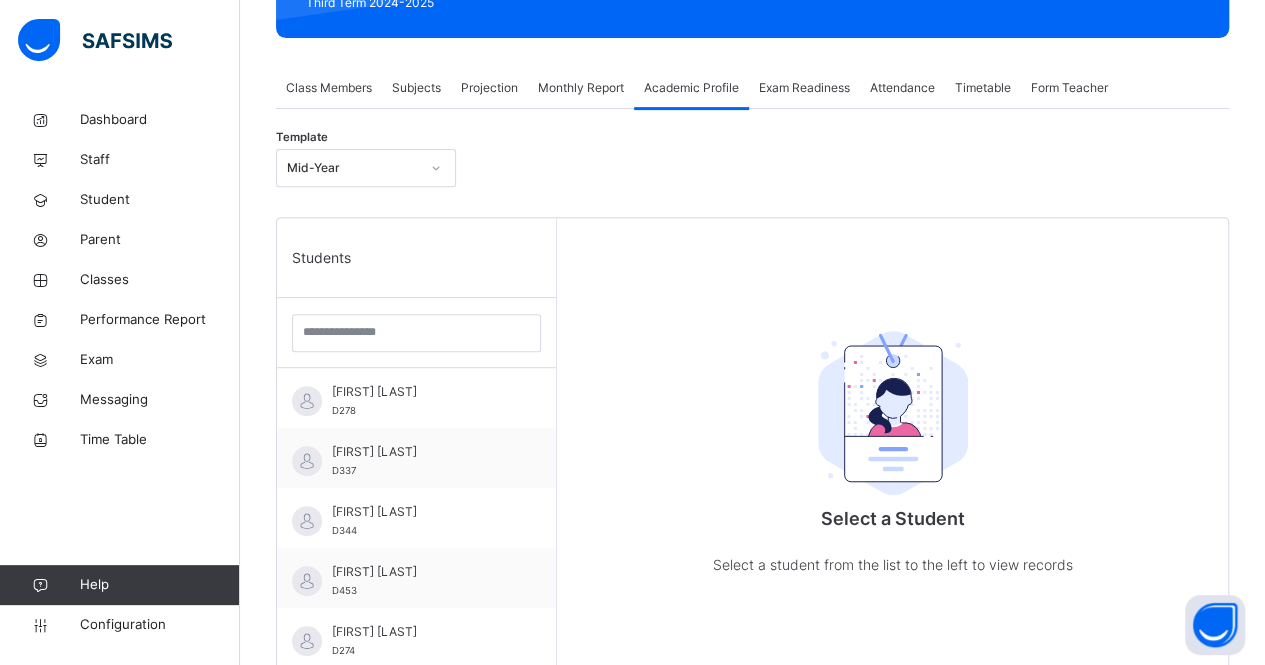 click on "Exam Readiness" at bounding box center (804, 88) 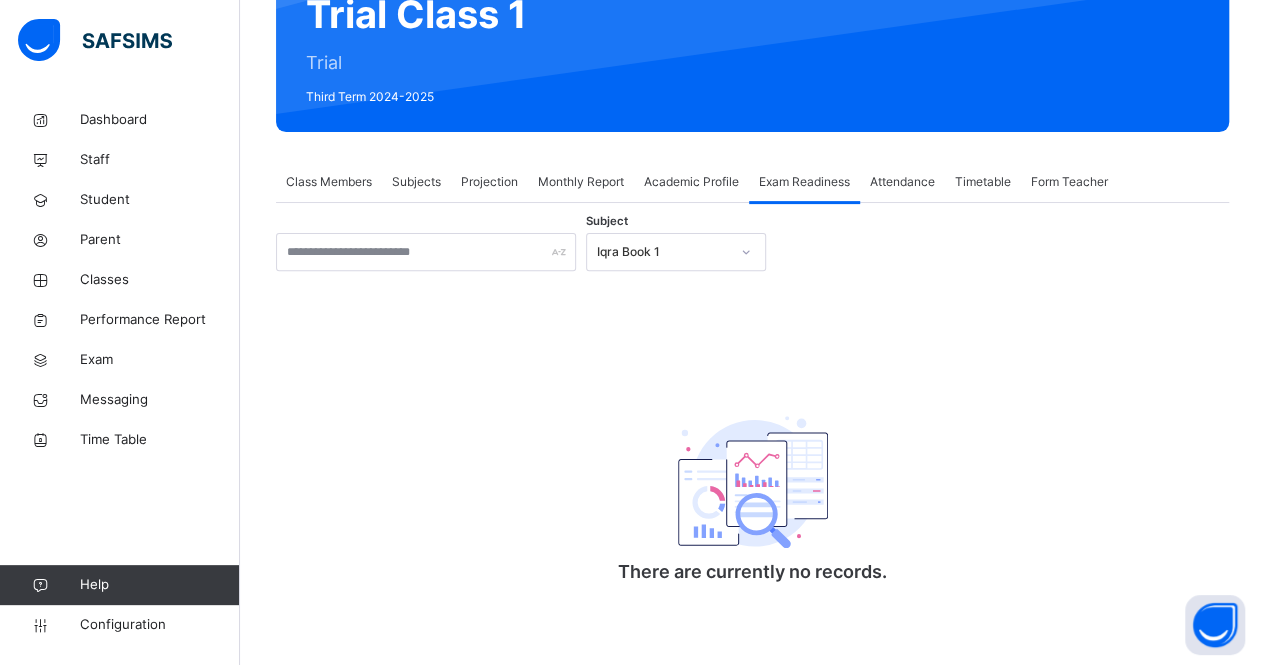 click on "Iqra Book 1" at bounding box center [663, 252] 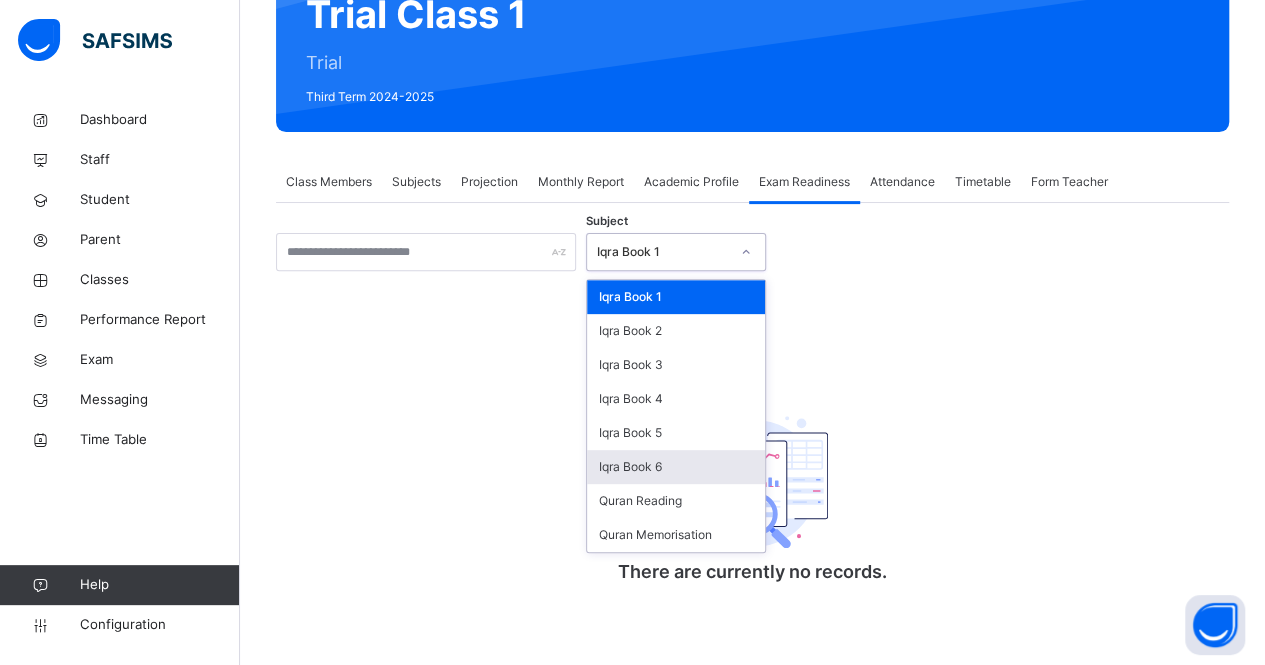 click on "Iqra Book 6" at bounding box center (676, 467) 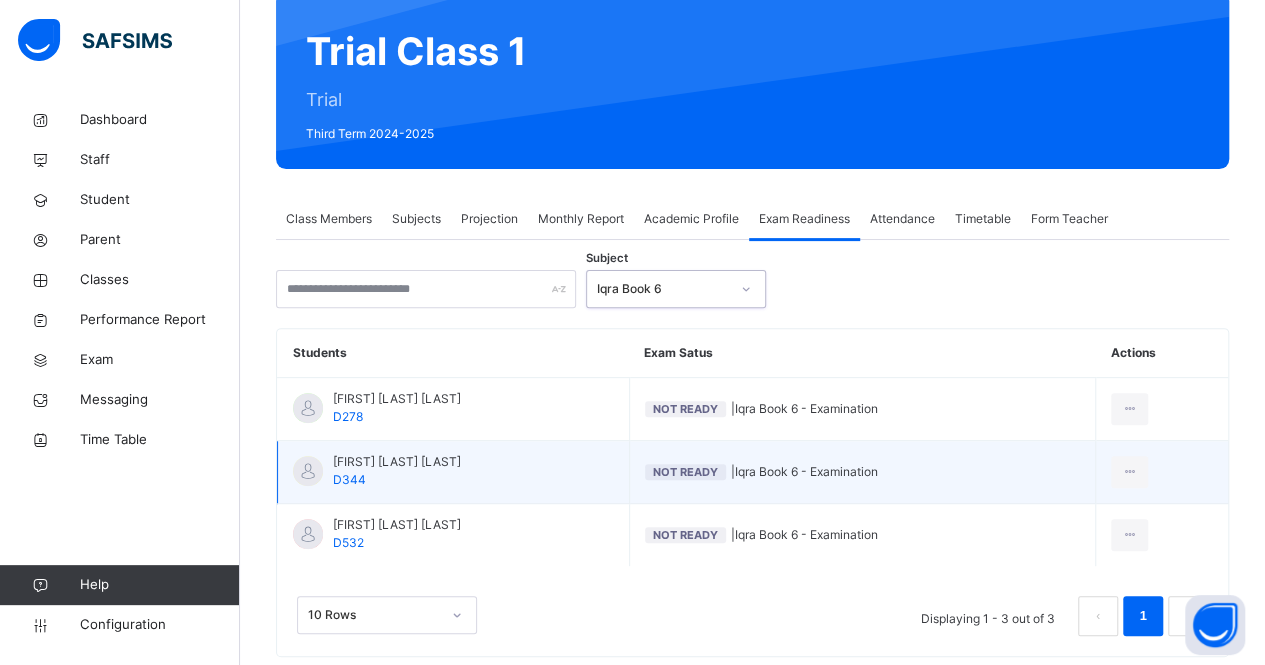 scroll, scrollTop: 199, scrollLeft: 0, axis: vertical 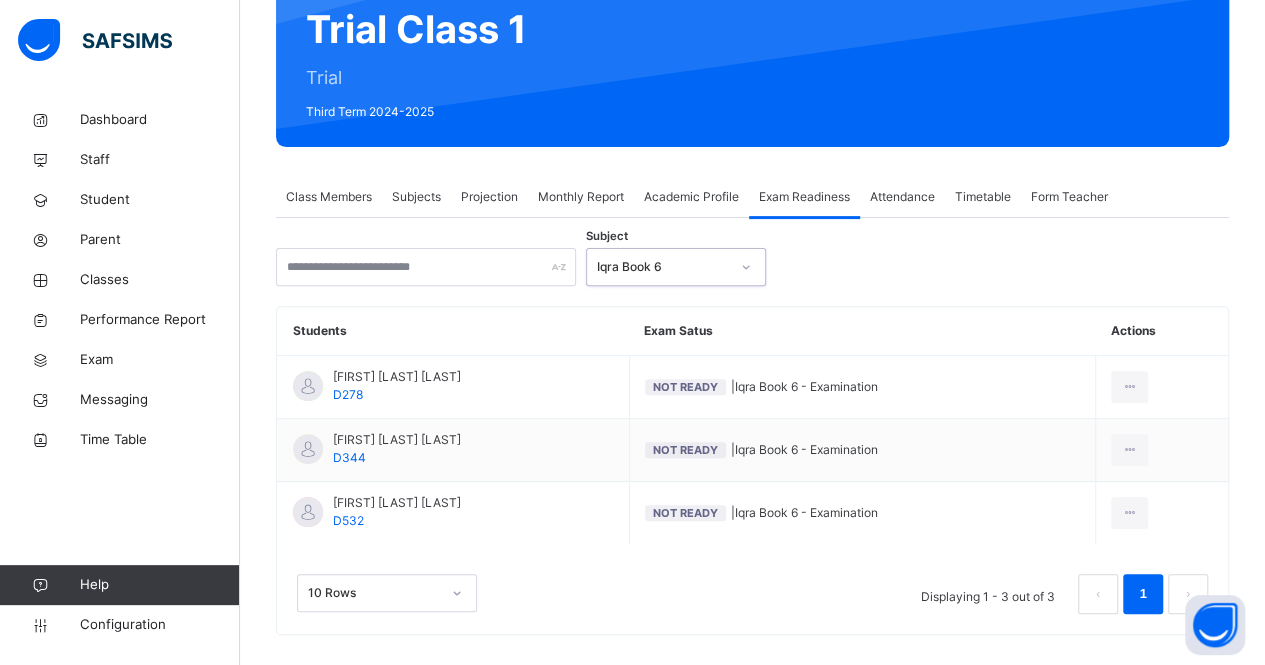 click on "Projection" at bounding box center [489, 197] 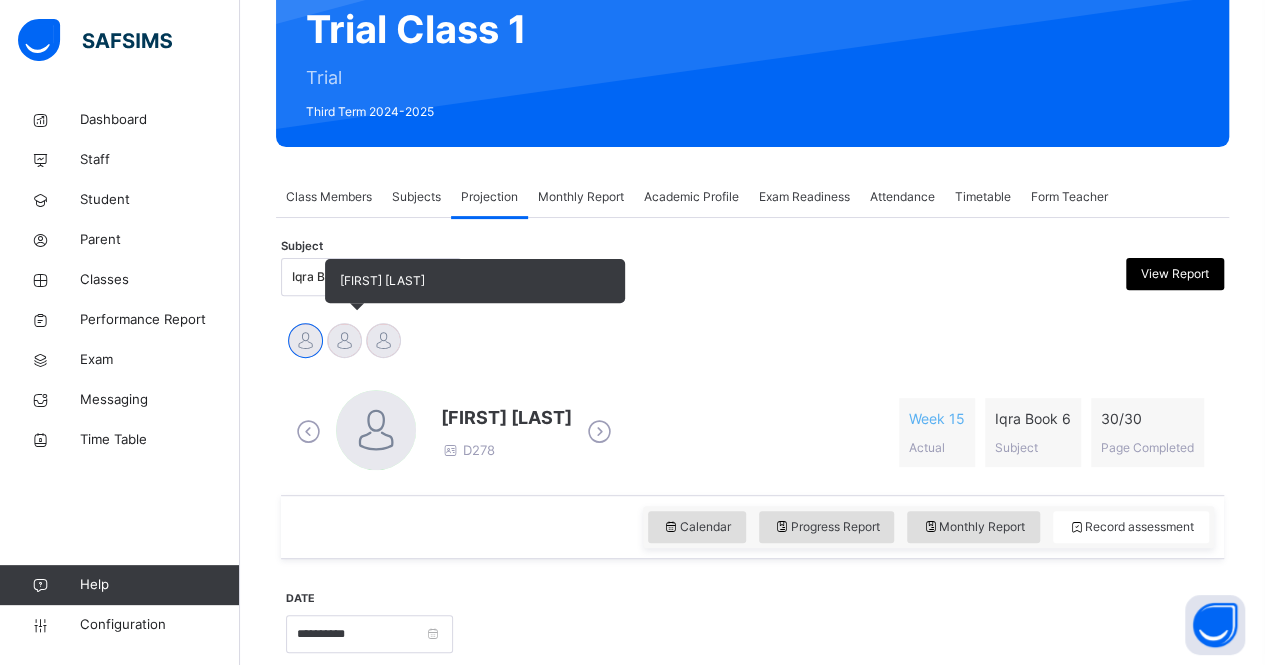 click at bounding box center (344, 340) 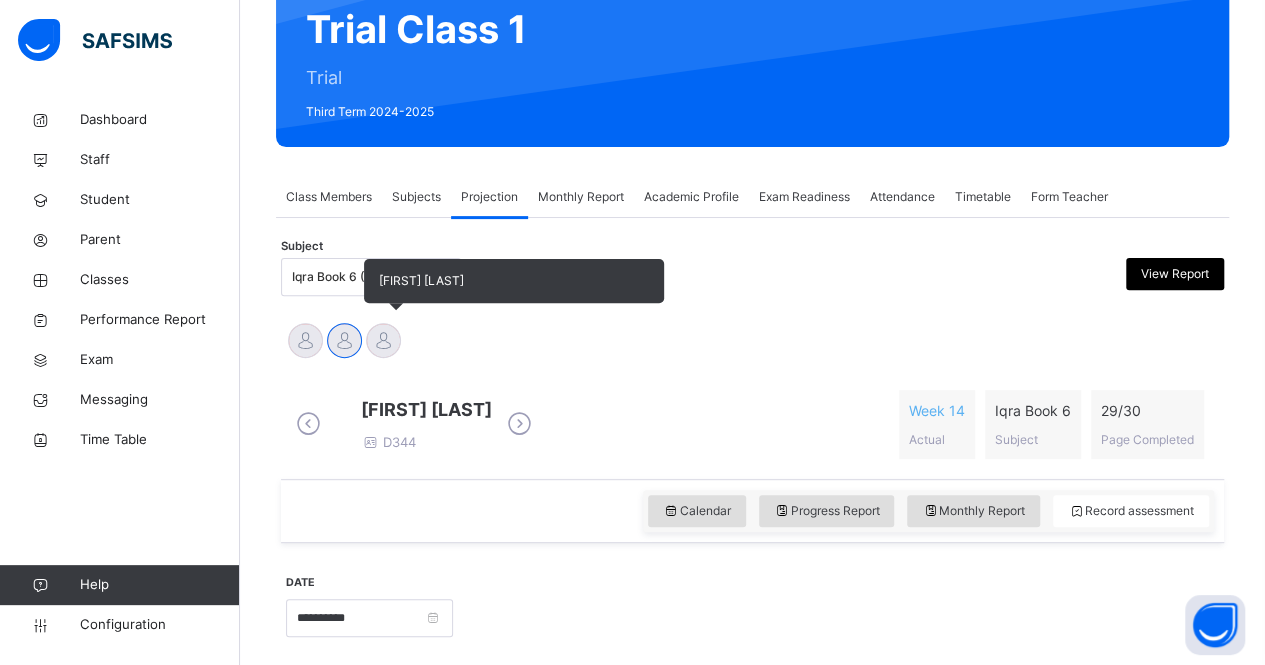 click at bounding box center (383, 340) 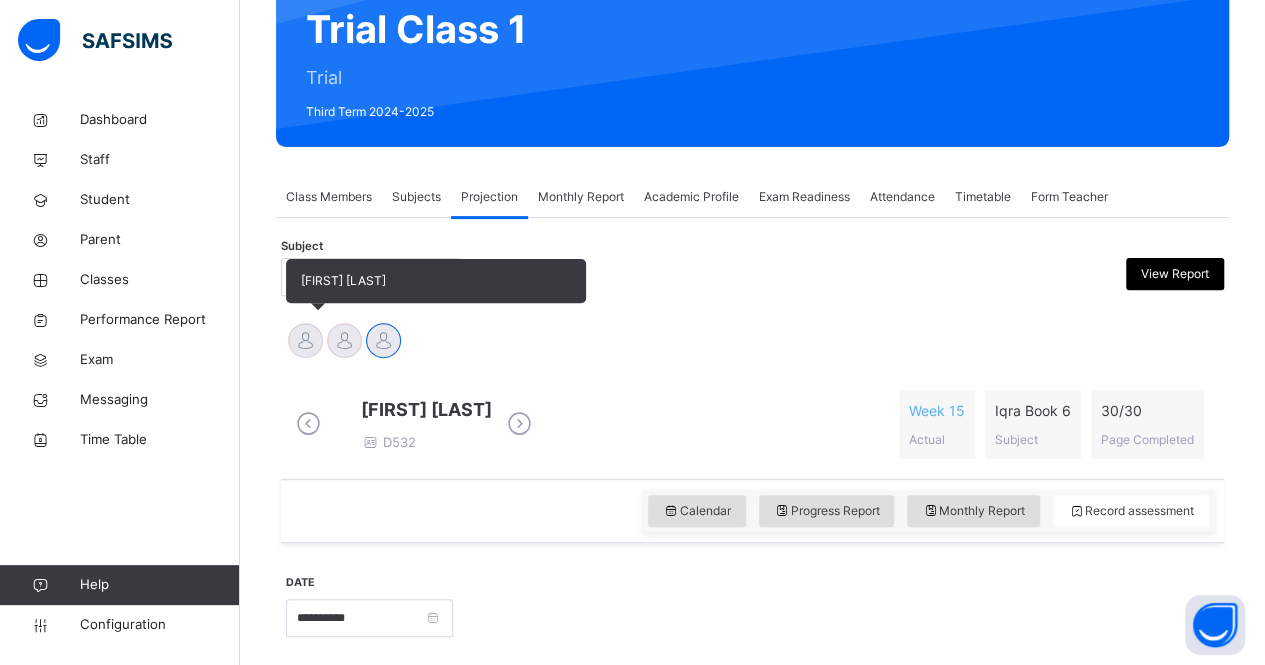 click at bounding box center (305, 340) 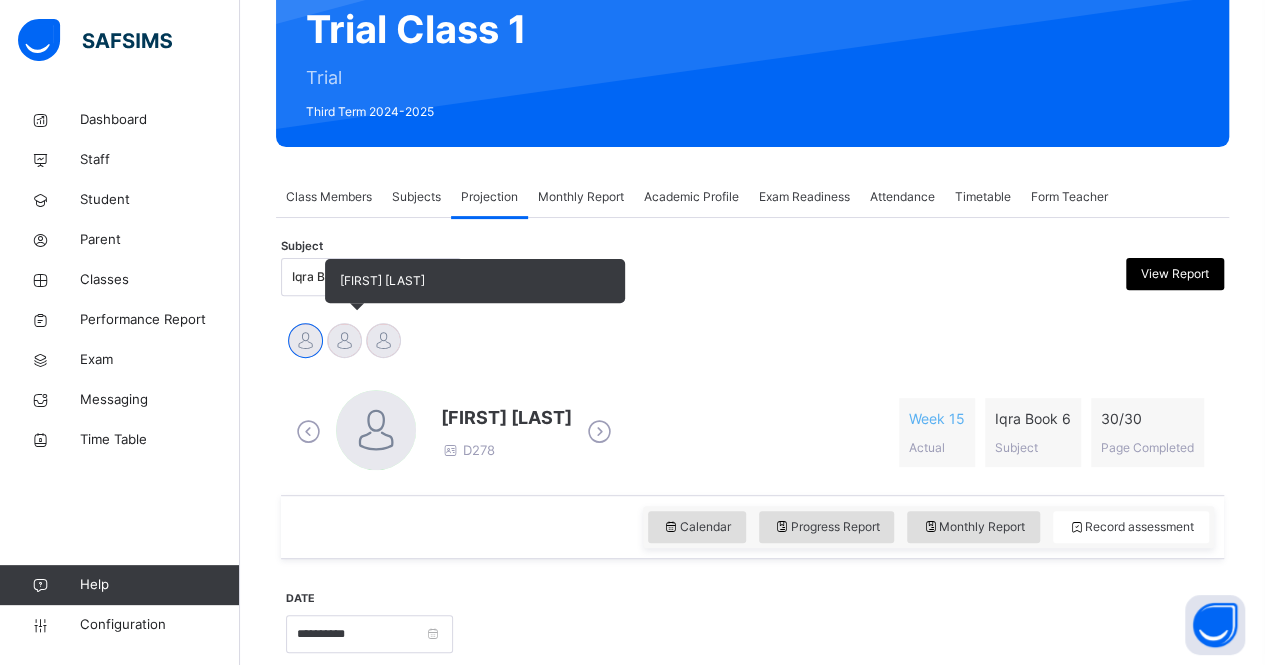 click at bounding box center (344, 340) 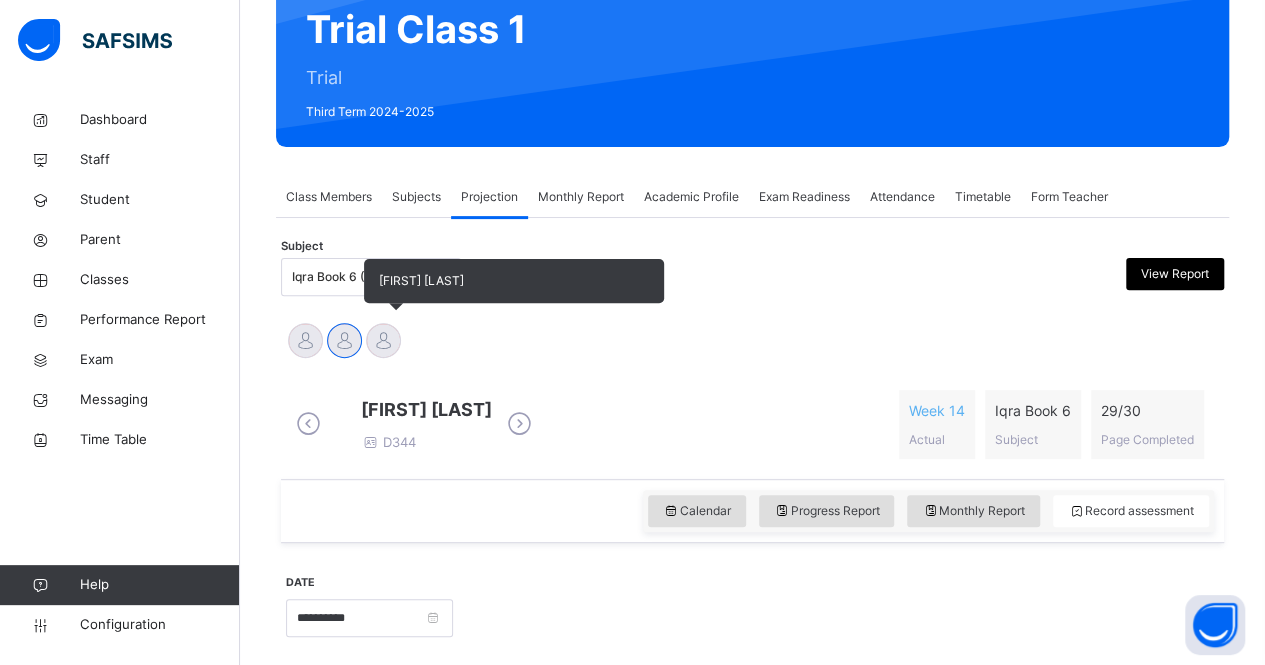 click at bounding box center [383, 340] 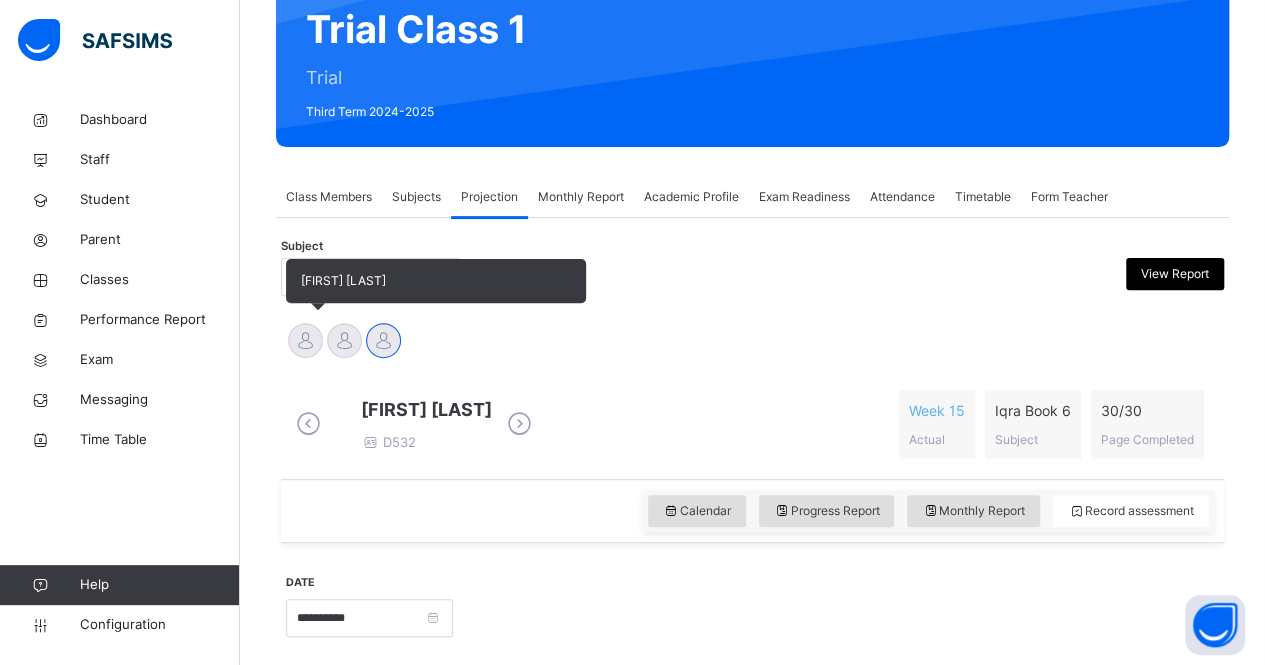 click on "[FIRST] [LAST]" at bounding box center (436, 281) 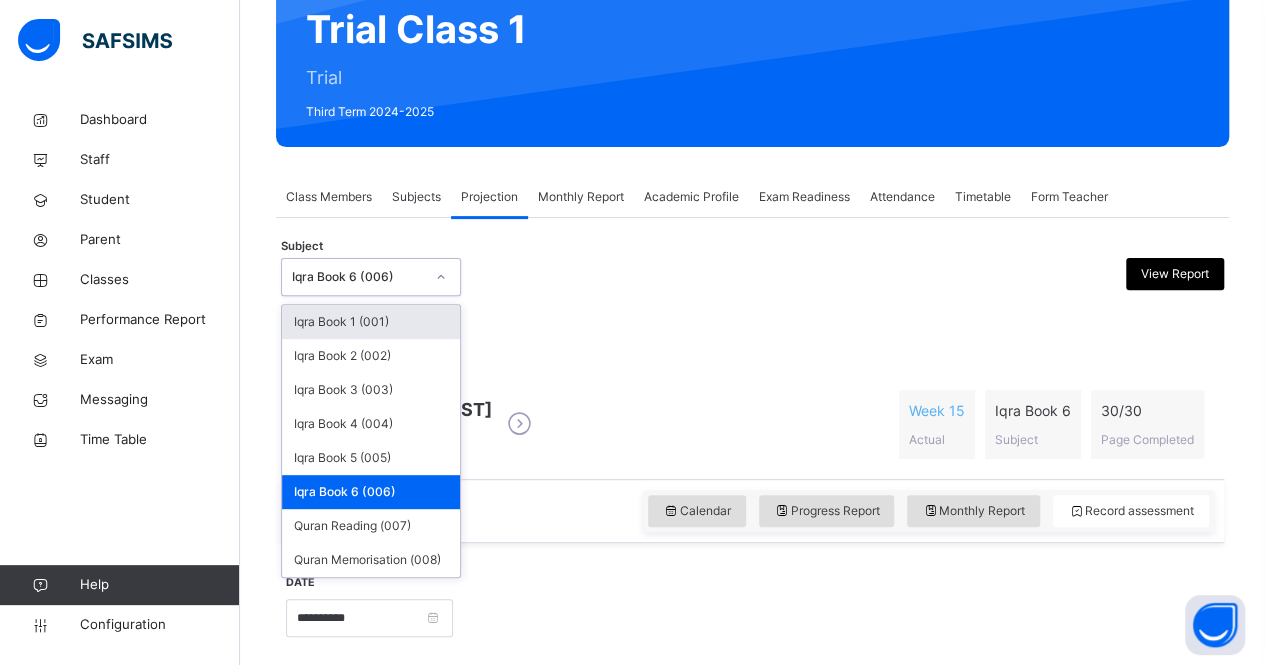 click on "Iqra Book 6 (006)" at bounding box center [358, 277] 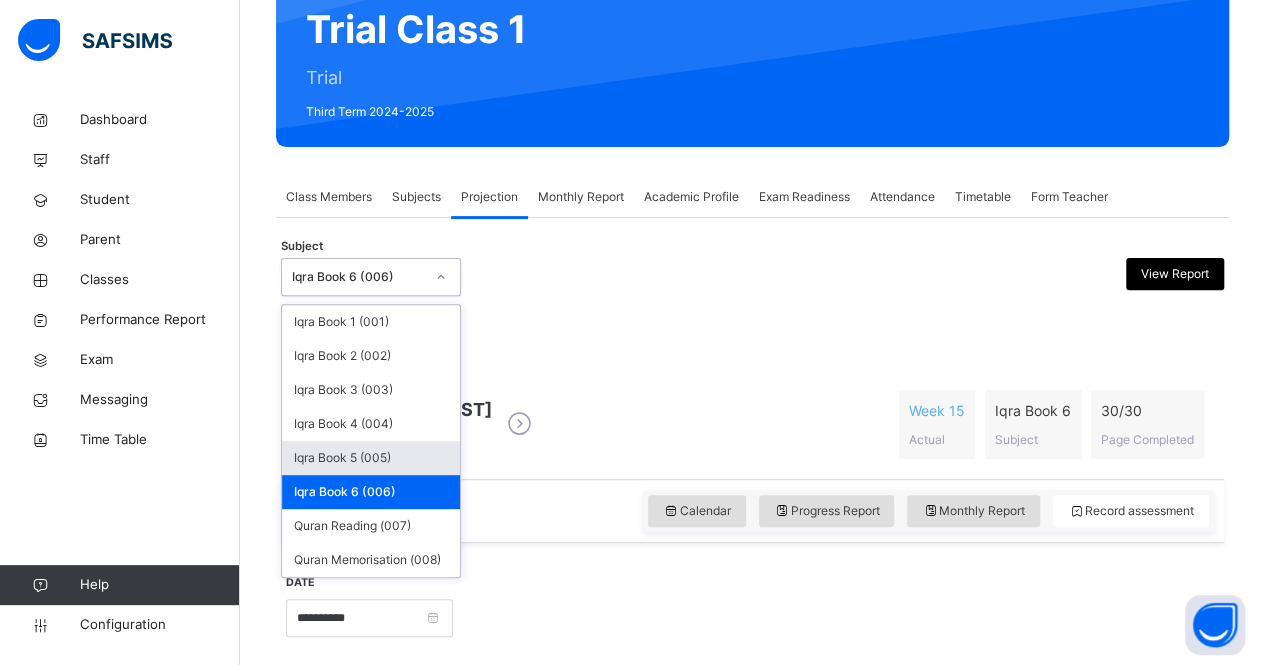 click on "Iqra Book 5 (005)" at bounding box center [371, 458] 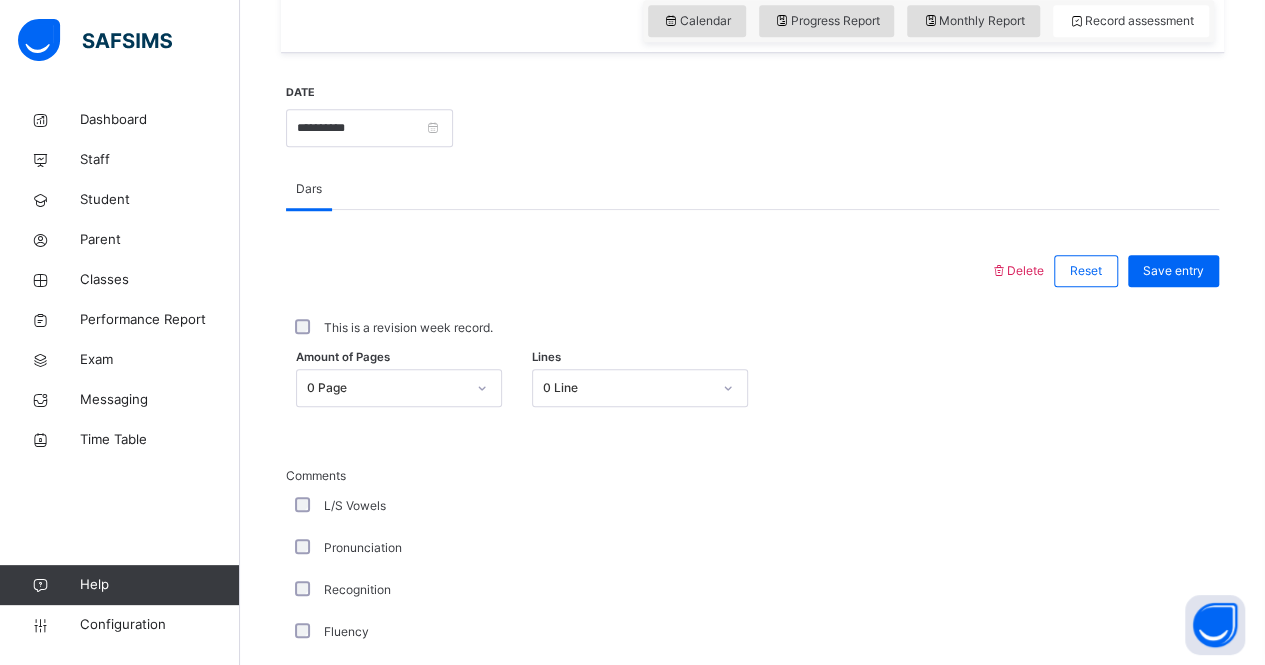 click on "0 Page" at bounding box center (399, 388) 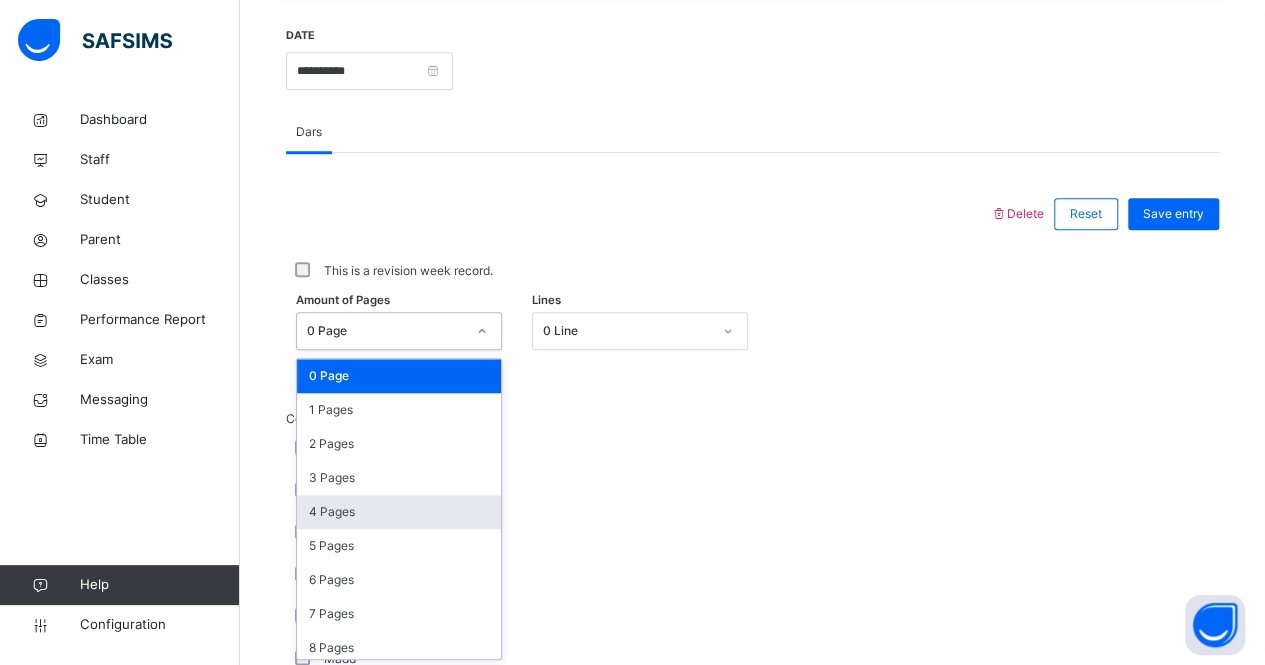 scroll, scrollTop: 762, scrollLeft: 0, axis: vertical 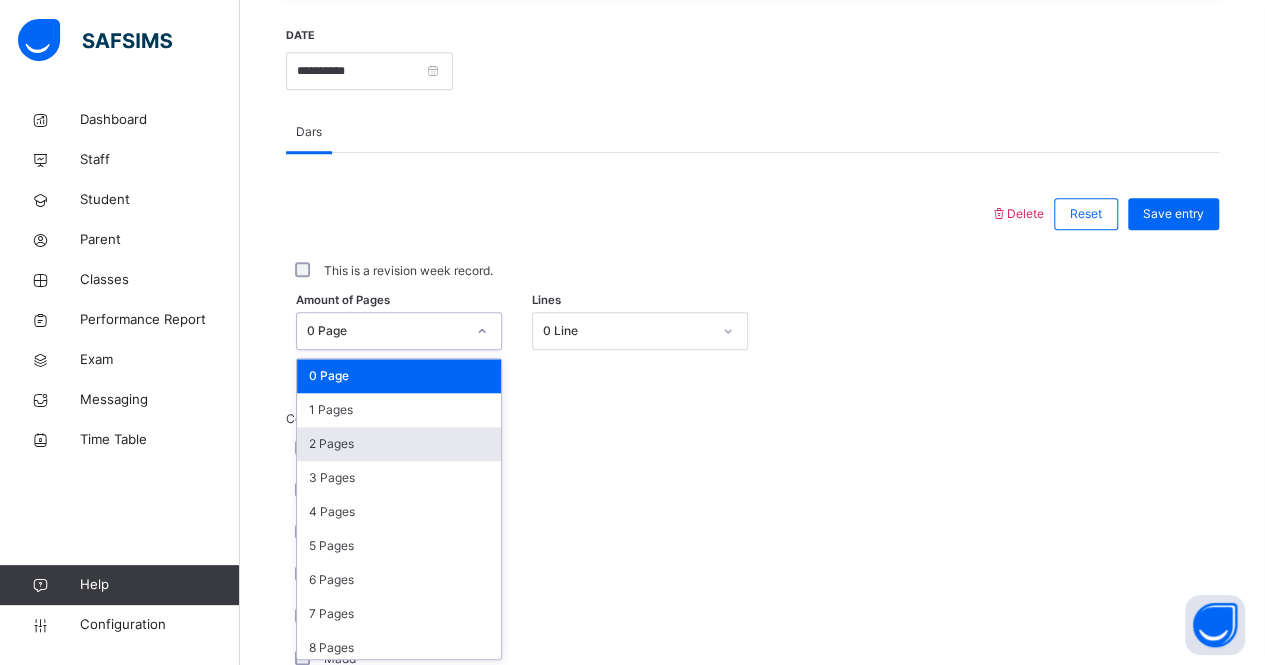 click on "2 Pages" at bounding box center (399, 444) 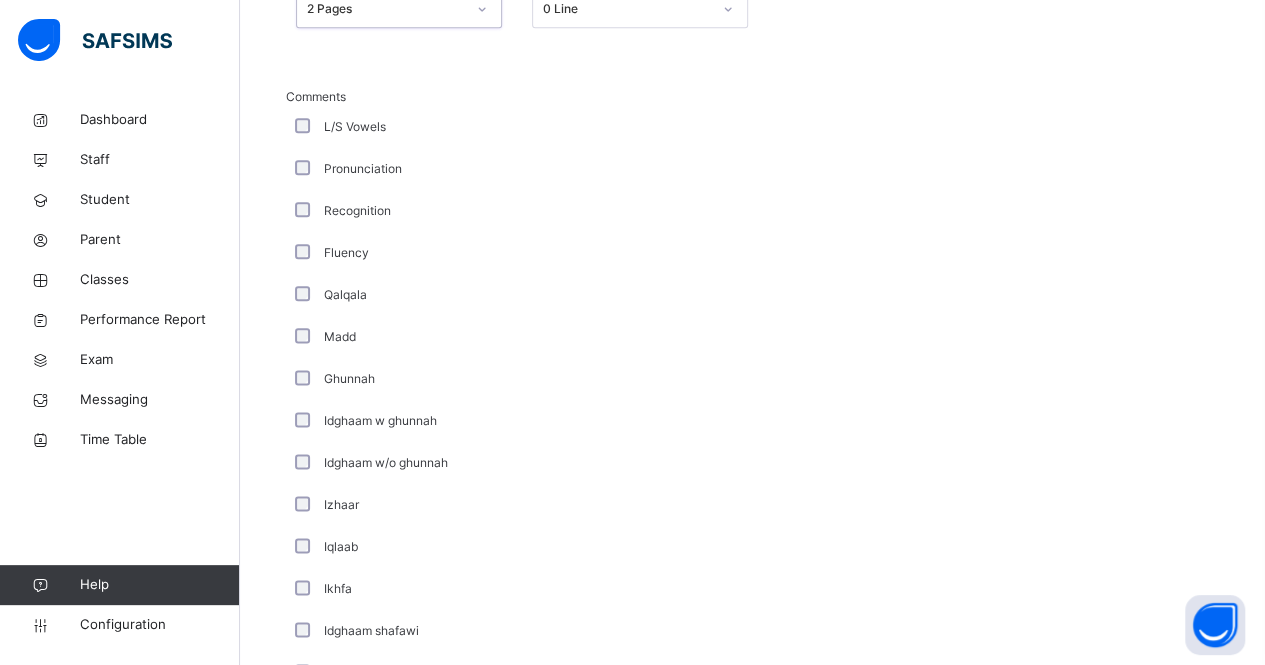 scroll, scrollTop: 1082, scrollLeft: 0, axis: vertical 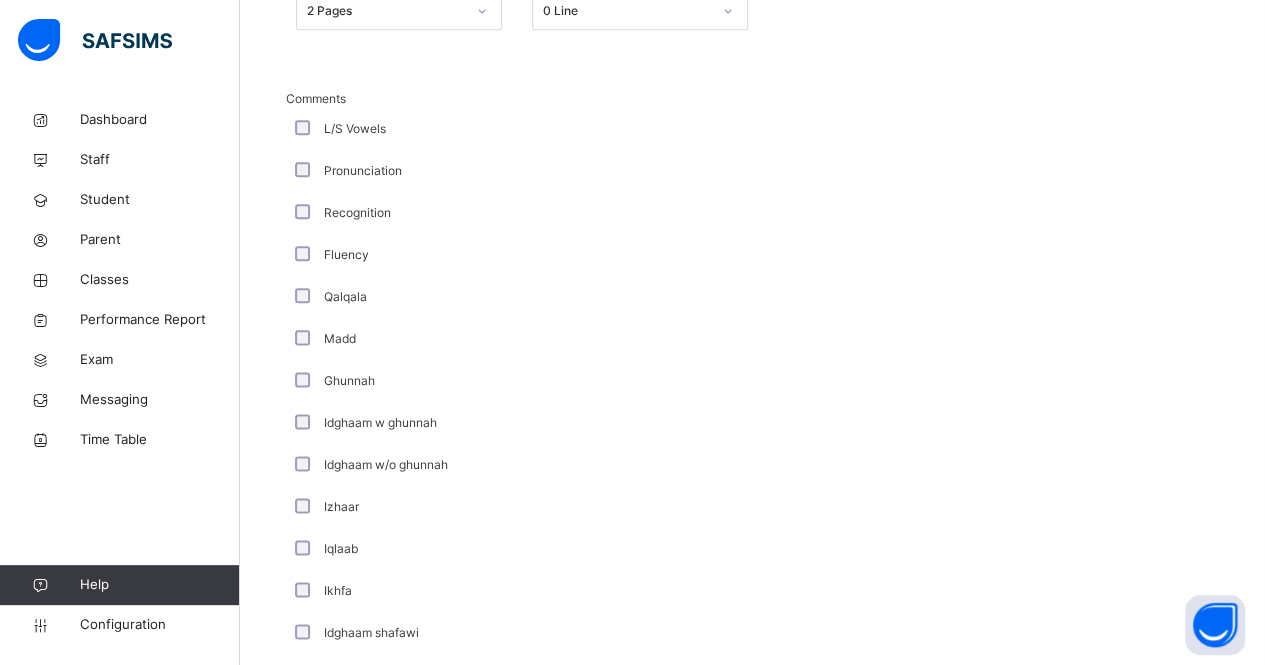 click on "Recognition" at bounding box center [536, 213] 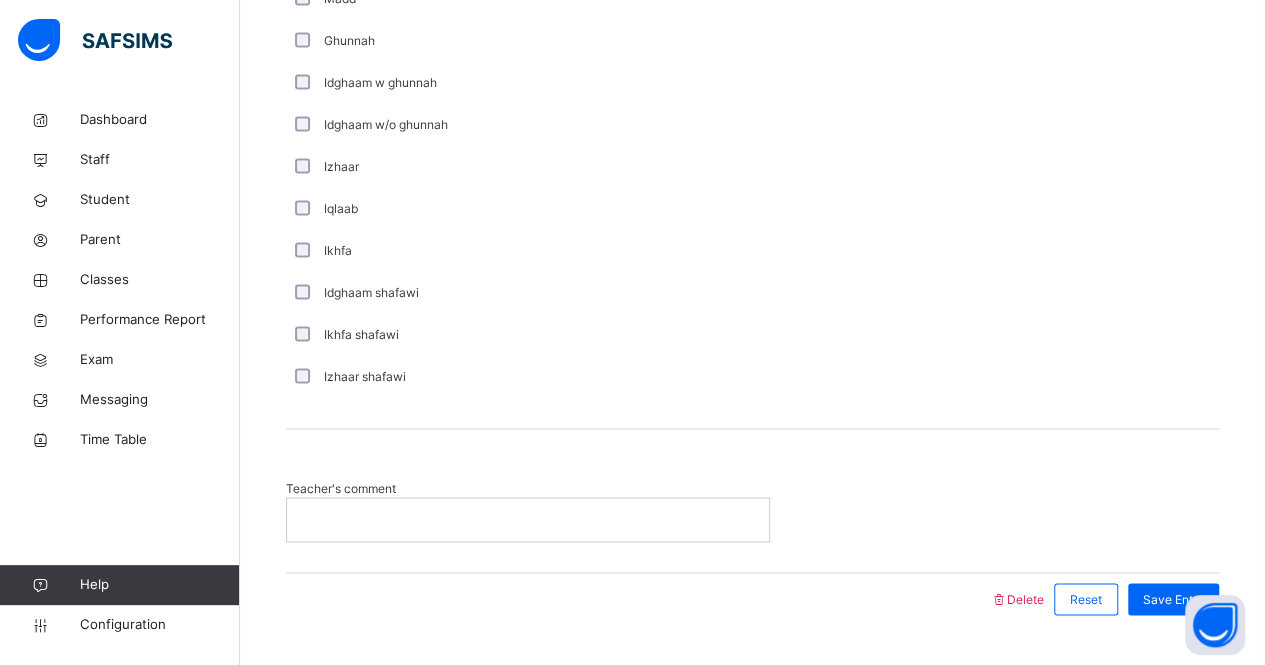 scroll, scrollTop: 1424, scrollLeft: 0, axis: vertical 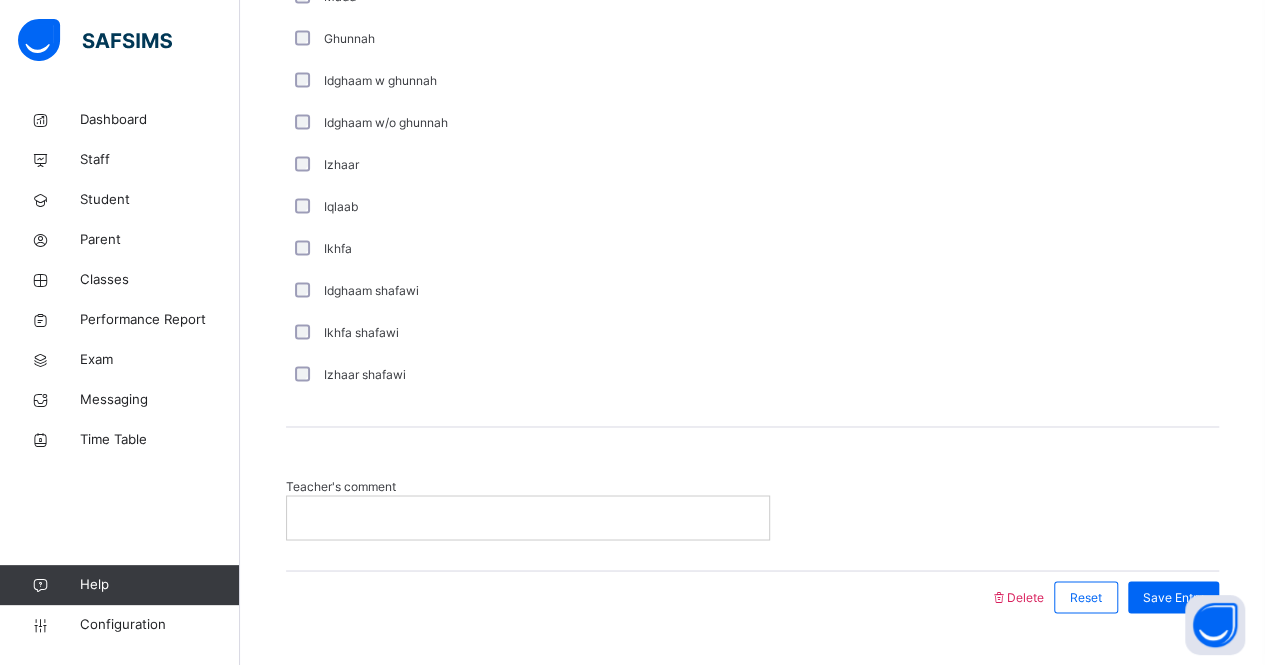 click at bounding box center (528, 517) 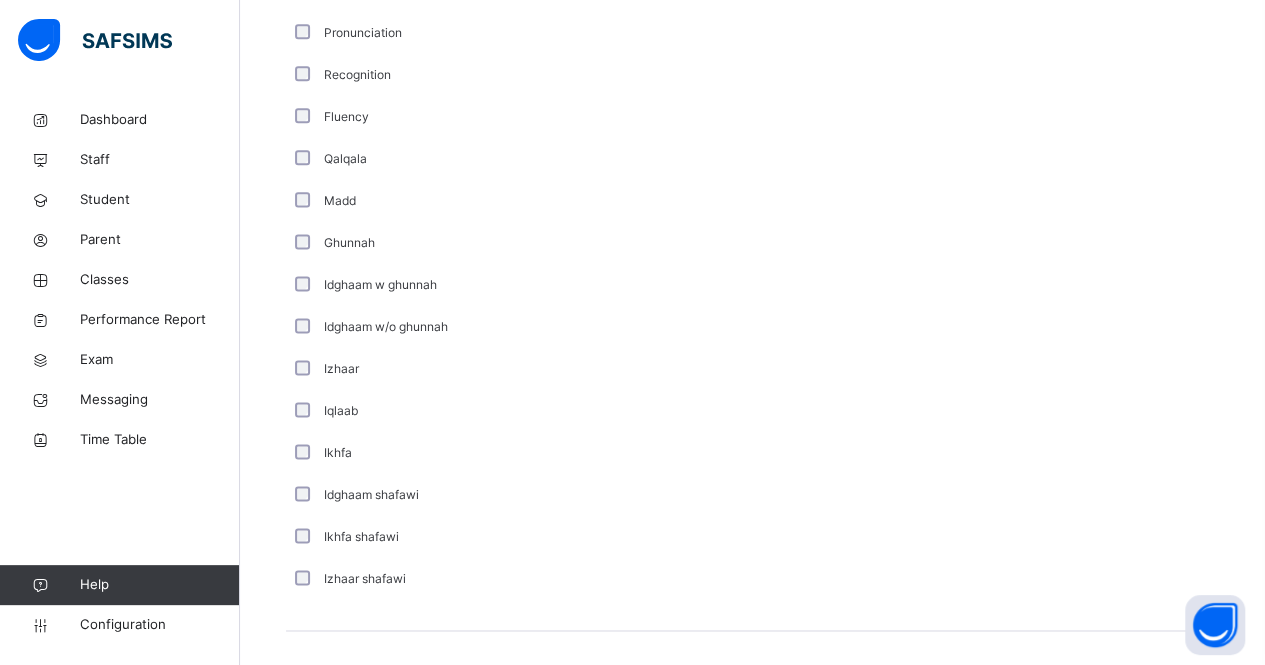 scroll, scrollTop: 1468, scrollLeft: 0, axis: vertical 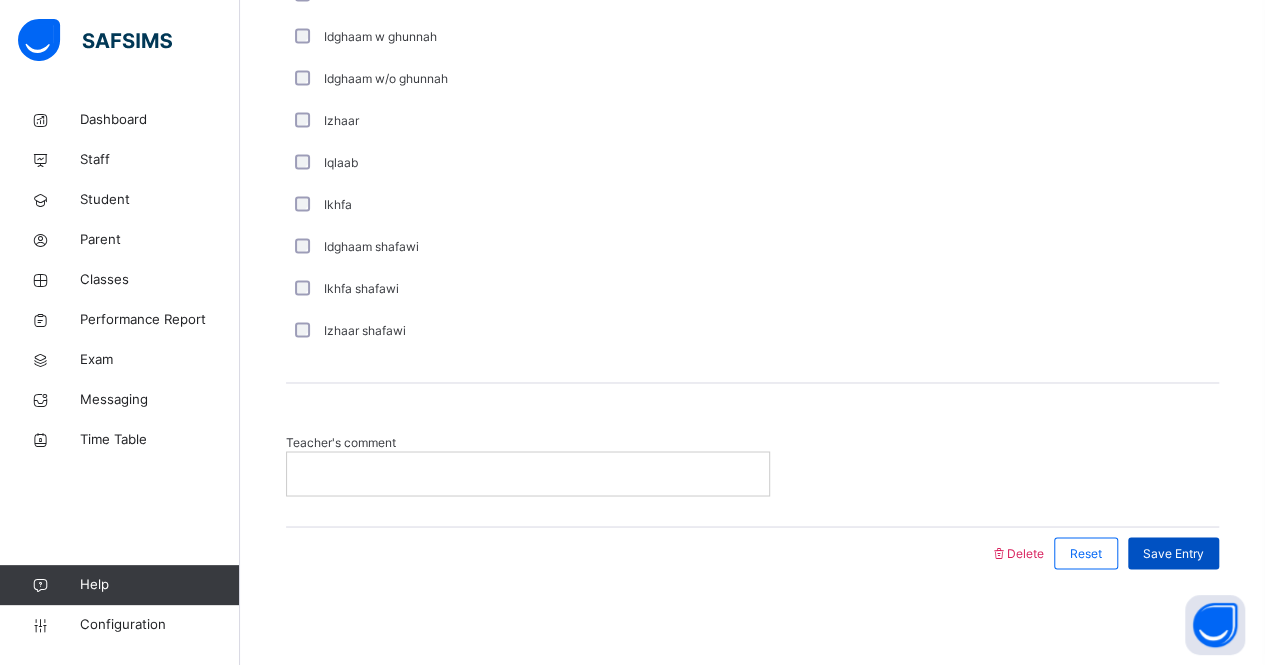 click on "Save Entry" at bounding box center (1173, 553) 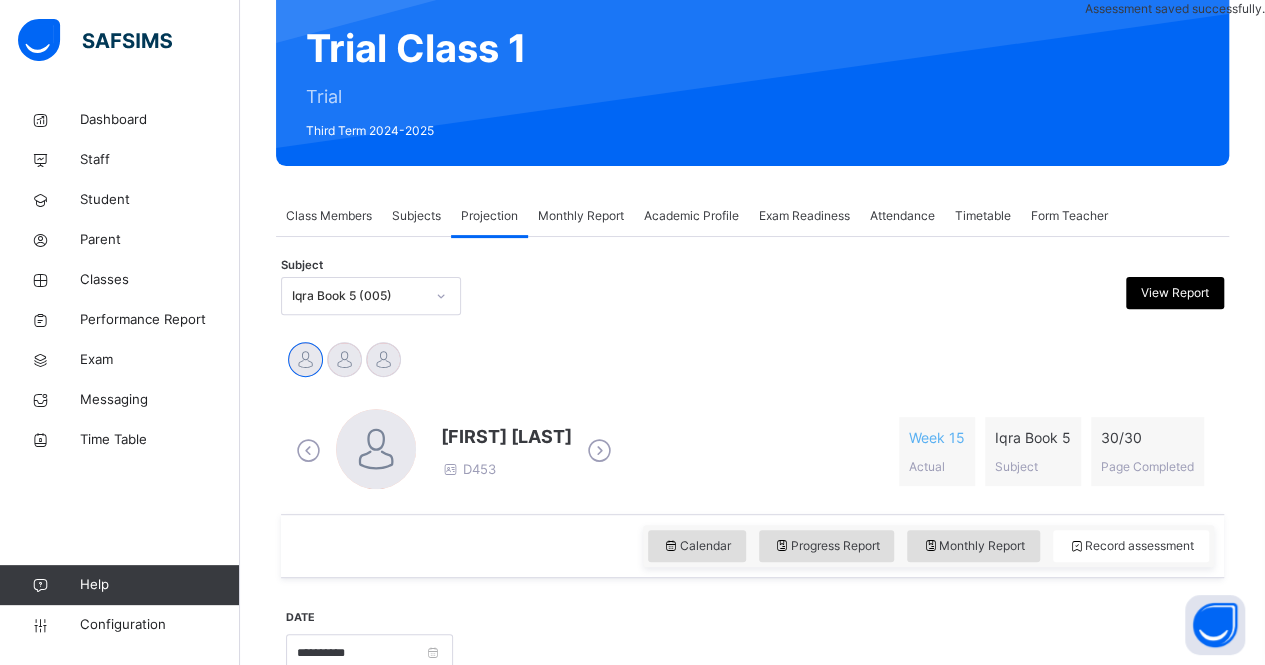 scroll, scrollTop: 176, scrollLeft: 0, axis: vertical 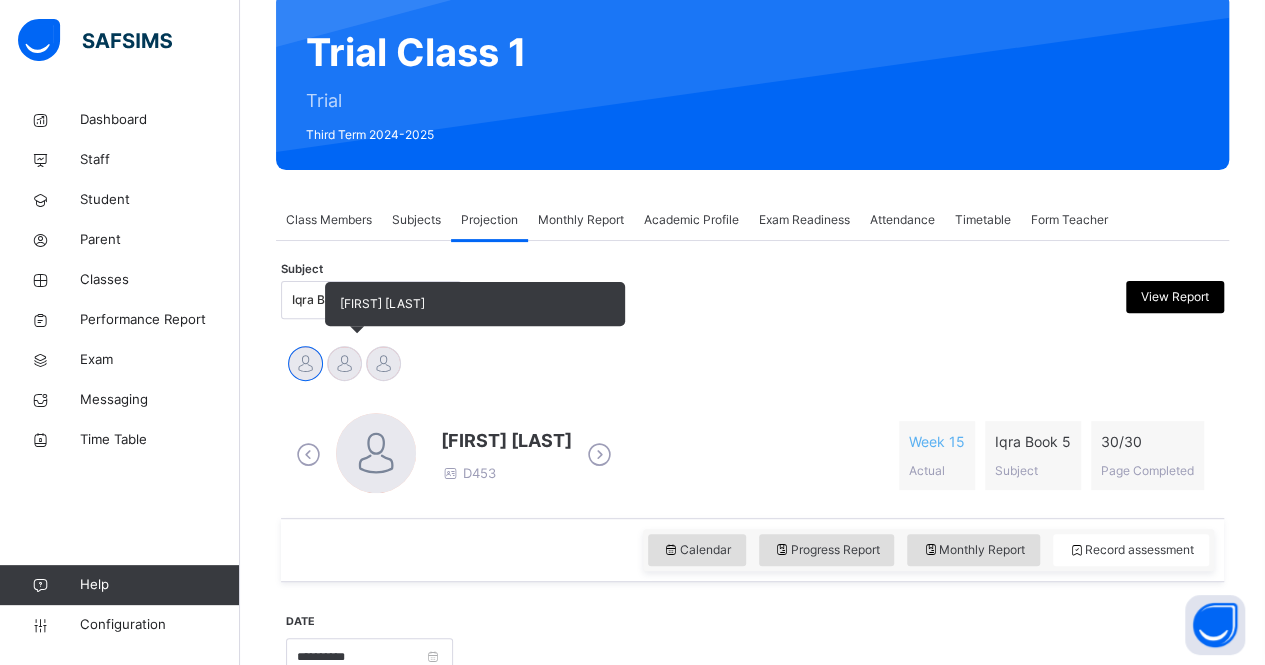 click at bounding box center (344, 363) 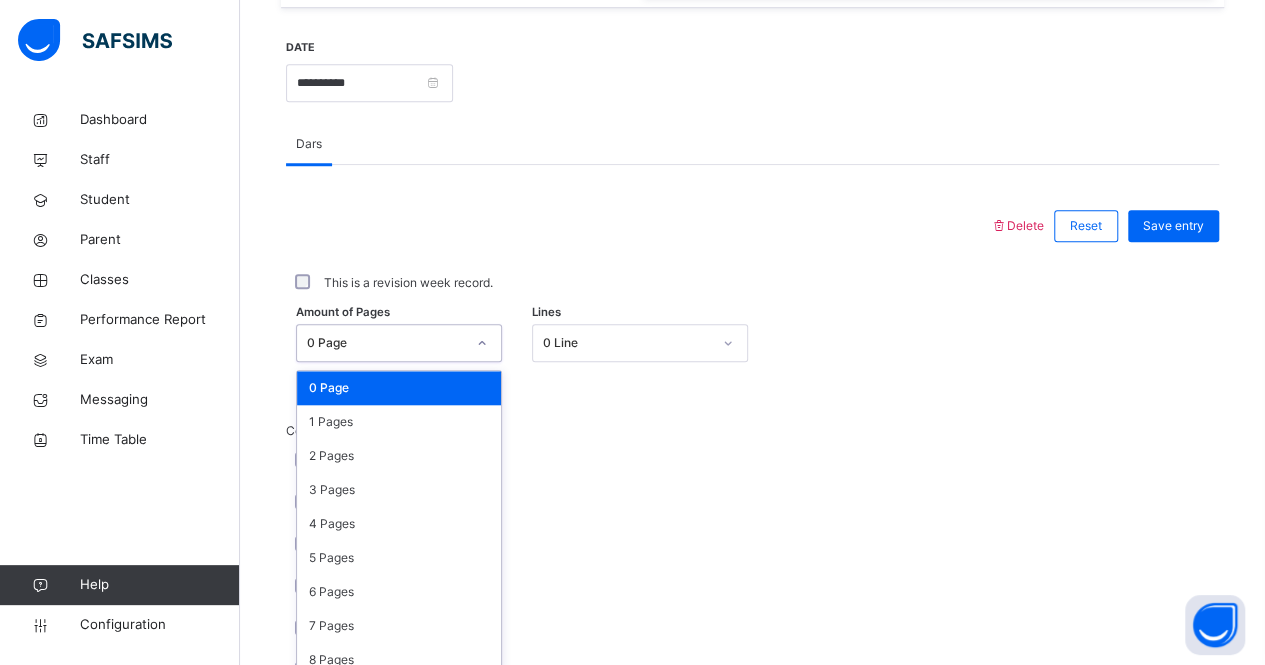 click on "option 0 Page focused, 1 of 31. 31 results available. Use Up and Down to choose options, press Enter to select the currently focused option, press Escape to exit the menu, press Tab to select the option and exit the menu. 0 Page 0 Page 1 Pages 2 Pages 3 Pages 4 Pages 5 Pages 6 Pages 7 Pages 8 Pages 9 Pages 10 Pages 11 Pages 12 Pages 13 Pages 14 Pages 15 Pages 16 Pages 17 Pages 18 Pages 19 Pages 20 Pages 21 Pages 22 Pages 23 Pages 24 Pages 25 Pages 26 Pages 27 Pages 28 Pages 29 Pages 30 Pages" at bounding box center [399, 343] 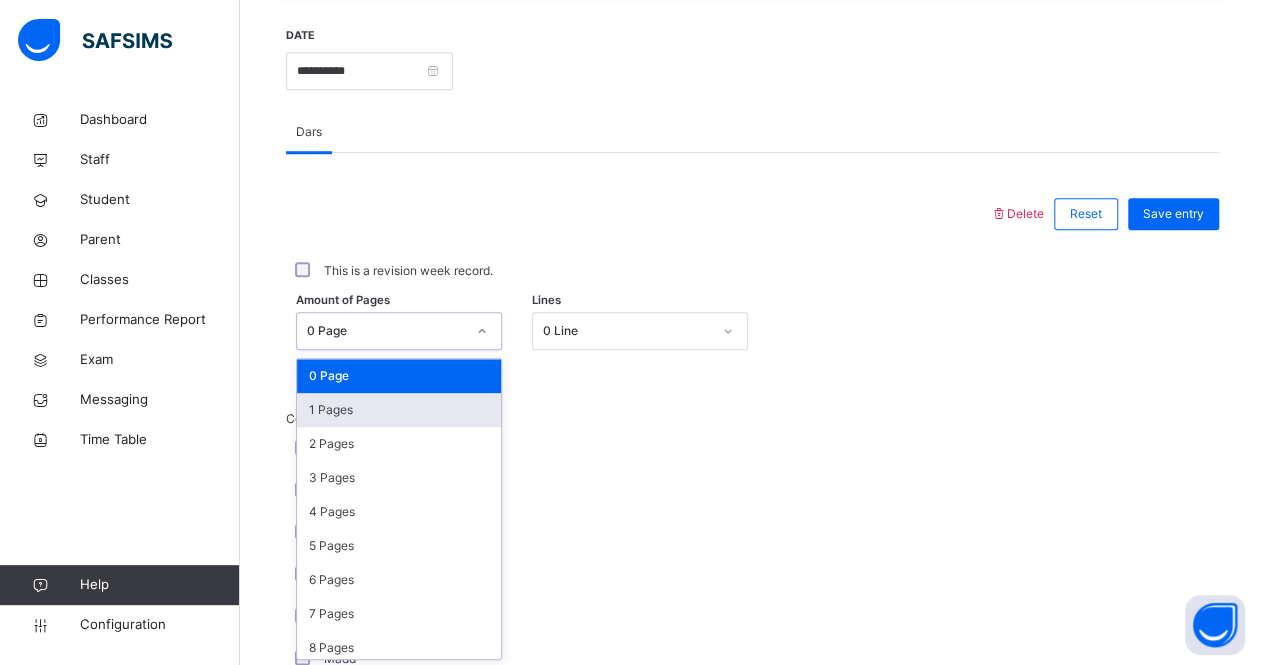 scroll, scrollTop: 762, scrollLeft: 0, axis: vertical 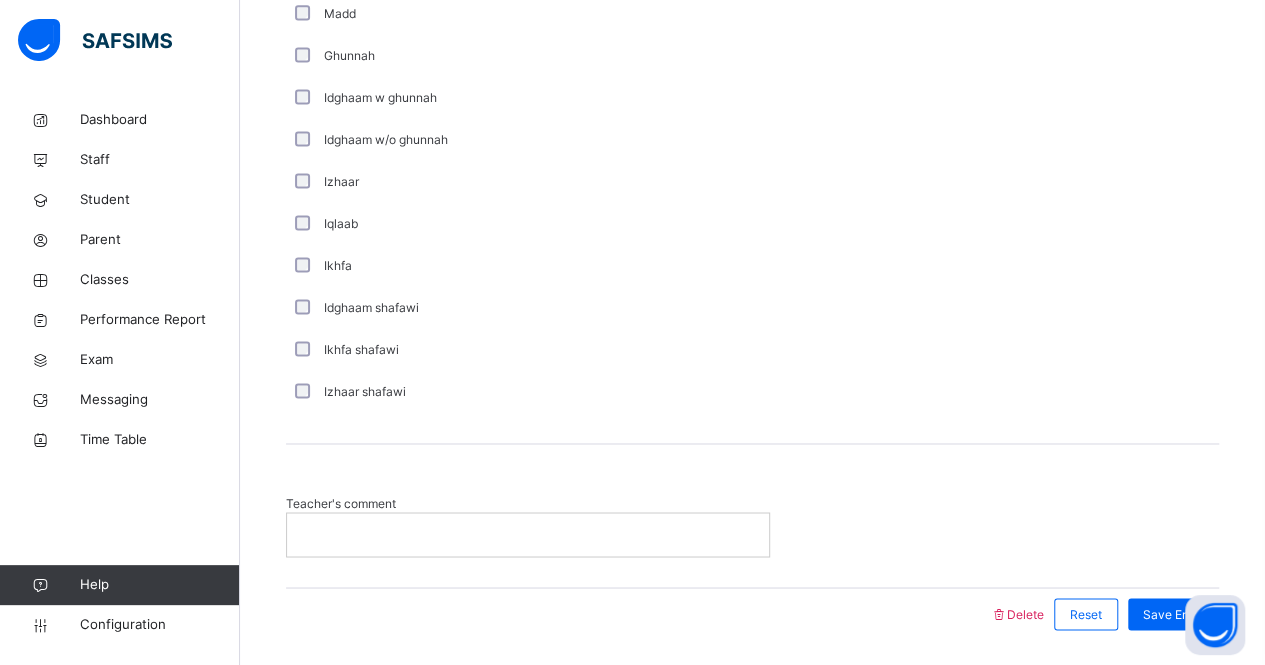 click at bounding box center (528, 534) 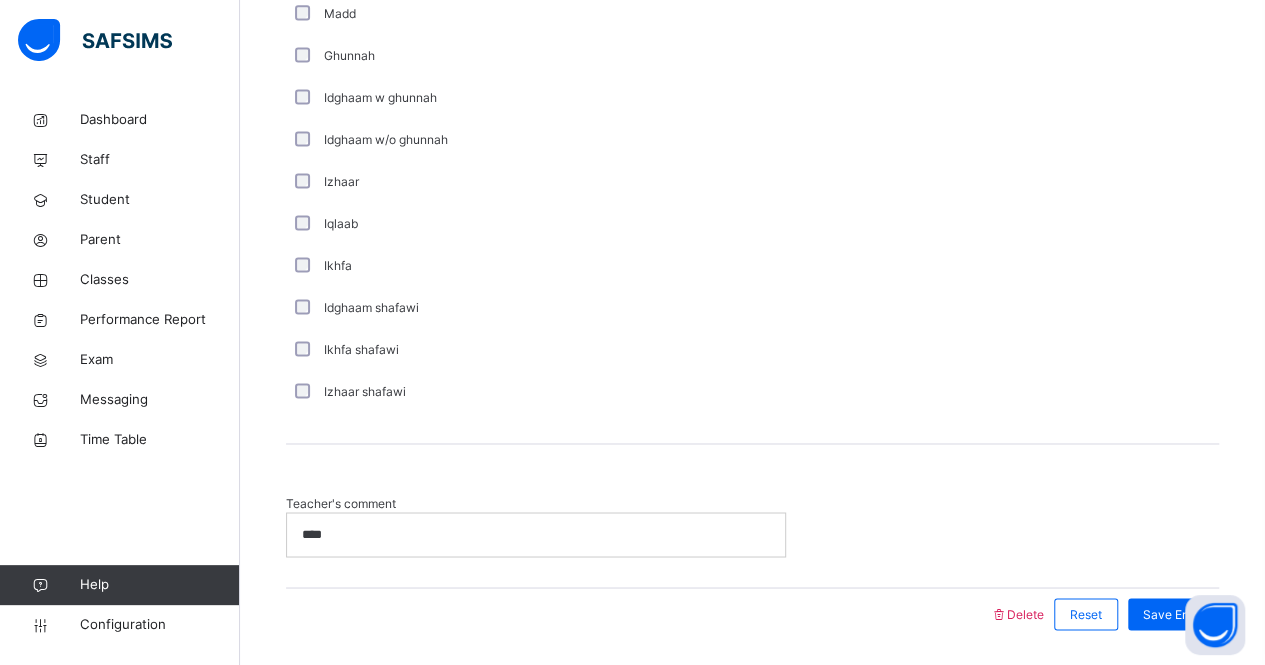 scroll, scrollTop: 1468, scrollLeft: 0, axis: vertical 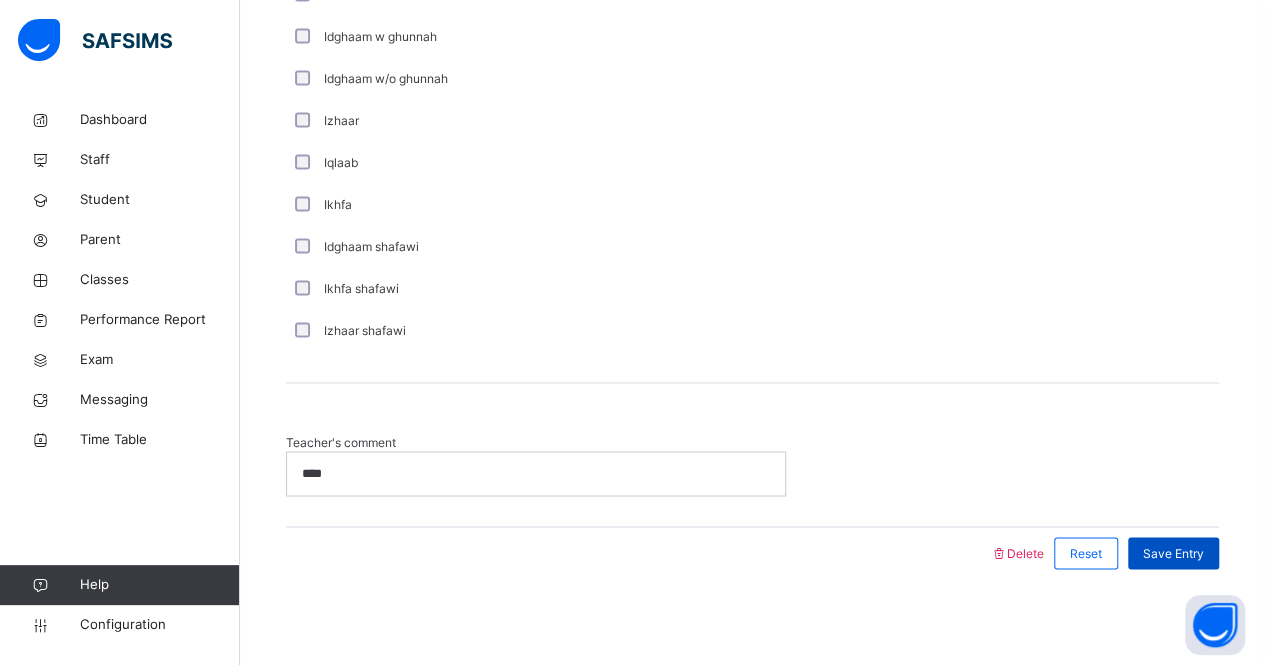 click on "Save Entry" at bounding box center (1173, 553) 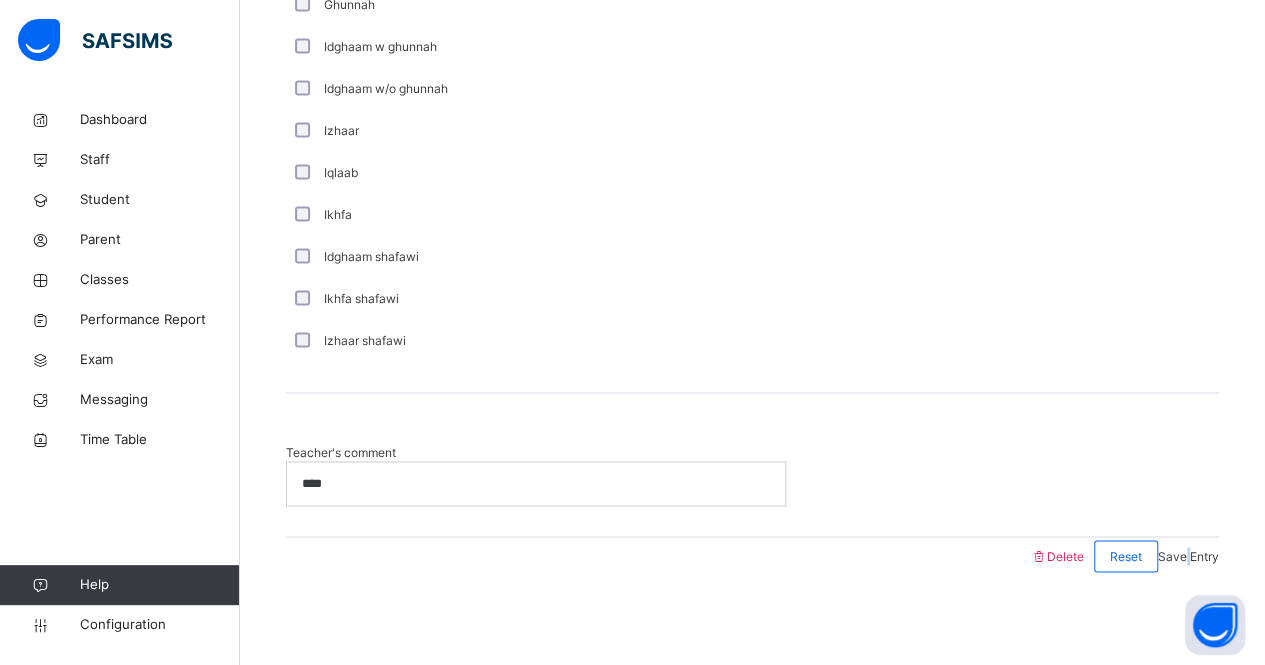 click on "Save Entry" at bounding box center [1188, 555] 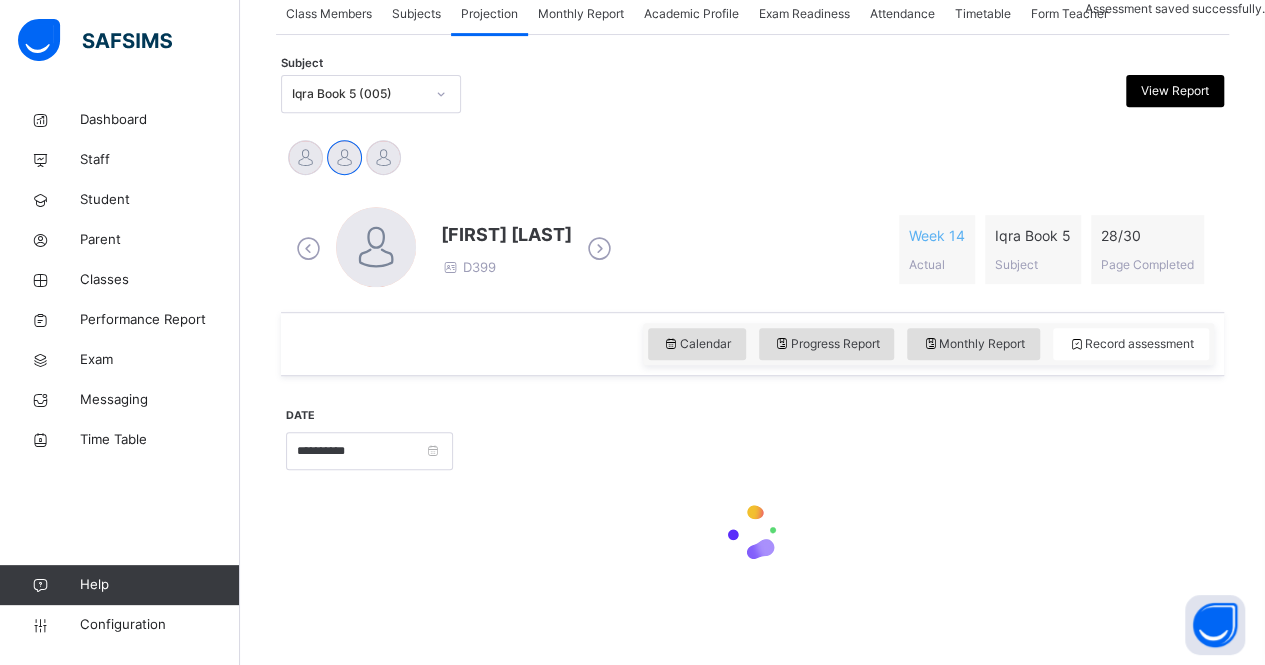 scroll, scrollTop: 1468, scrollLeft: 0, axis: vertical 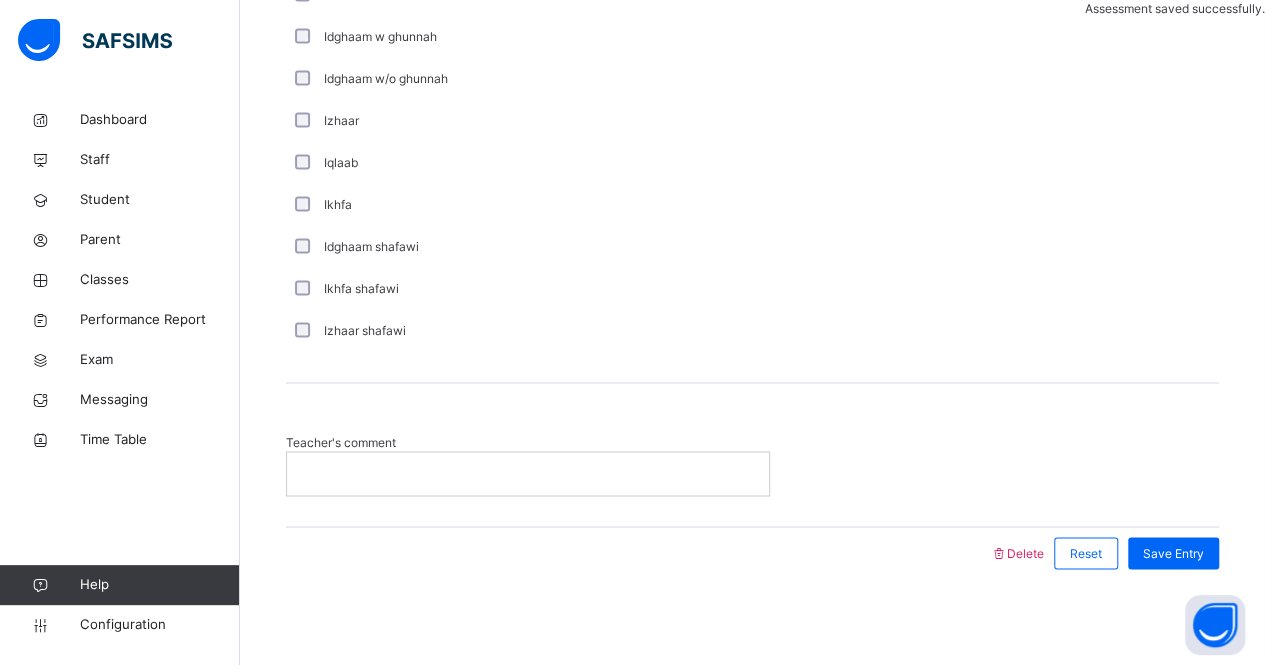 click on "Teacher's comment" at bounding box center (752, 464) 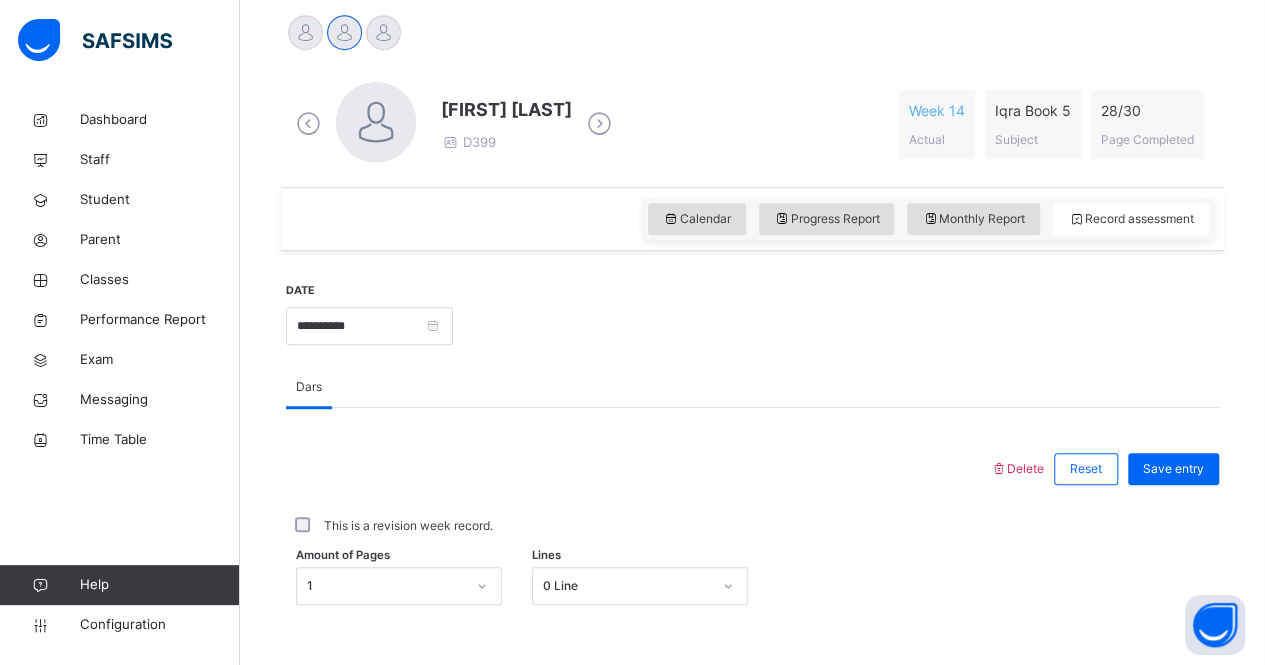 scroll, scrollTop: 505, scrollLeft: 0, axis: vertical 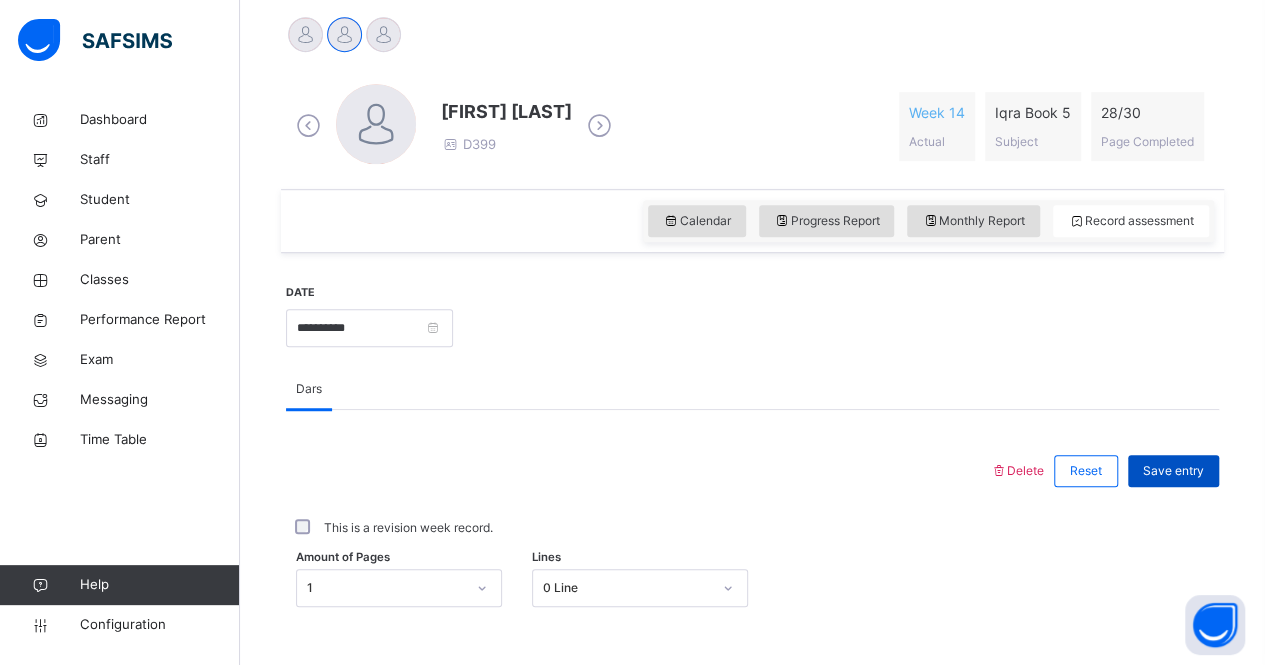 click on "Save entry" at bounding box center [1173, 471] 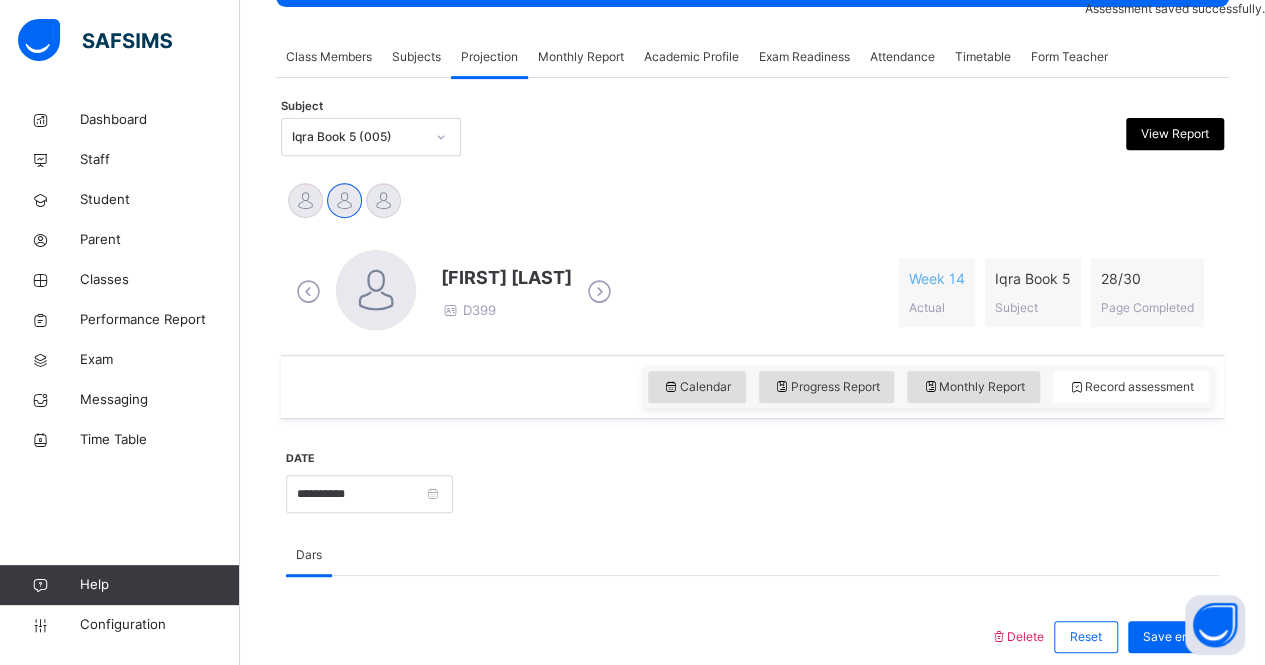 scroll, scrollTop: 317, scrollLeft: 0, axis: vertical 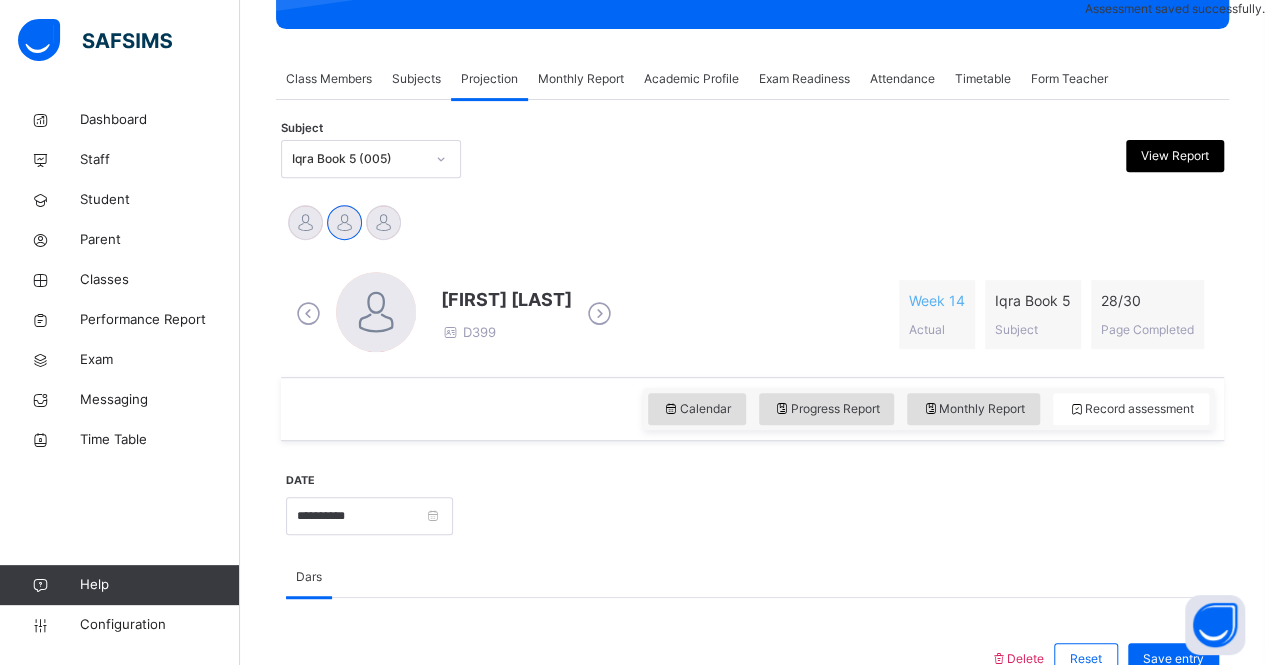 click on "Iqra Book 5 (005)" at bounding box center [358, 159] 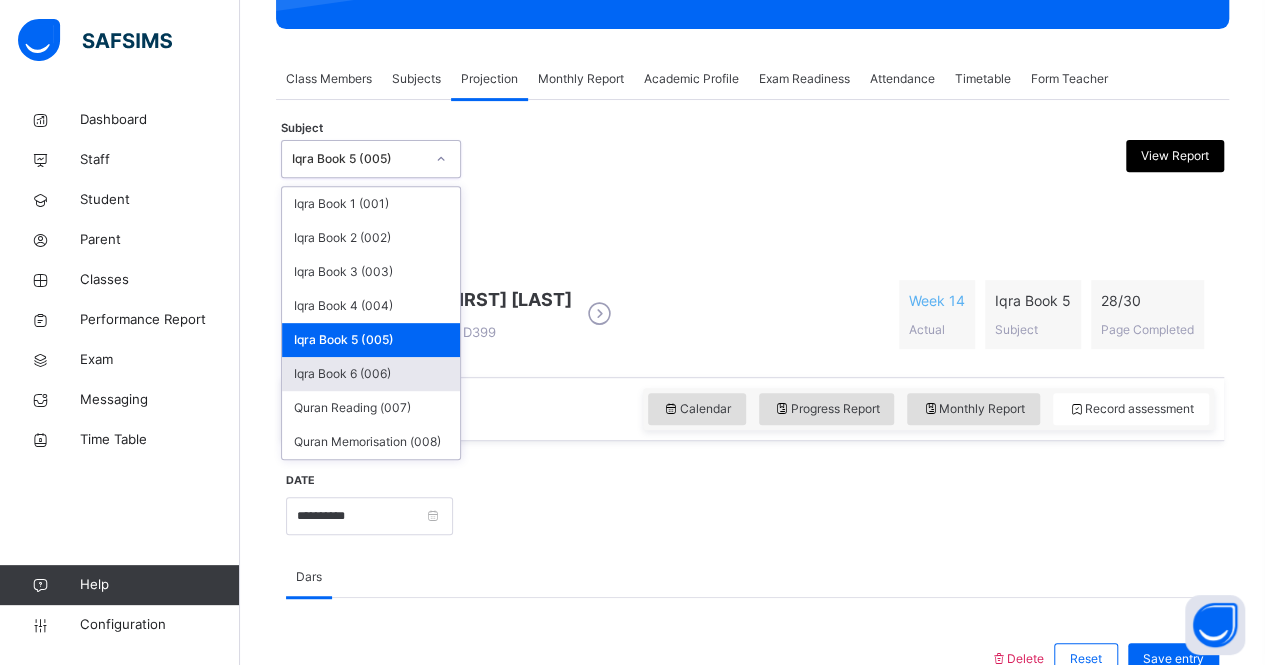 click on "Iqra Book 6 (006)" at bounding box center [371, 374] 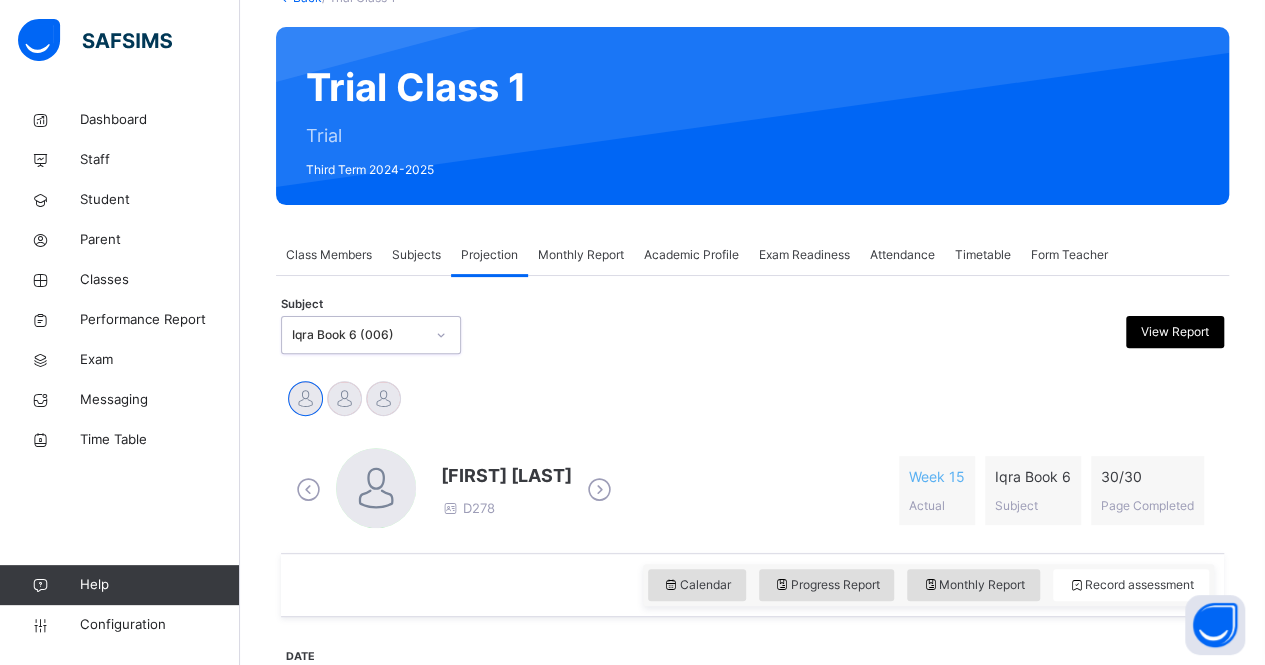 scroll, scrollTop: 142, scrollLeft: 0, axis: vertical 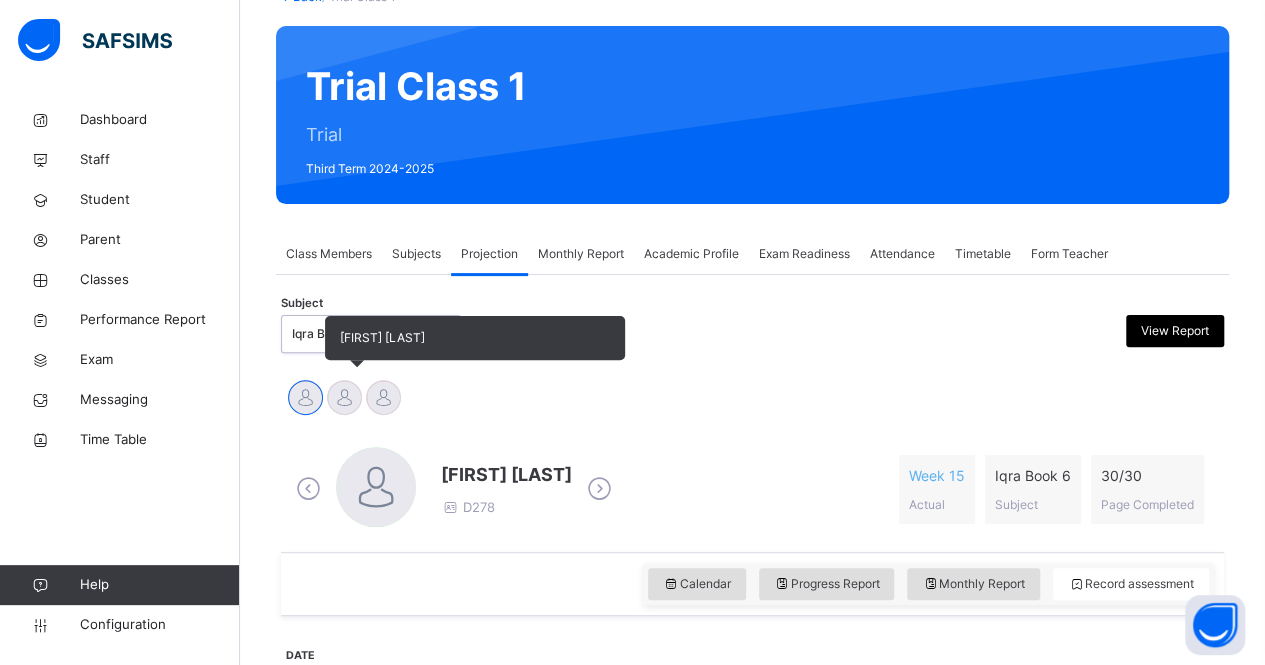 click at bounding box center [344, 397] 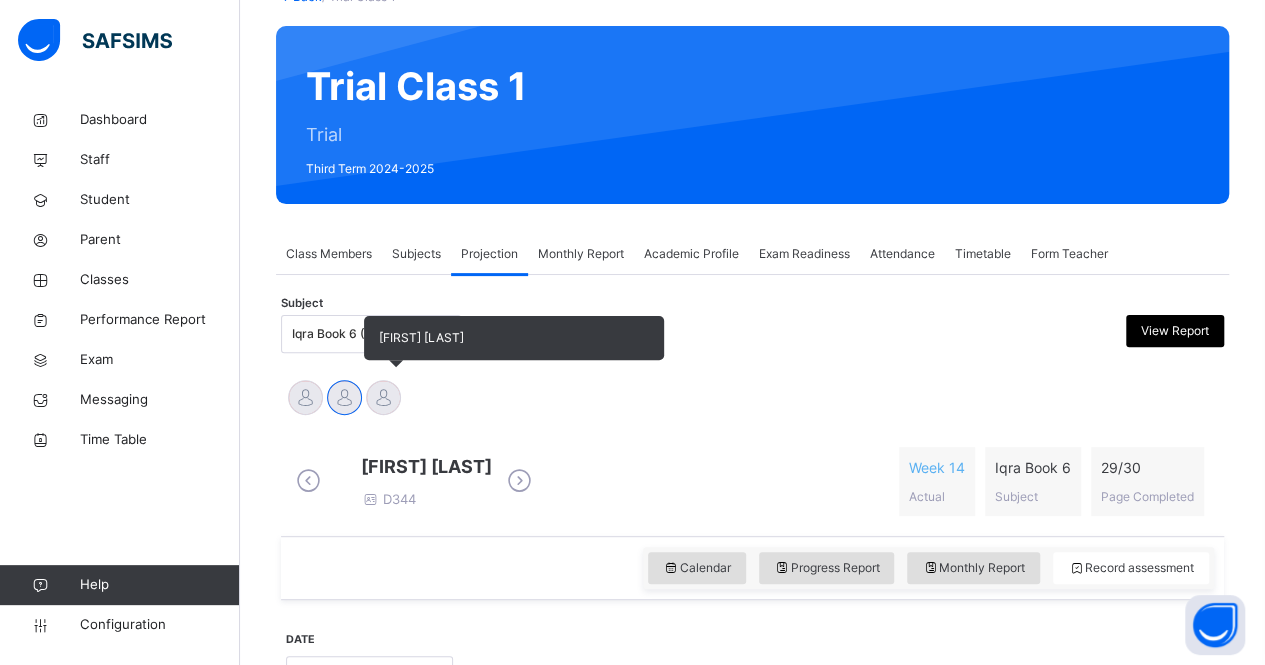 click at bounding box center (383, 397) 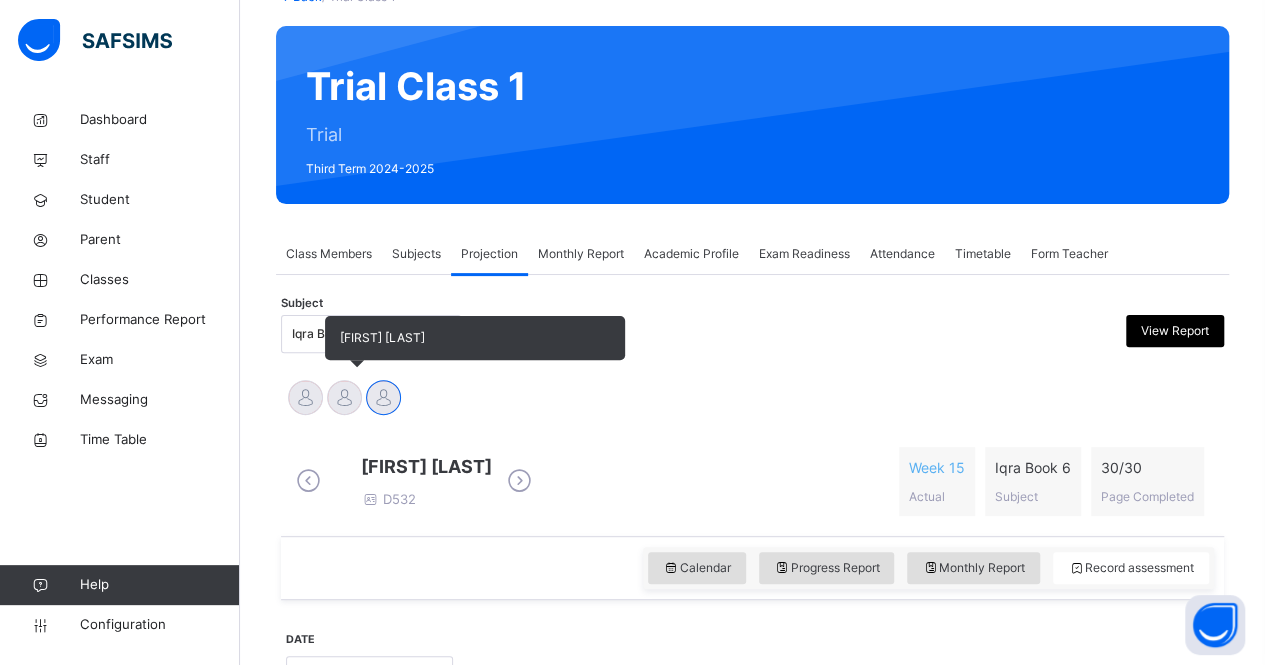 click at bounding box center [344, 397] 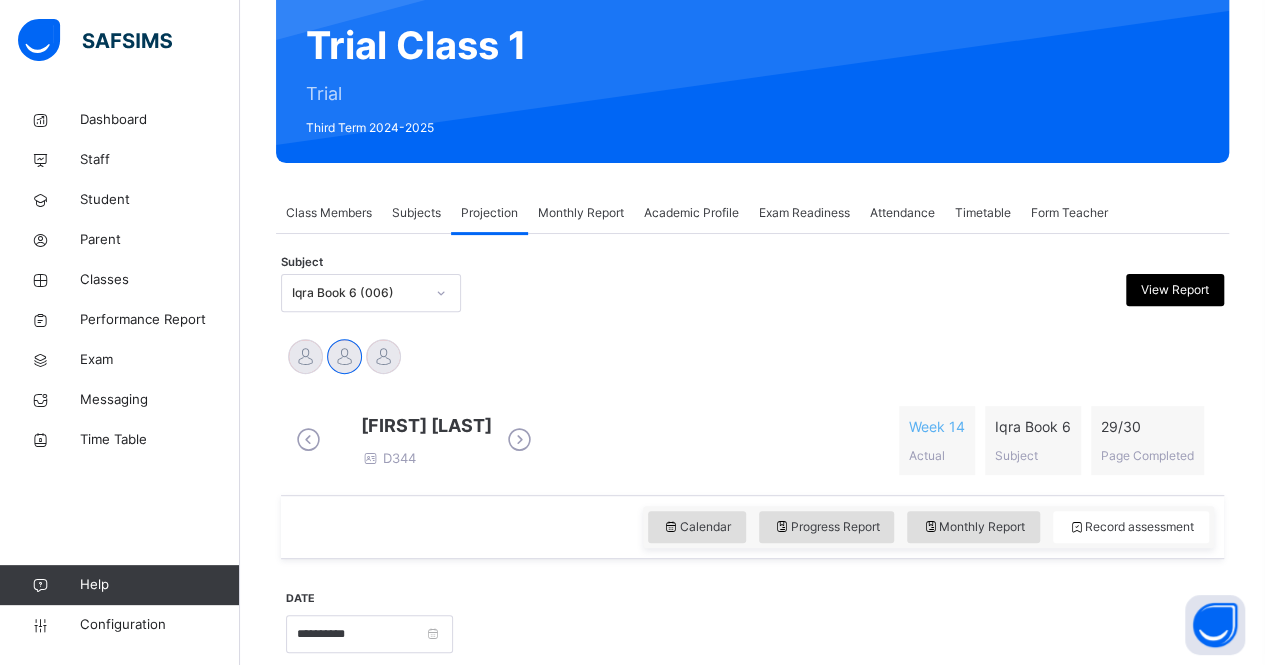 scroll, scrollTop: 186, scrollLeft: 0, axis: vertical 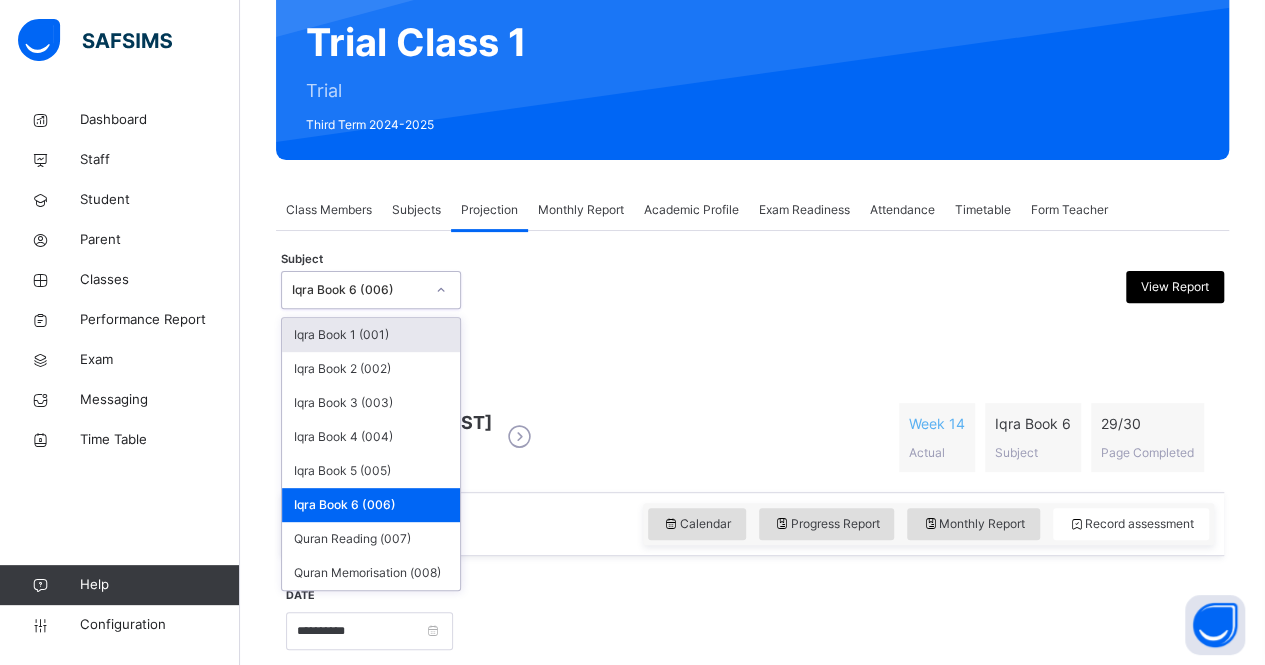click on "Iqra Book 6 (006)" at bounding box center (358, 290) 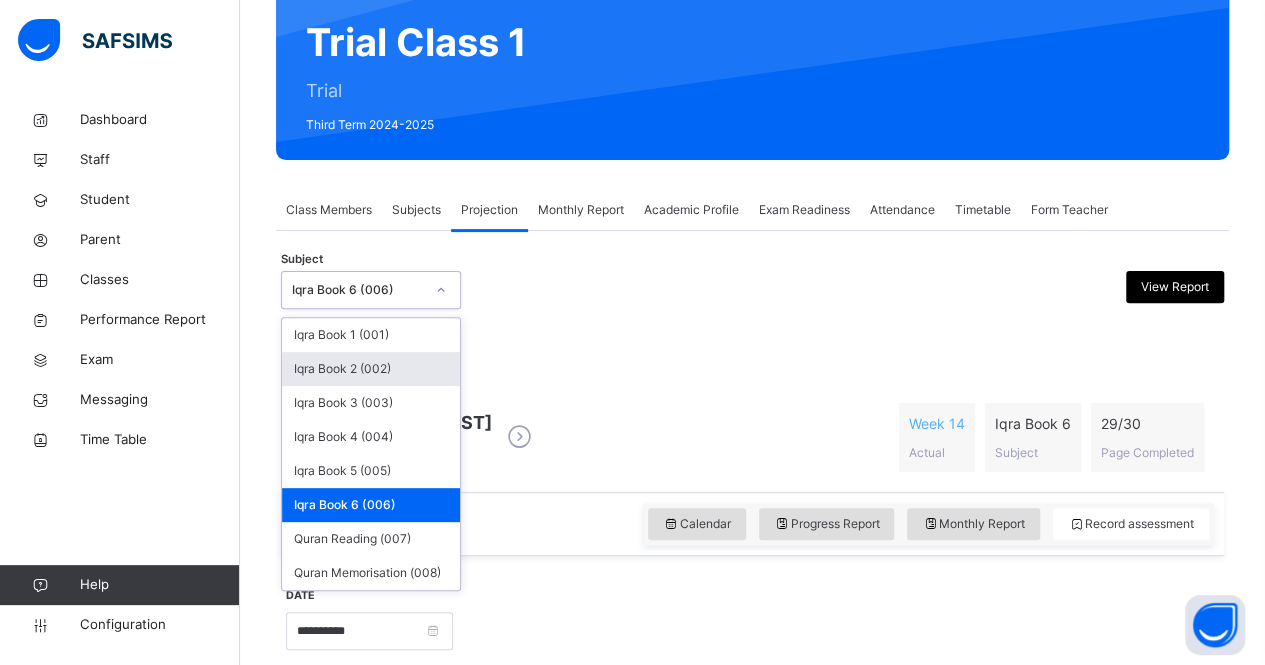 click on "[FIRST] [LAST] [FIRST] [LAST] [FIRST] [LAST]" at bounding box center (752, 356) 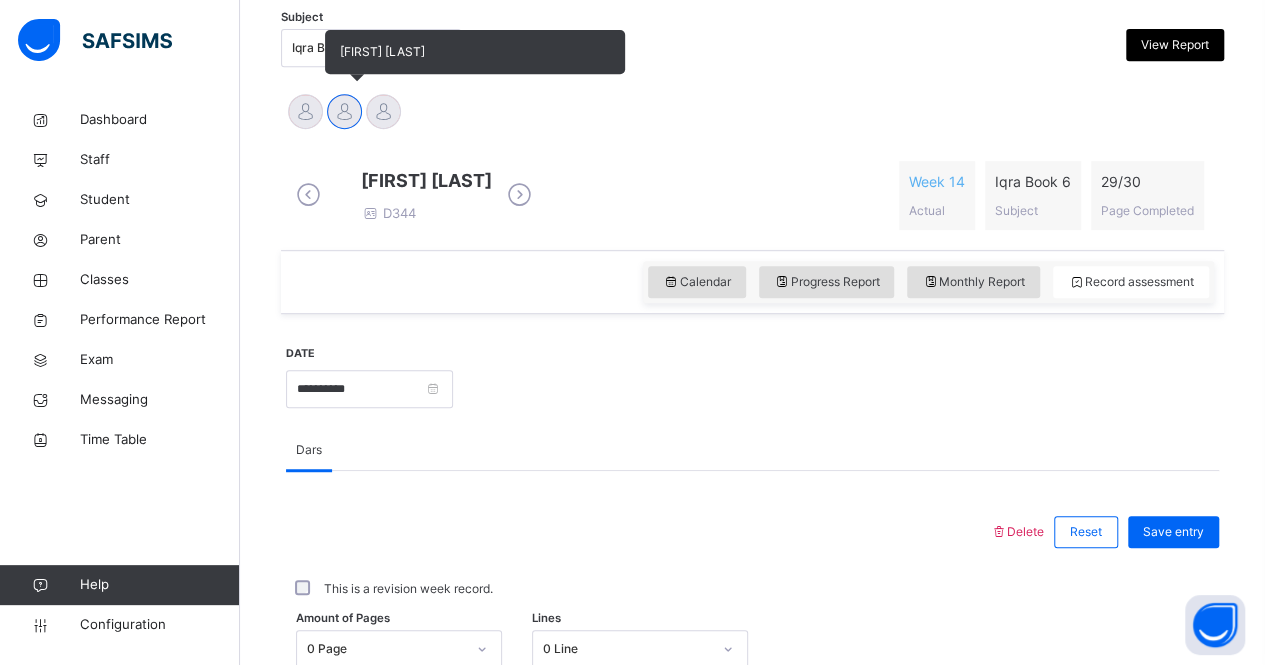 scroll, scrollTop: 430, scrollLeft: 0, axis: vertical 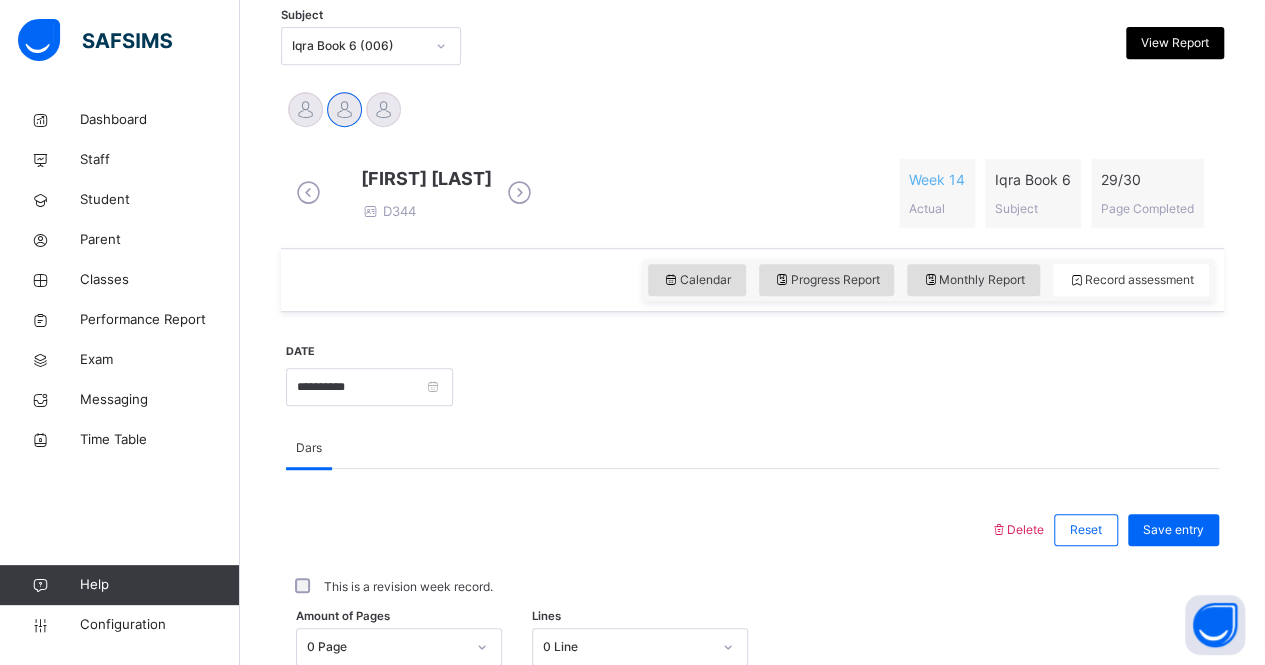 drag, startPoint x: 548, startPoint y: 291, endPoint x: 461, endPoint y: 161, distance: 156.4257 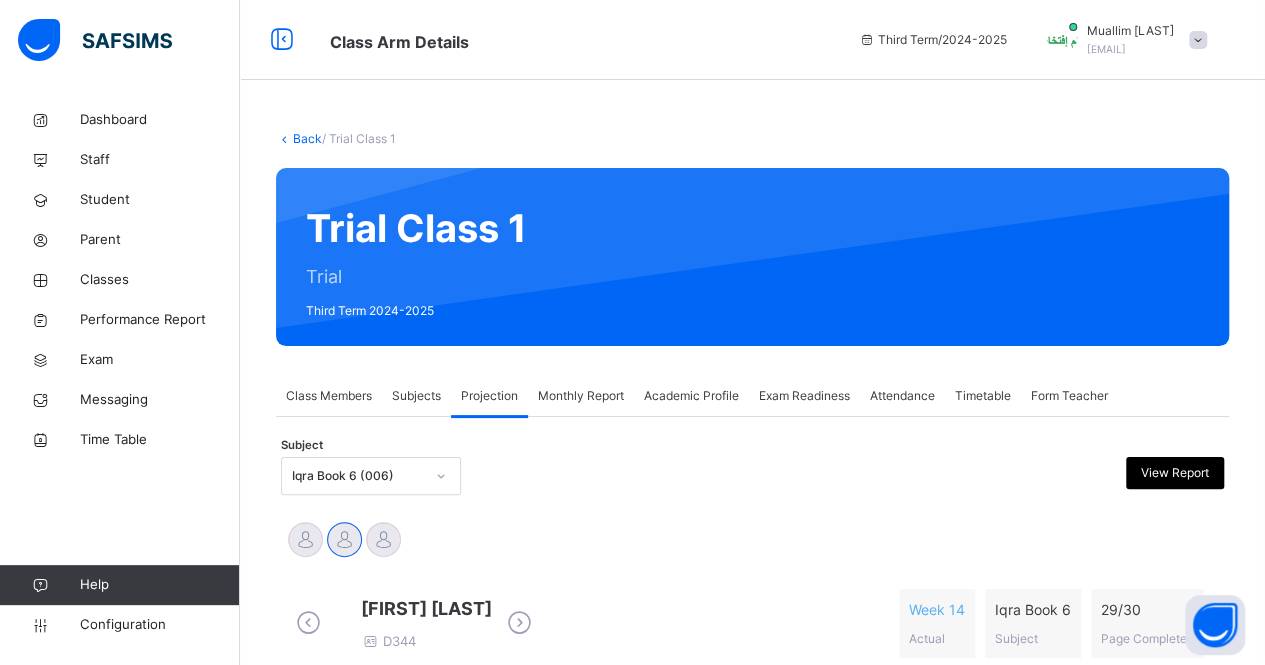 click at bounding box center (119, 40) 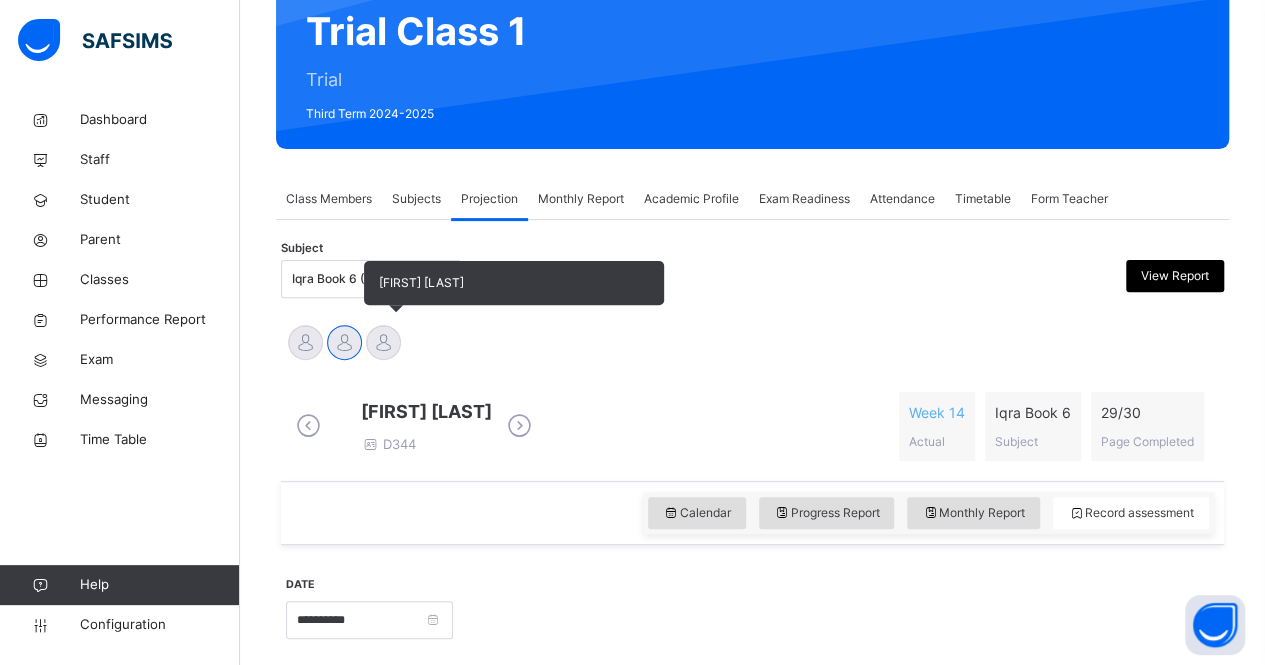 scroll, scrollTop: 198, scrollLeft: 0, axis: vertical 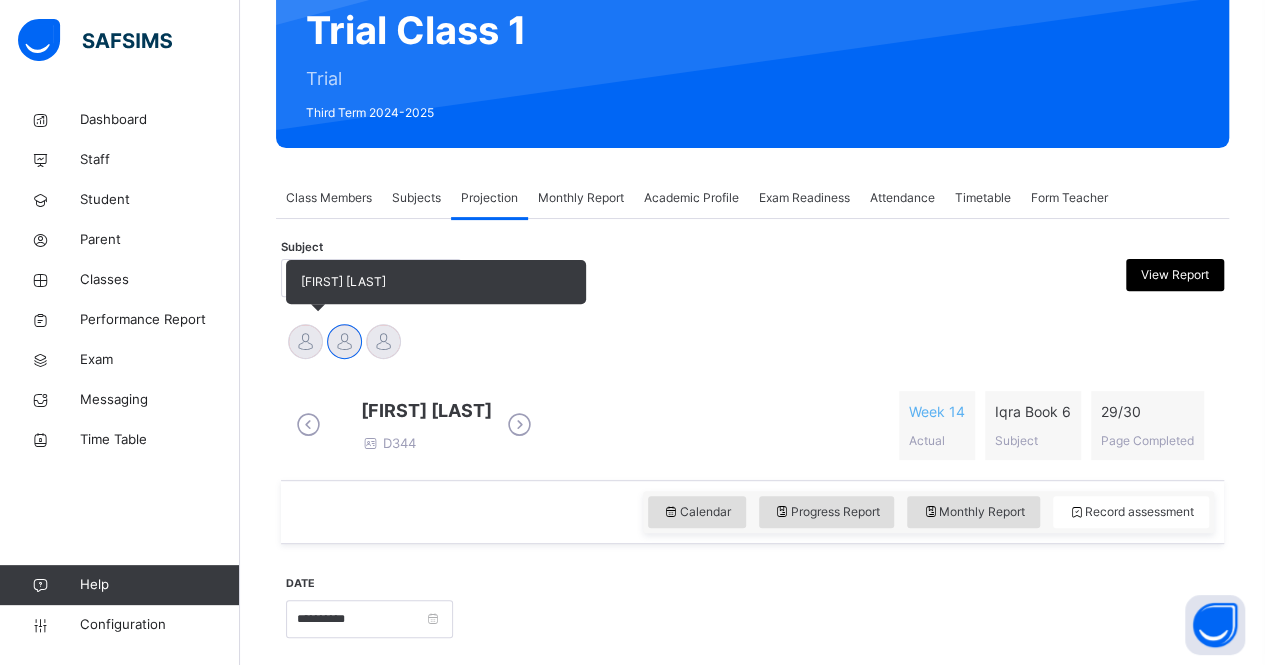 click at bounding box center [305, 341] 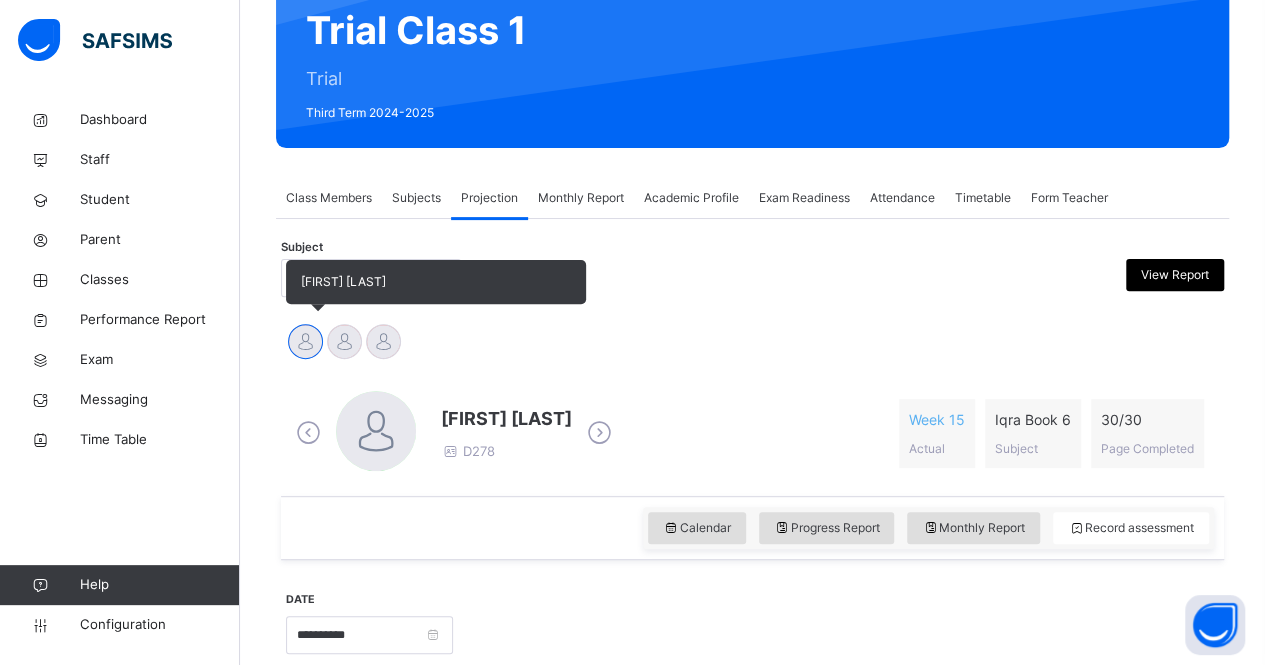 click at bounding box center (305, 341) 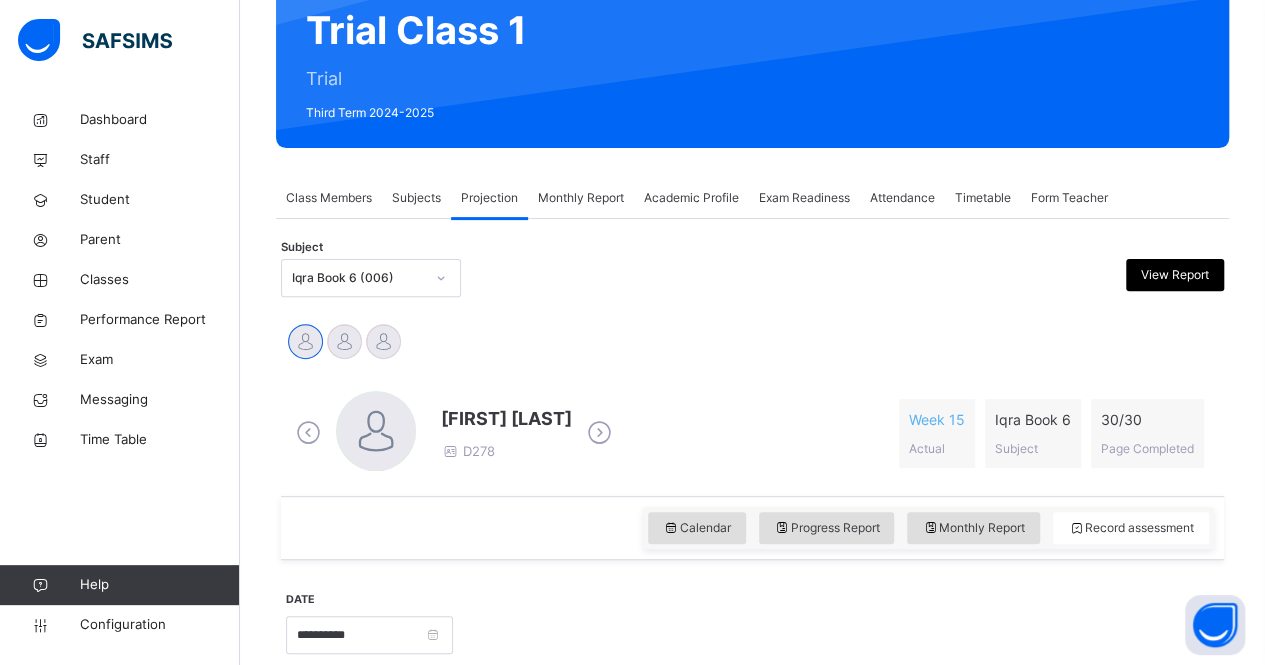 click on "Class Members" at bounding box center [329, 198] 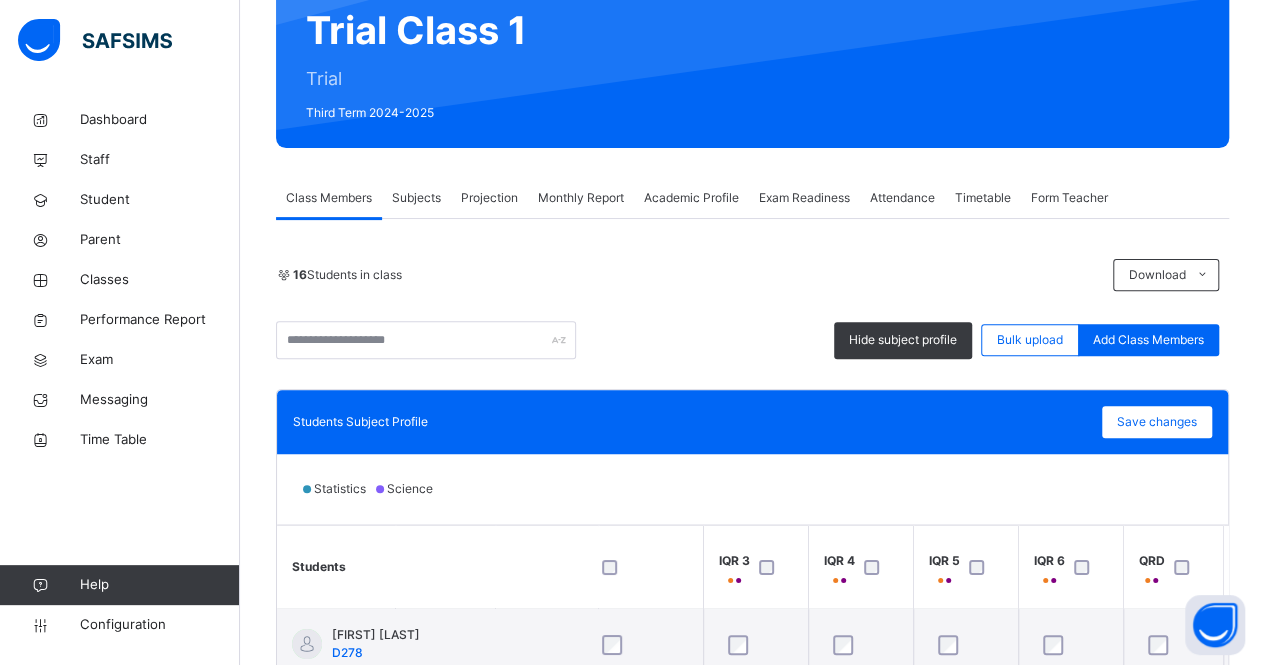 scroll, scrollTop: 566, scrollLeft: 0, axis: vertical 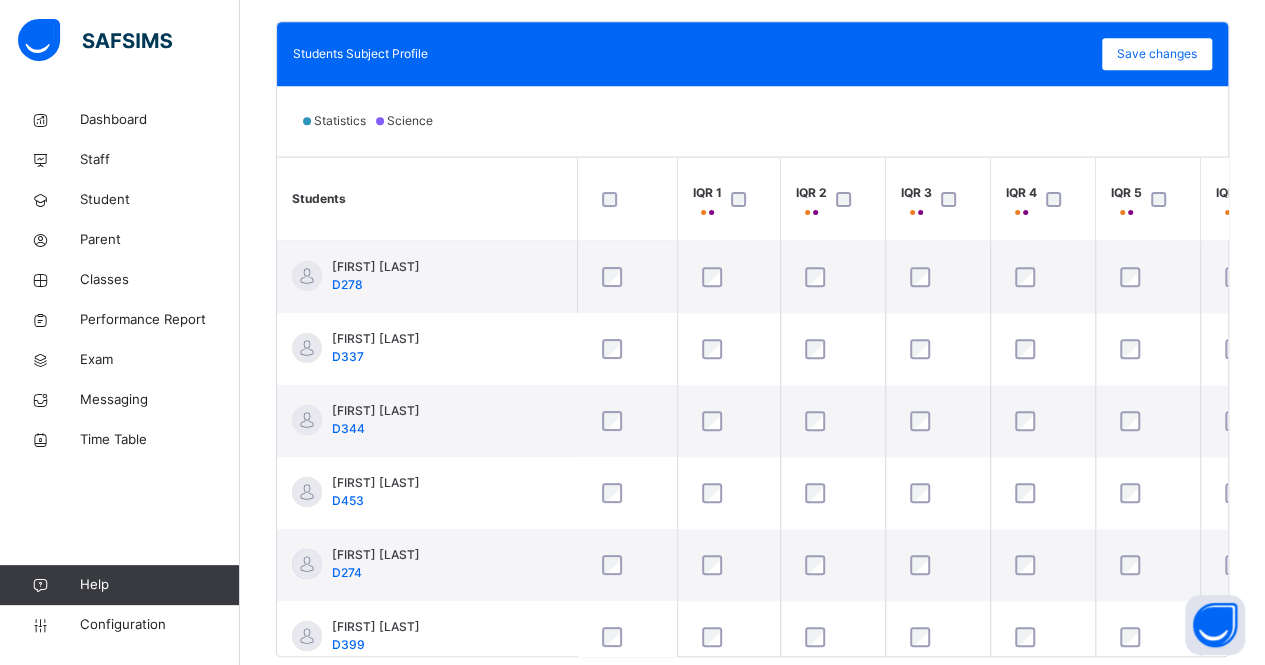 click at bounding box center (938, 493) 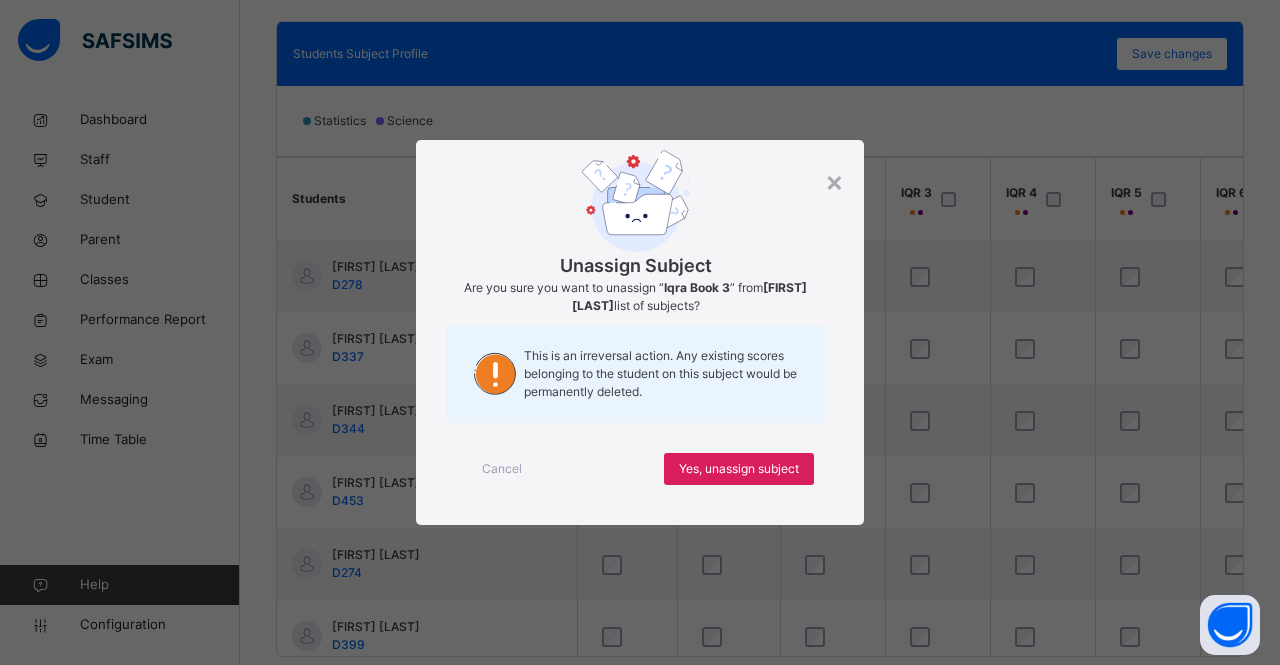 click on "Unassign Subject Are you sure you want to unassign “ Iqra Book 3 ” from  [FIRST] [LAST]  list of subjects? This is an irreversal action. Any existing scores belonging to the student on this subject would be permanently deleted." at bounding box center [635, 291] 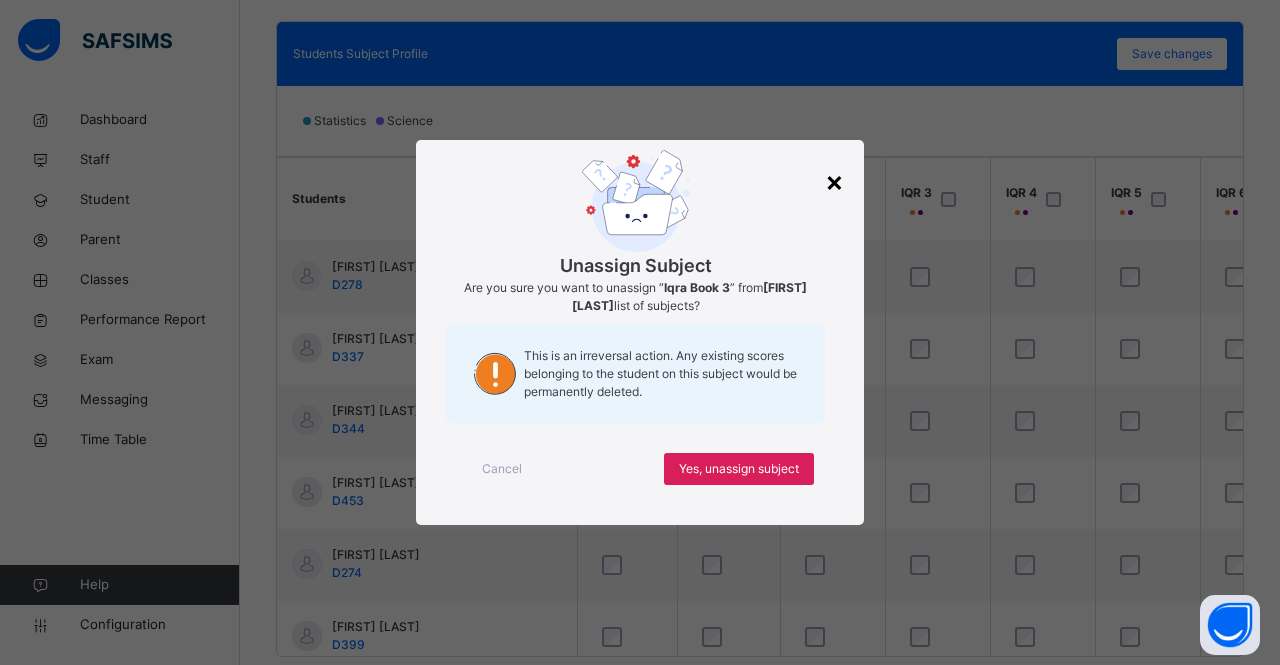 click on "×" at bounding box center (834, 181) 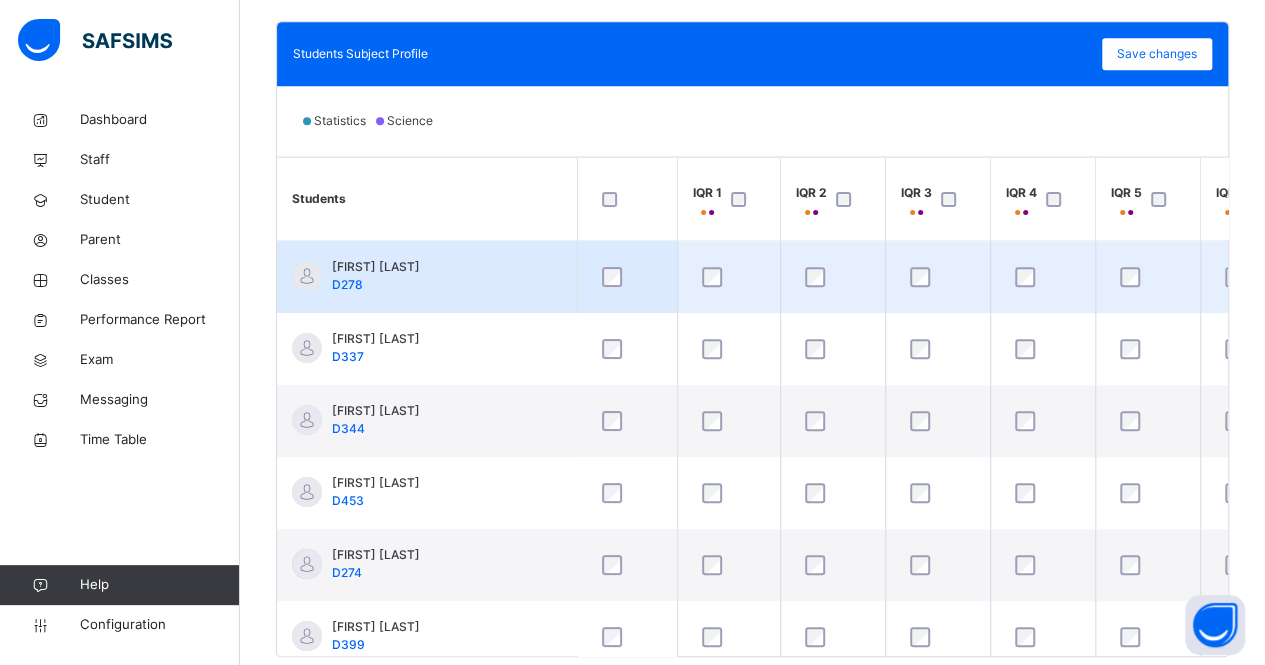 scroll, scrollTop: 0, scrollLeft: 270, axis: horizontal 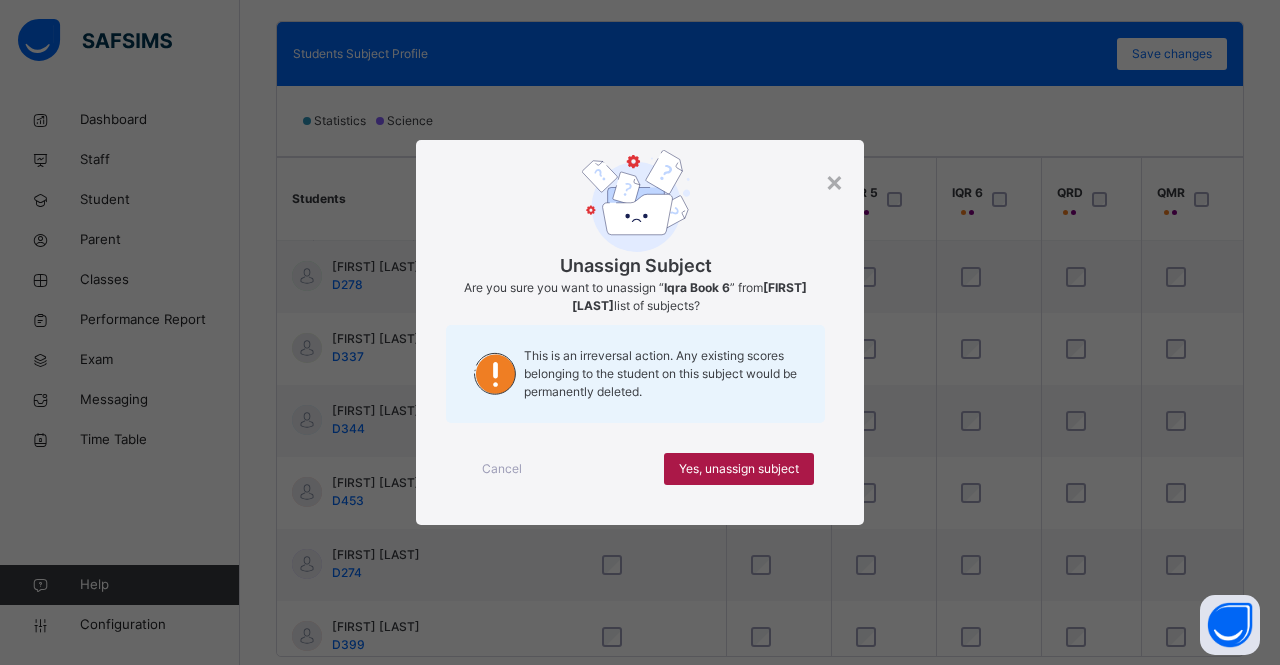 click on "Yes, unassign subject" at bounding box center [739, 469] 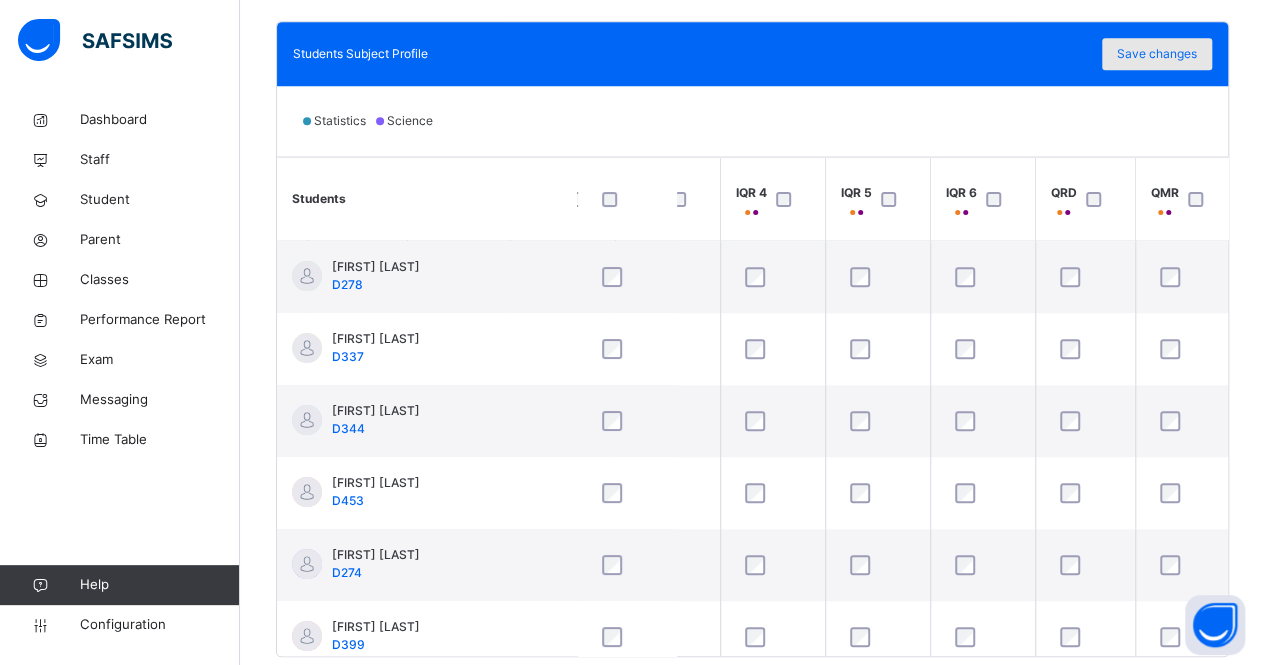 click on "Save changes" at bounding box center [1157, 54] 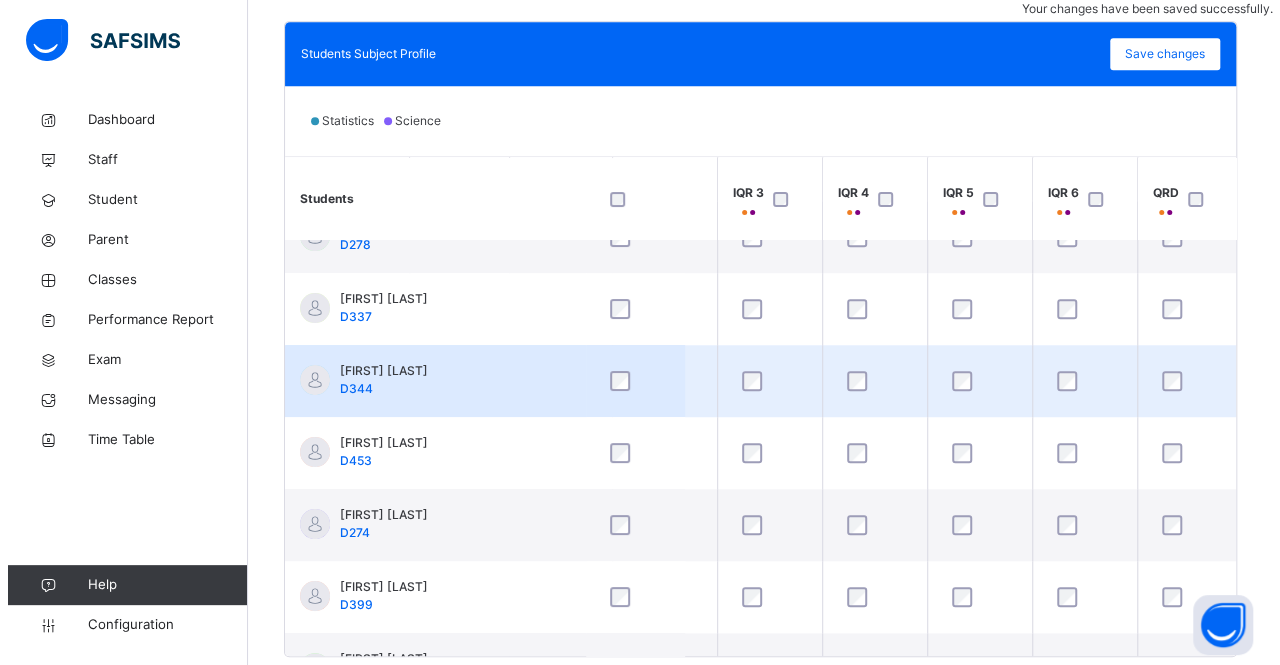 scroll, scrollTop: 41, scrollLeft: 176, axis: both 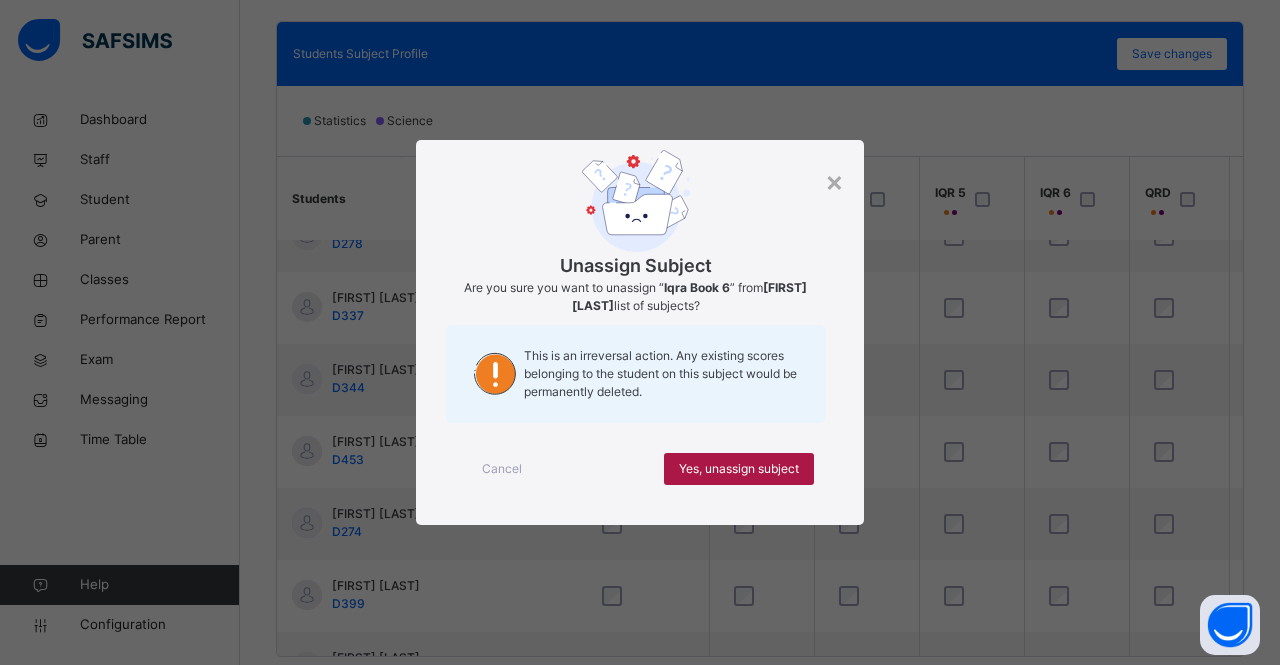 click on "Yes, unassign subject" at bounding box center (739, 469) 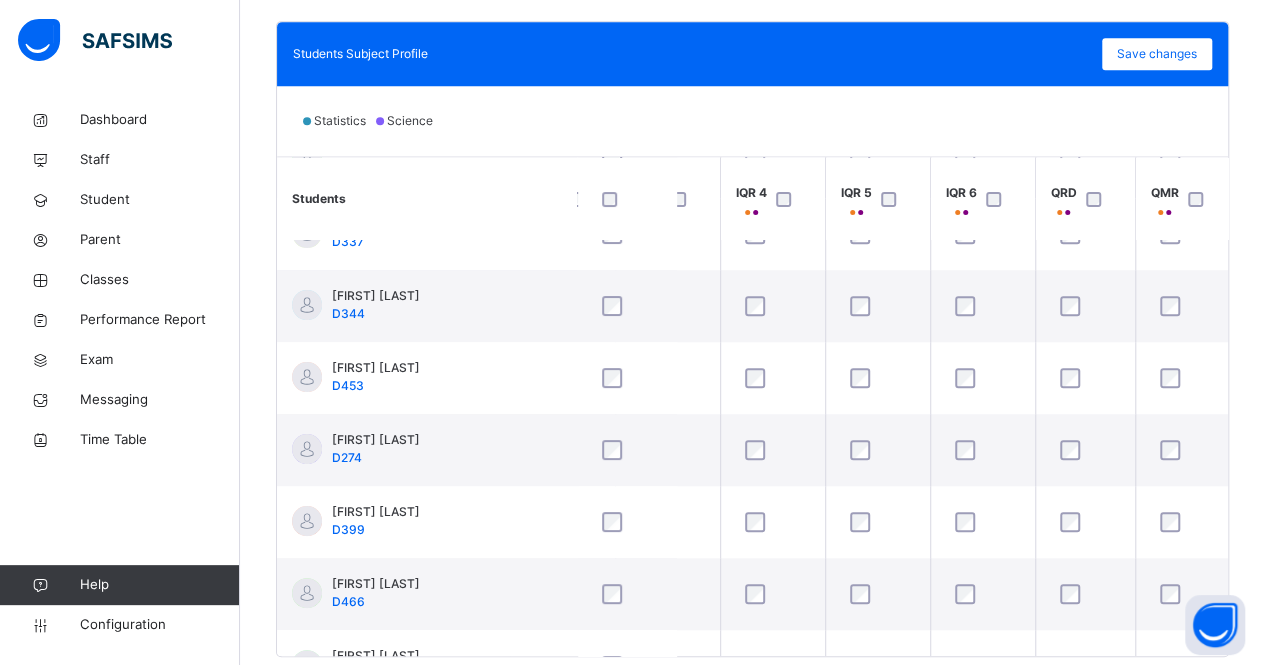 scroll, scrollTop: 0, scrollLeft: 270, axis: horizontal 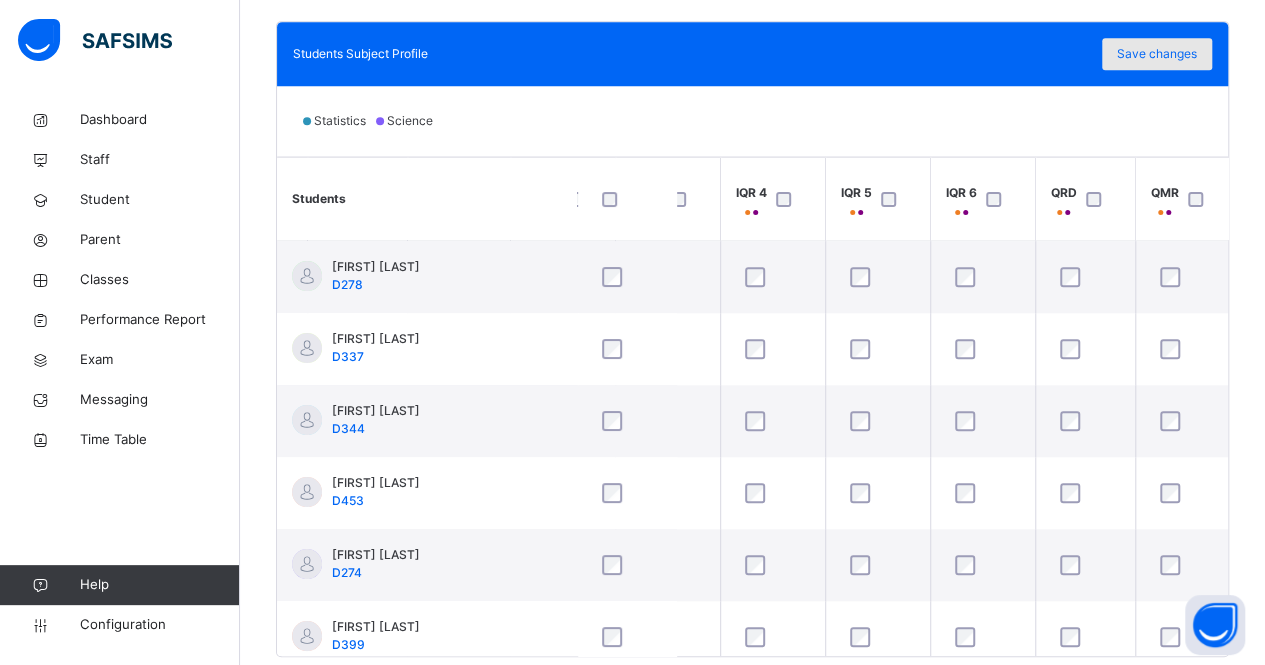 click on "Save changes" at bounding box center [1157, 54] 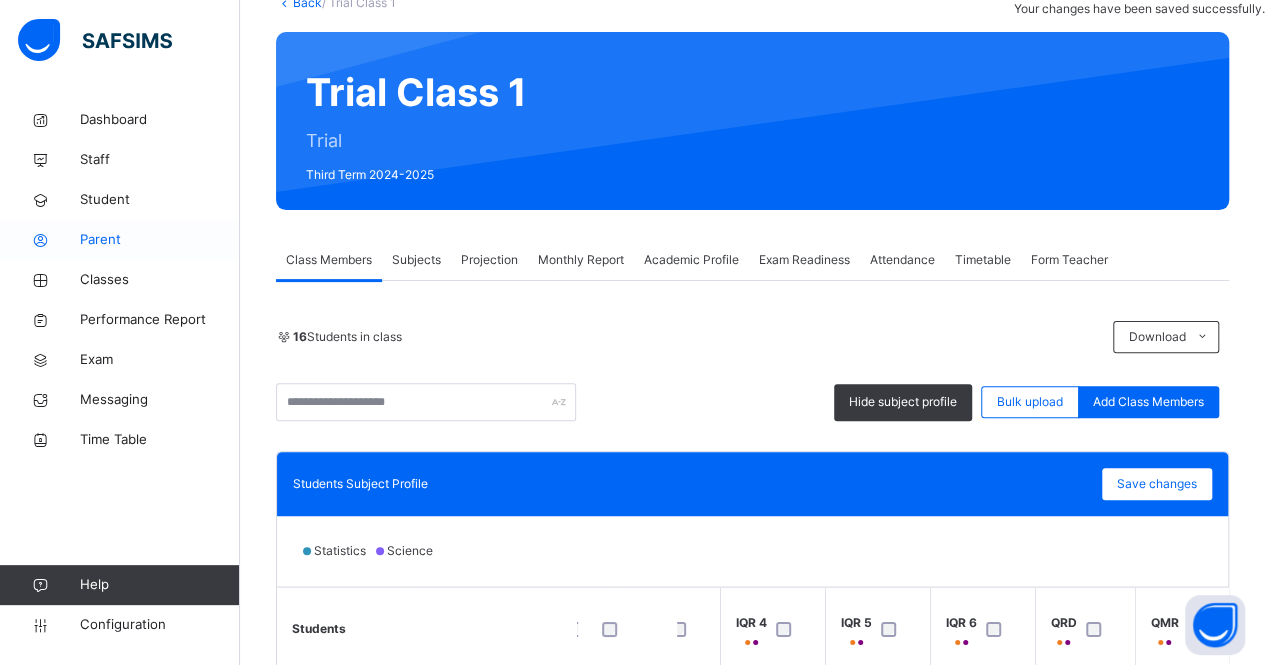 scroll, scrollTop: 0, scrollLeft: 0, axis: both 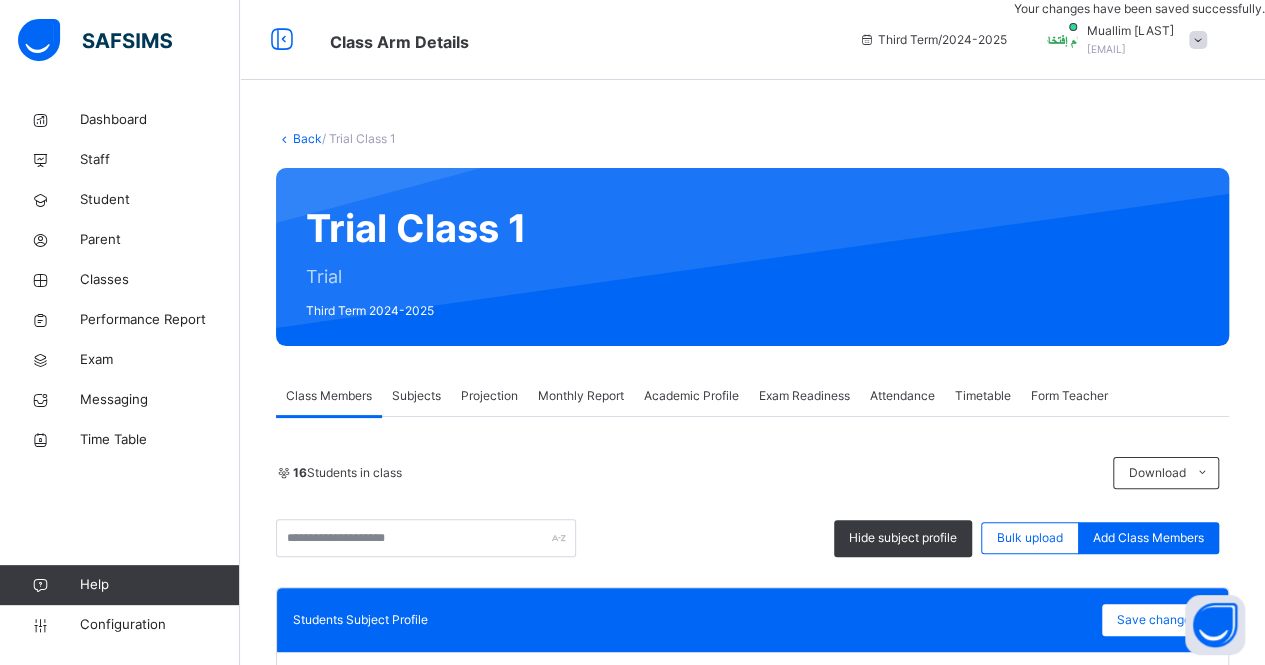 click on "Projection" at bounding box center [489, 396] 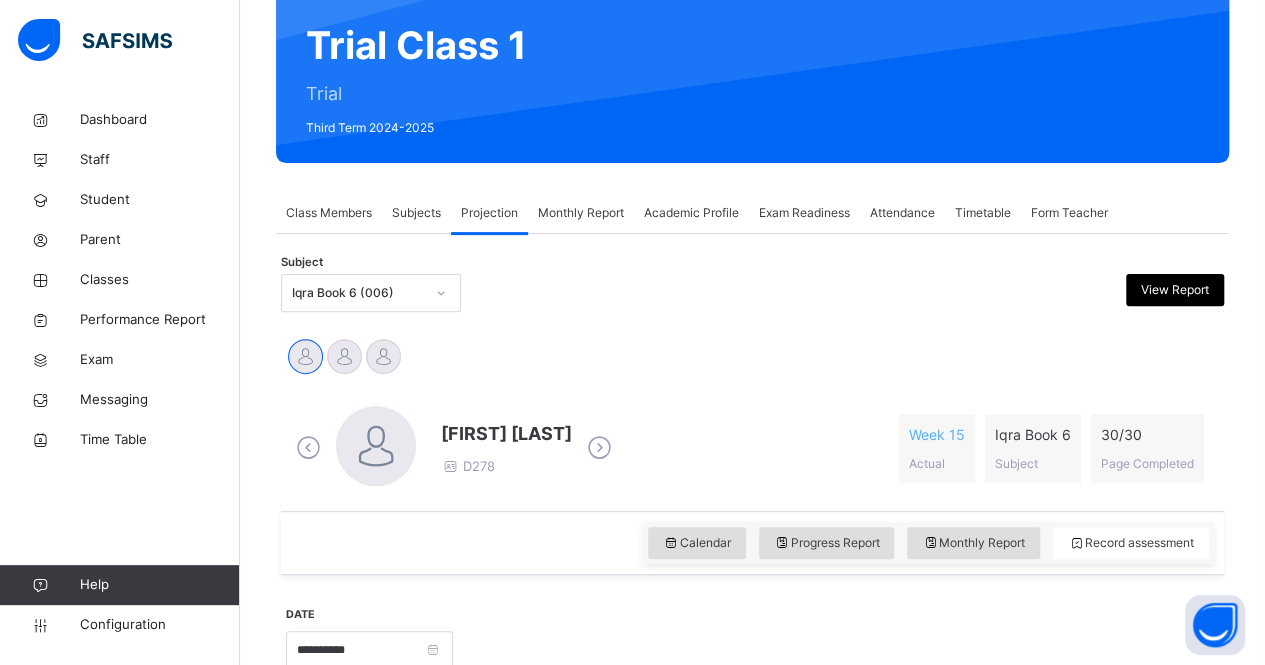 scroll, scrollTop: 184, scrollLeft: 0, axis: vertical 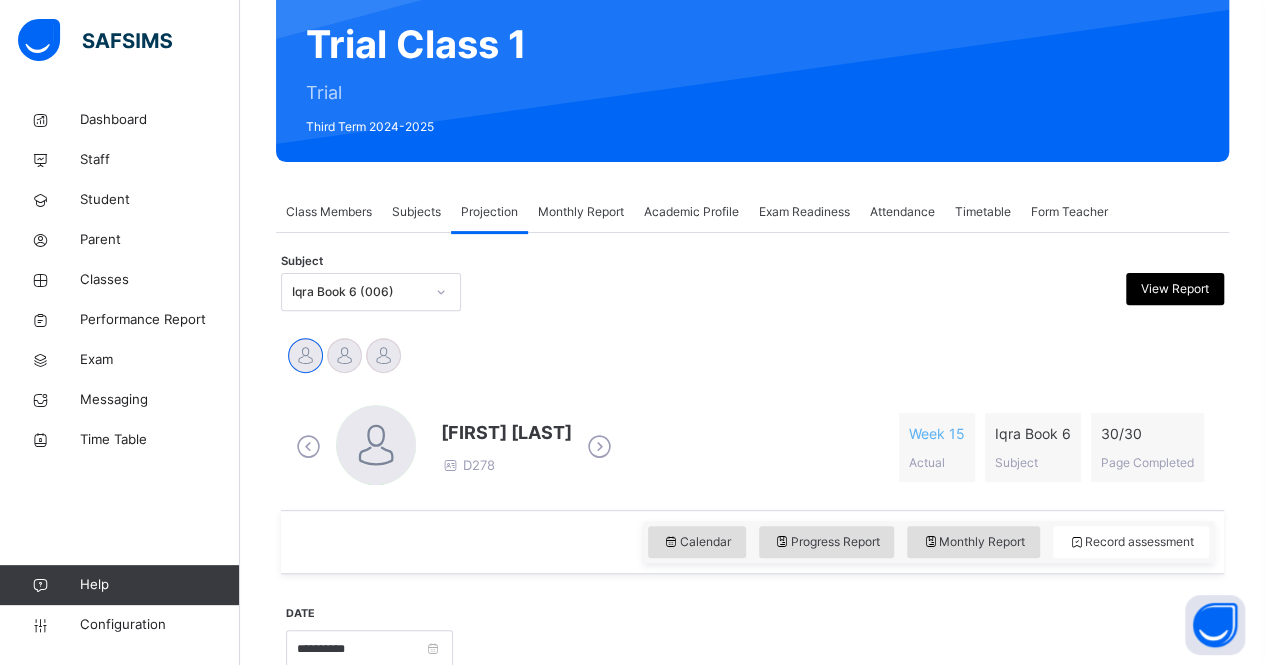 click on "Subject Iqra Book 6 (006) View Report" at bounding box center (752, 292) 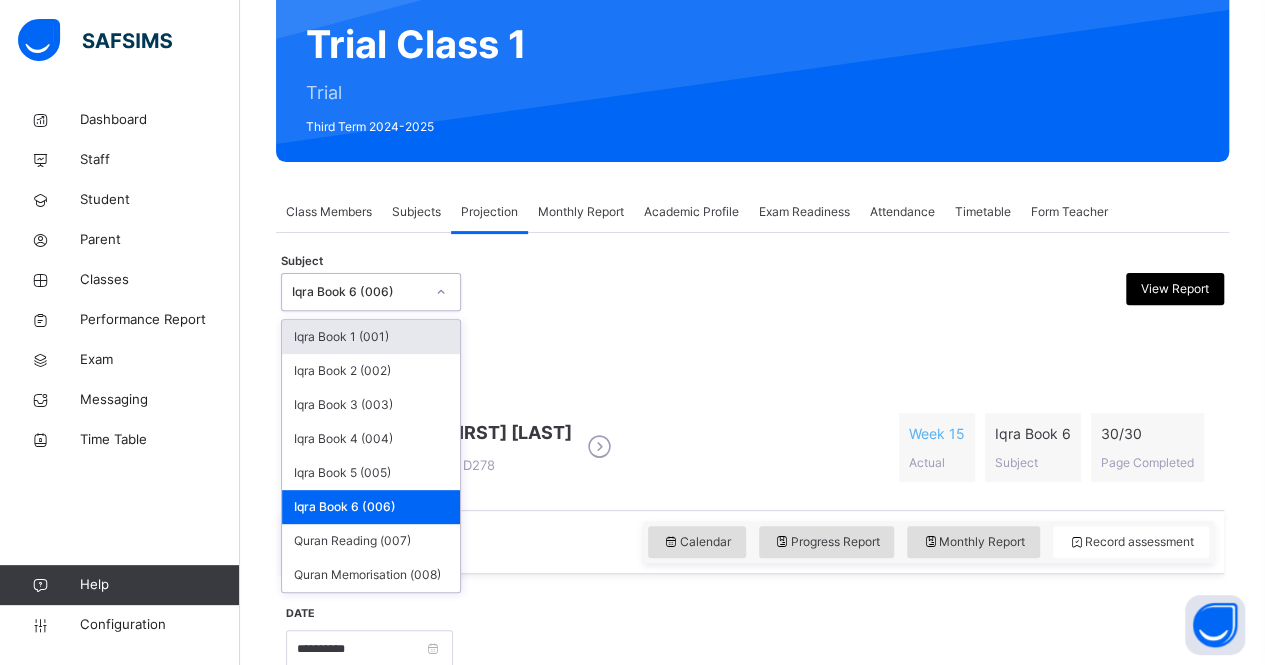 click on "Iqra Book 6 (006)" at bounding box center [358, 292] 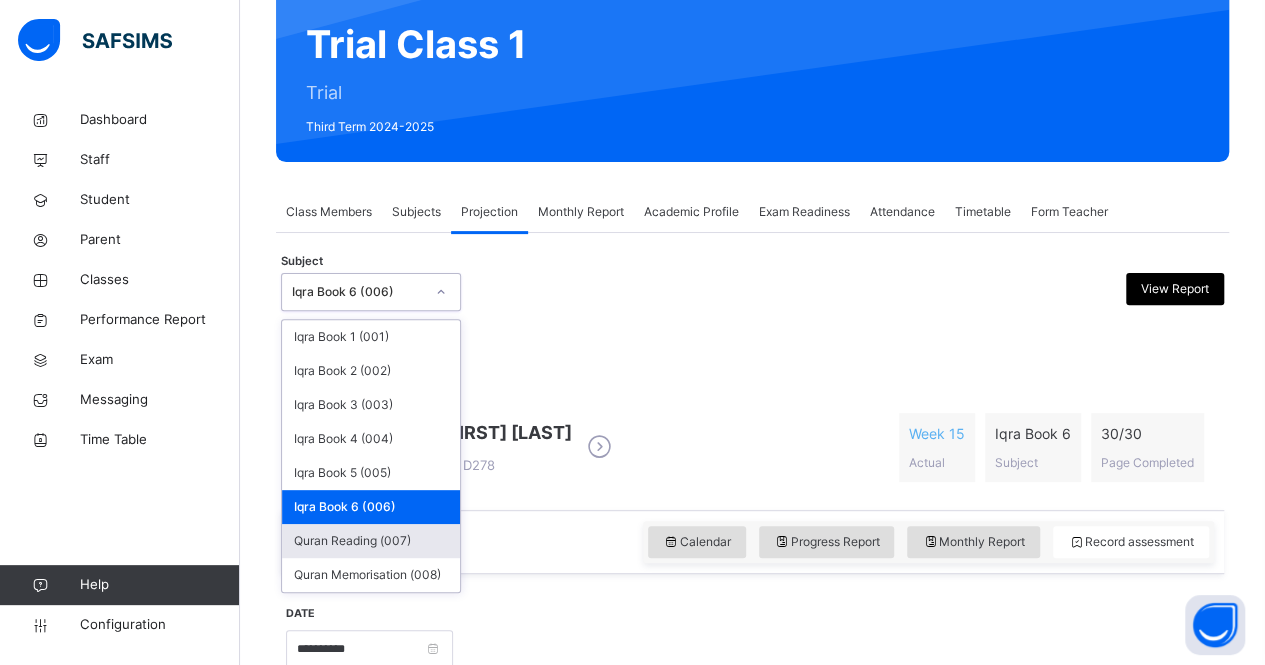 click on "Quran Reading (007)" at bounding box center (371, 541) 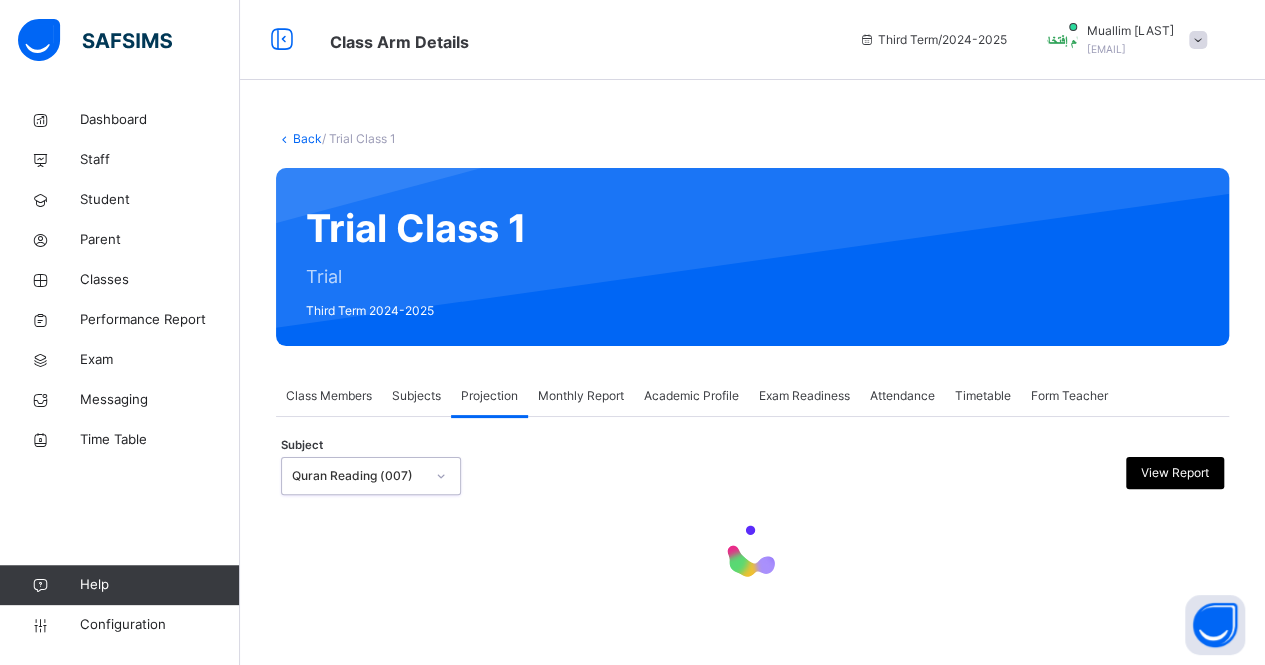 scroll, scrollTop: 0, scrollLeft: 0, axis: both 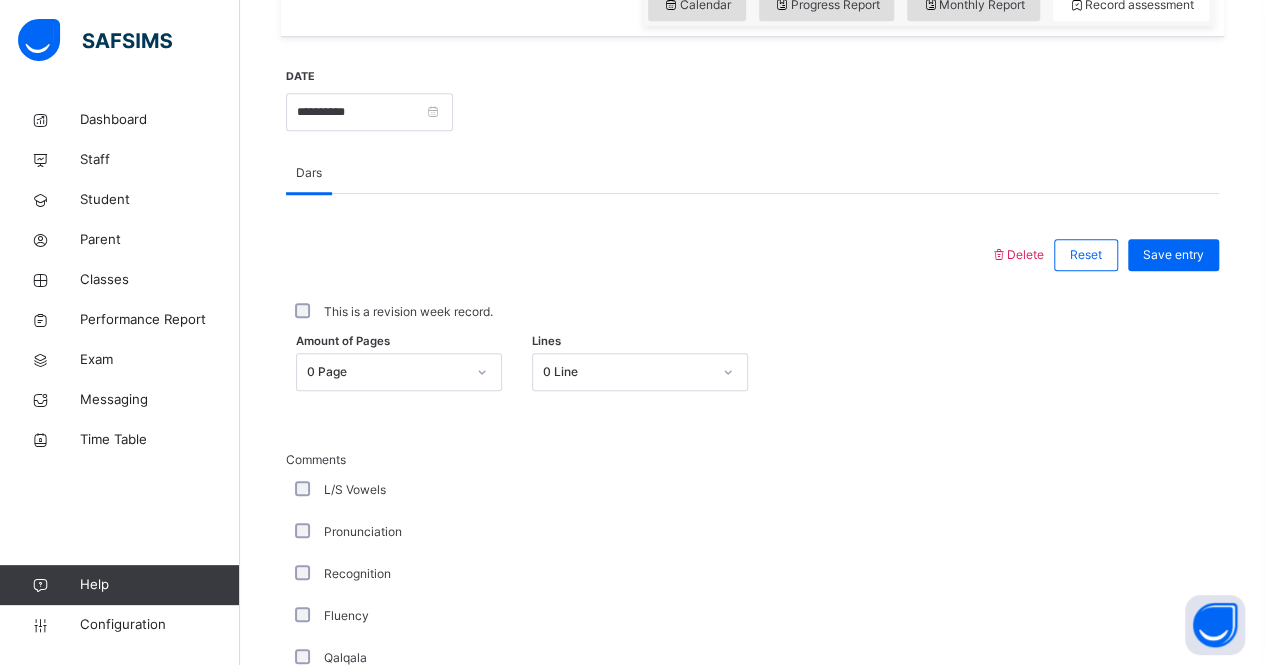click on "0 Page" at bounding box center (399, 372) 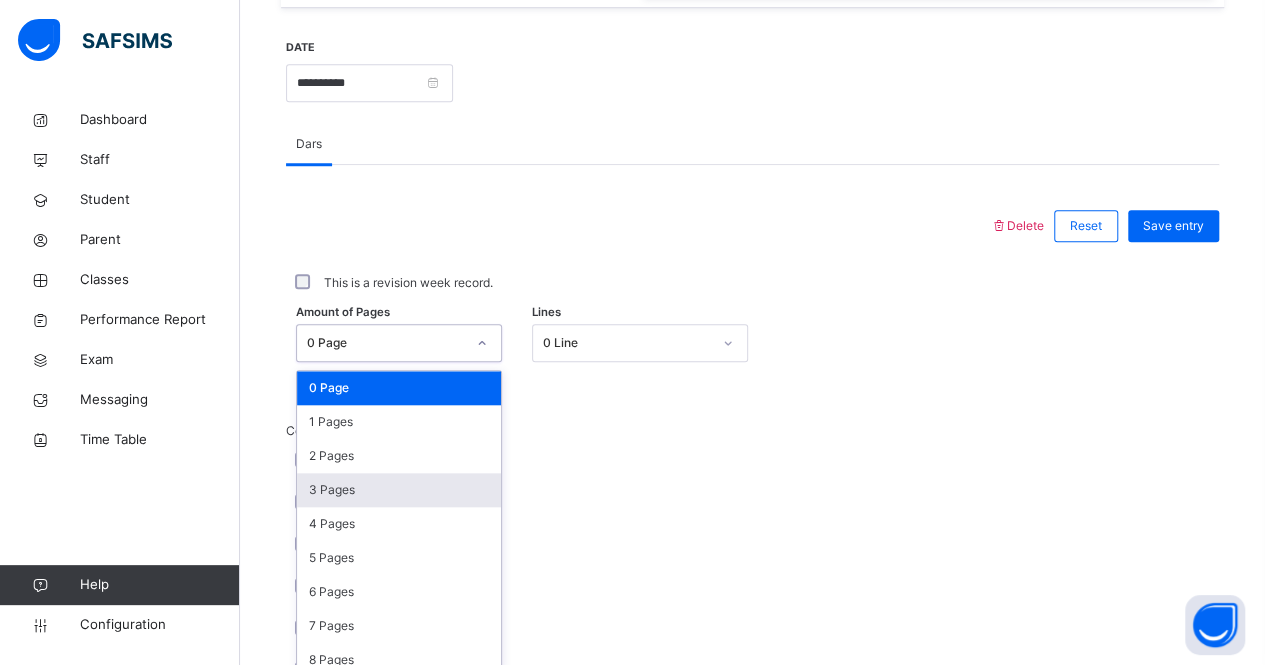 scroll, scrollTop: 762, scrollLeft: 0, axis: vertical 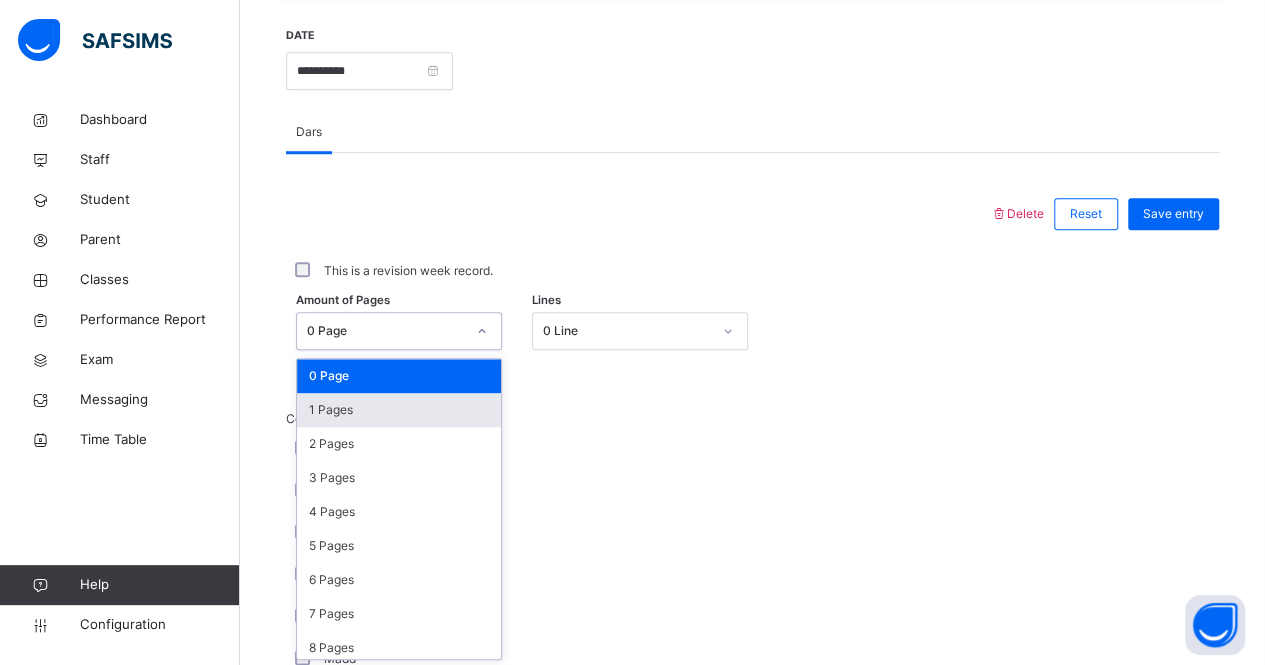 click on "1 Pages" at bounding box center (399, 410) 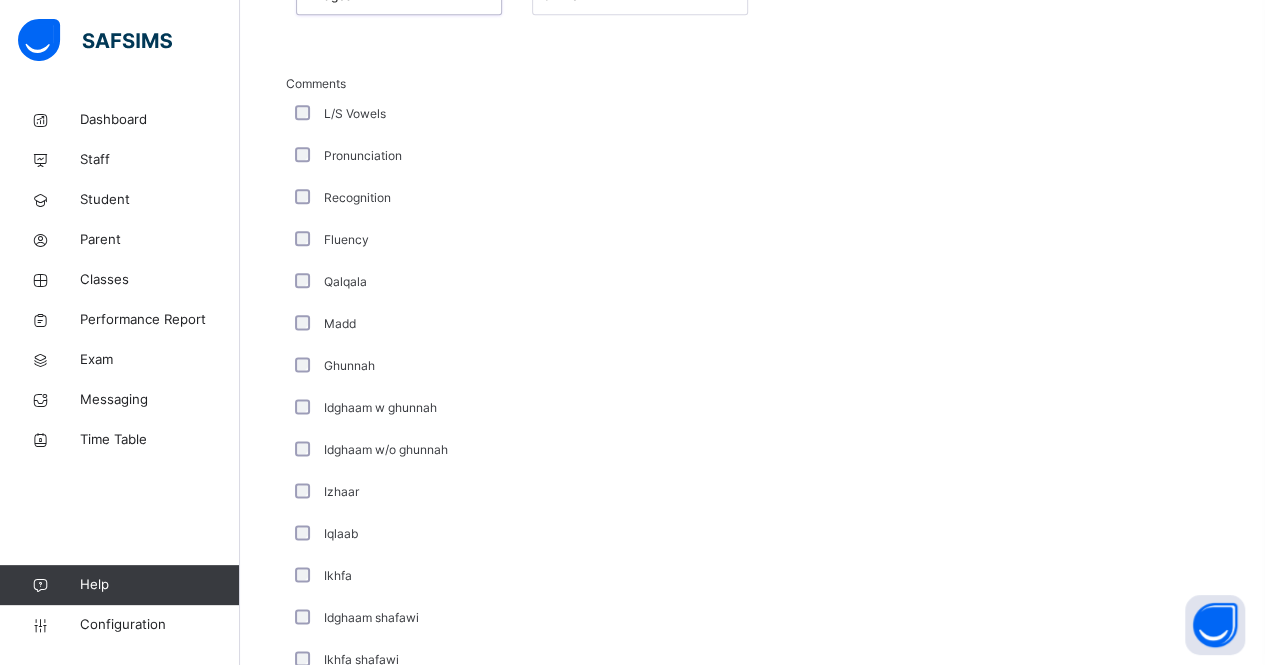 scroll, scrollTop: 1098, scrollLeft: 0, axis: vertical 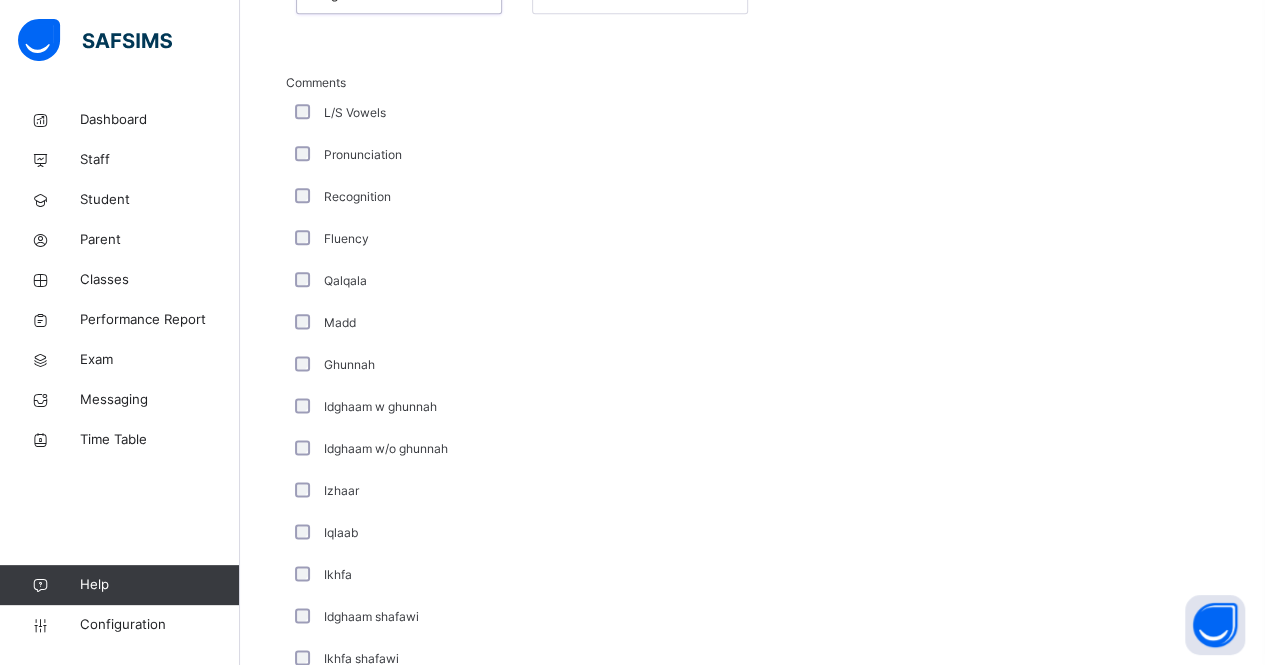 click on "Recognition" at bounding box center [536, 197] 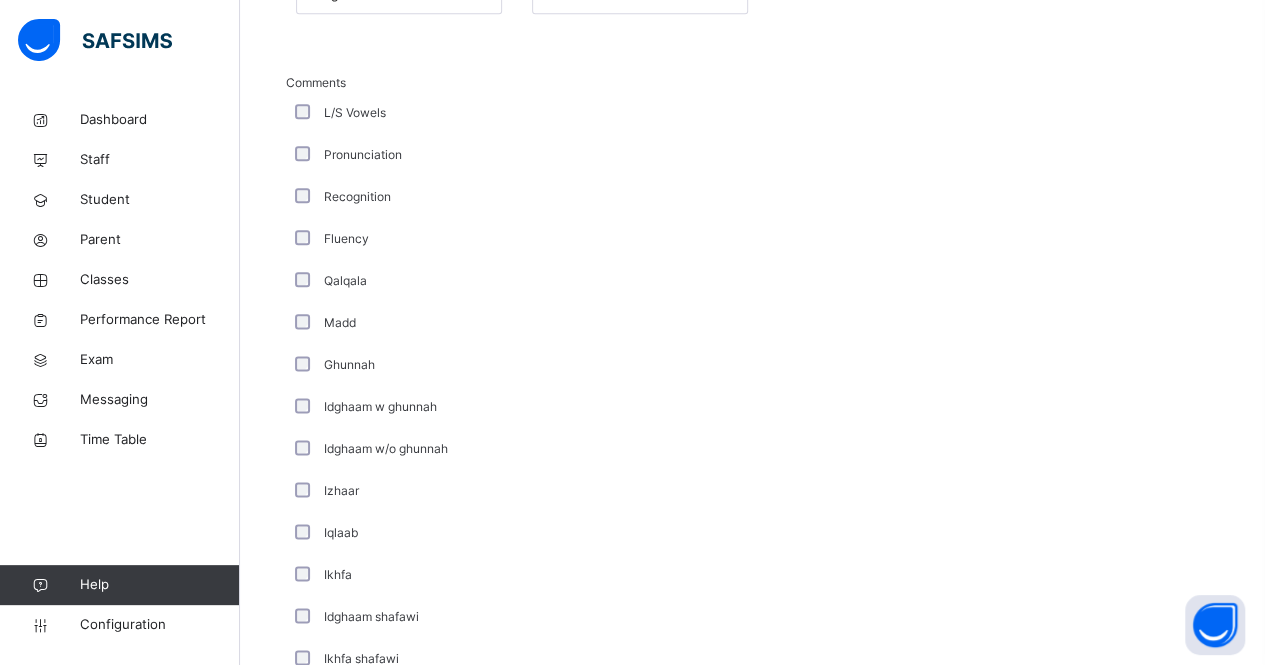 click on "Recognition" at bounding box center [536, 197] 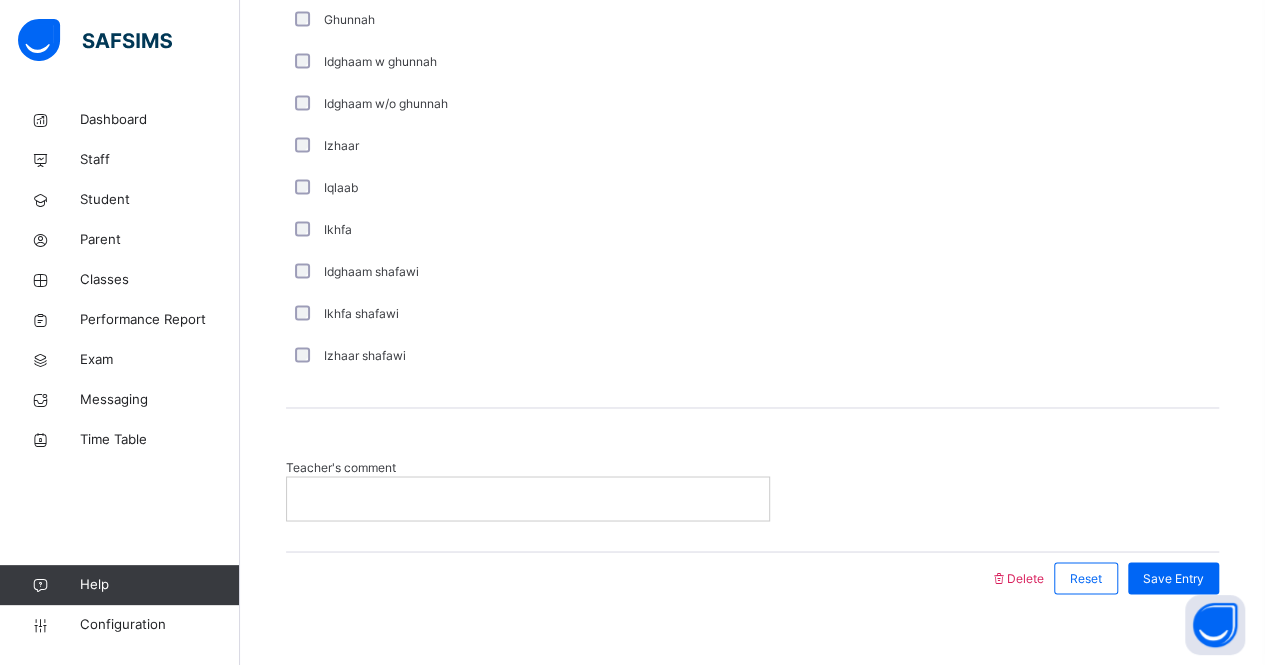 scroll, scrollTop: 1468, scrollLeft: 0, axis: vertical 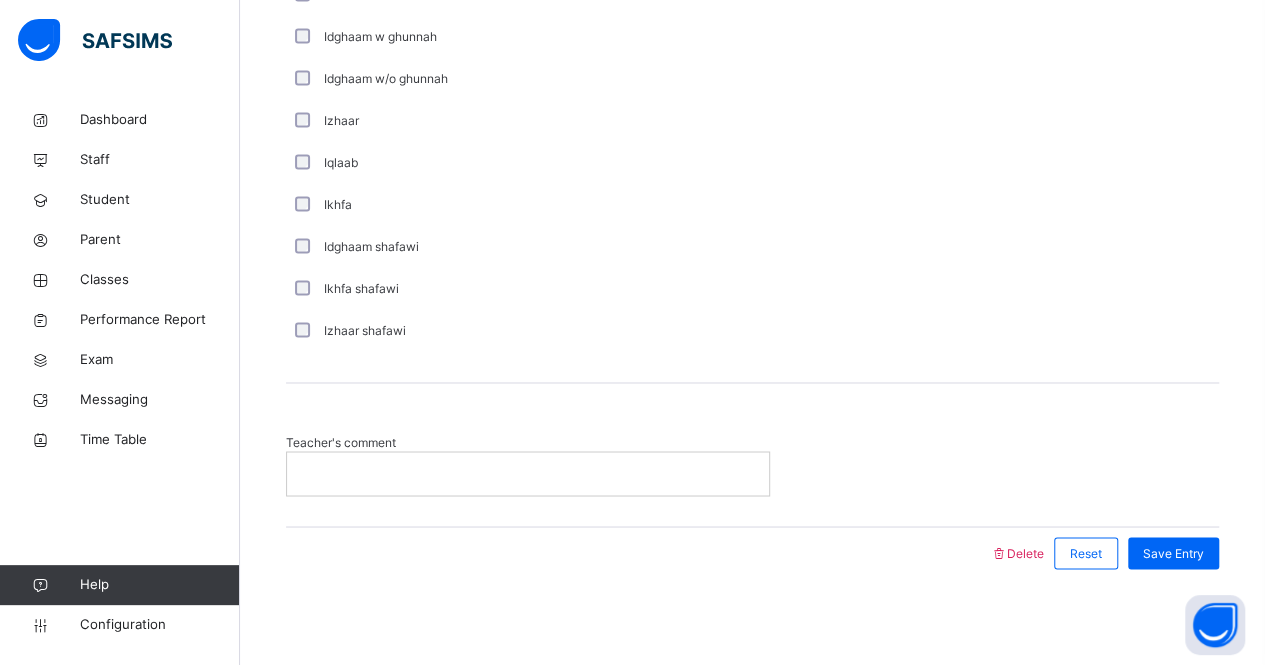 click on "Save Entry" at bounding box center [1168, 553] 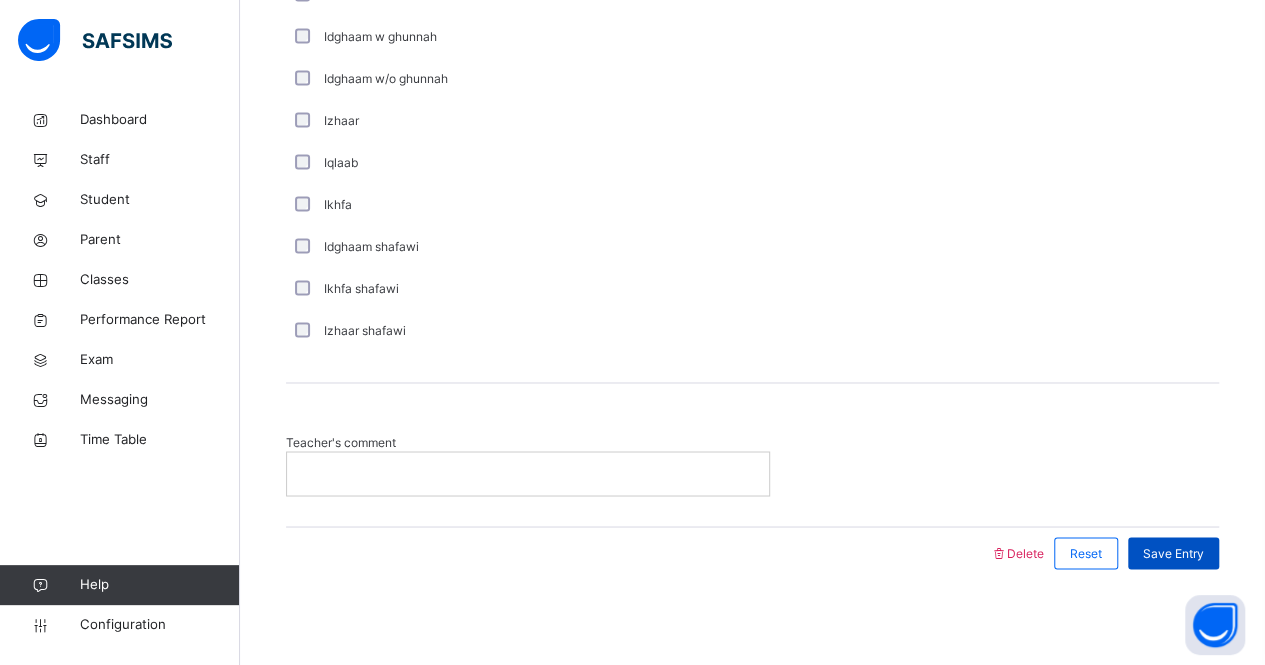 click on "Save Entry" at bounding box center (1173, 553) 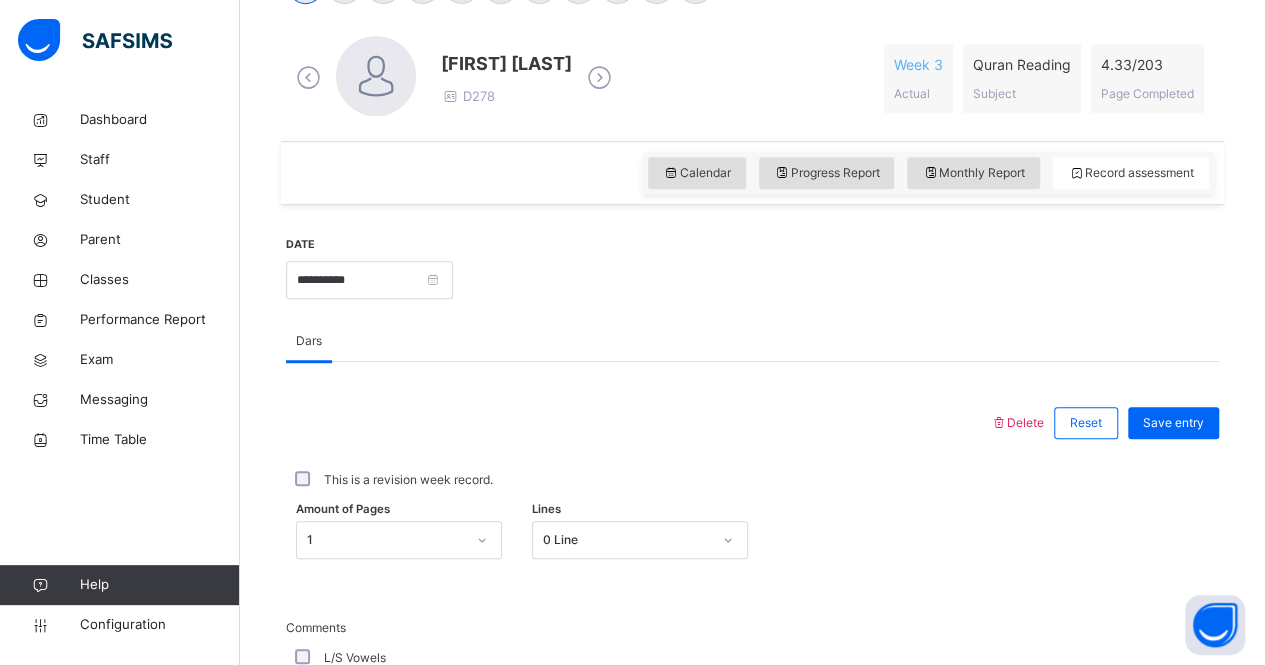 scroll, scrollTop: 1468, scrollLeft: 0, axis: vertical 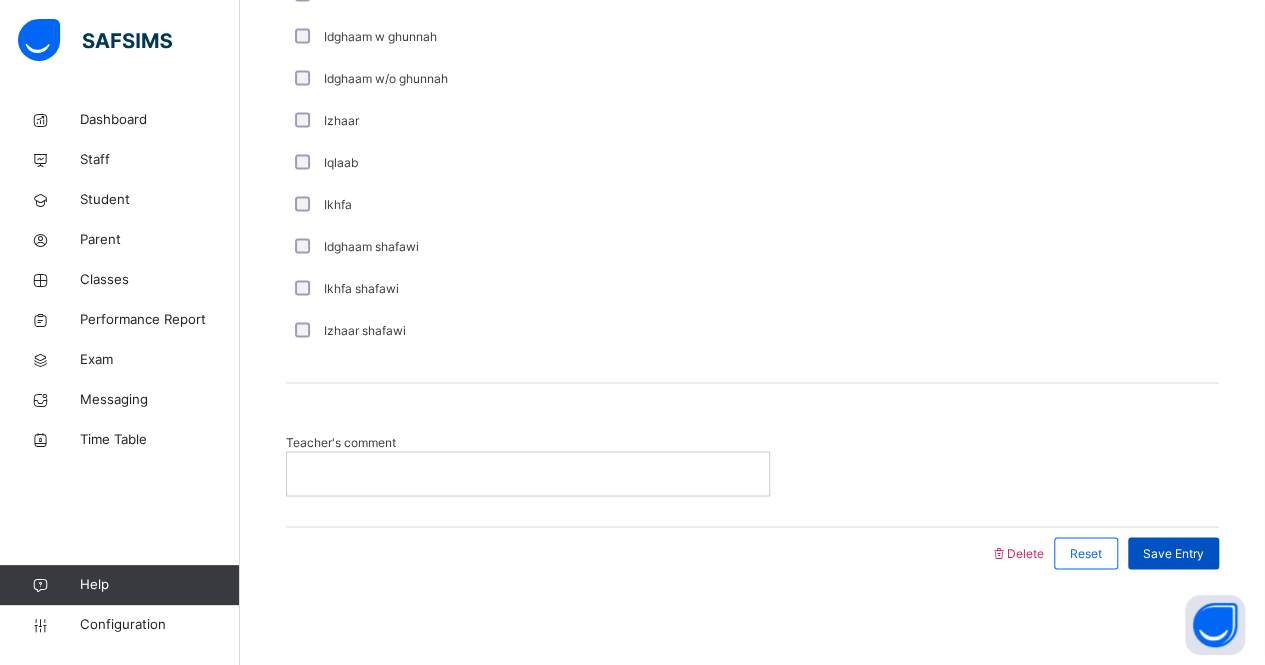 click on "Save Entry" at bounding box center (1173, 553) 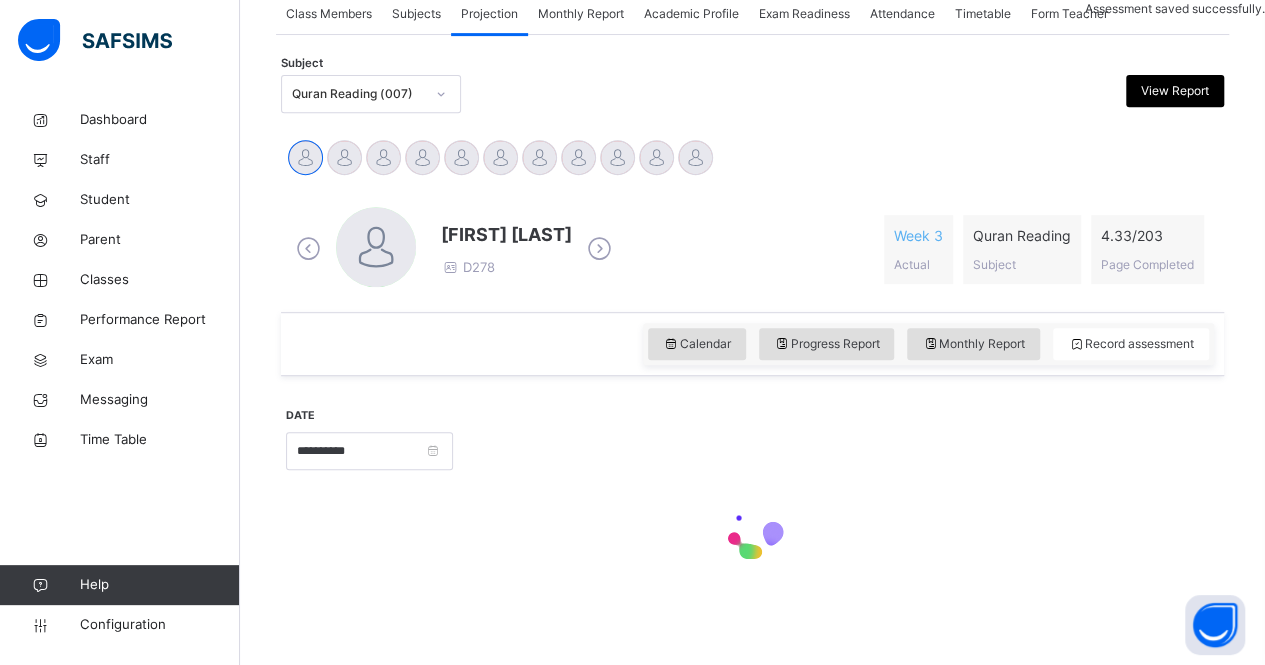scroll, scrollTop: 1468, scrollLeft: 0, axis: vertical 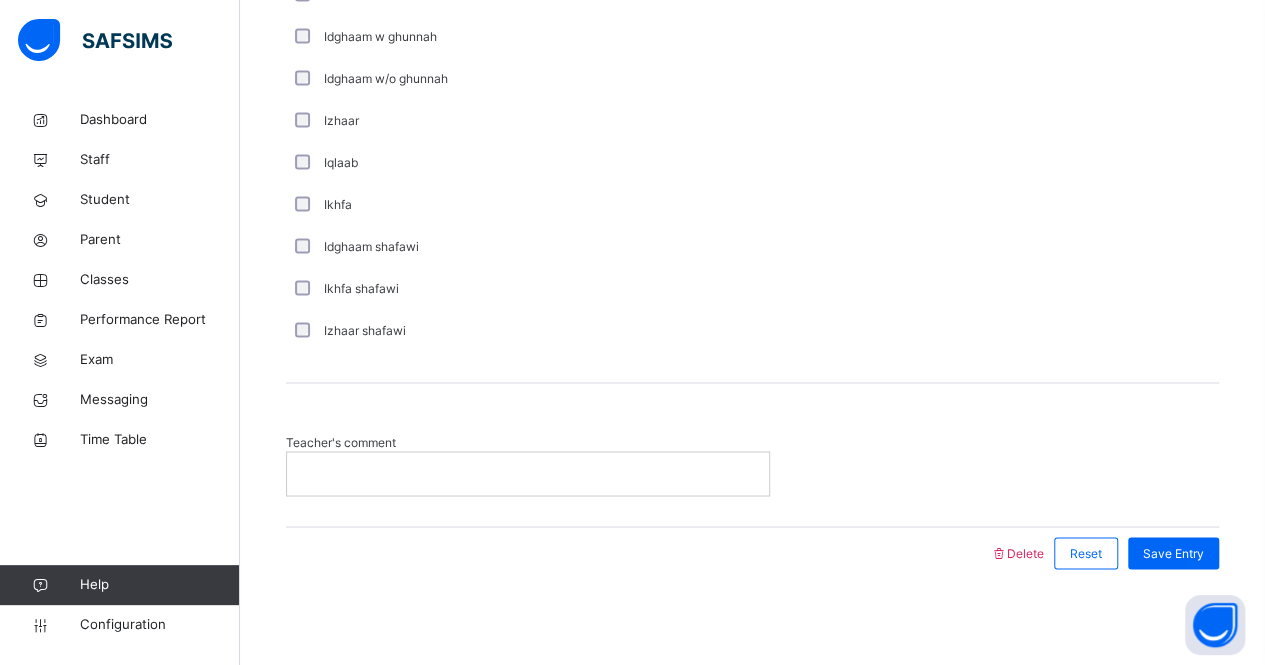 drag, startPoint x: 818, startPoint y: 261, endPoint x: 615, endPoint y: 280, distance: 203.88722 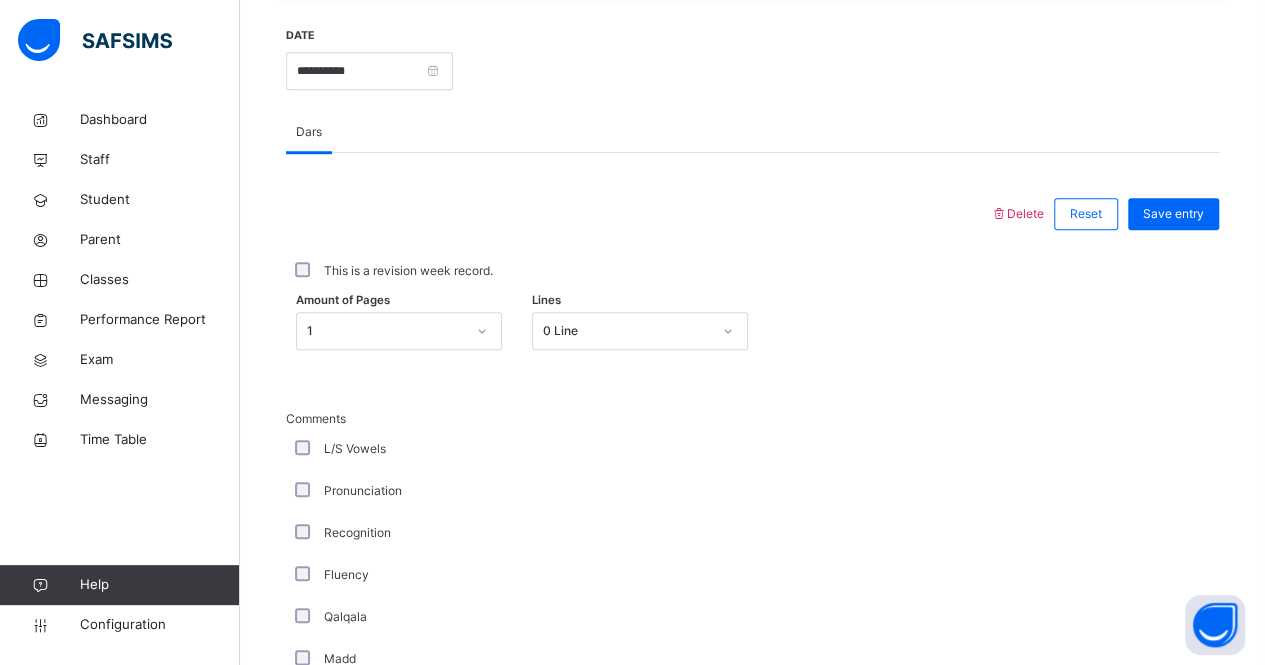 scroll, scrollTop: 0, scrollLeft: 0, axis: both 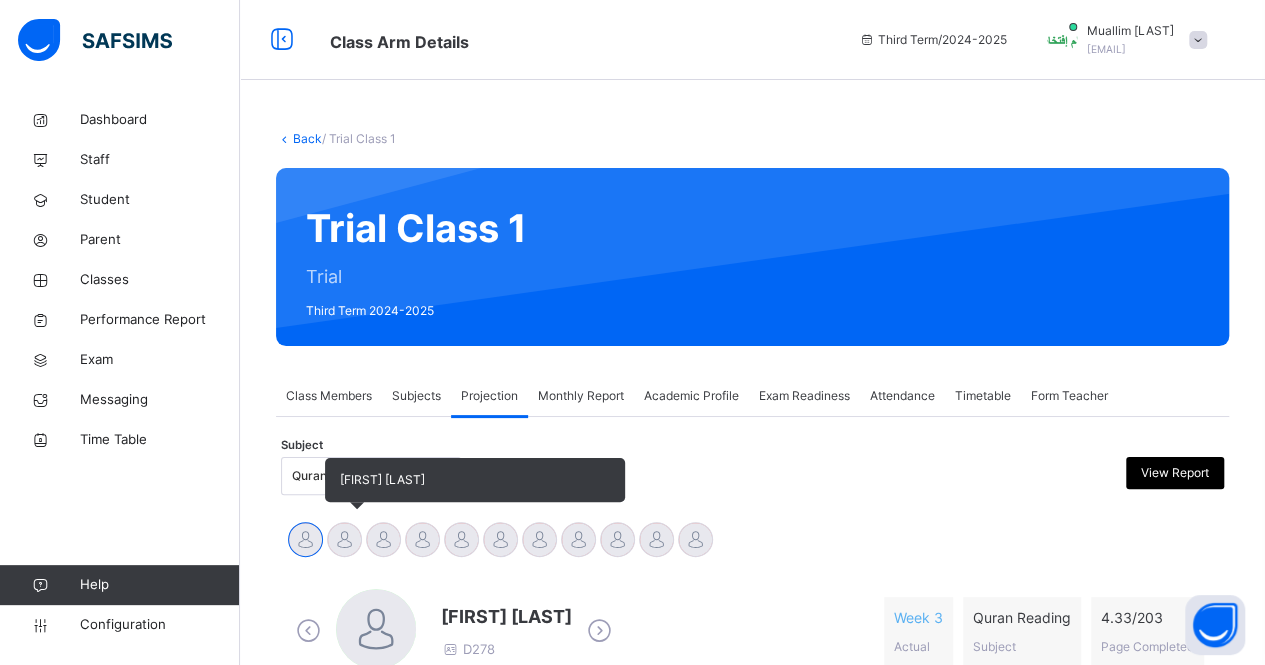 click at bounding box center [344, 539] 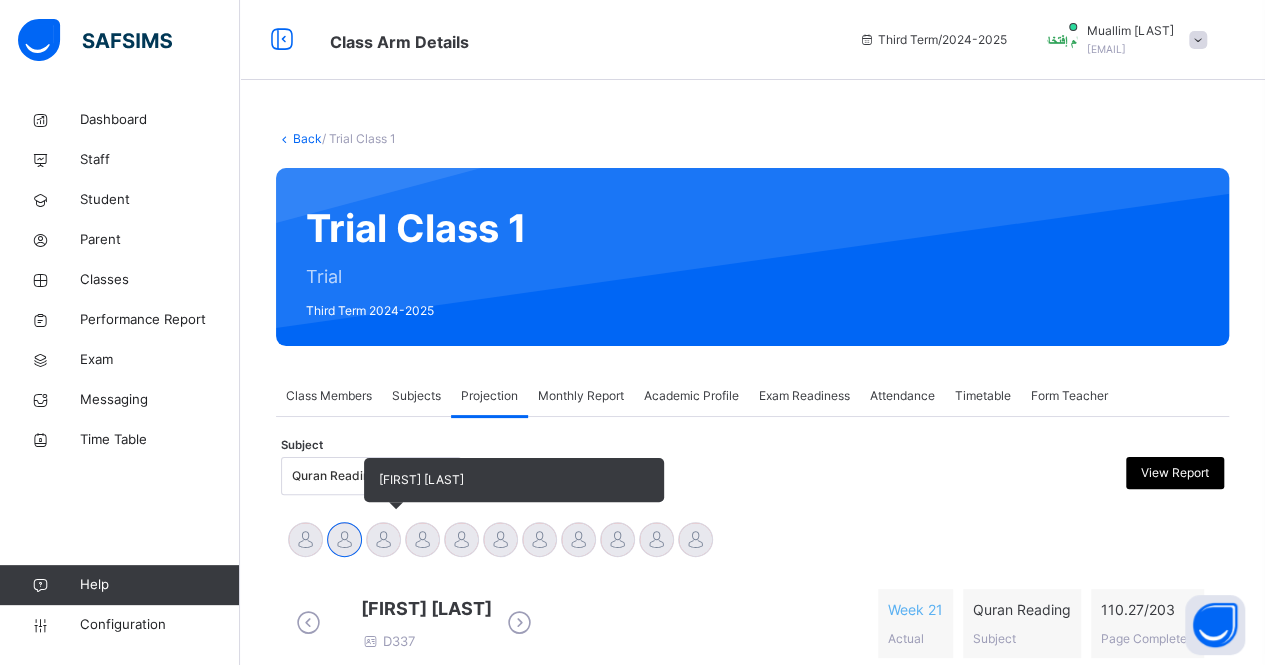 click at bounding box center [383, 539] 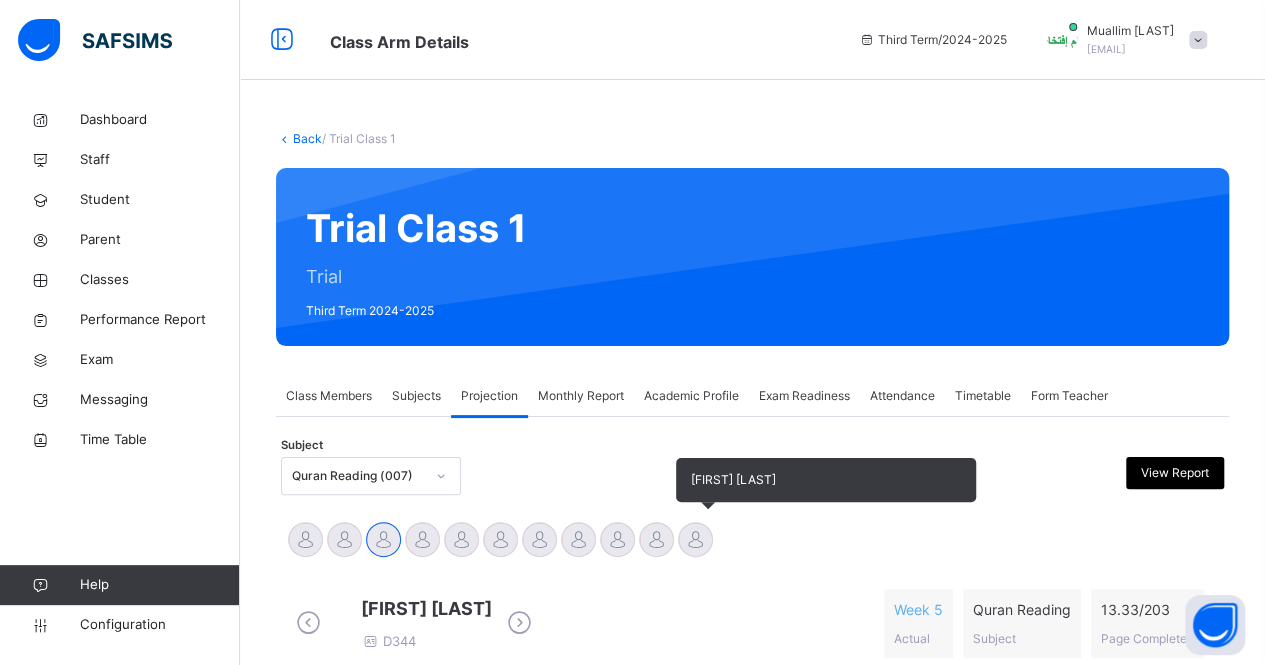 click at bounding box center (695, 539) 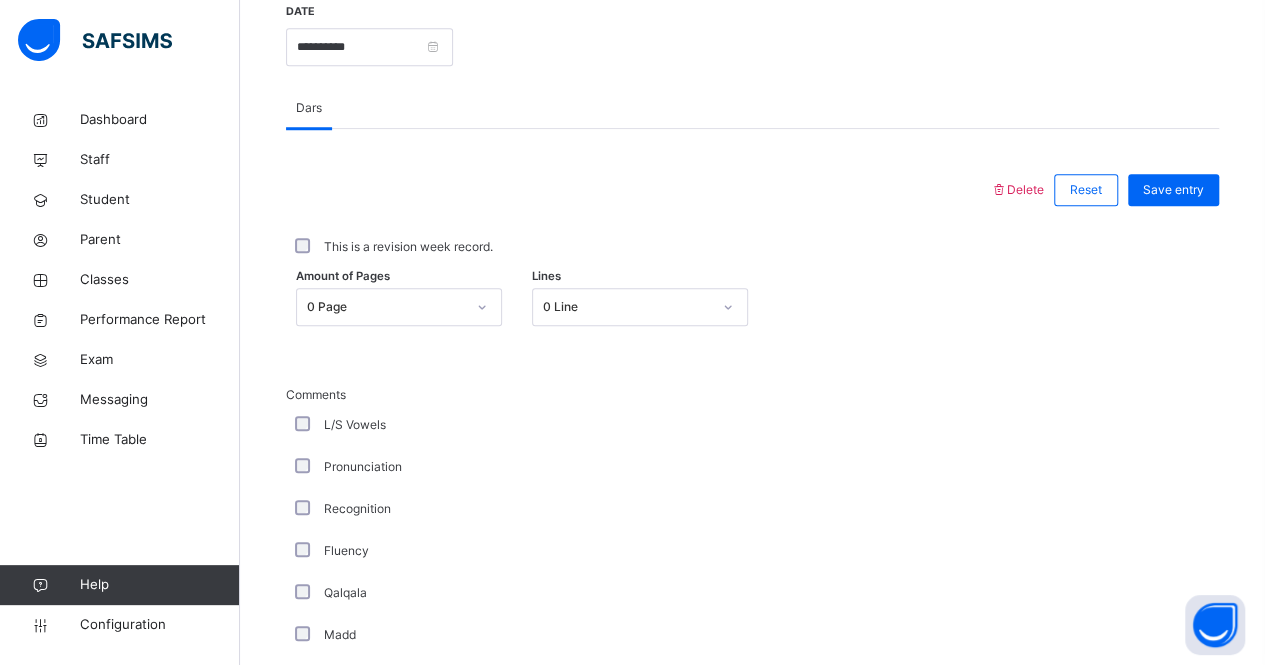 scroll, scrollTop: 783, scrollLeft: 0, axis: vertical 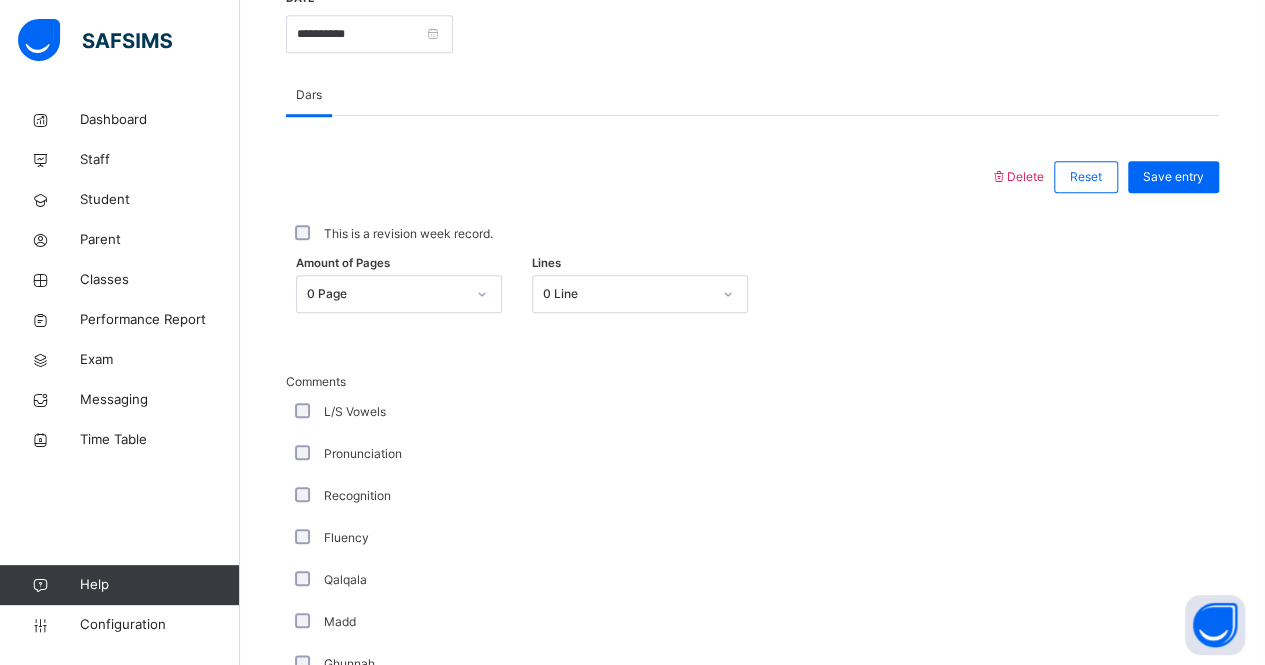 click on "0 Page" at bounding box center [386, 294] 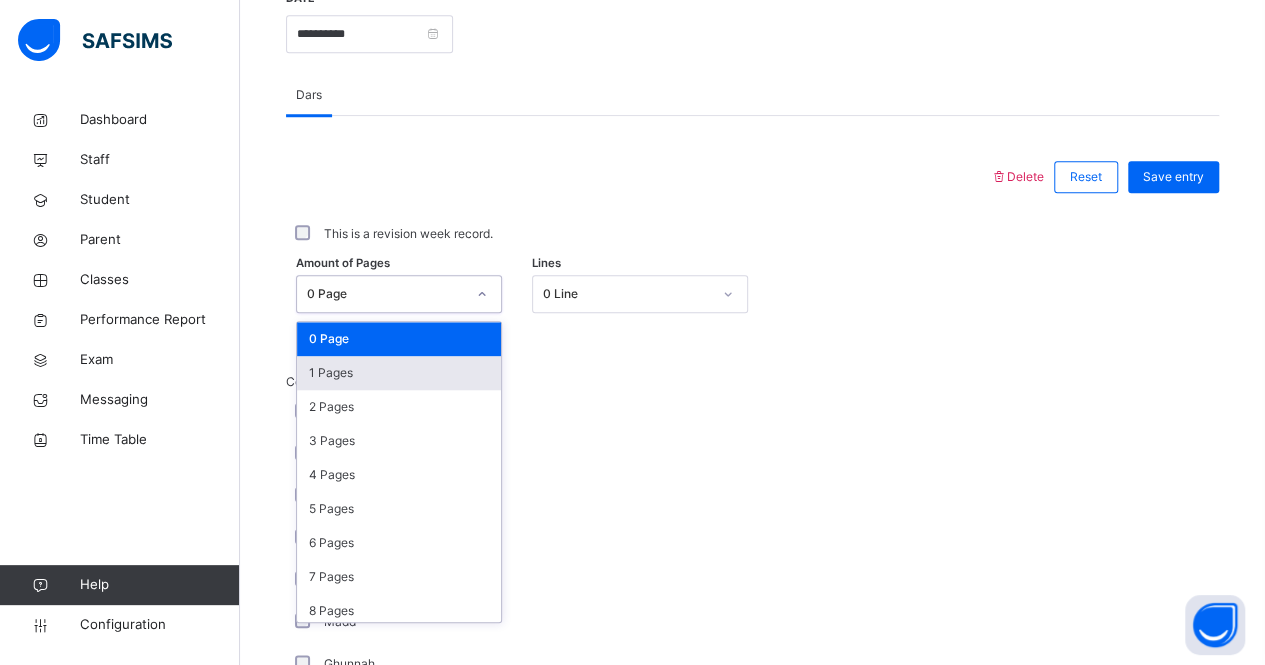 click on "1 Pages" at bounding box center (399, 373) 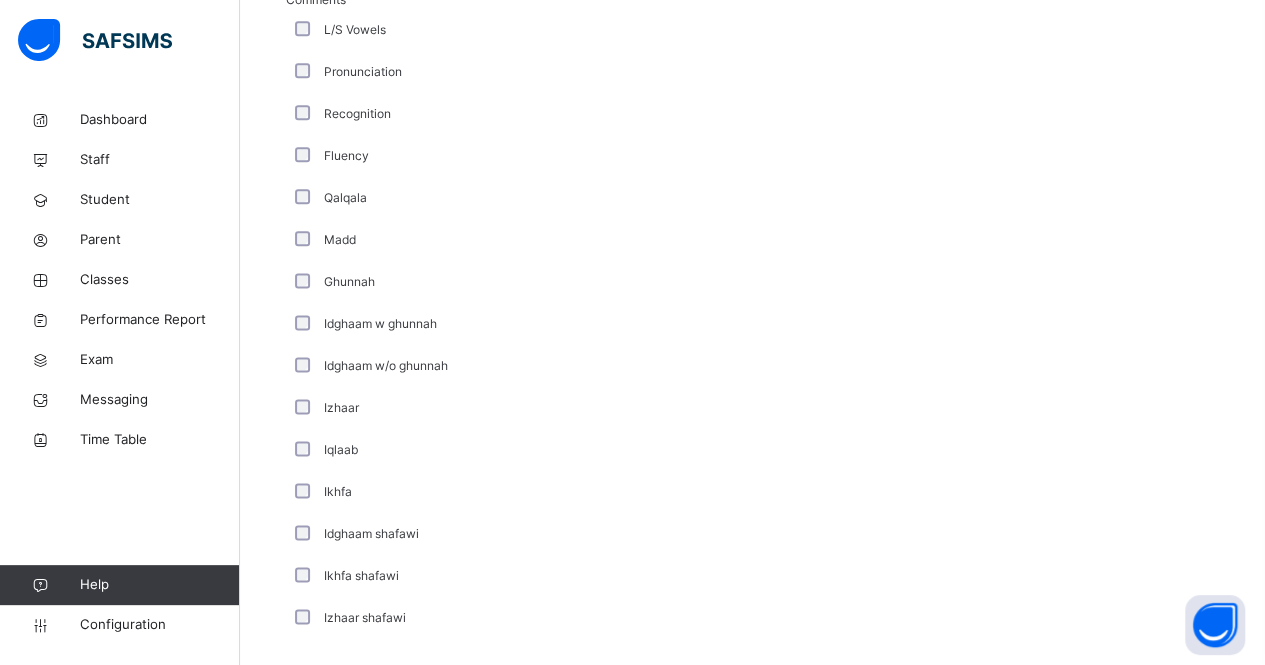 scroll, scrollTop: 1468, scrollLeft: 0, axis: vertical 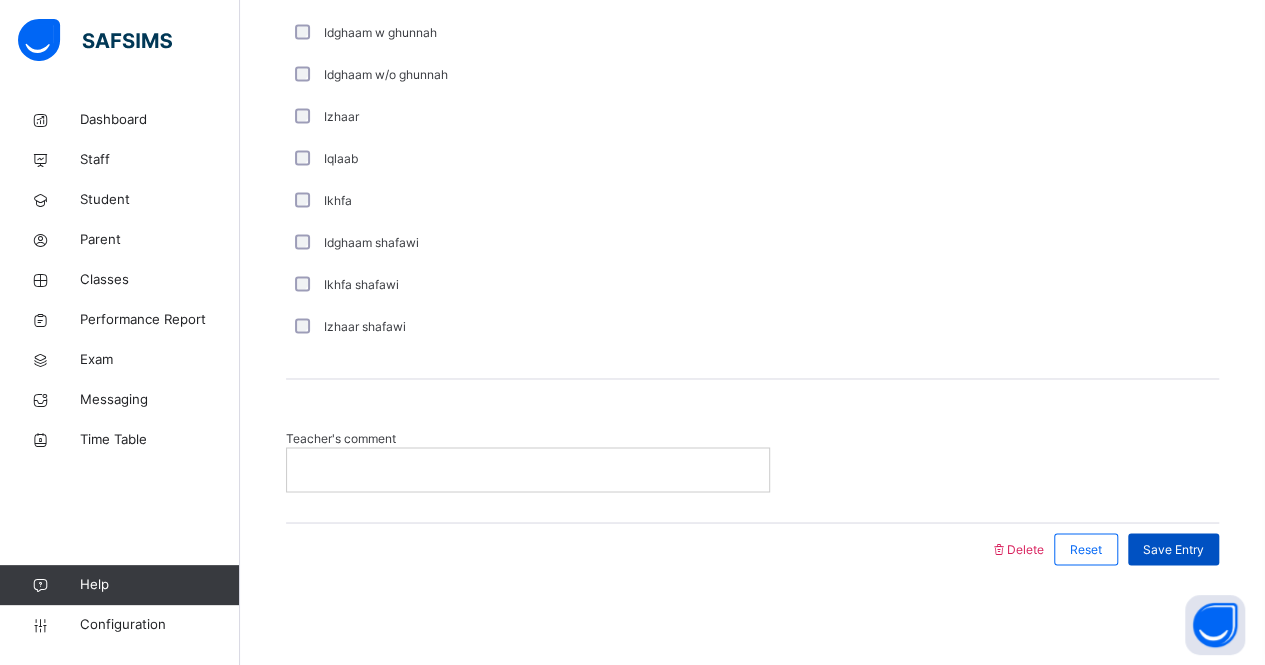 click on "Save Entry" at bounding box center [1173, 549] 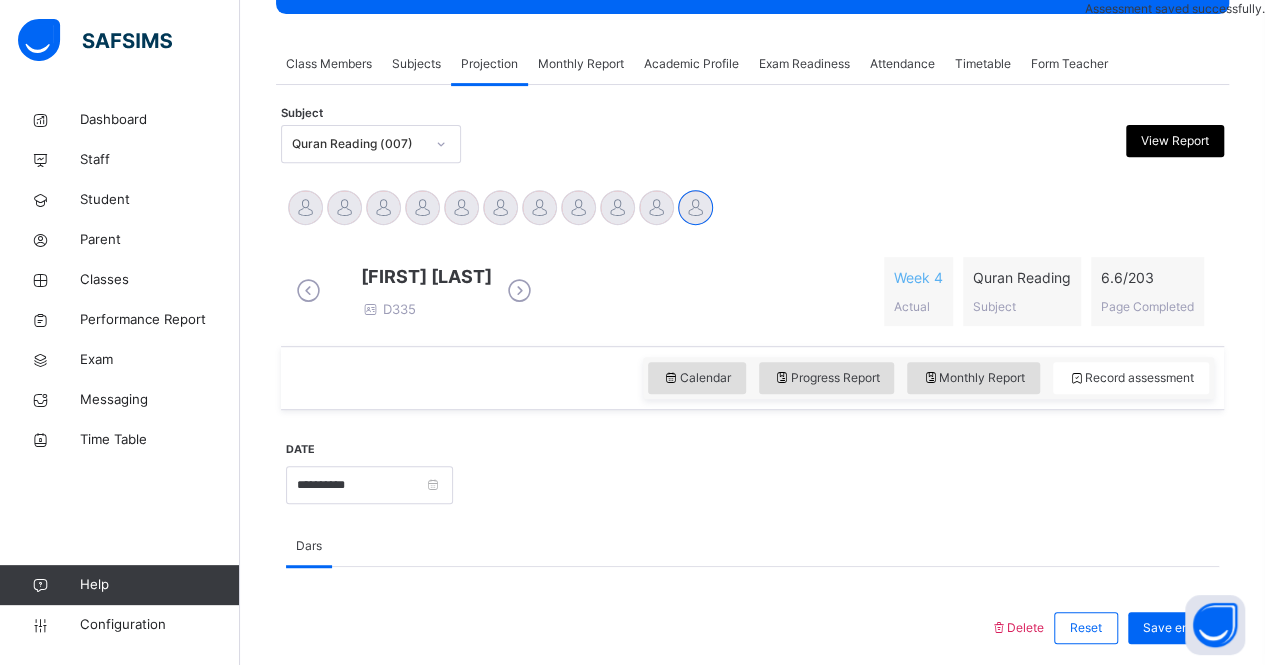 scroll, scrollTop: 250, scrollLeft: 0, axis: vertical 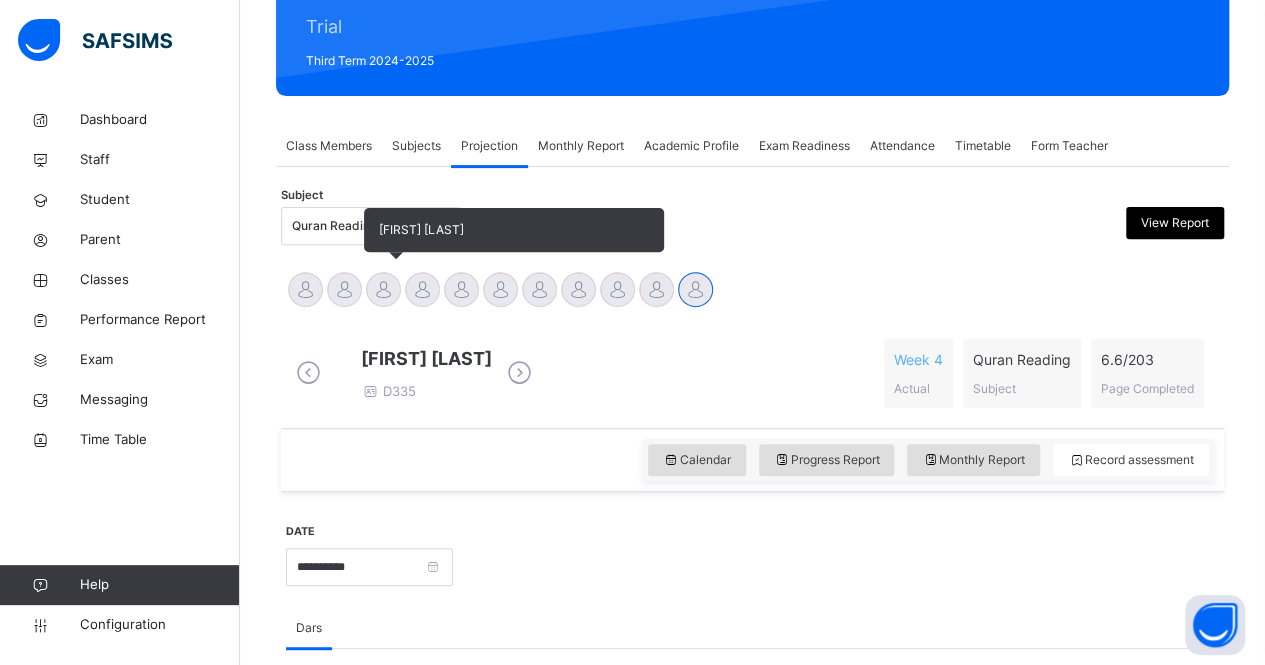 click at bounding box center (383, 289) 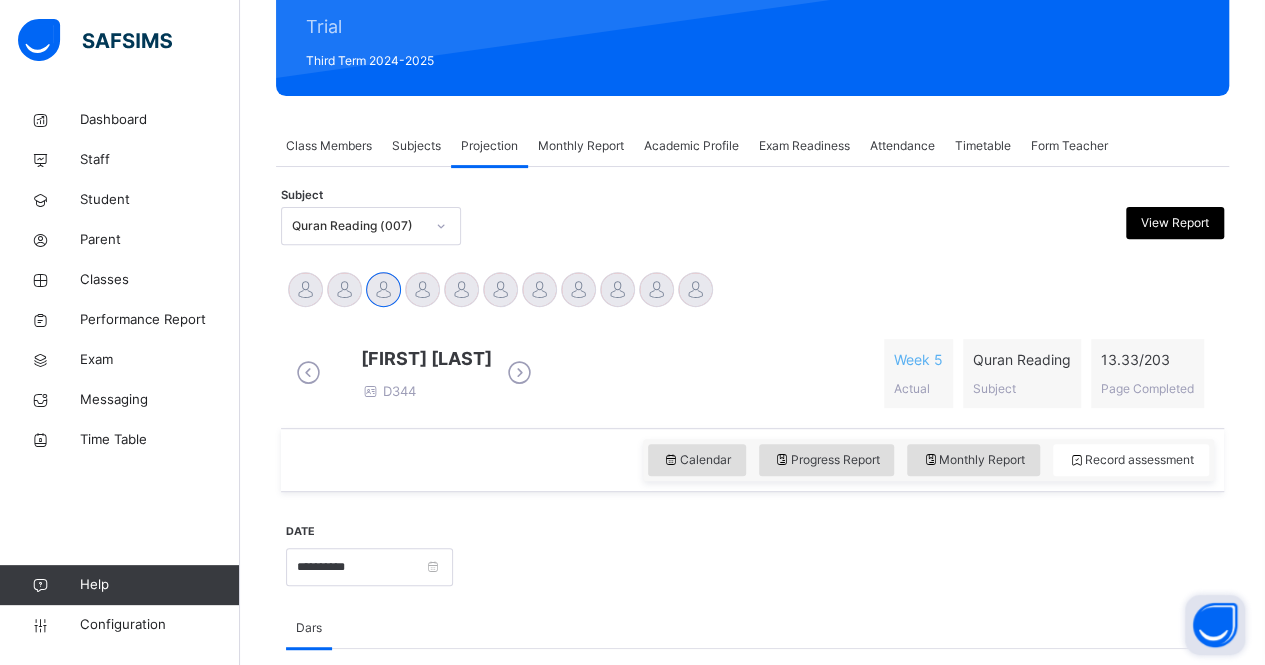 click at bounding box center (1215, 625) 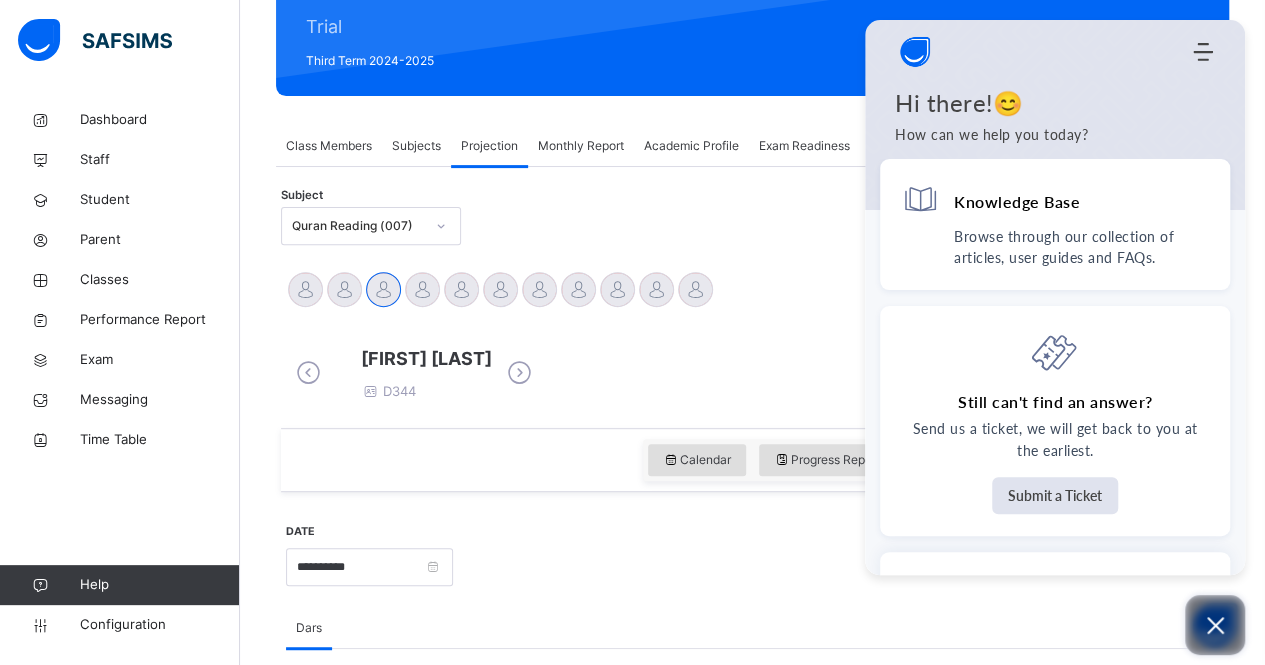 click at bounding box center (1215, 625) 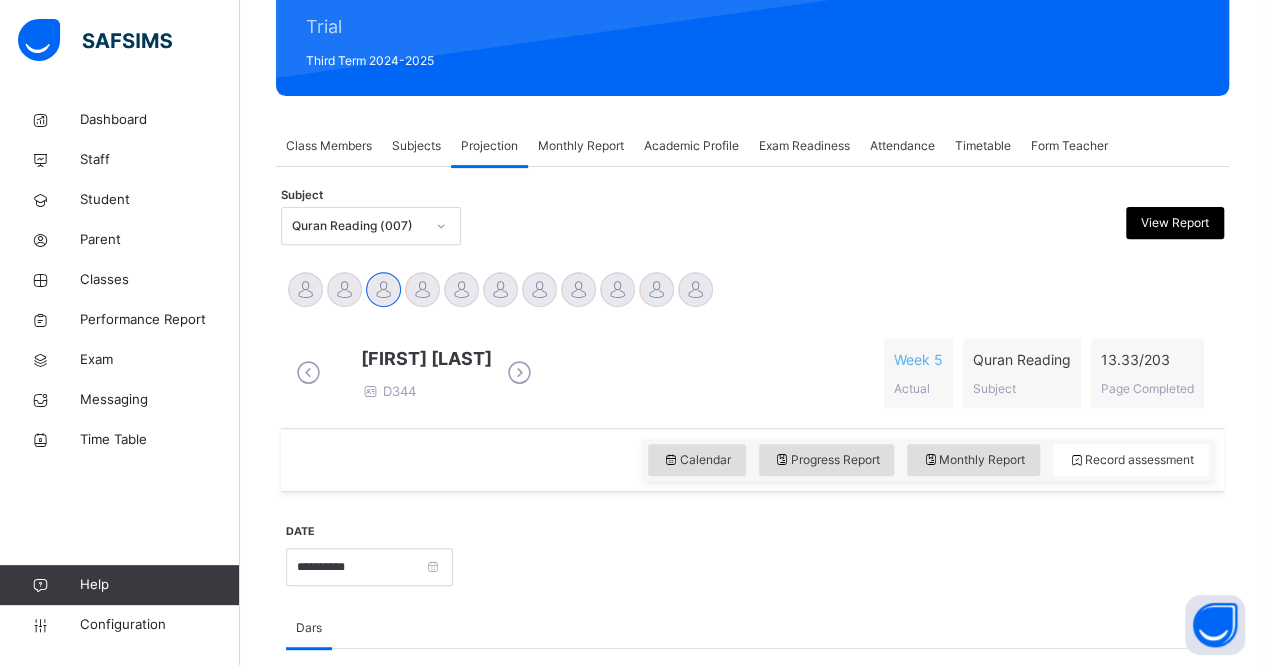 click on "**********" at bounding box center (752, 994) 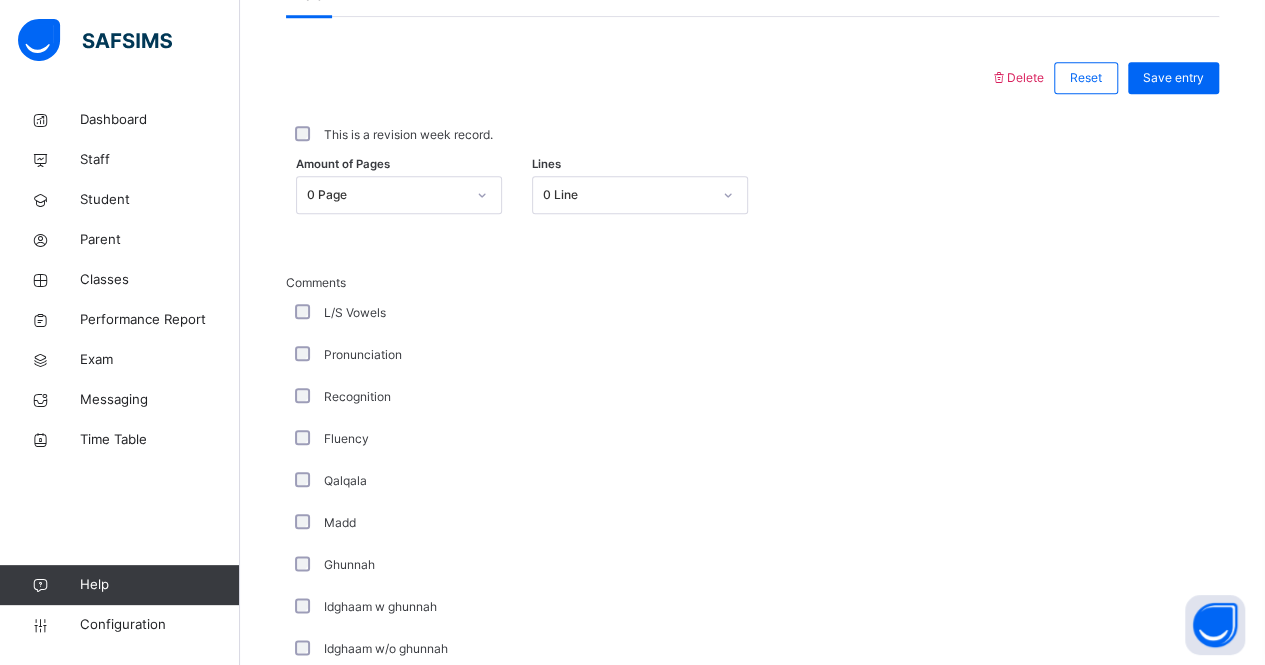 scroll, scrollTop: 895, scrollLeft: 0, axis: vertical 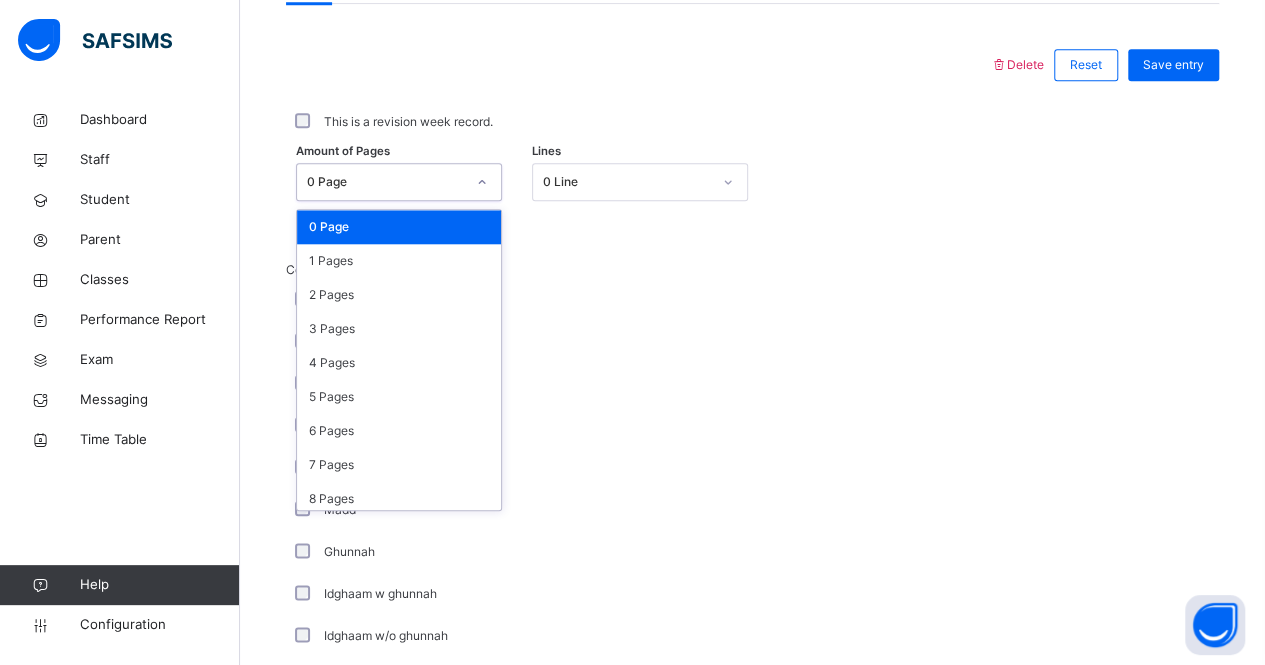 click on "0 Page" at bounding box center [380, 182] 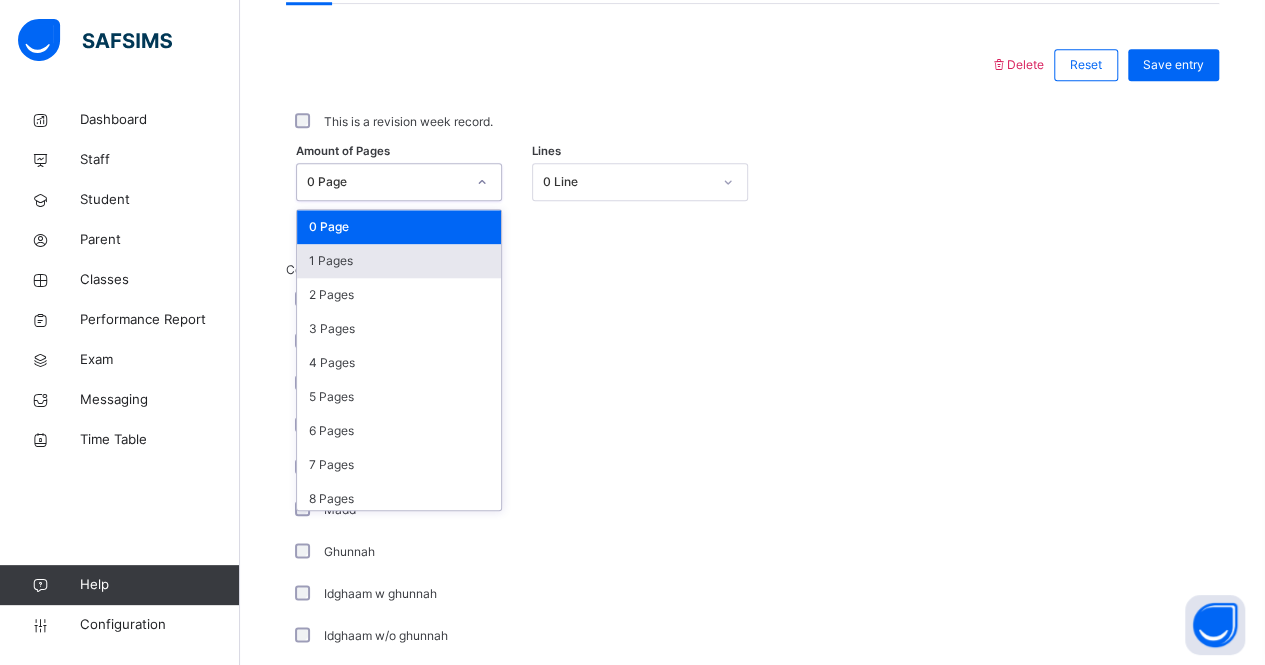 click on "1 Pages" at bounding box center [399, 261] 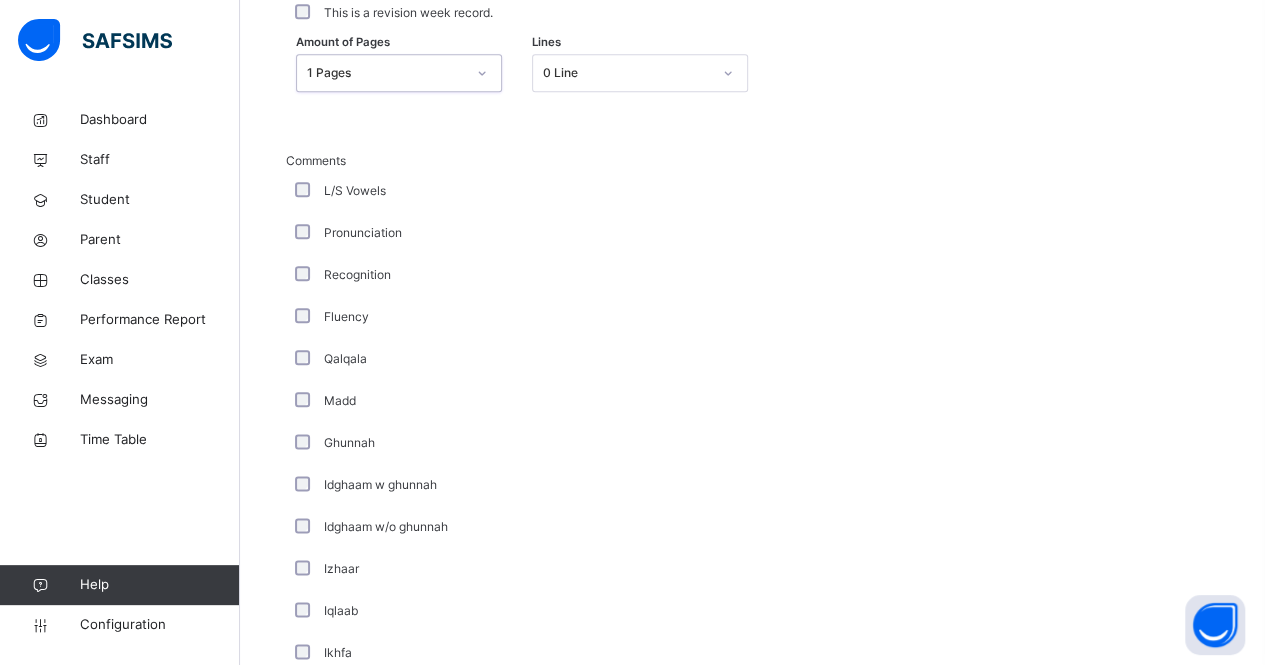 scroll, scrollTop: 1016, scrollLeft: 0, axis: vertical 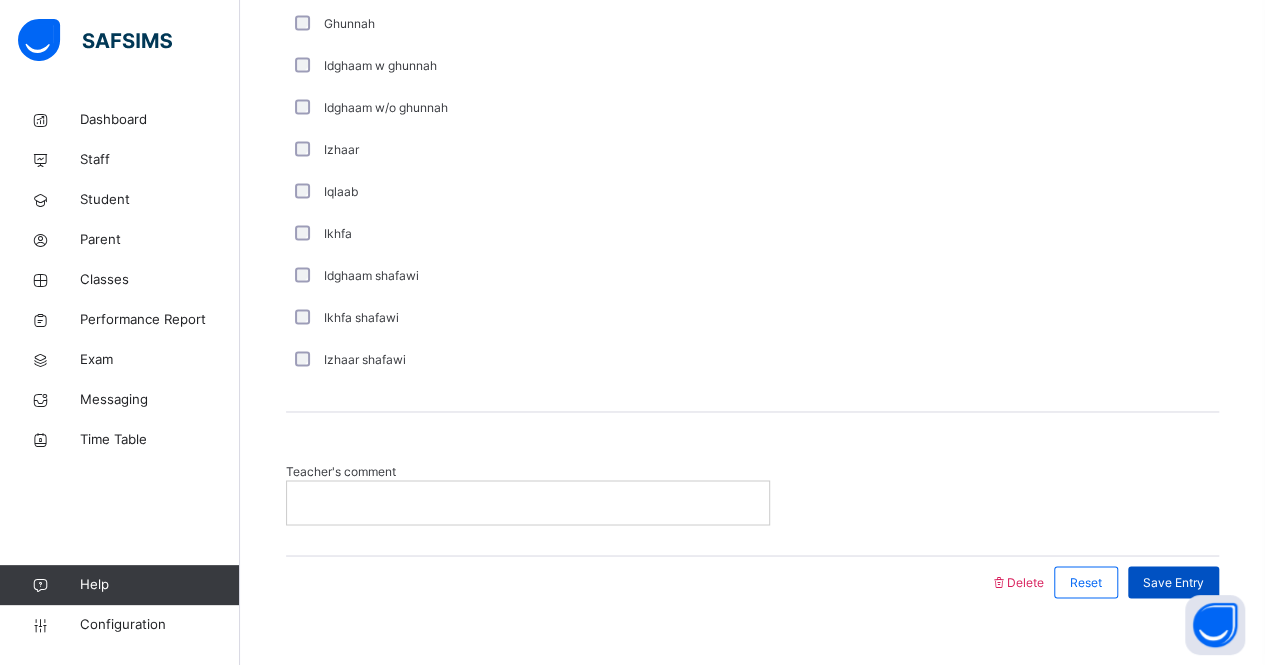click on "Save Entry" at bounding box center [1173, 582] 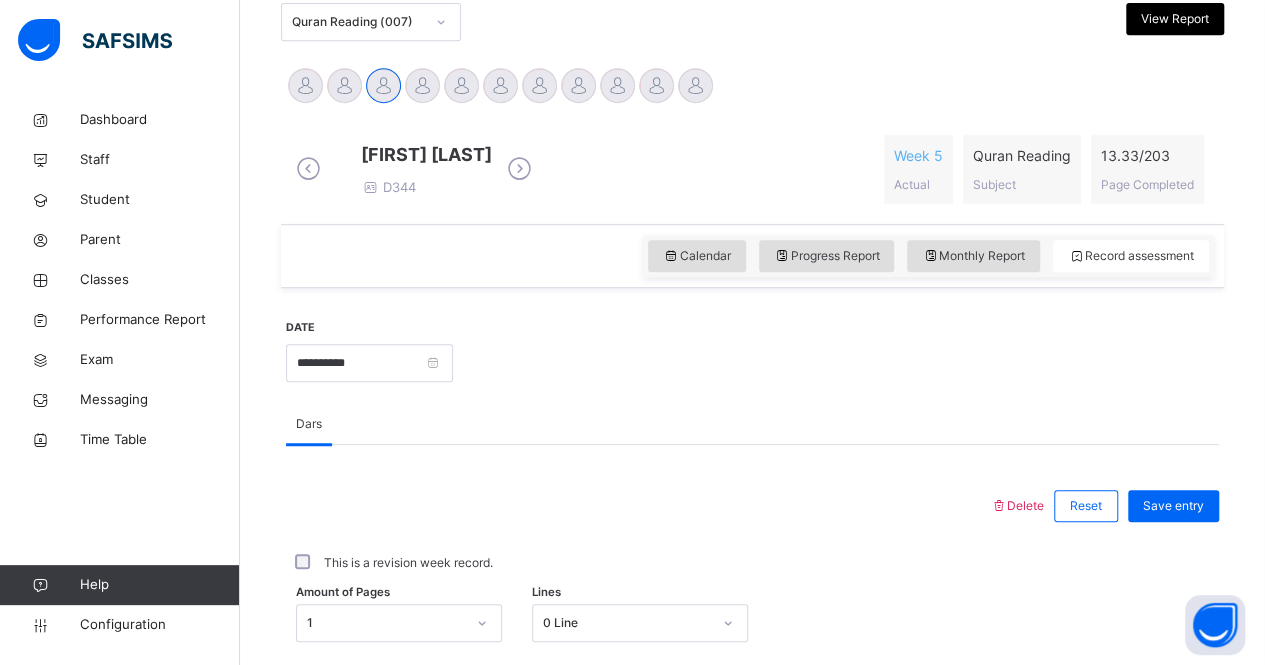 scroll, scrollTop: 455, scrollLeft: 0, axis: vertical 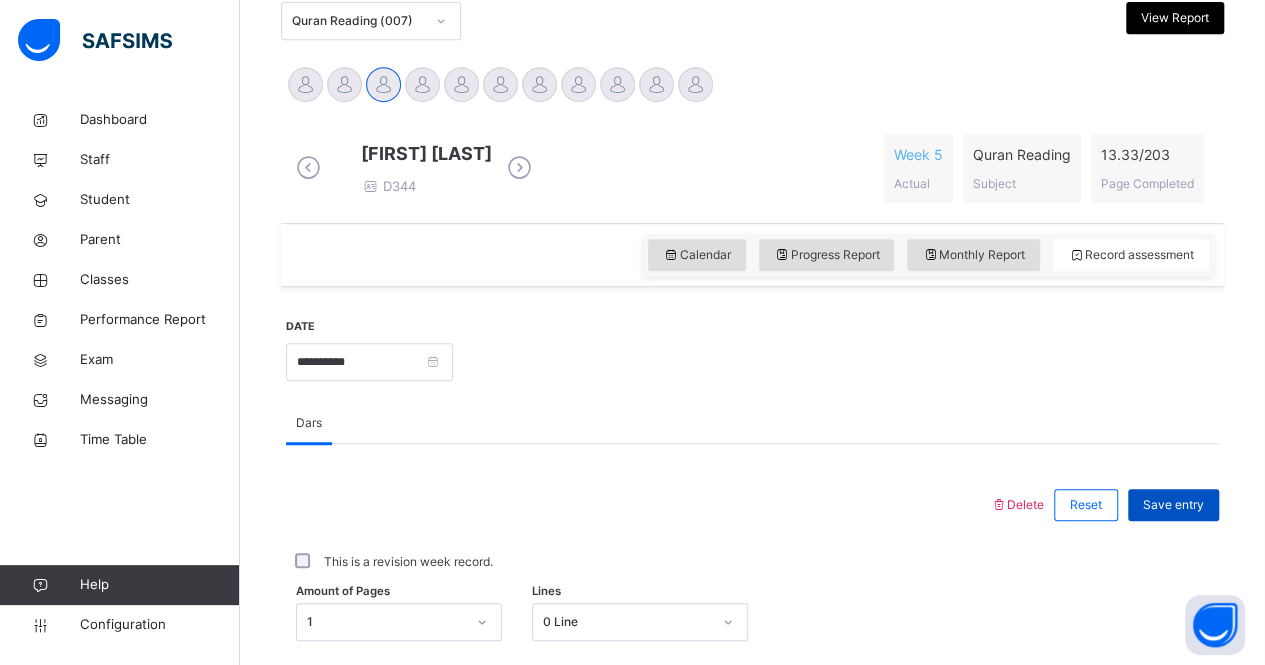 click on "Save entry" at bounding box center [1173, 505] 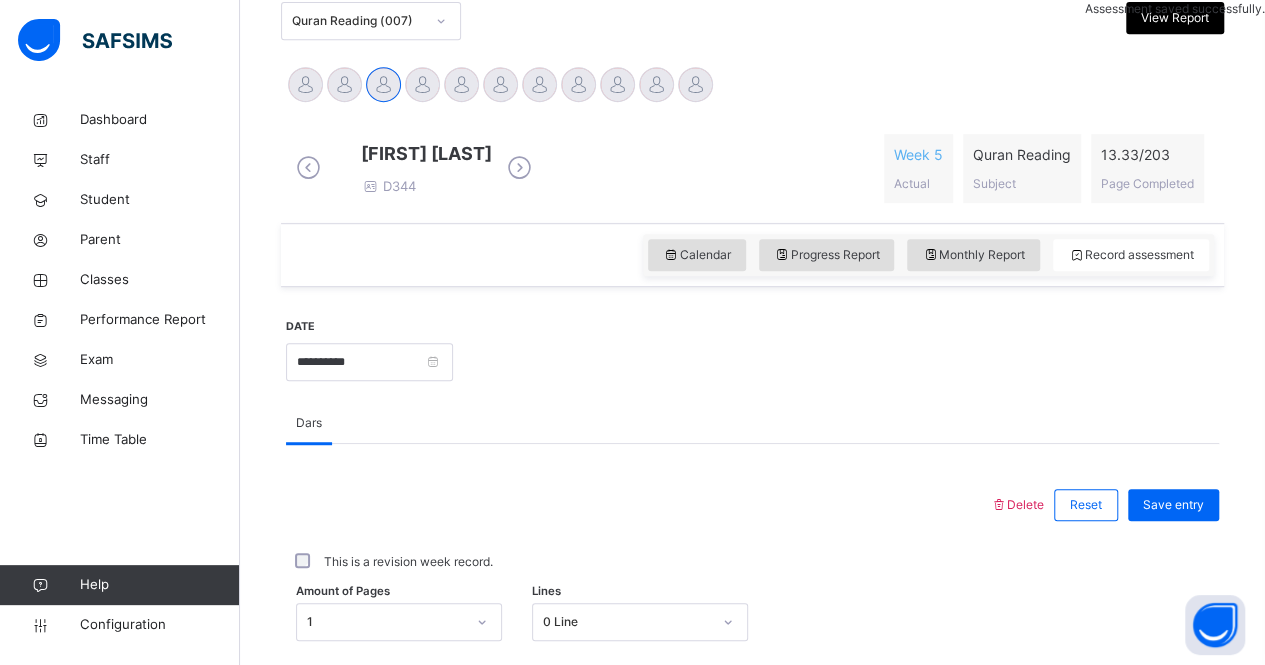 scroll, scrollTop: 344, scrollLeft: 0, axis: vertical 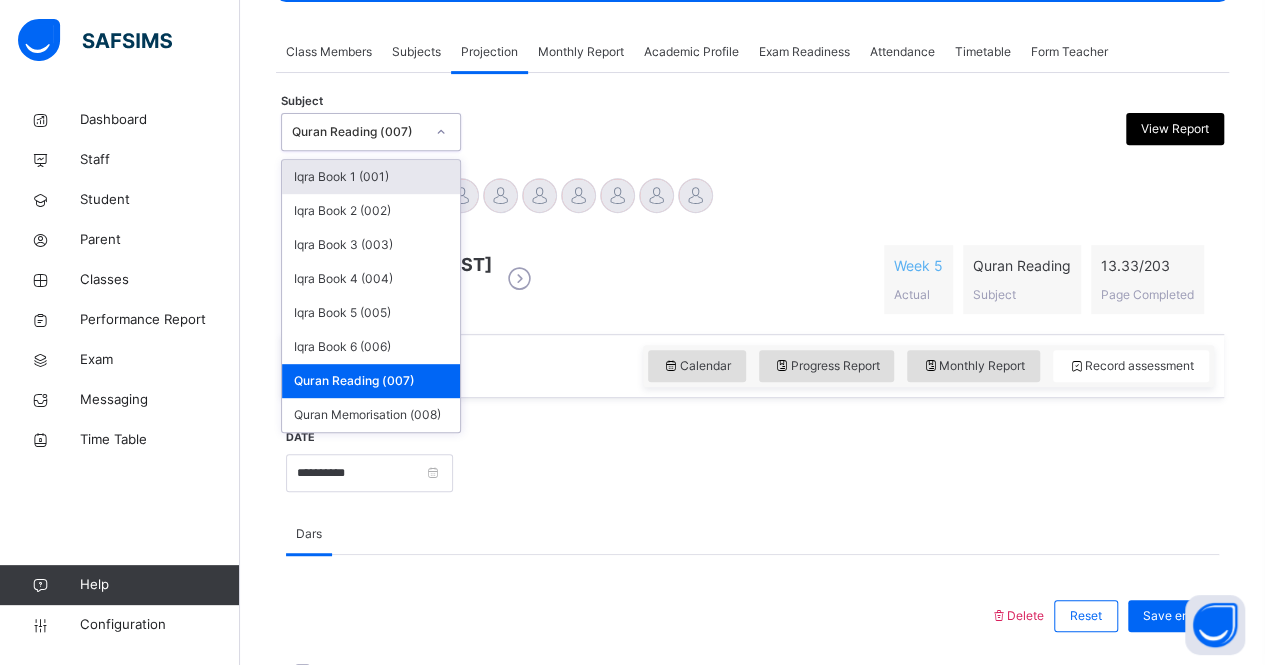 click on "Quran Reading (007)" at bounding box center (358, 132) 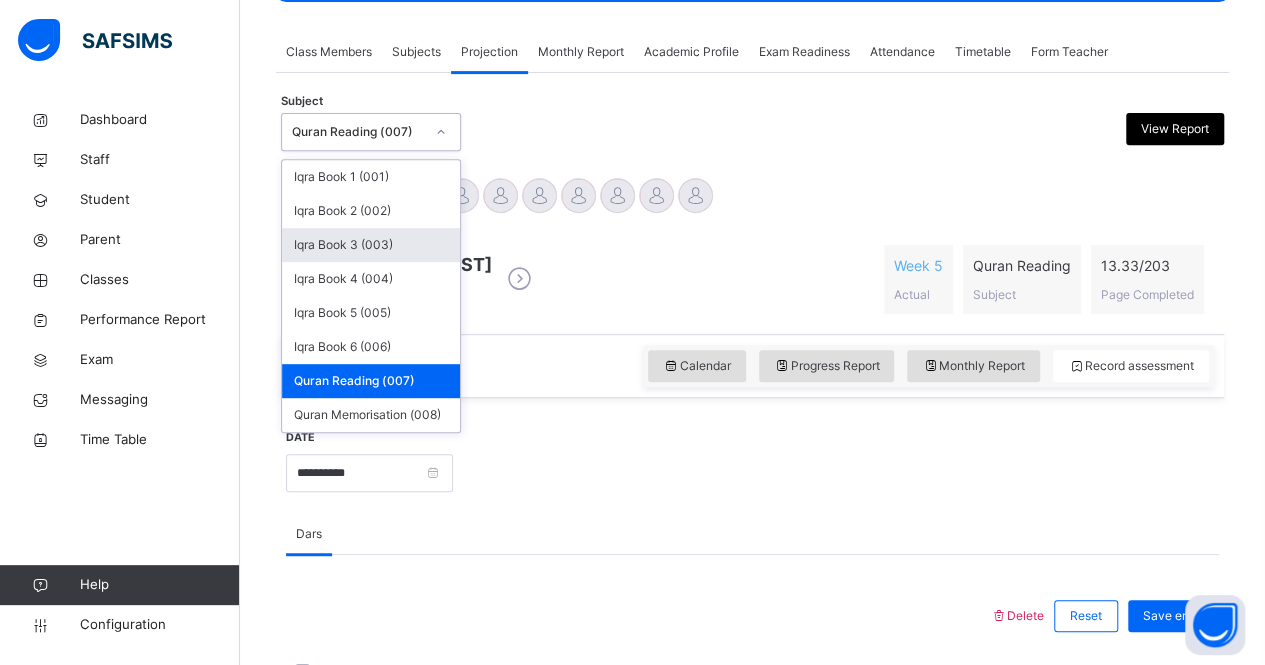 click on "Iqra Book 3 (003)" at bounding box center [371, 245] 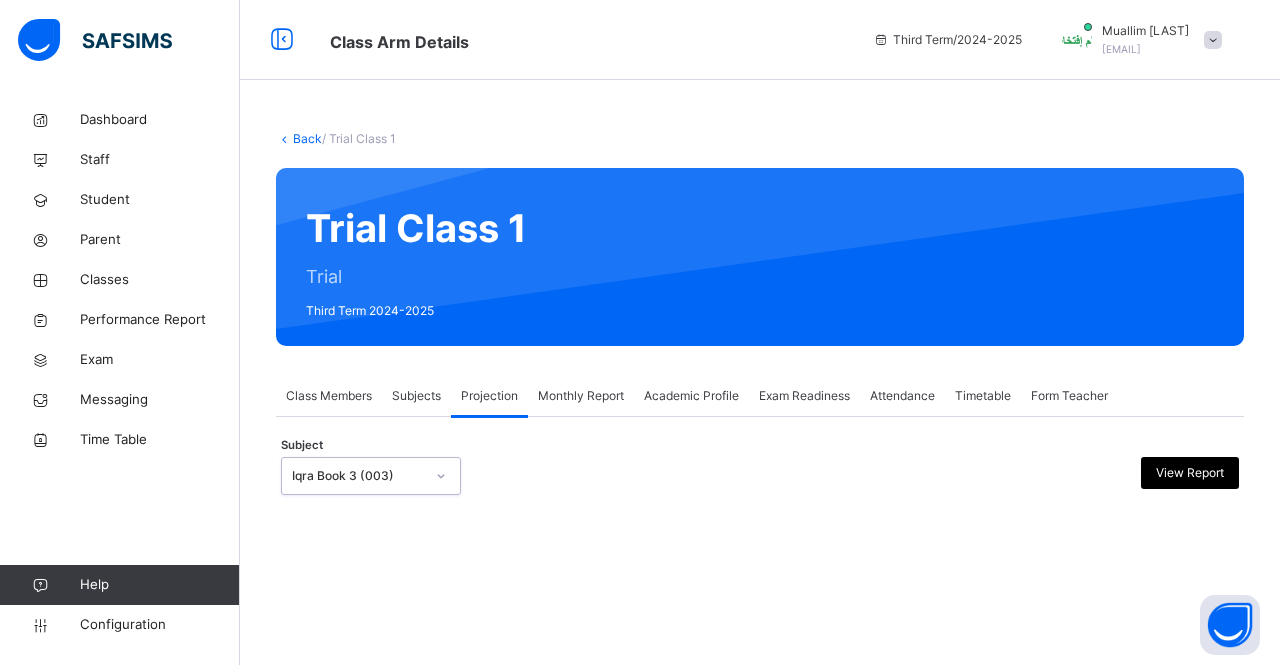 click on "Iqra Book 3 (003)" at bounding box center [358, 476] 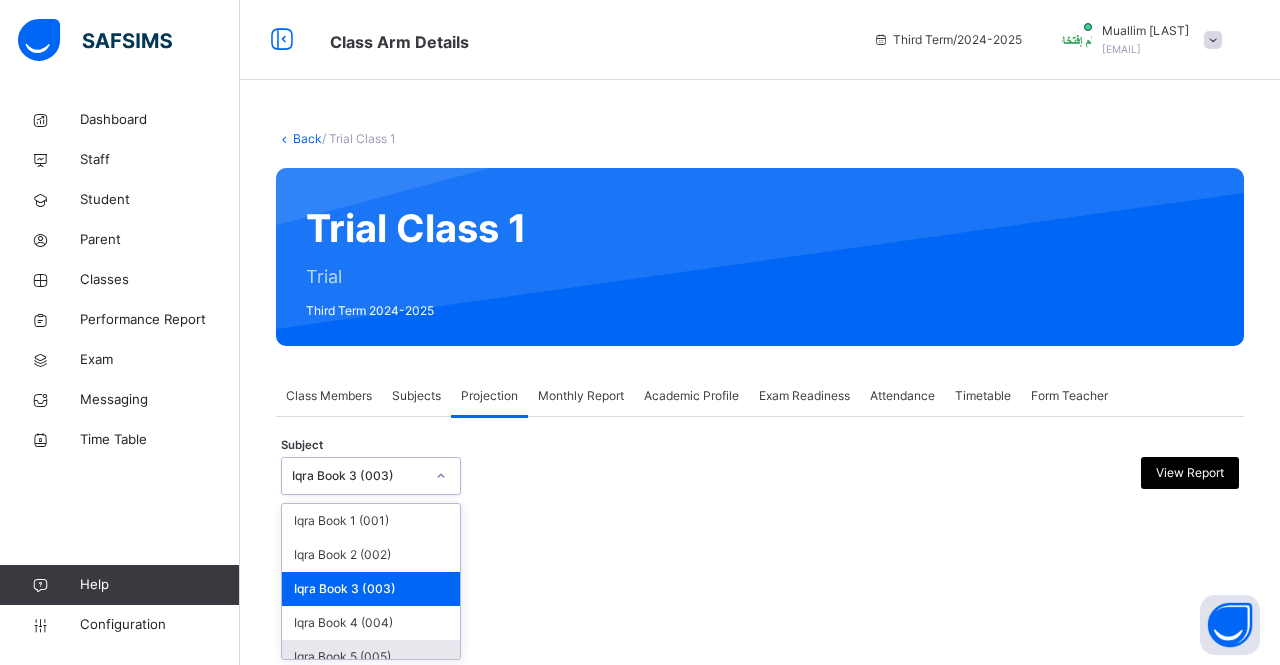 click on "Iqra Book 5 (005)" at bounding box center [371, 657] 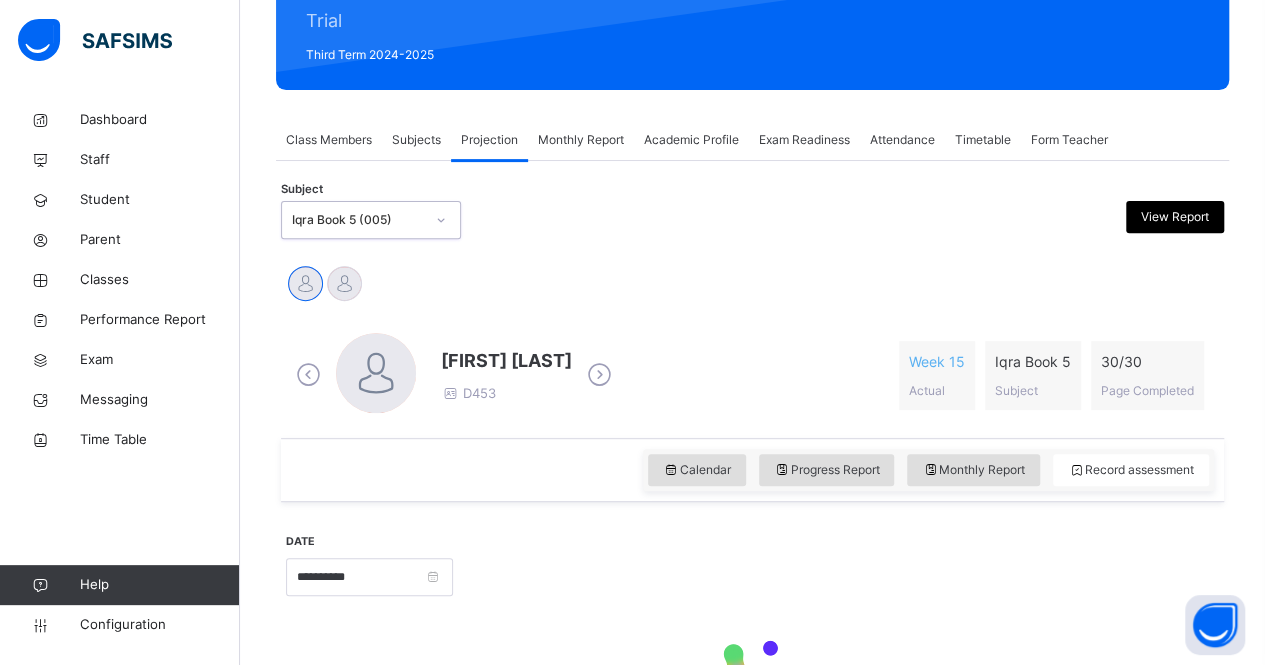 scroll, scrollTop: 263, scrollLeft: 0, axis: vertical 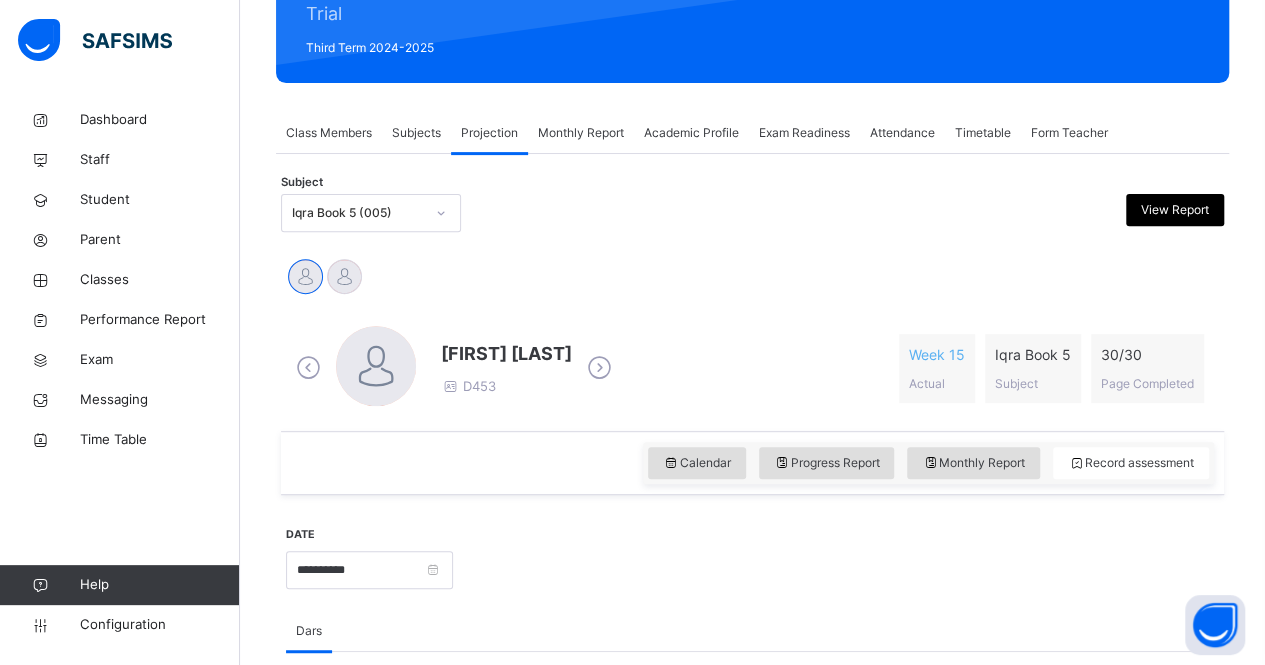 click on "Subject" at bounding box center [302, 182] 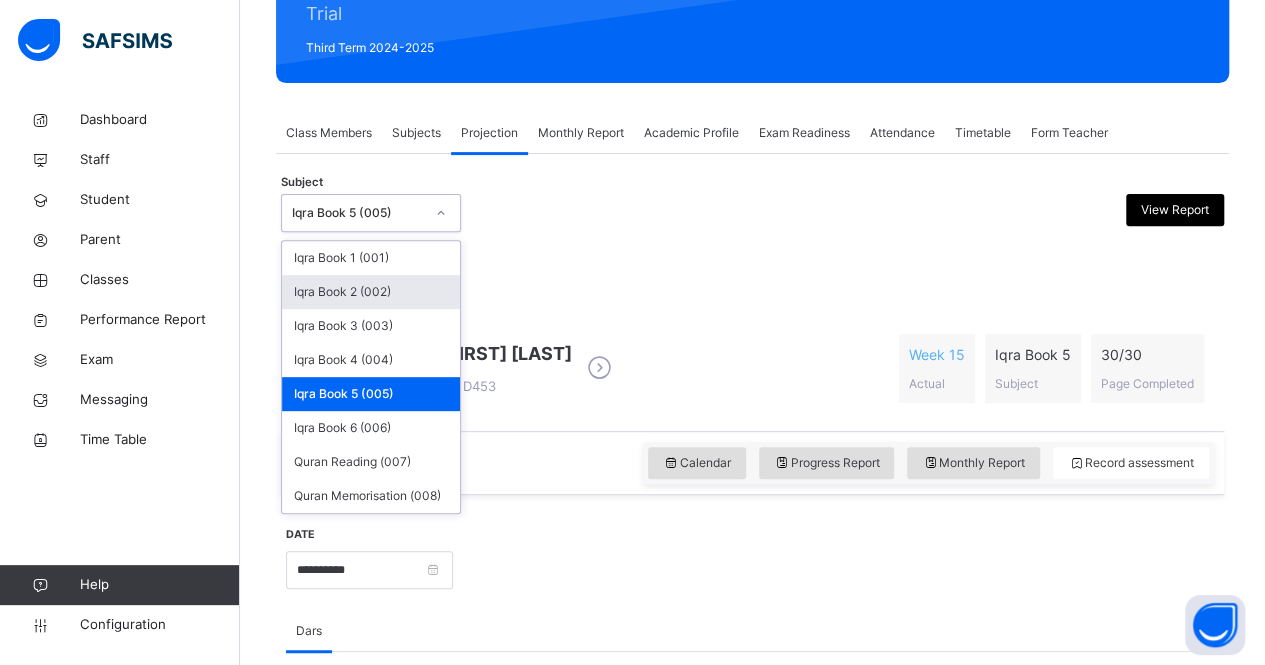click on "[FIRST] [LAST] [FIRST] [LAST]" at bounding box center [752, 279] 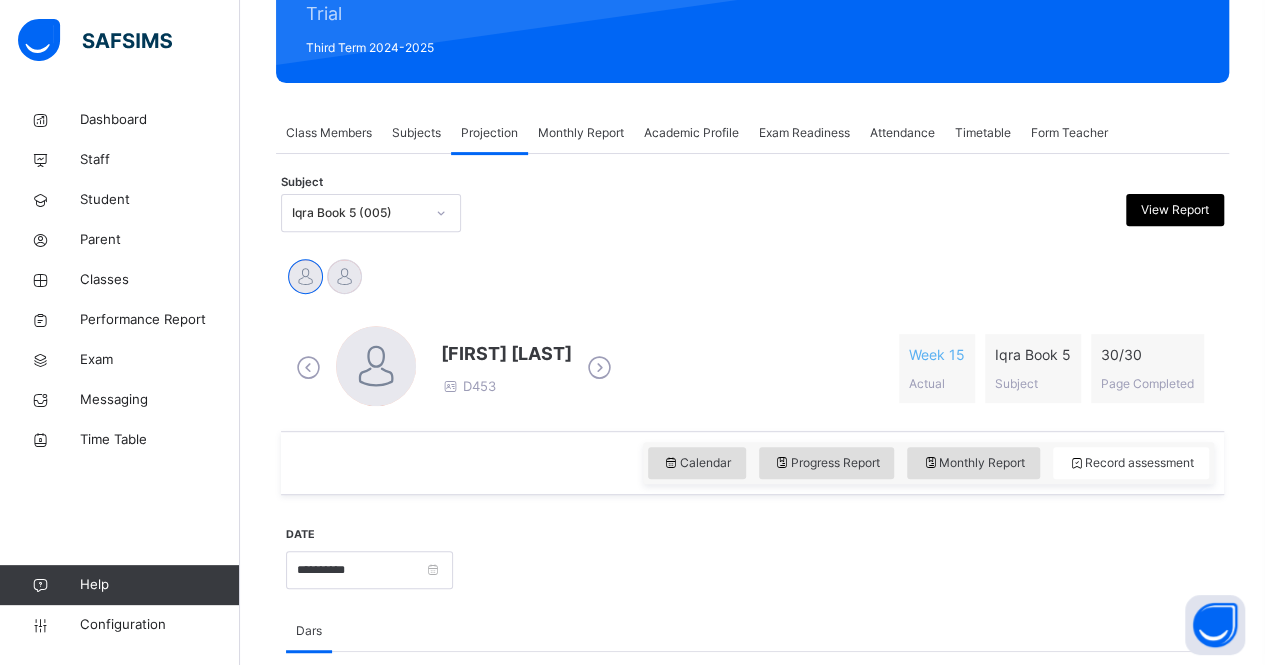 click on "Iqra Book 5 (005)" at bounding box center [352, 213] 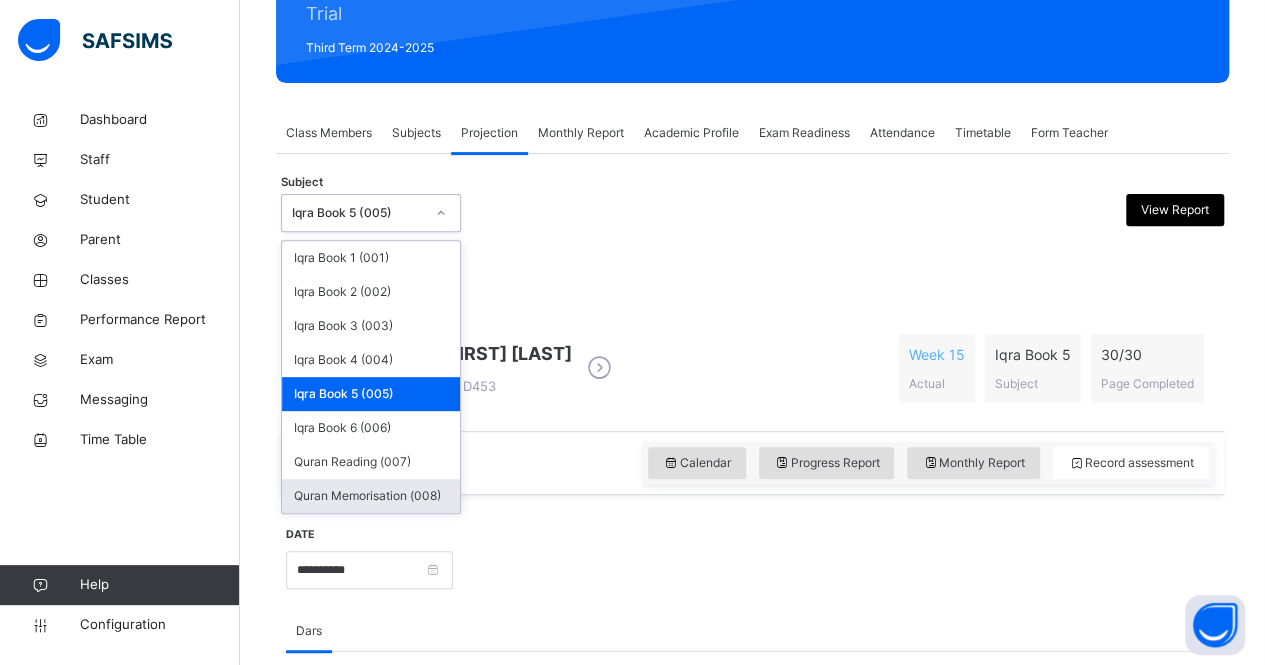 click on "Quran Memorisation (008)" at bounding box center (371, 496) 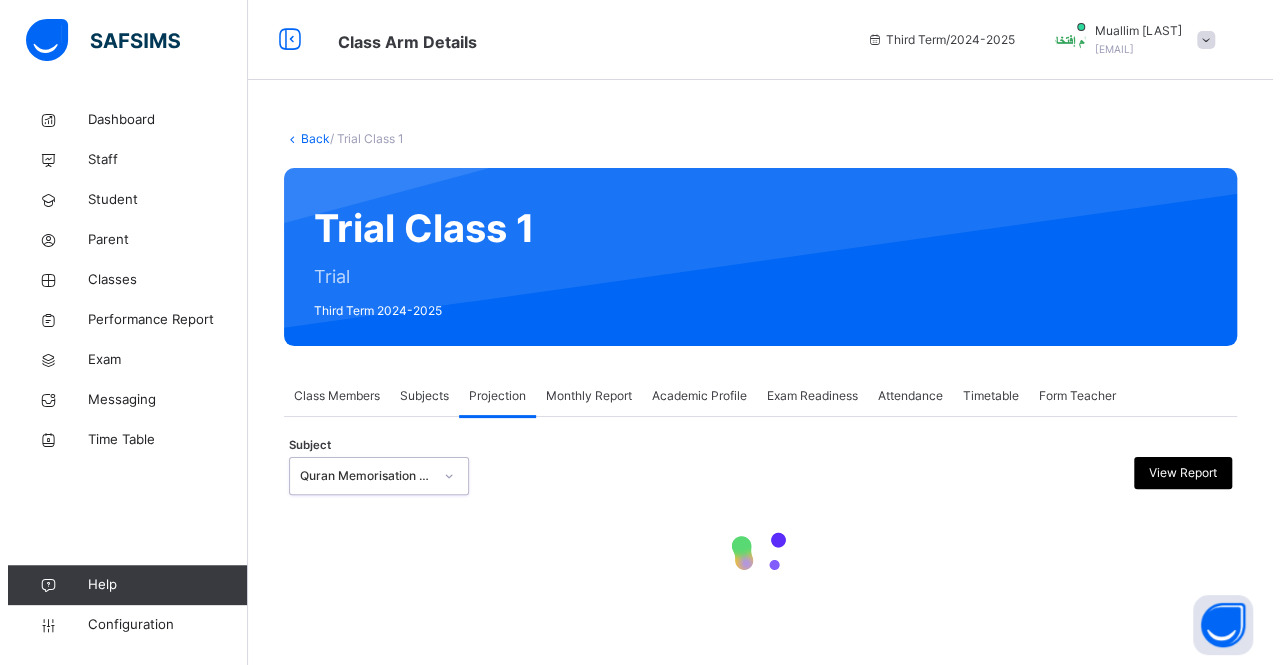 scroll, scrollTop: 0, scrollLeft: 0, axis: both 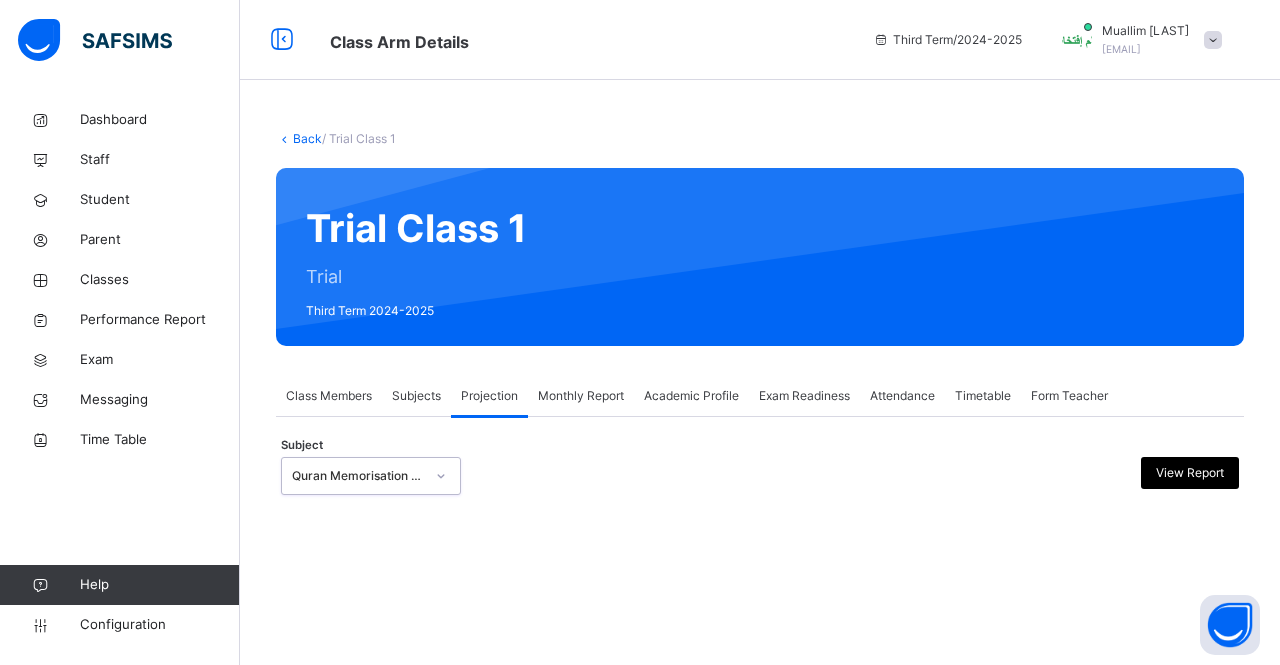 click on "Quran Memorisation (008)" at bounding box center (358, 476) 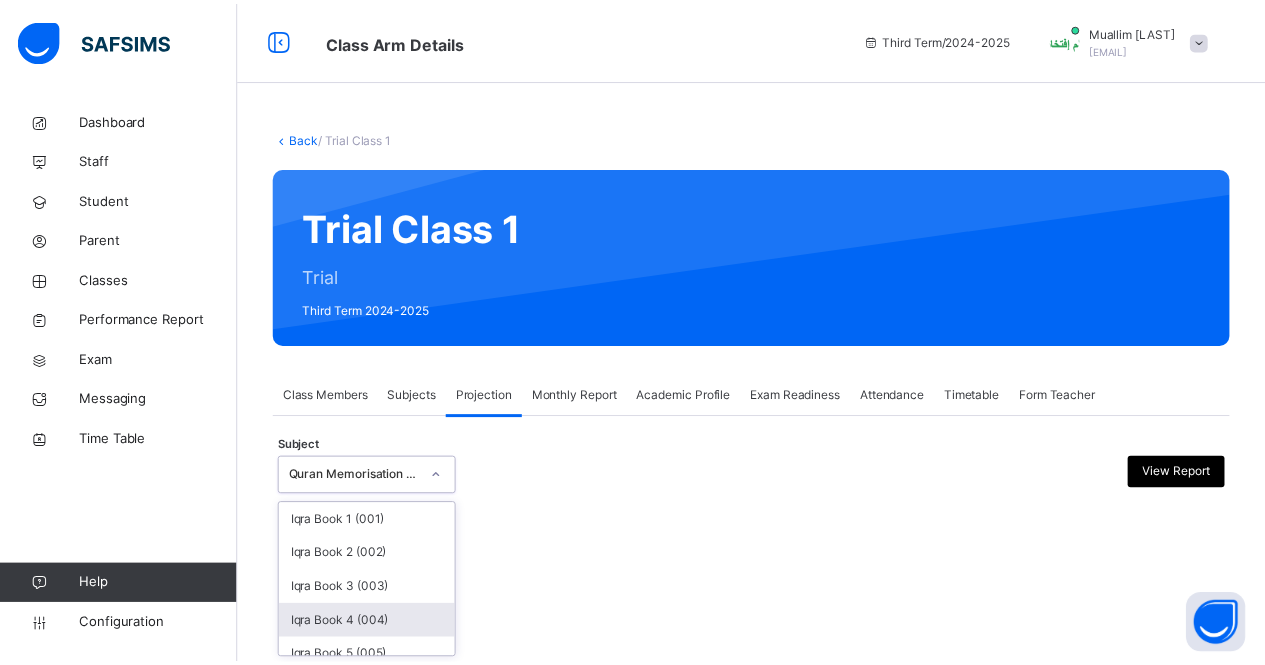 scroll, scrollTop: 135, scrollLeft: 0, axis: vertical 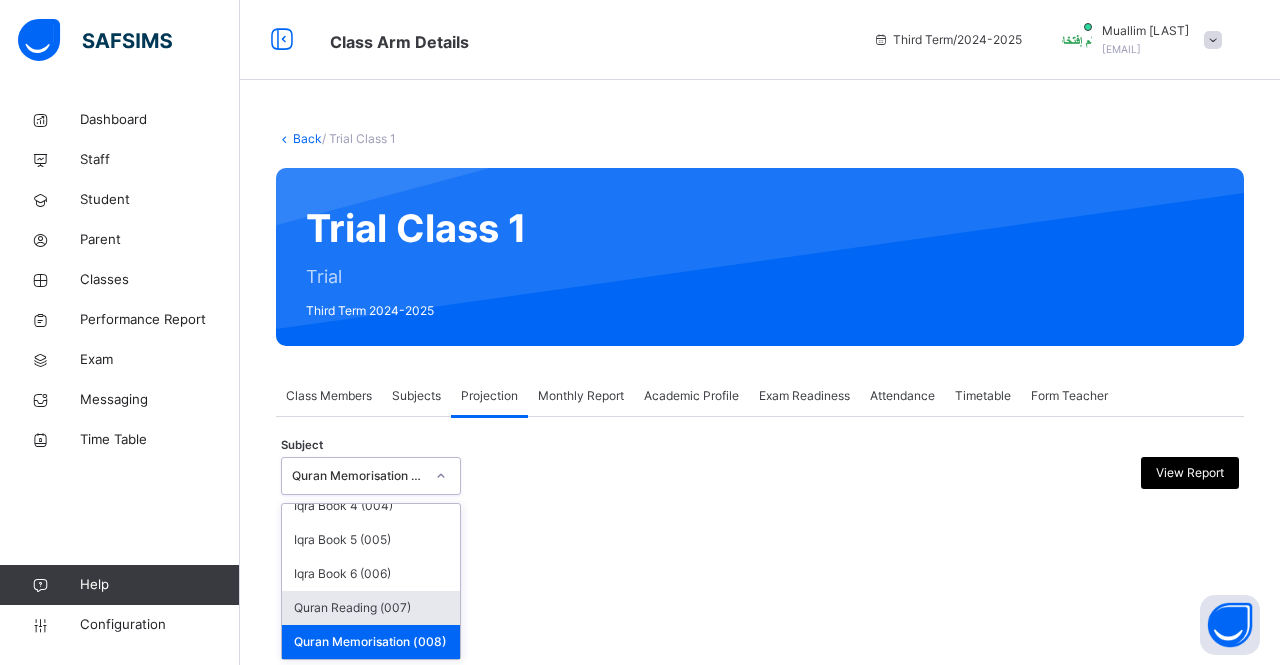 click on "Quran Reading (007)" at bounding box center [371, 608] 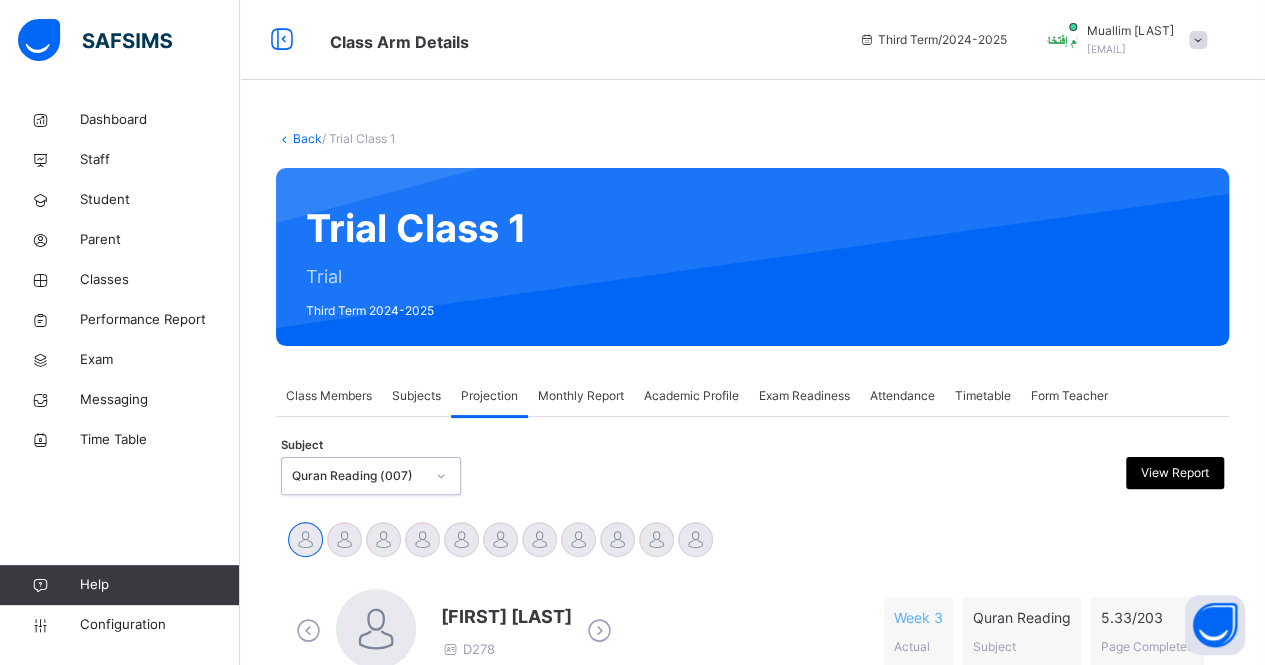 scroll, scrollTop: 148, scrollLeft: 0, axis: vertical 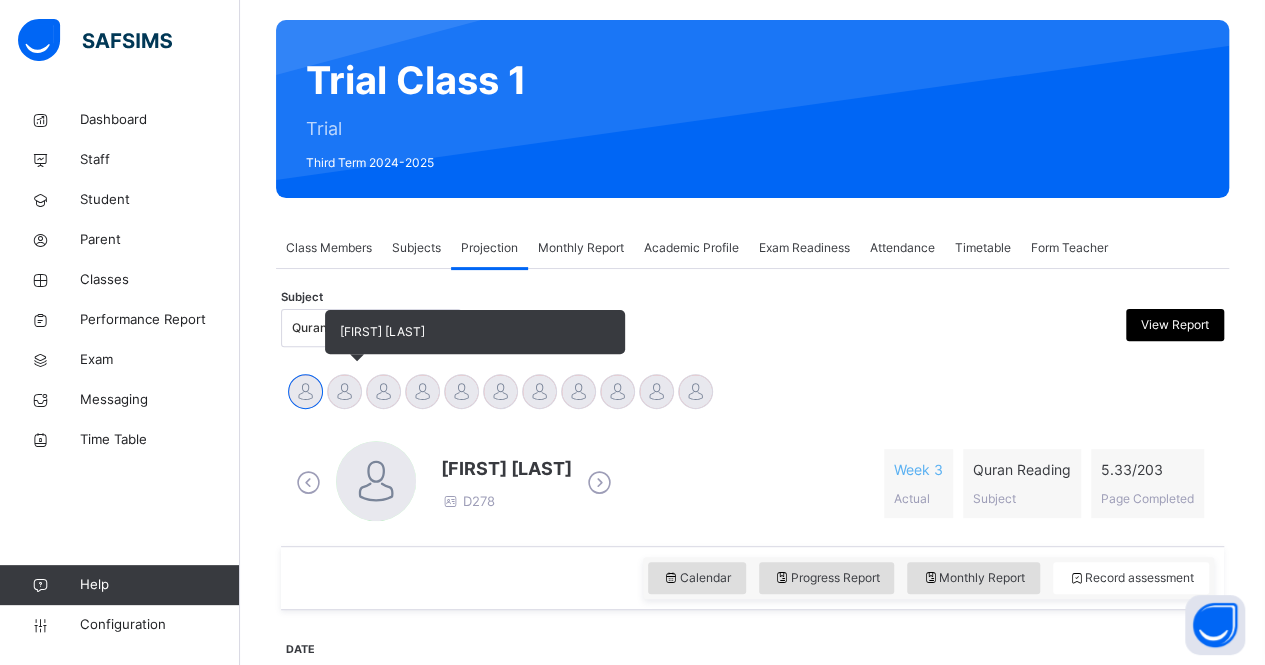 click on "[FIRST] [LAST]" at bounding box center (344, 394) 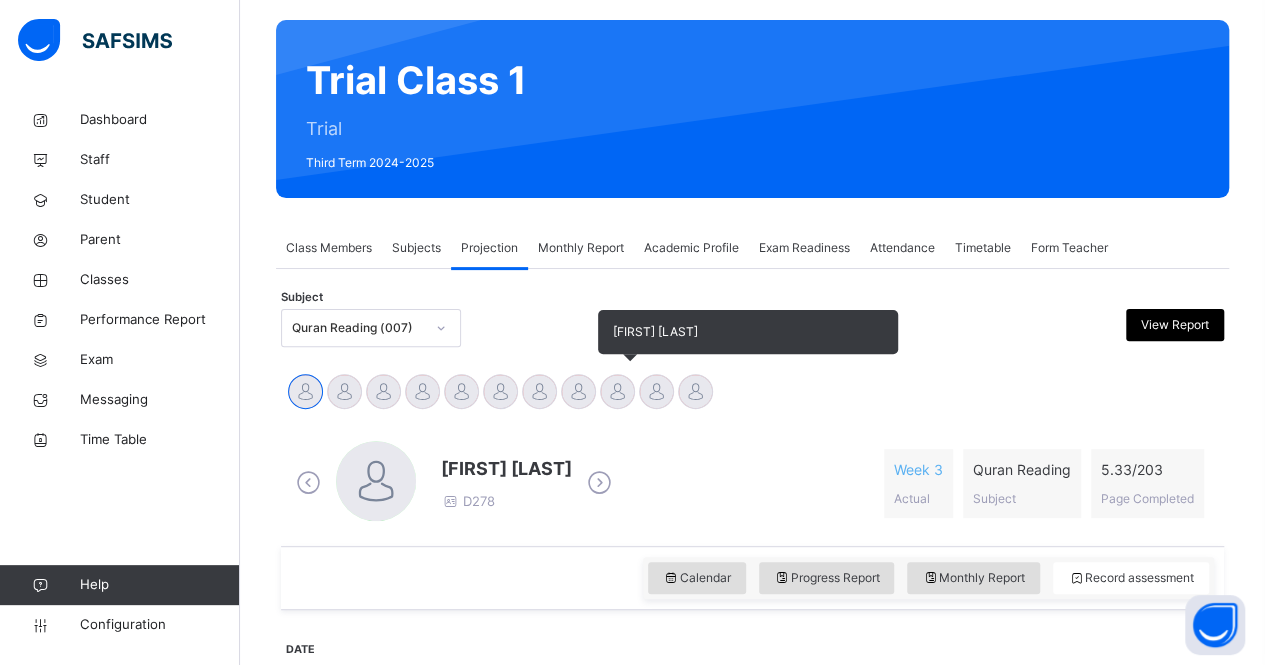 click at bounding box center [617, 391] 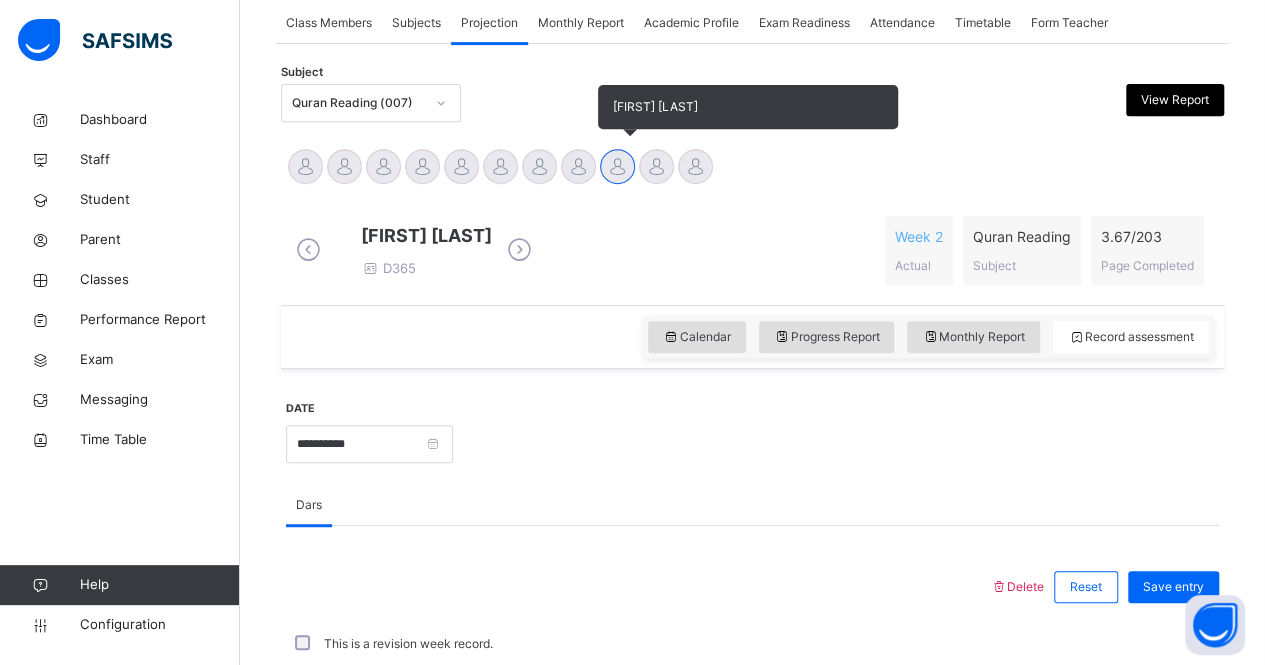 scroll, scrollTop: 549, scrollLeft: 0, axis: vertical 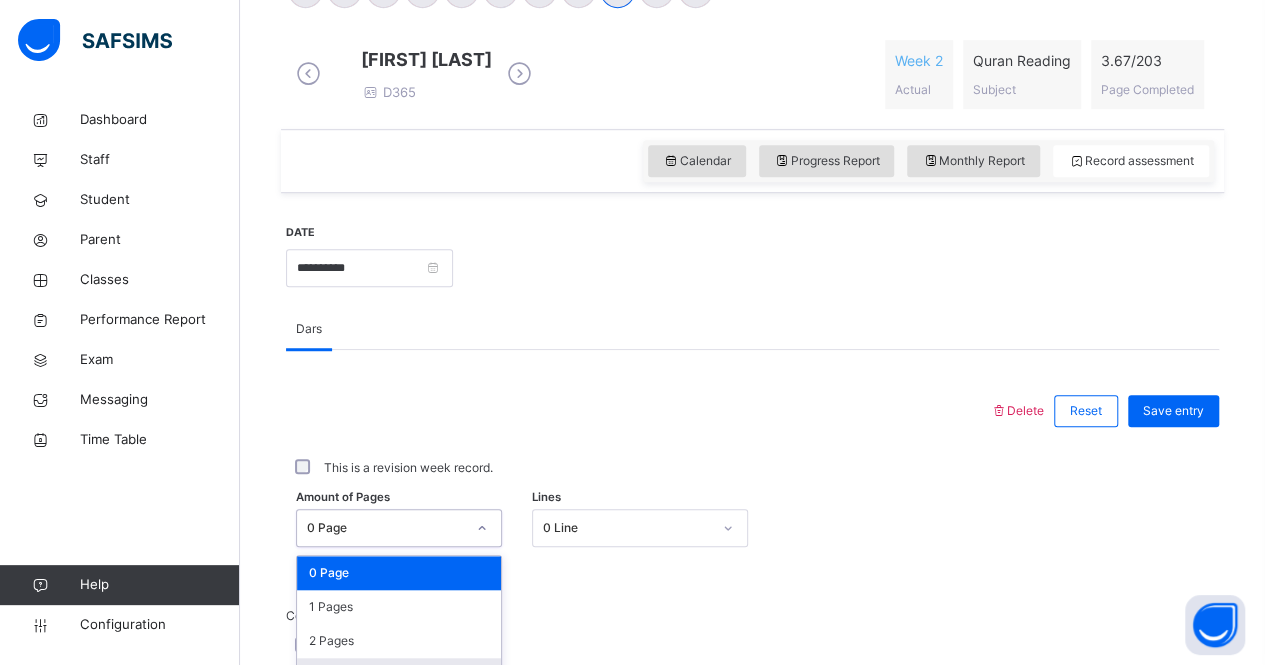 click on "option 3 Pages focused, 4 of 204. 204 results available. Use Up and Down to choose options, press Enter to select the currently focused option, press Escape to exit the menu, press Tab to select the option and exit the menu. 0 Page 0 Page 1 Pages 2 Pages 3 Pages 4 Pages 5 Pages 6 Pages 7 Pages 8 Pages 9 Pages 10 Pages 11 Pages 12 Pages 13 Pages 14 Pages 15 Pages 16 Pages 17 Pages 18 Pages 19 Pages 20 Pages 21 Pages 22 Pages 23 Pages 24 Pages 25 Pages 26 Pages 27 Pages 28 Pages 29 Pages 30 Pages 31 Pages 32 Pages 33 Pages 34 Pages 35 Pages 36 Pages 37 Pages 38 Pages 39 Pages 40 Pages 41 Pages 42 Pages 43 Pages 44 Pages 45 Pages 46 Pages 47 Pages 48 Pages 49 Pages 50 Pages 51 Pages 52 Pages 53 Pages 54 Pages 55 Pages 56 Pages 57 Pages 58 Pages 59 Pages 60 Pages 61 Pages 62 Pages 63 Pages 64 Pages 65 Pages 66 Pages 67 Pages 68 Pages 69 Pages 70 Pages 71 Pages 72 Pages 73 Pages 74 Pages 75 Pages 76 Pages 77 Pages 78 Pages 79 Pages 80 Pages 81 Pages 82 Pages 83 Pages 84 Pages 85 Pages 86 Pages 87 Pages" at bounding box center (399, 528) 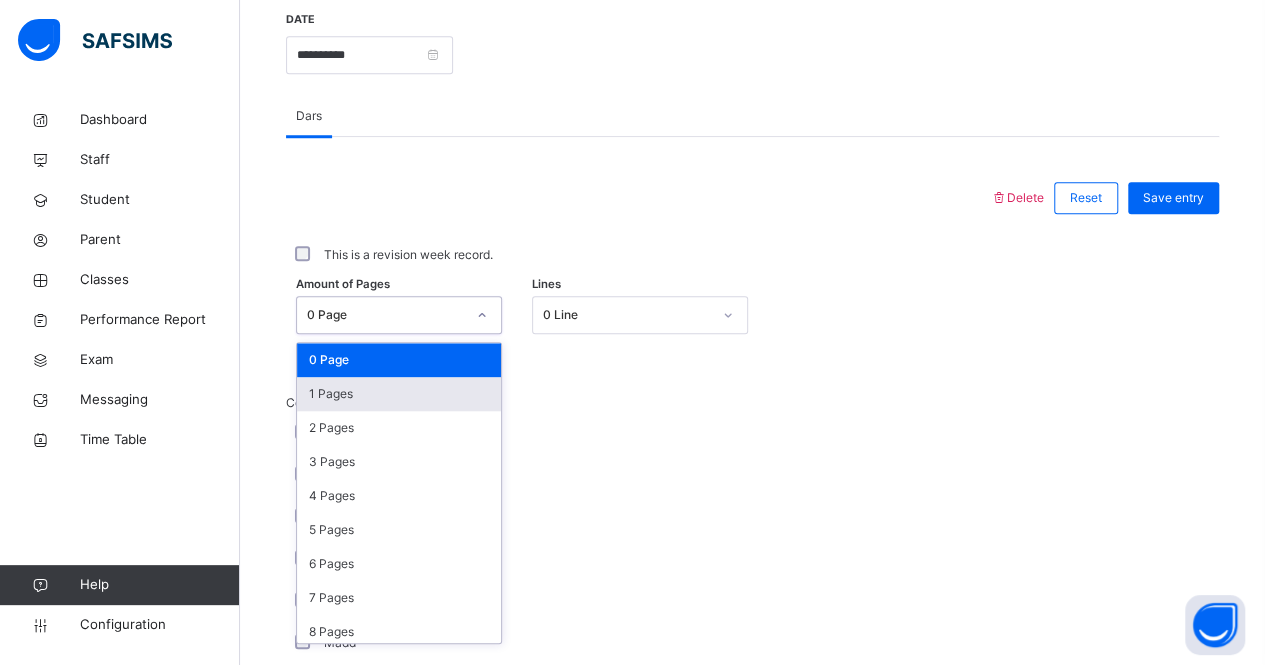 click on "1 Pages" at bounding box center (399, 394) 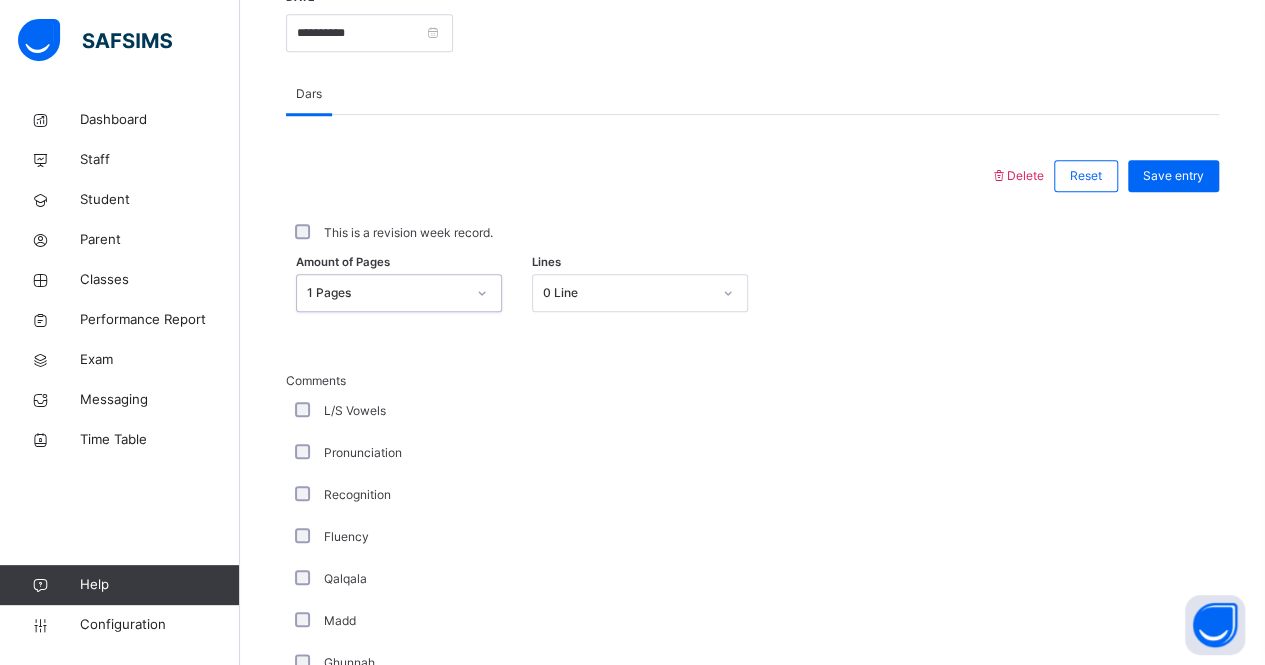 scroll, scrollTop: 787, scrollLeft: 0, axis: vertical 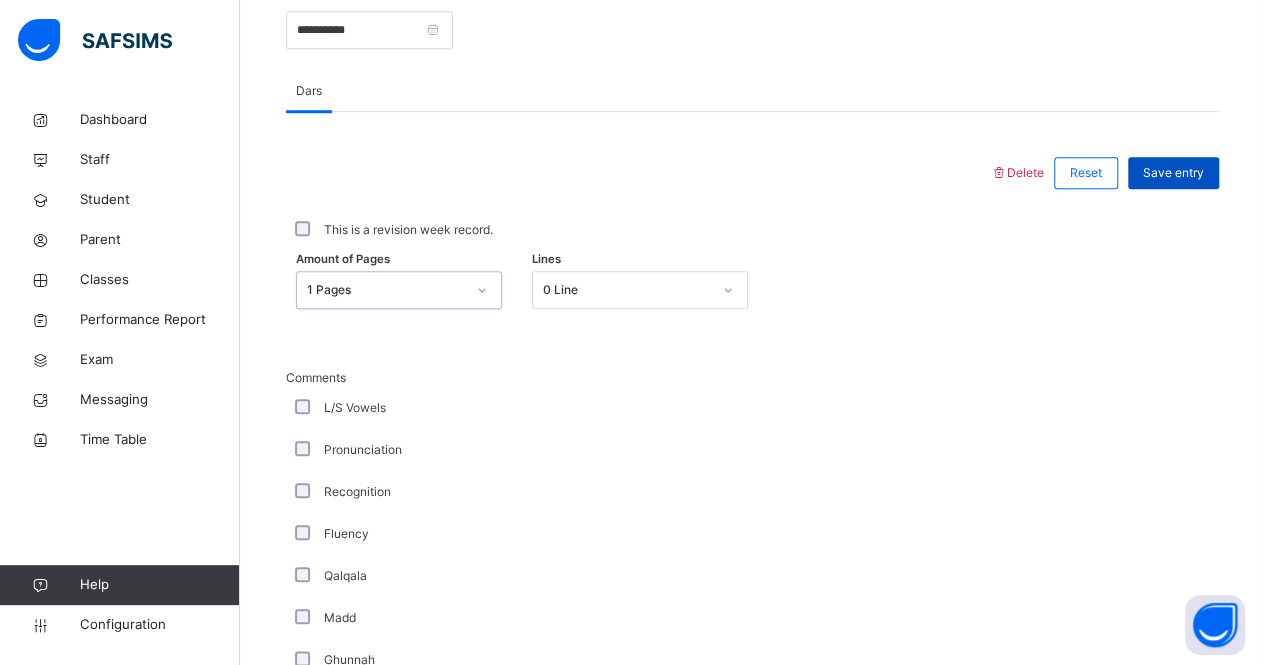 click on "Save entry" at bounding box center [1173, 173] 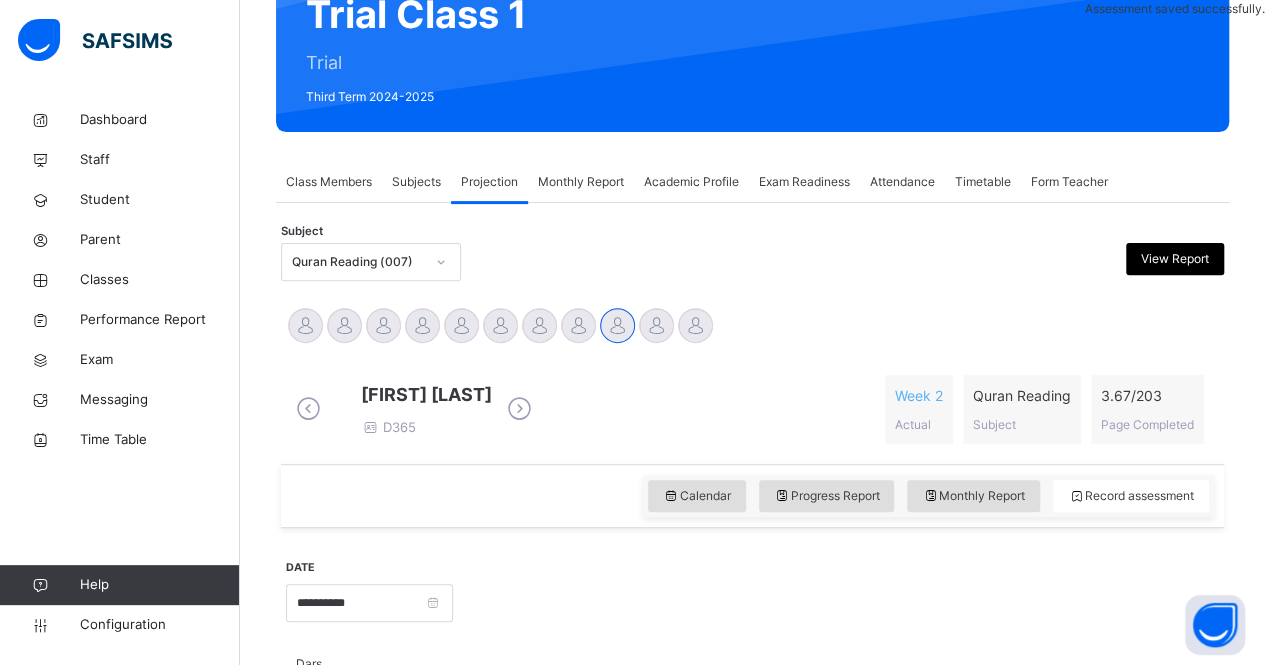 scroll, scrollTop: 208, scrollLeft: 0, axis: vertical 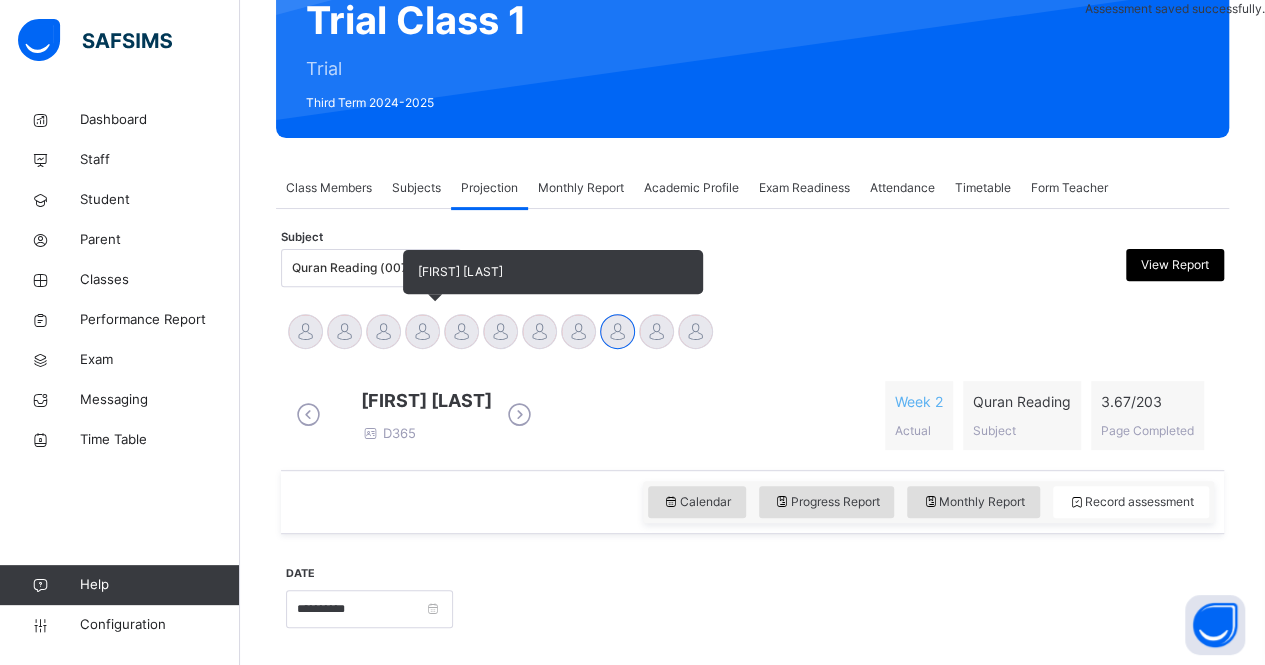 click at bounding box center (422, 331) 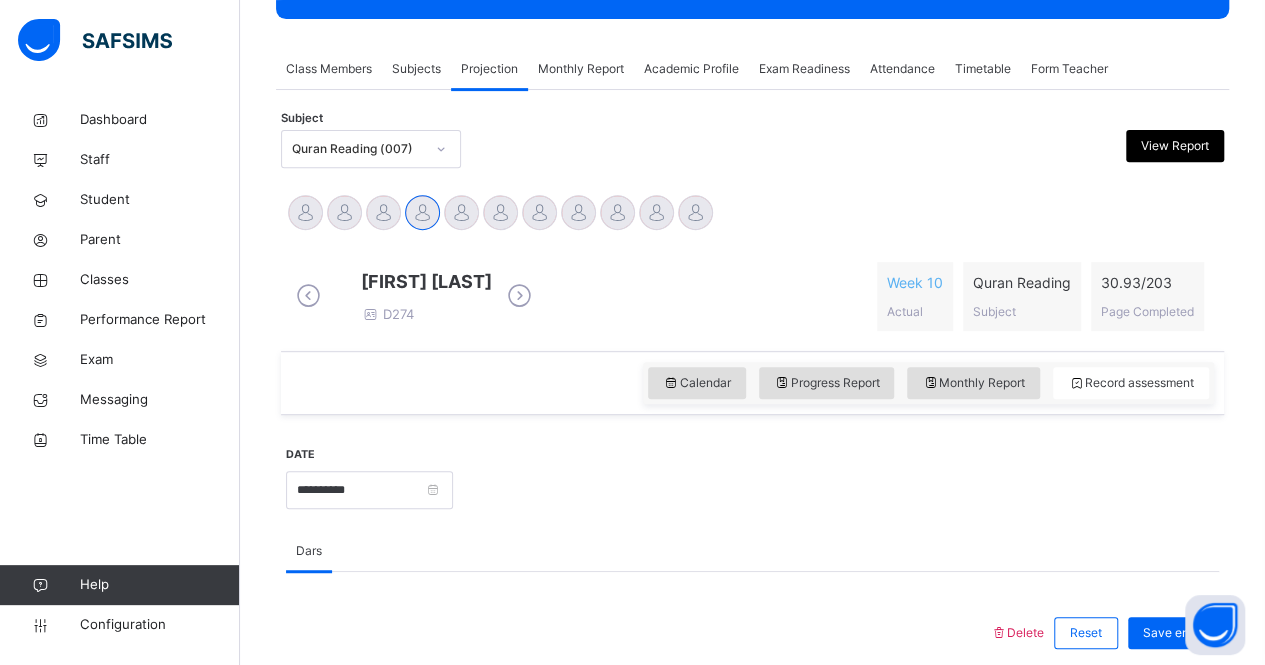 scroll, scrollTop: 333, scrollLeft: 0, axis: vertical 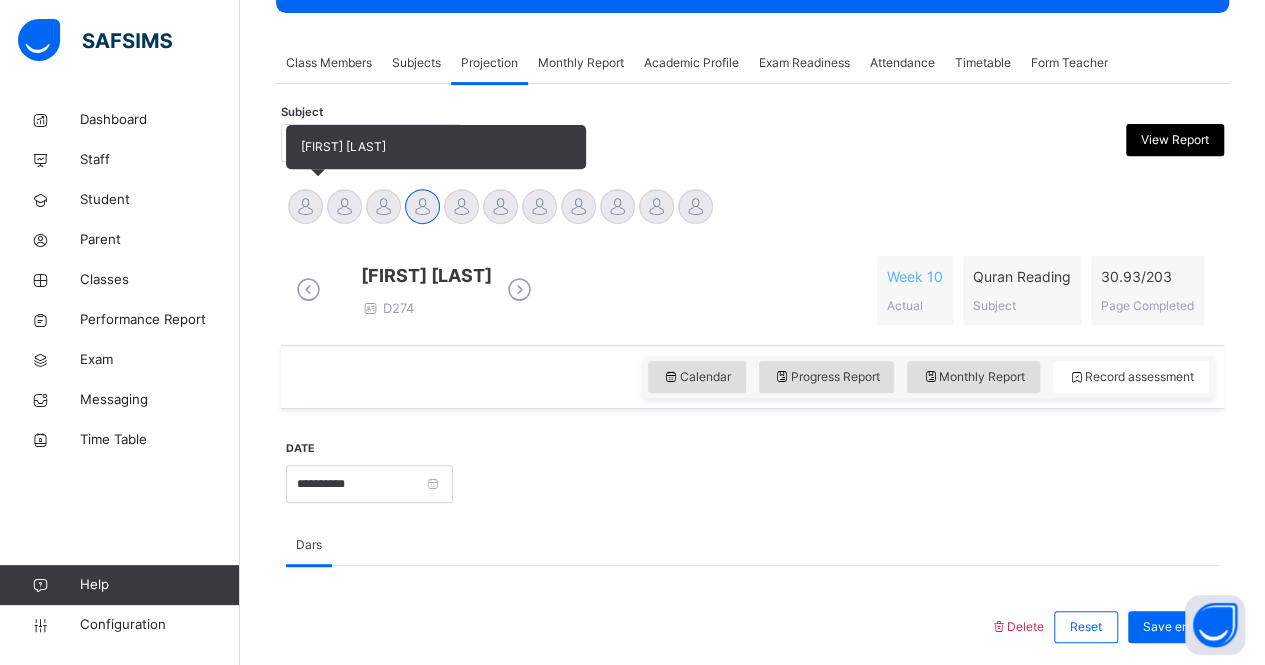 click at bounding box center (305, 206) 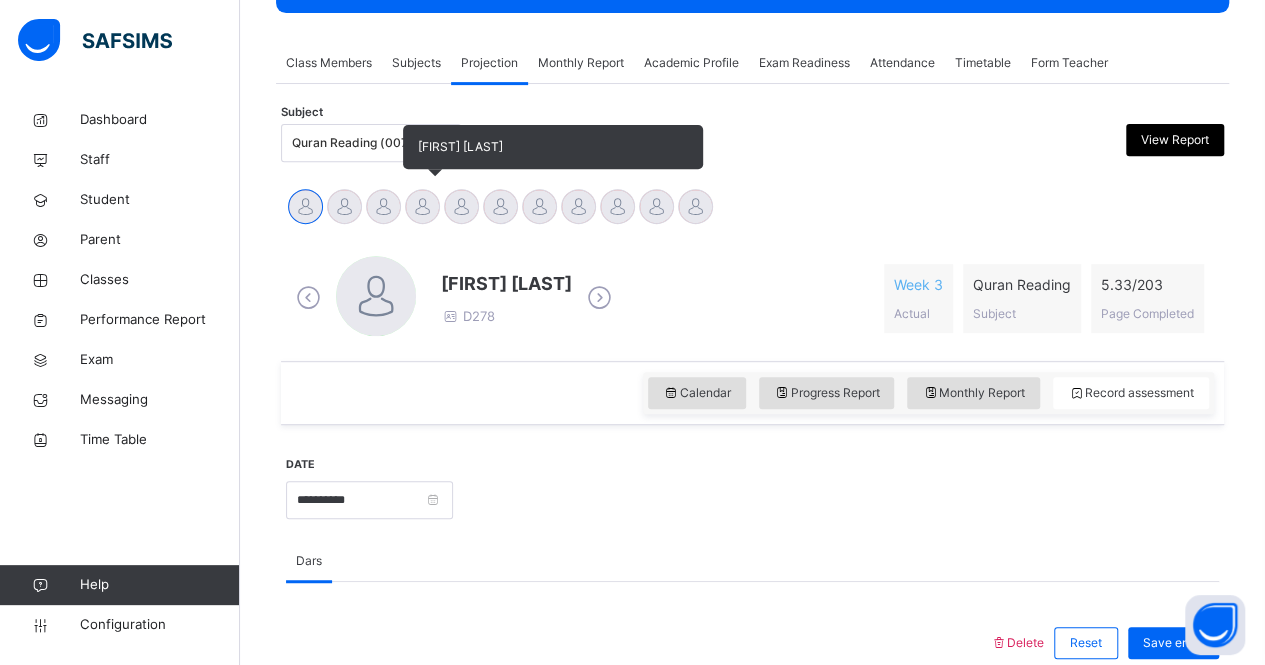 click at bounding box center (422, 206) 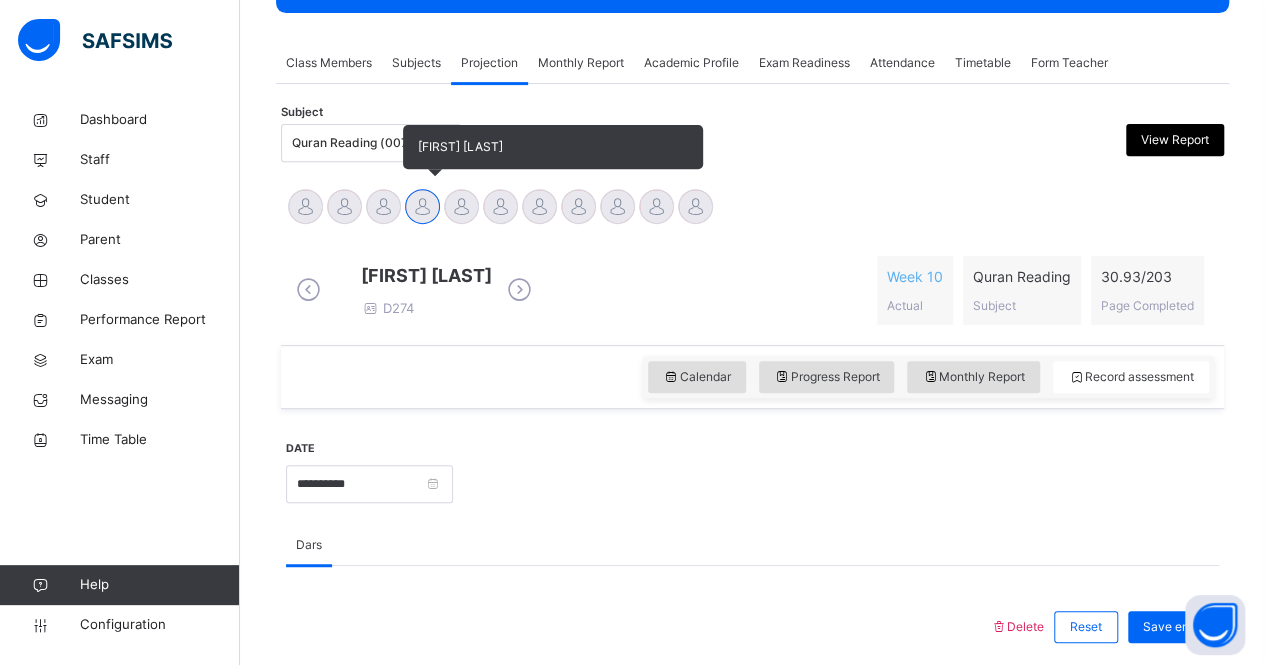 click at bounding box center (422, 206) 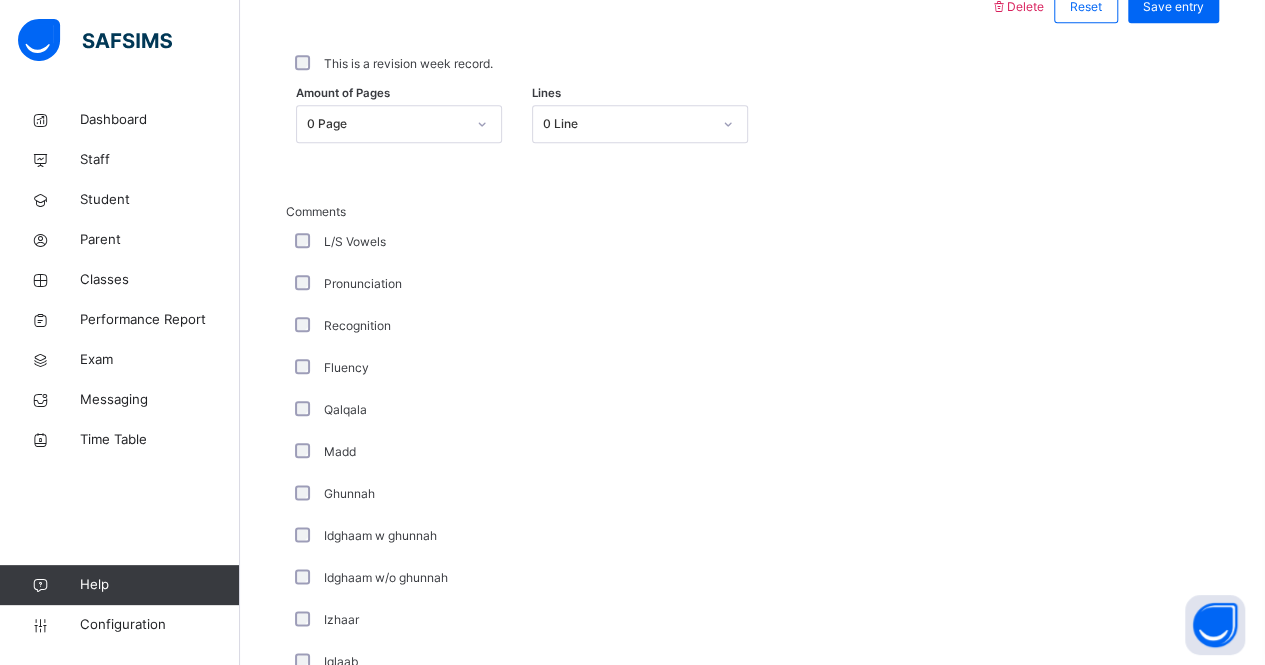 scroll, scrollTop: 1004, scrollLeft: 0, axis: vertical 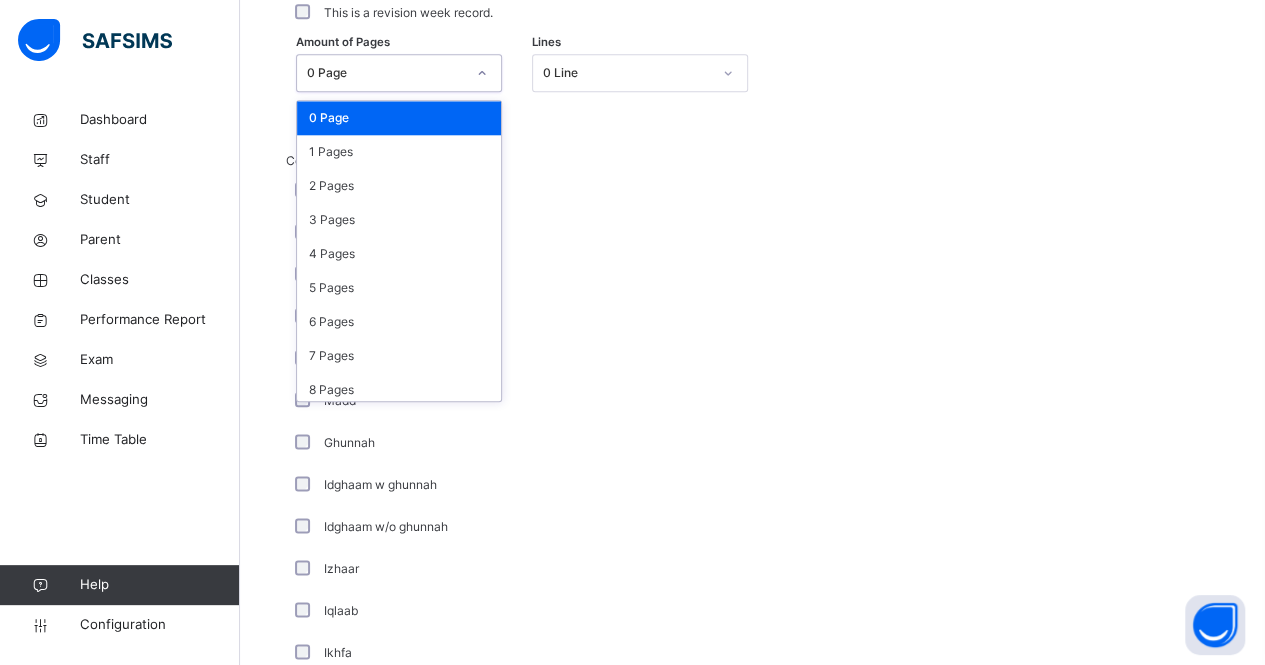 click on "0 Page" at bounding box center [386, 73] 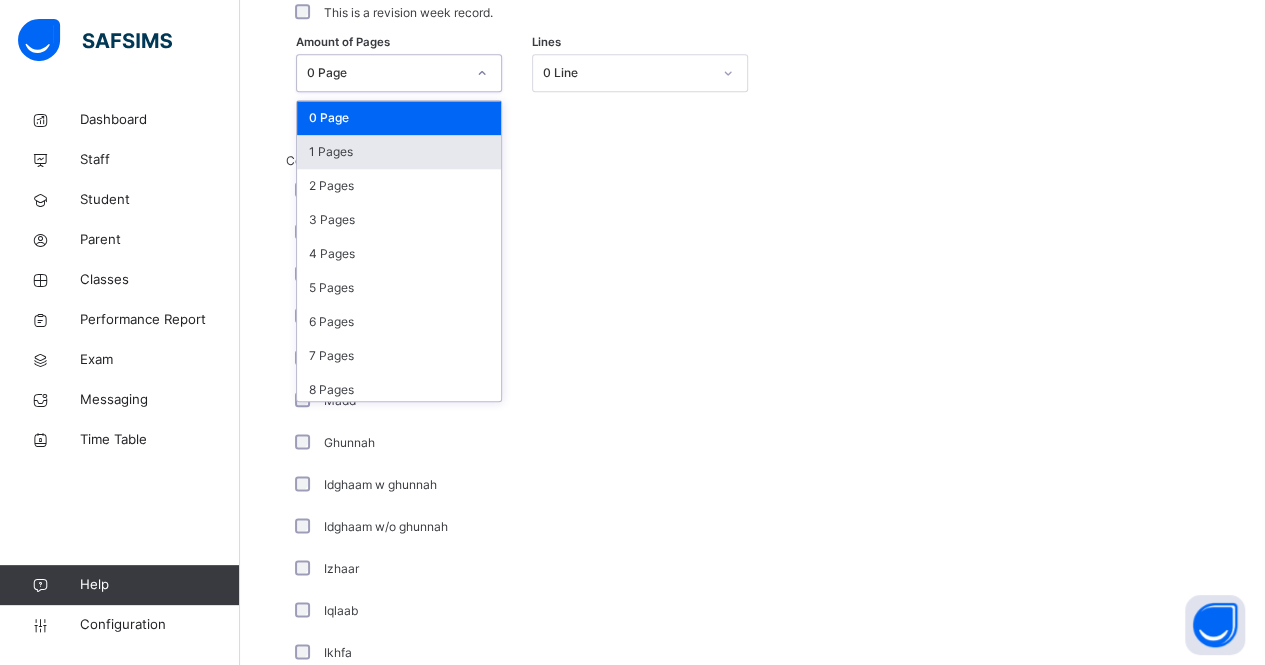click on "1 Pages" at bounding box center (399, 152) 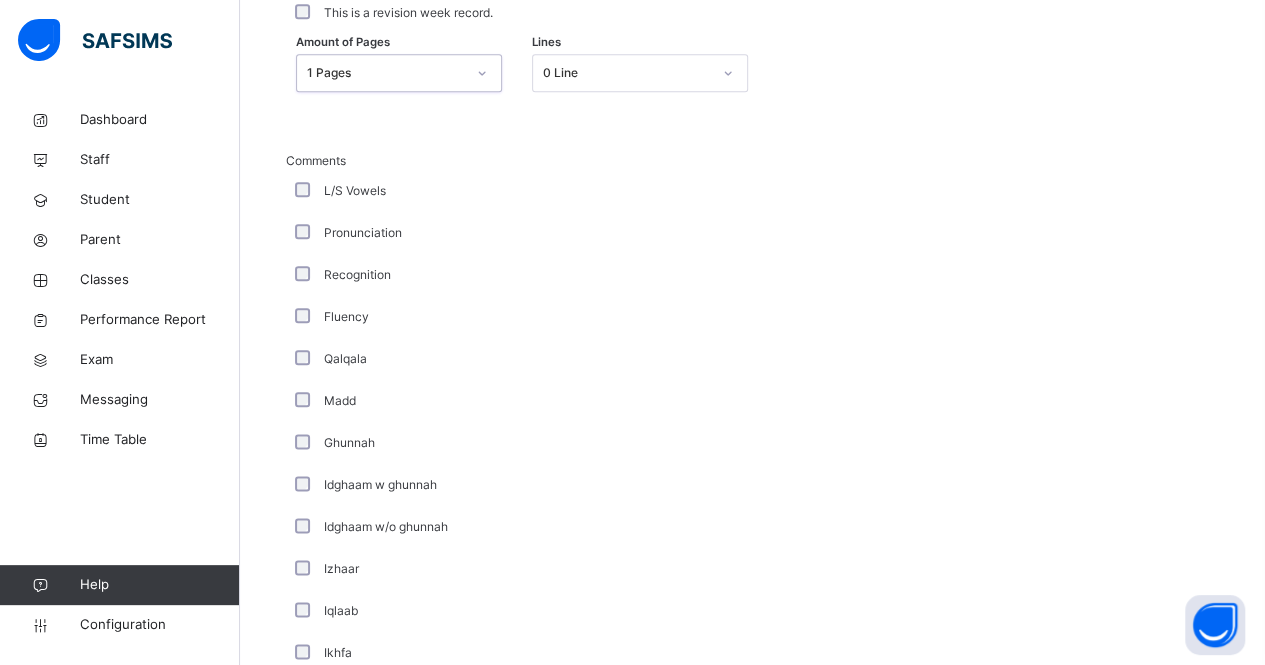 scroll, scrollTop: 1445, scrollLeft: 0, axis: vertical 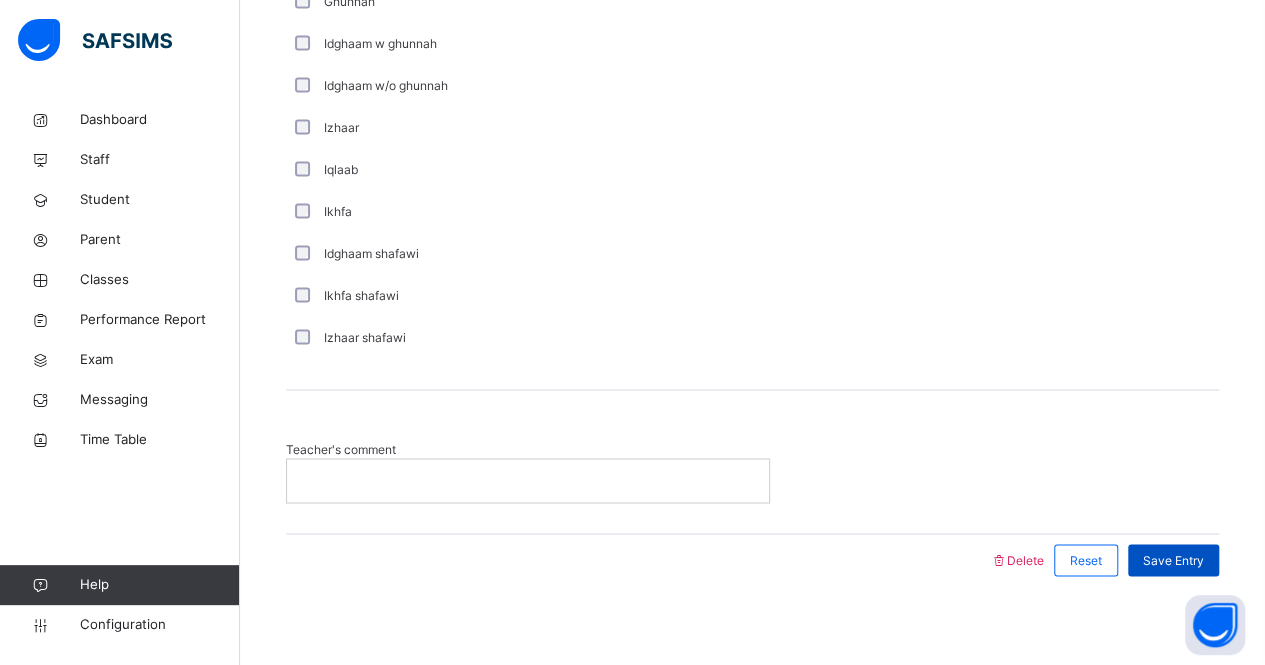 click on "Save Entry" at bounding box center (1173, 560) 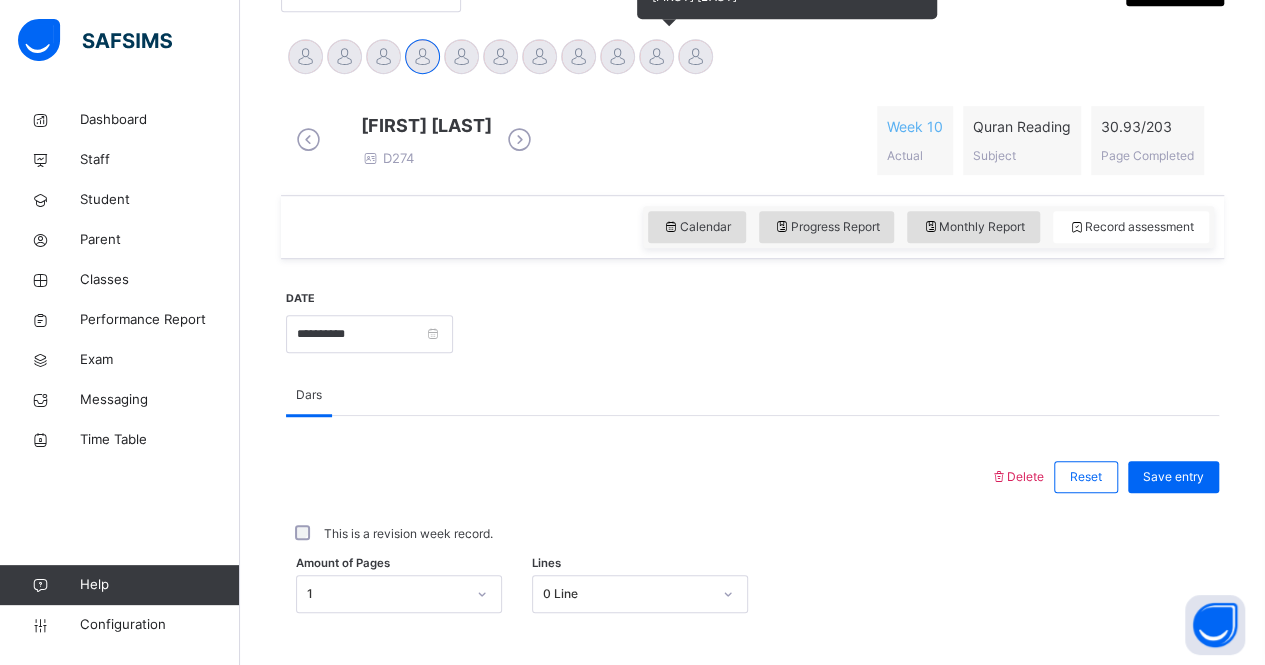 scroll, scrollTop: 397, scrollLeft: 0, axis: vertical 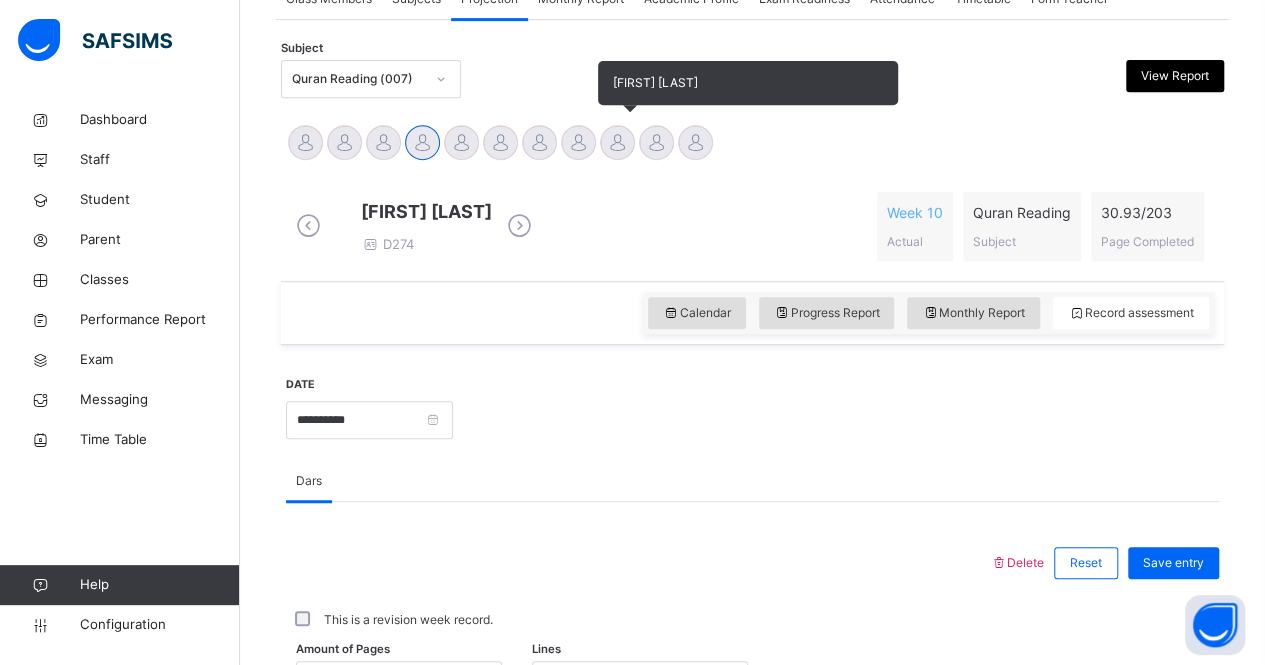 click at bounding box center [617, 142] 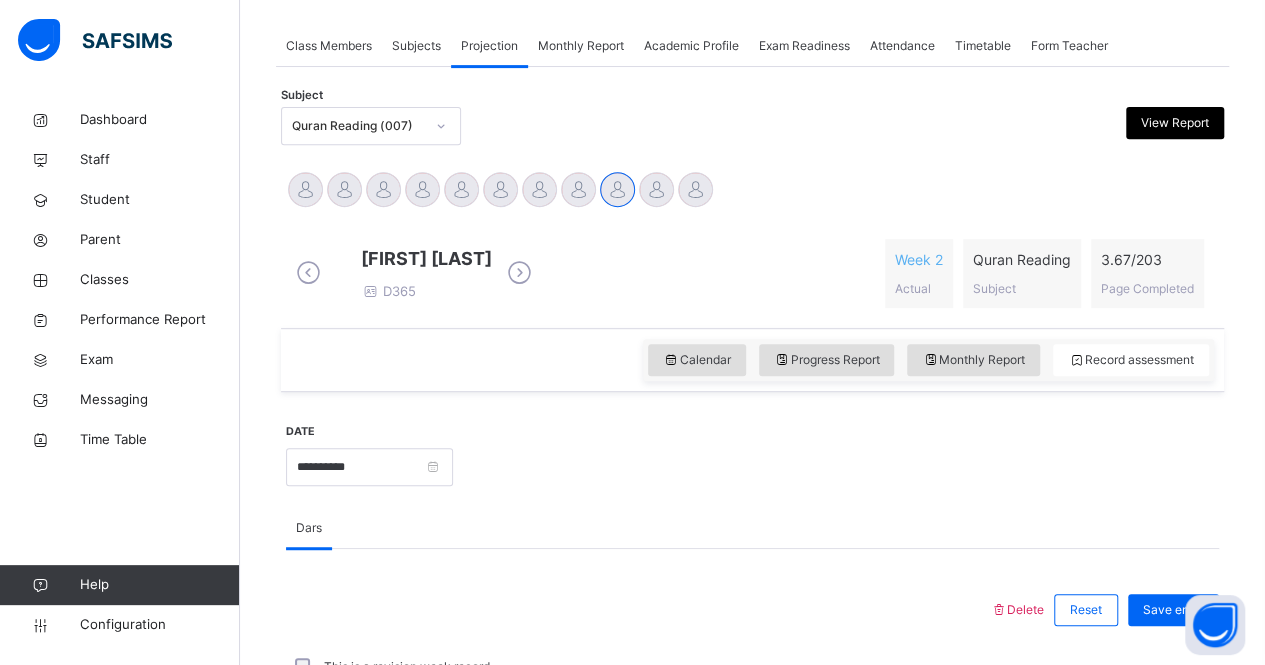 scroll, scrollTop: 349, scrollLeft: 0, axis: vertical 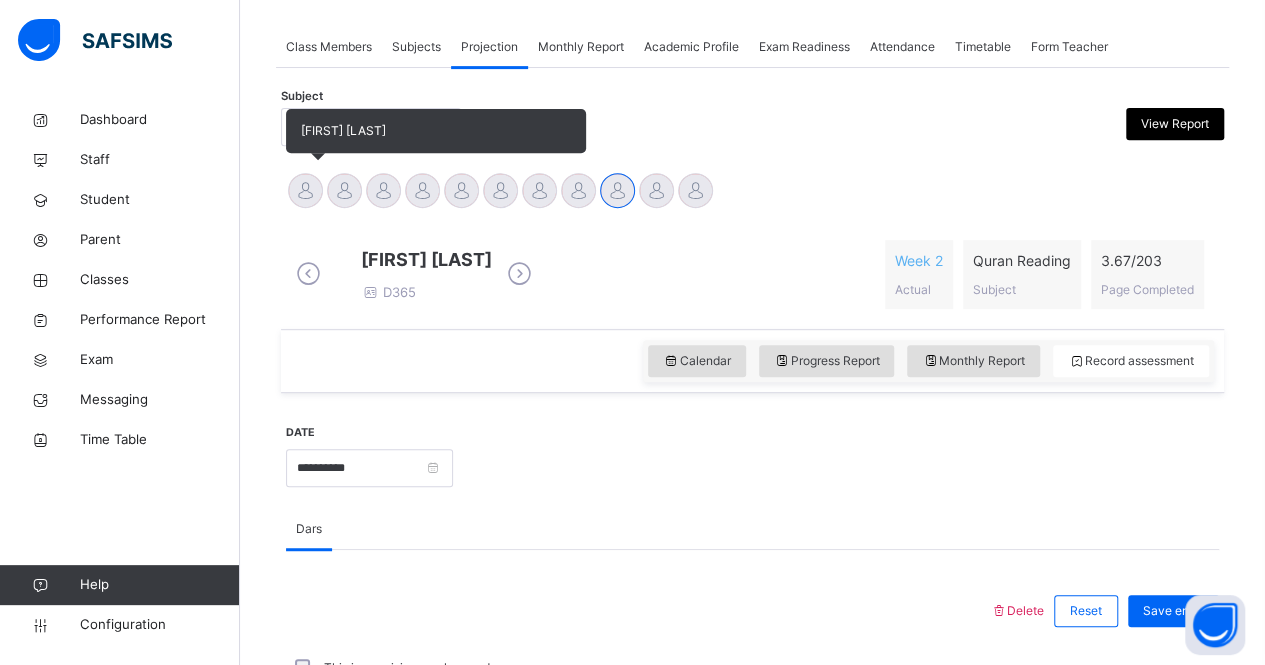 click at bounding box center (305, 190) 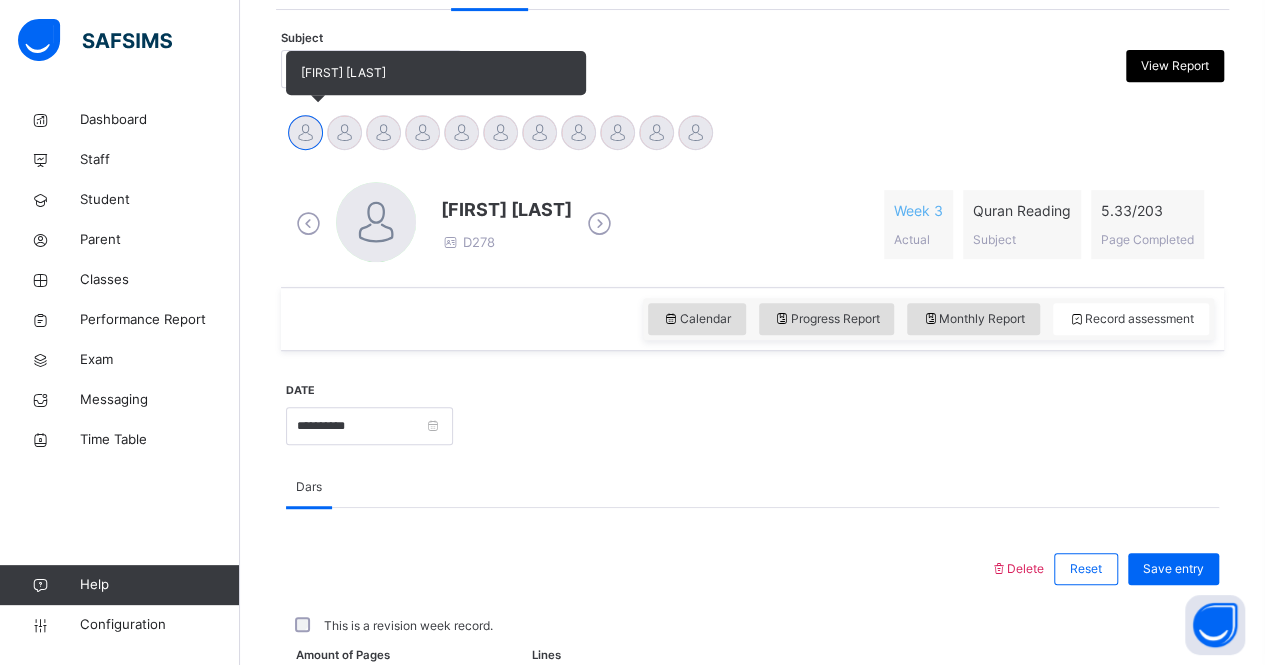 scroll, scrollTop: 403, scrollLeft: 0, axis: vertical 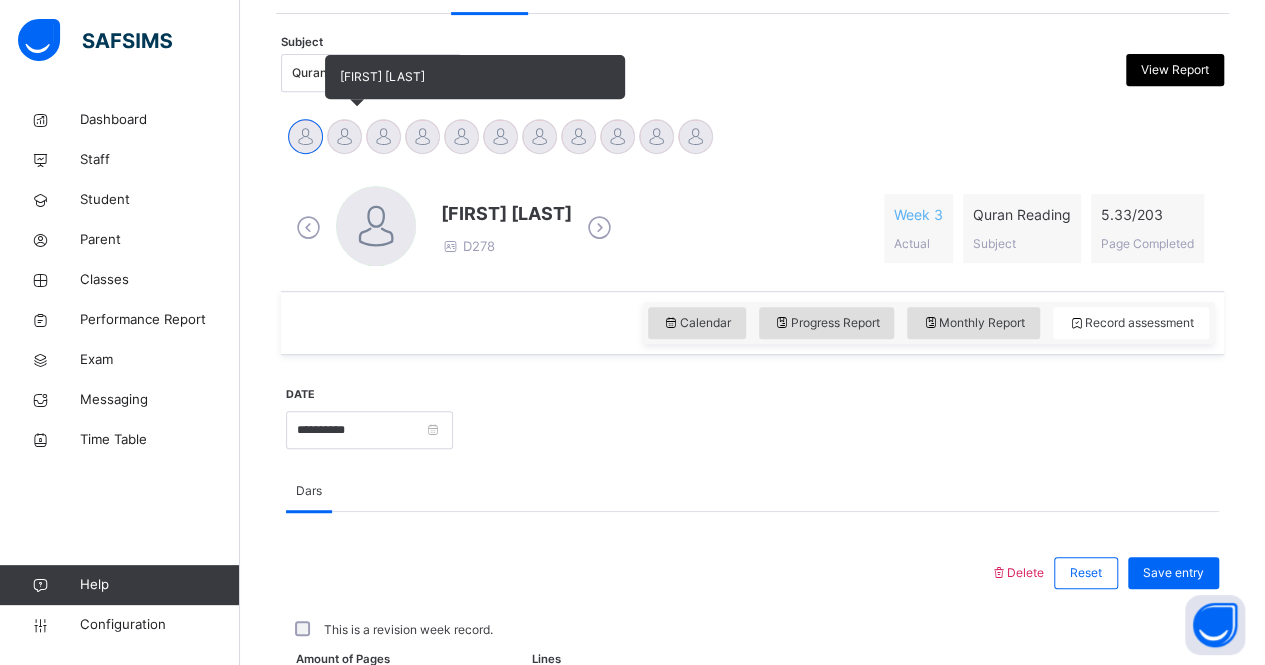 click at bounding box center [344, 136] 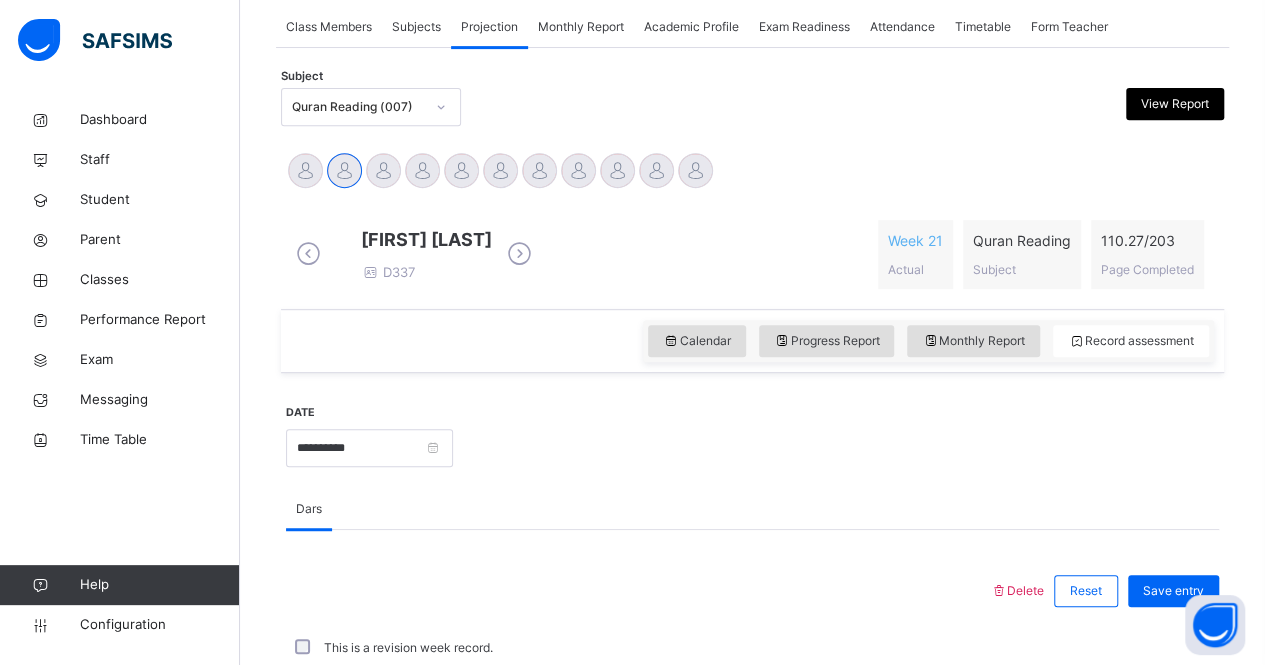 scroll, scrollTop: 318, scrollLeft: 0, axis: vertical 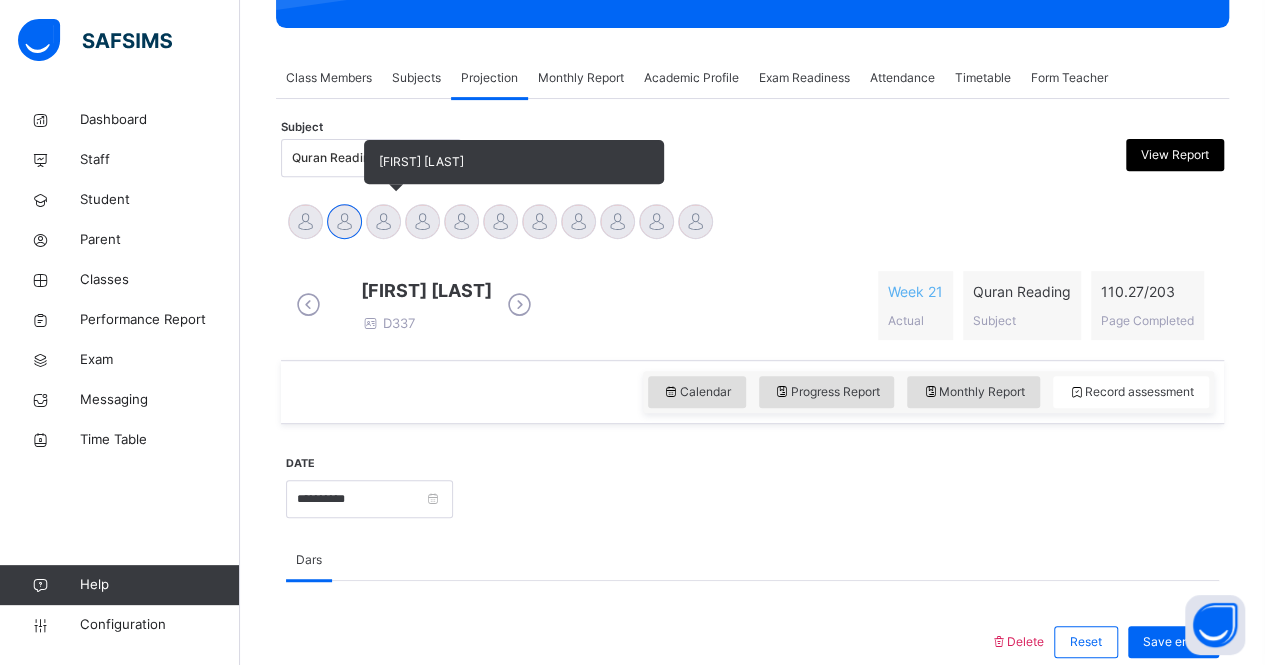 click at bounding box center [383, 221] 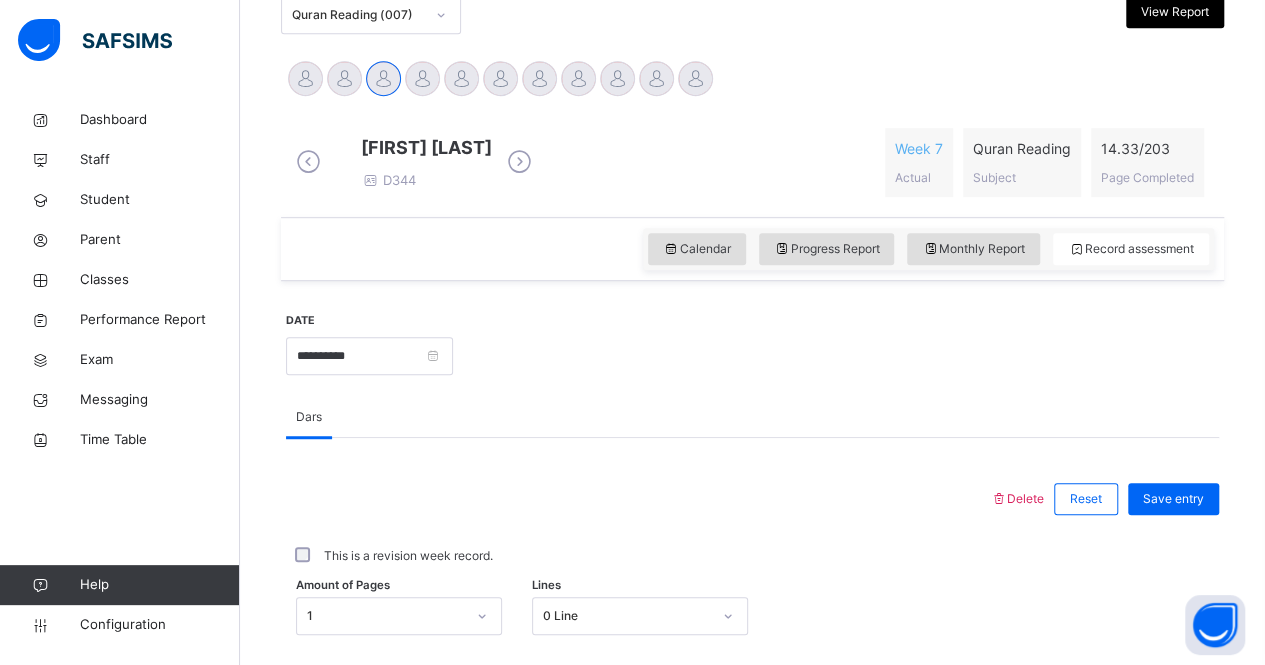 scroll, scrollTop: 426, scrollLeft: 0, axis: vertical 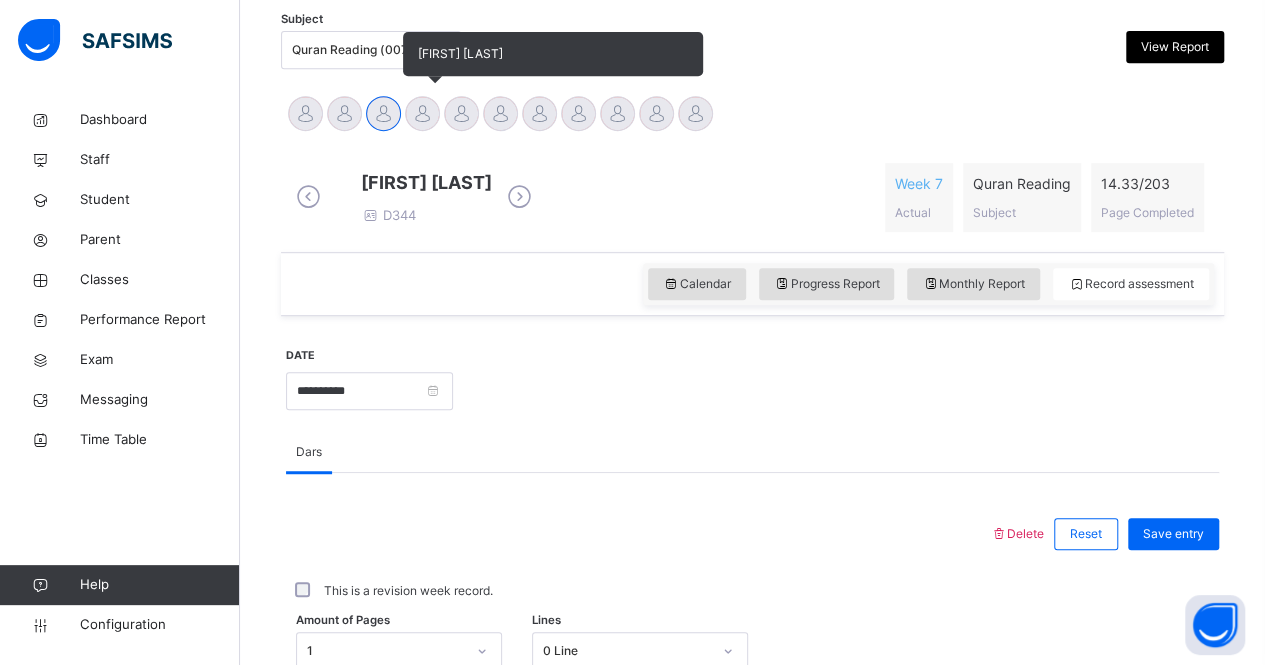 click at bounding box center (422, 113) 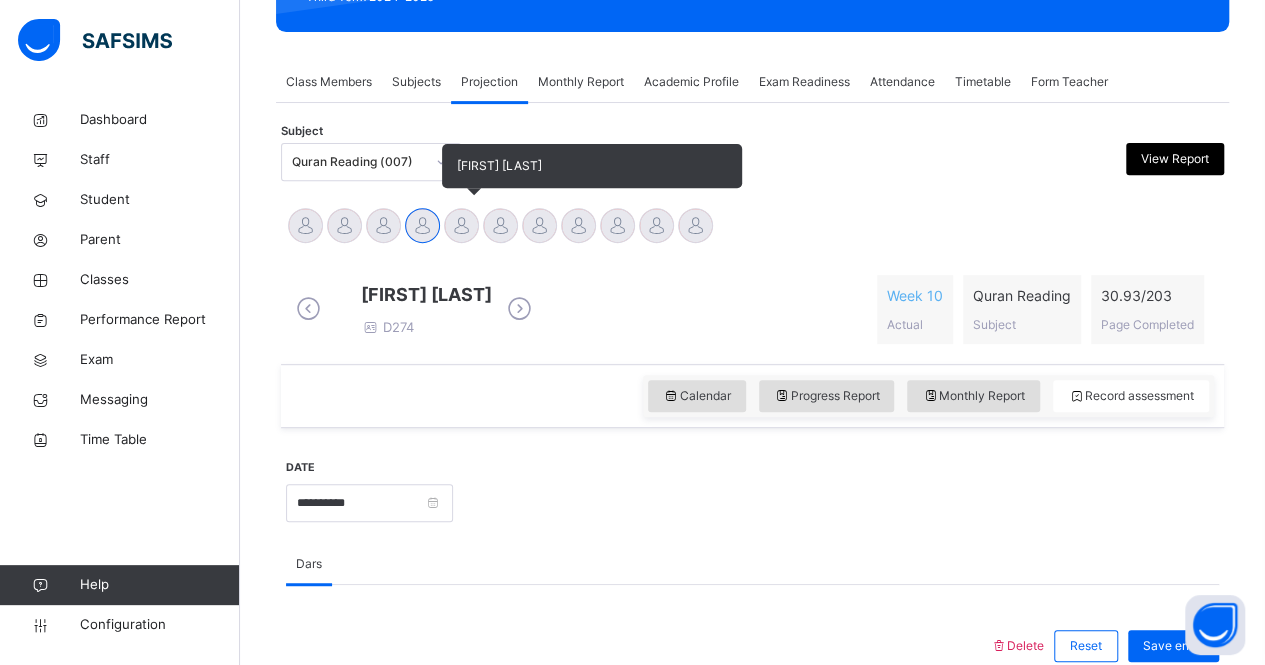 click at bounding box center [461, 225] 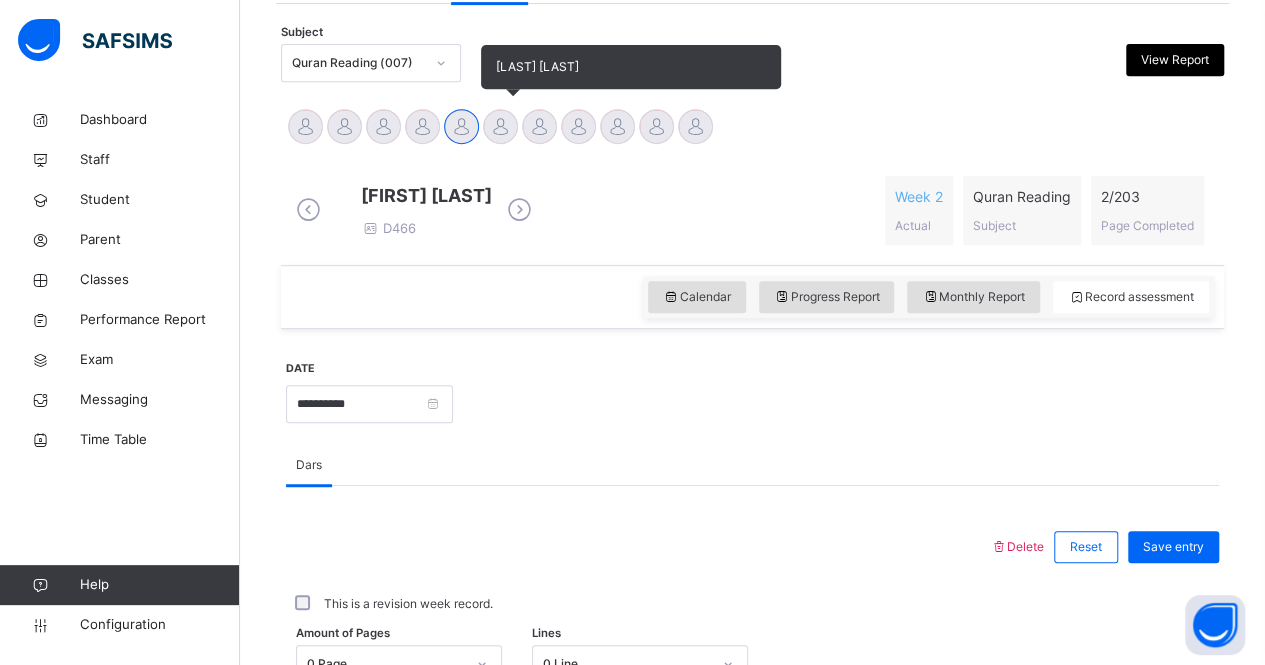 click at bounding box center [500, 126] 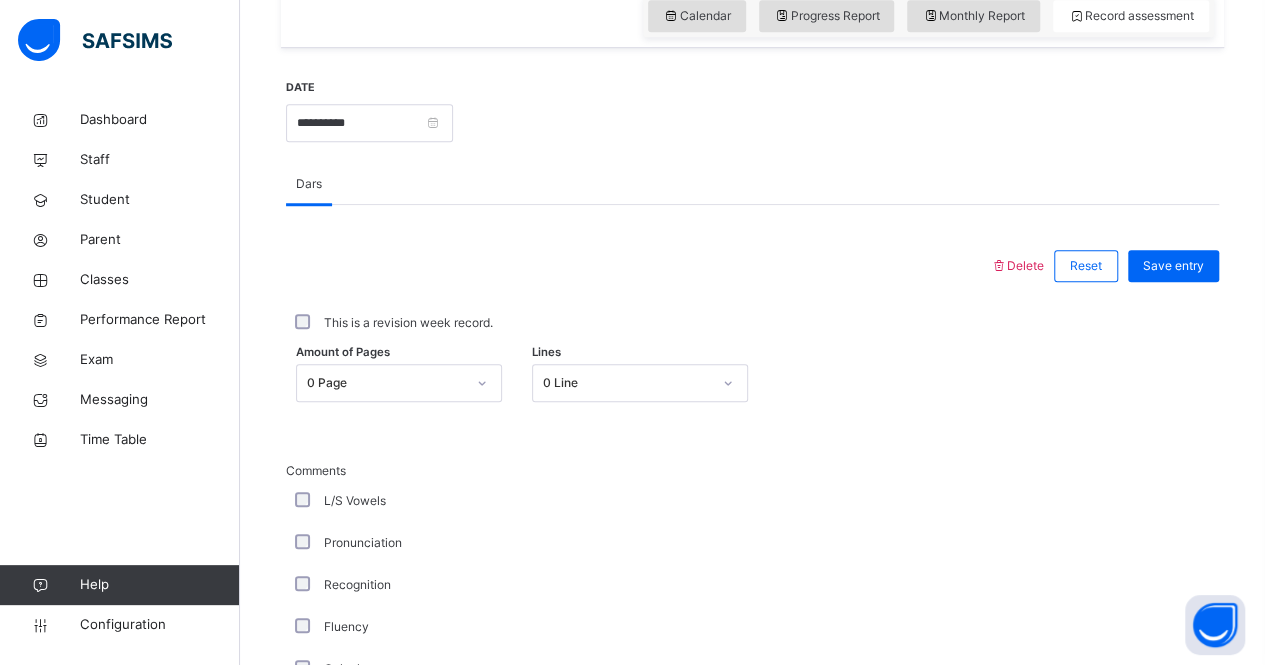 scroll, scrollTop: 697, scrollLeft: 0, axis: vertical 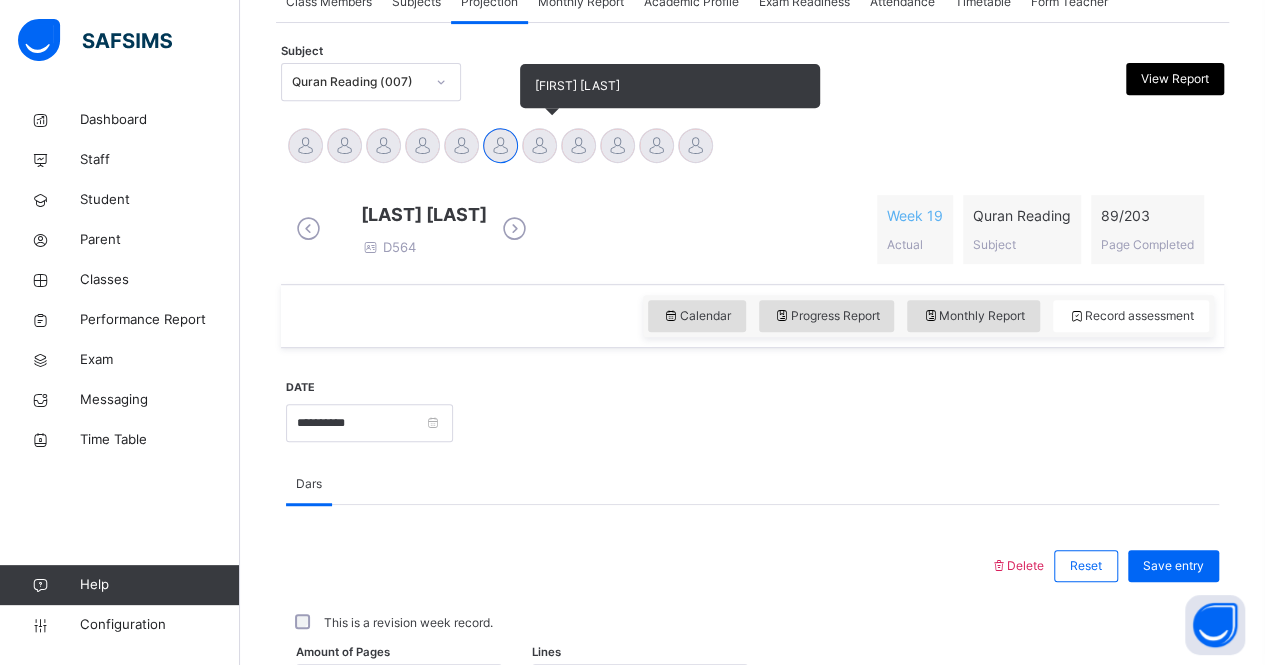 click at bounding box center (539, 145) 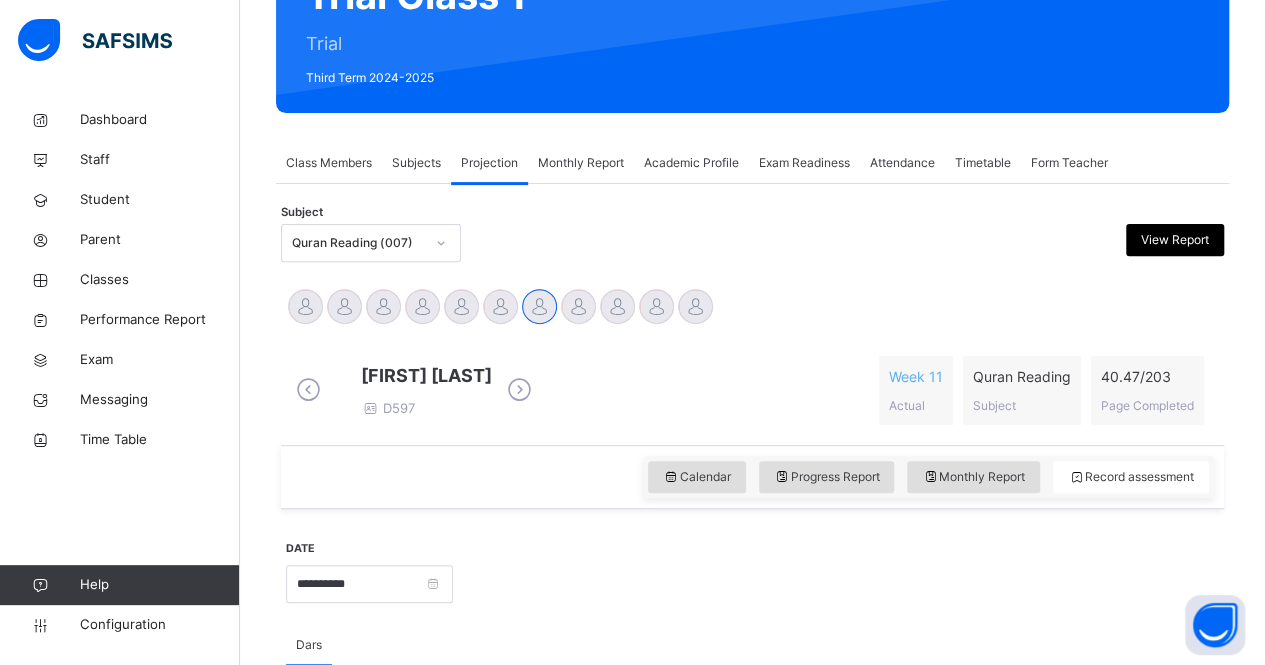scroll, scrollTop: 237, scrollLeft: 0, axis: vertical 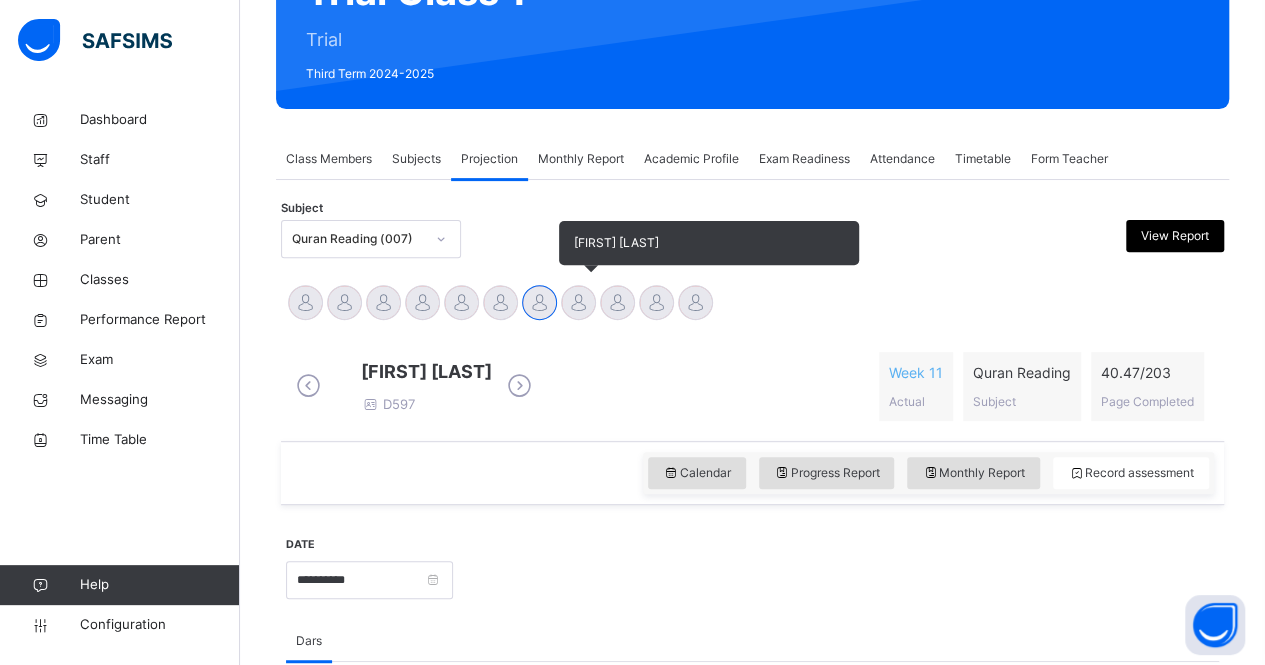 click at bounding box center [578, 302] 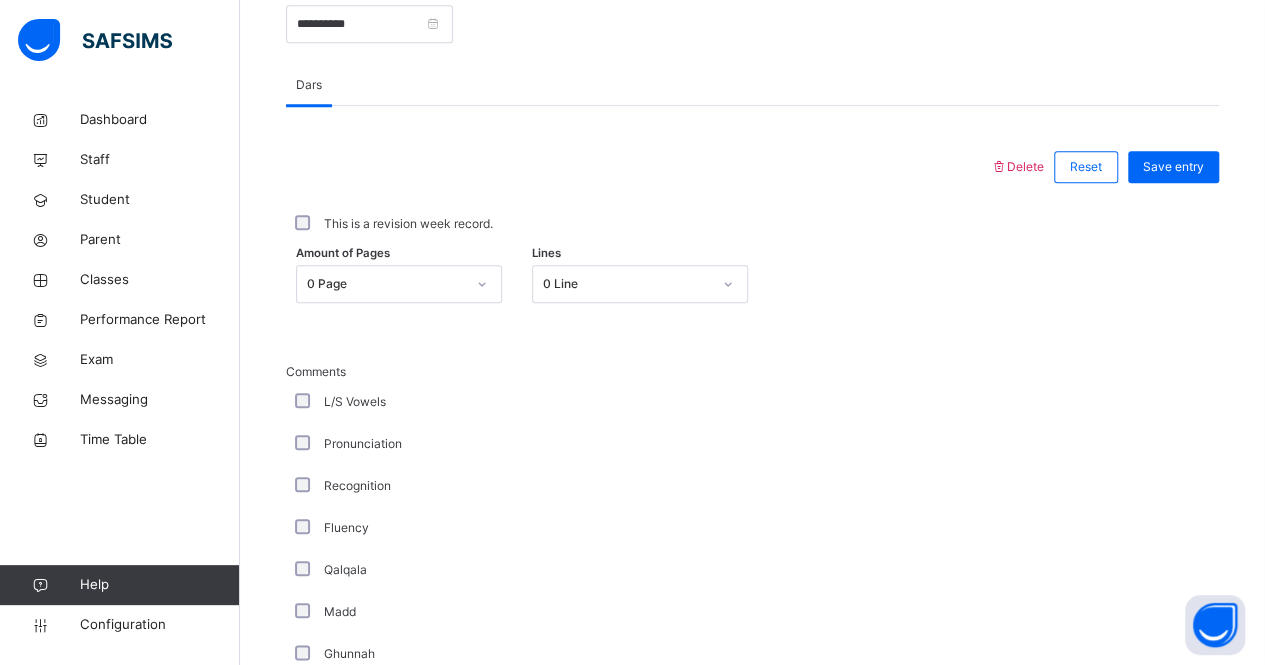 scroll, scrollTop: 799, scrollLeft: 0, axis: vertical 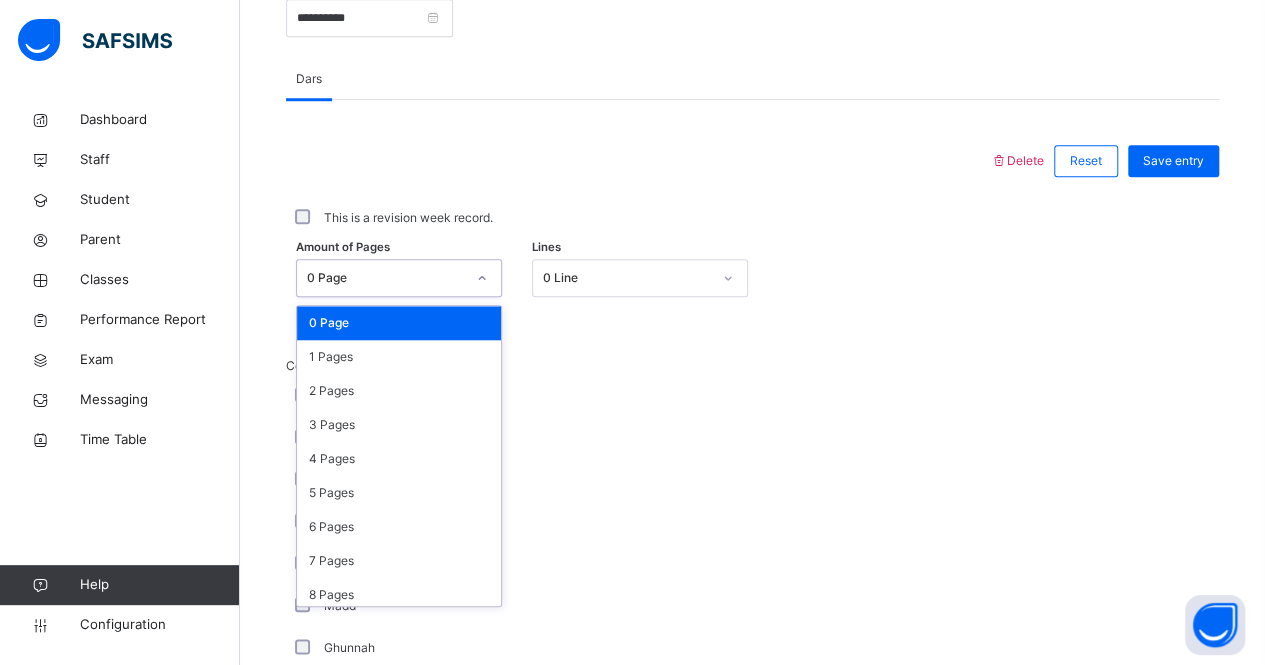 click on "0 Page" at bounding box center [380, 278] 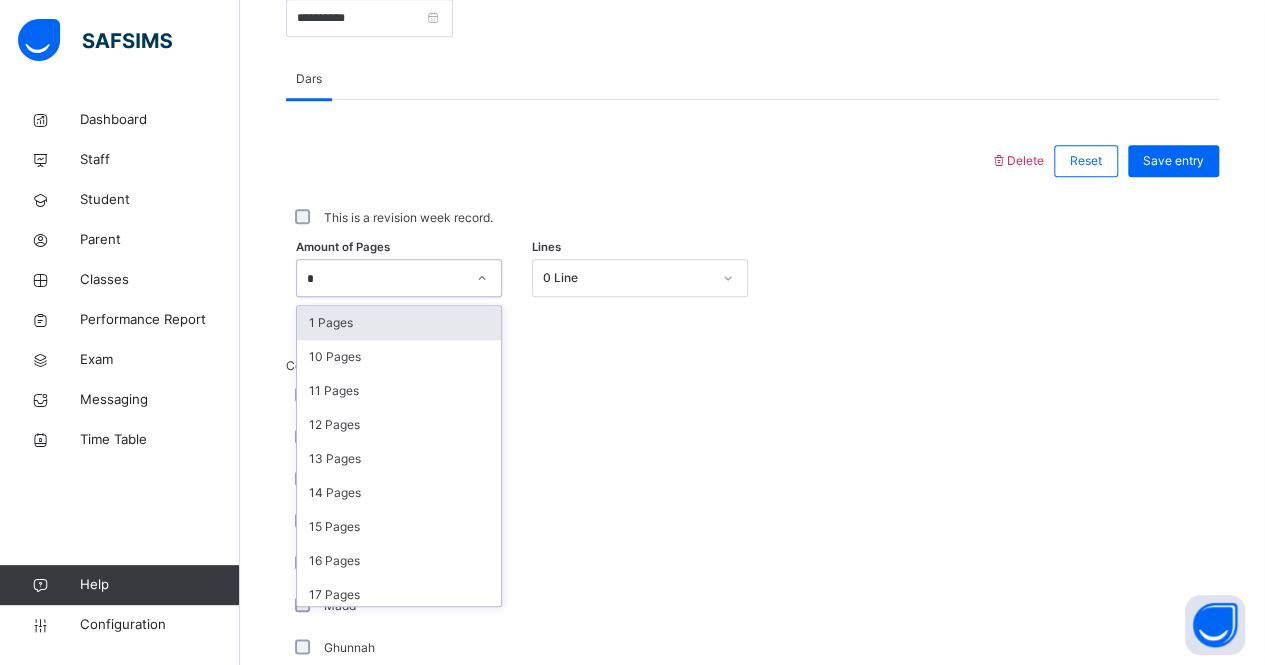 type 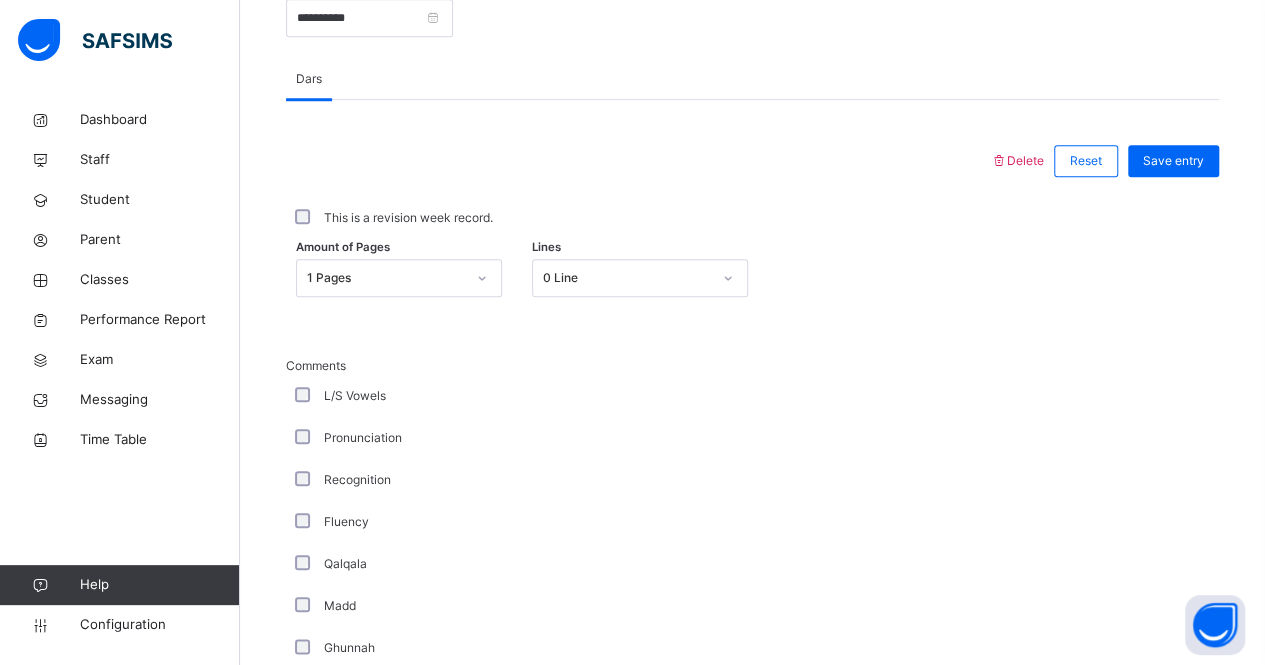 click on "Amount of Pages 1 Pages Lines 0 Line" at bounding box center (752, 278) 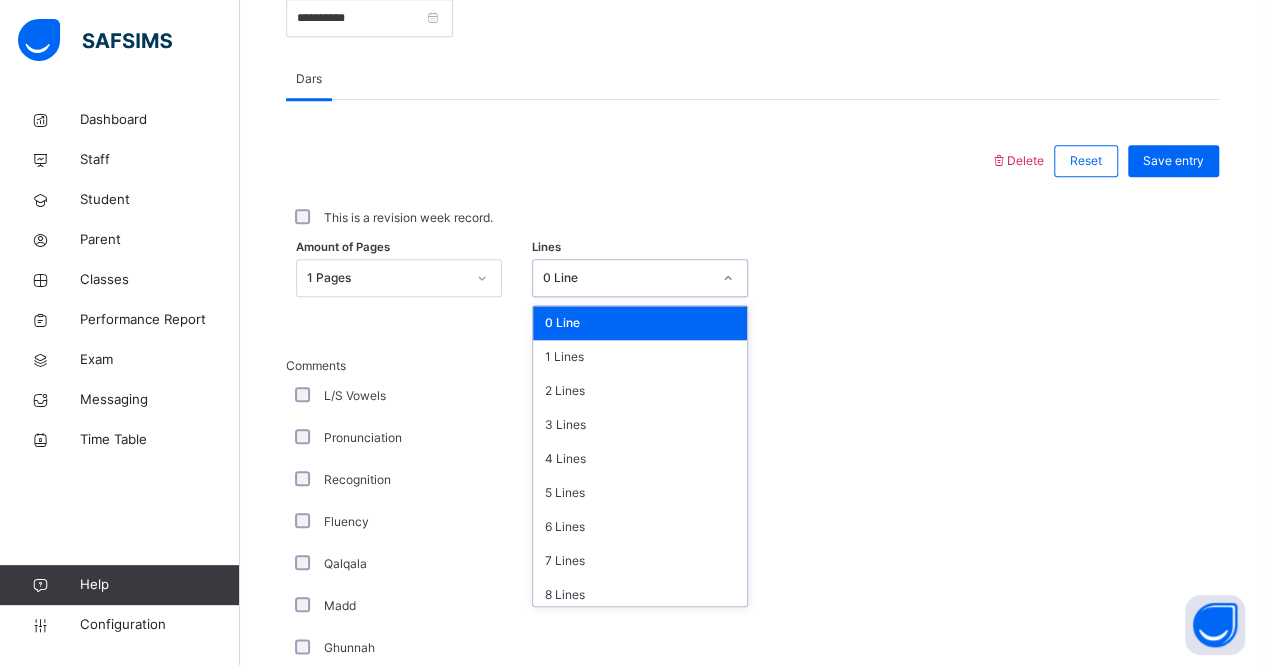 click on "0 Line" at bounding box center [627, 278] 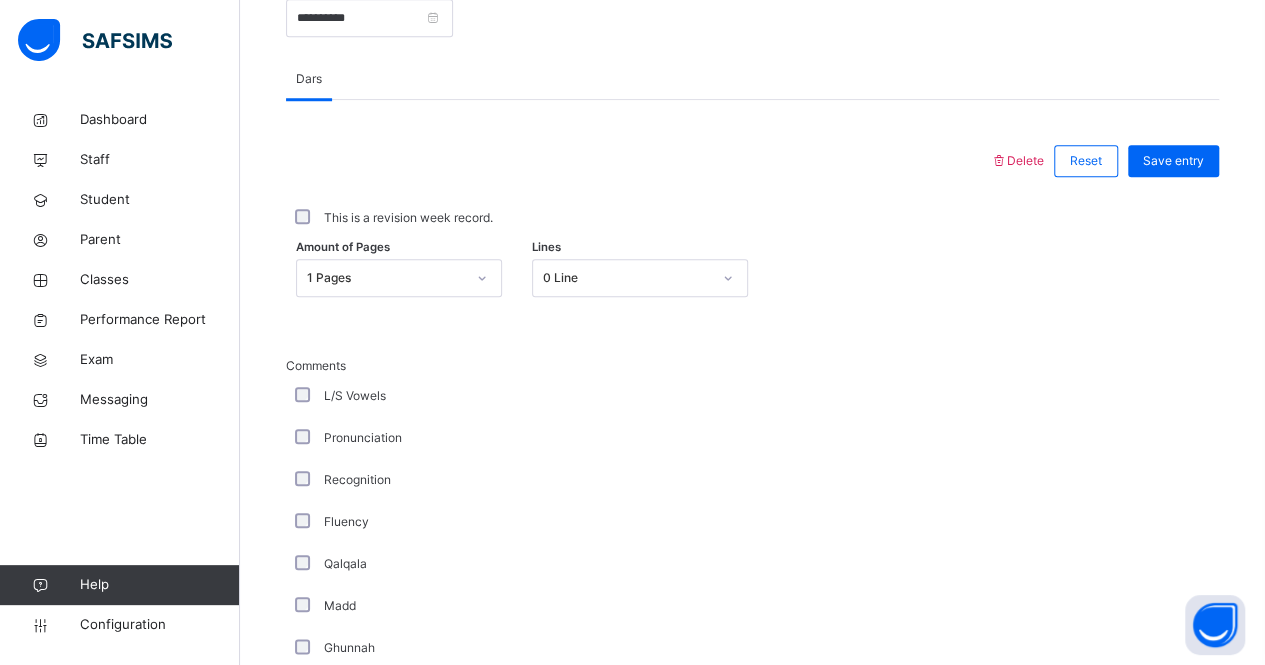 click on "Dars" at bounding box center (752, 79) 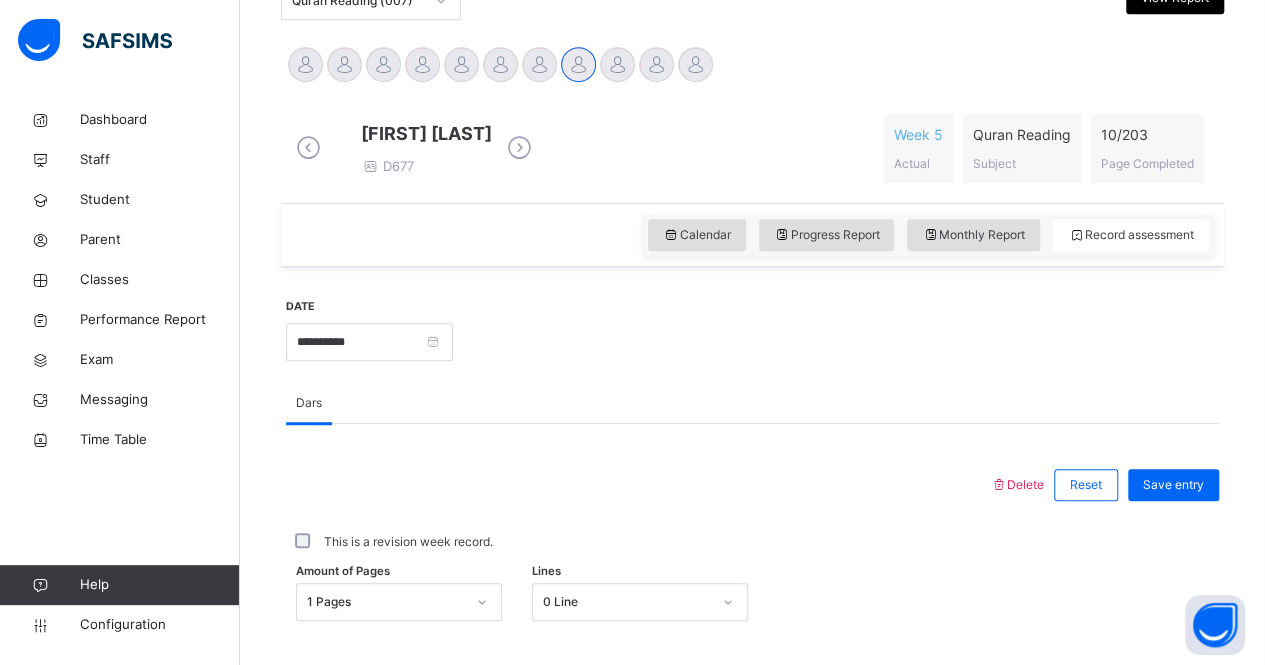 scroll, scrollTop: 453, scrollLeft: 0, axis: vertical 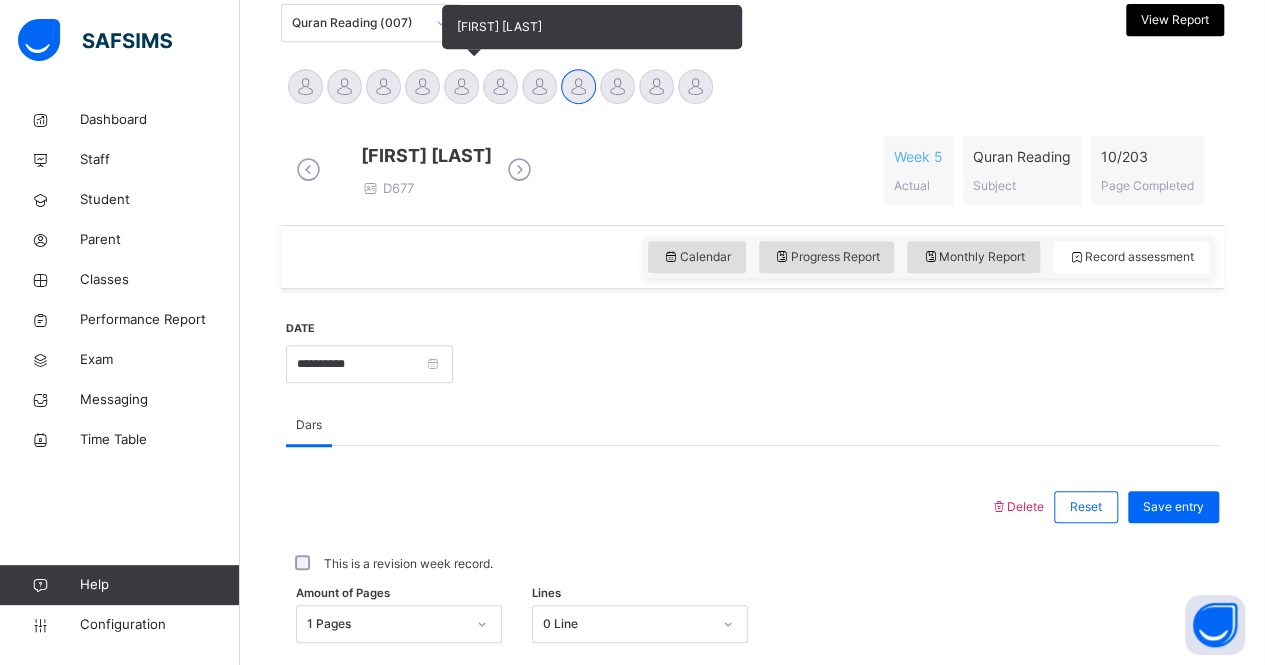 click at bounding box center [461, 86] 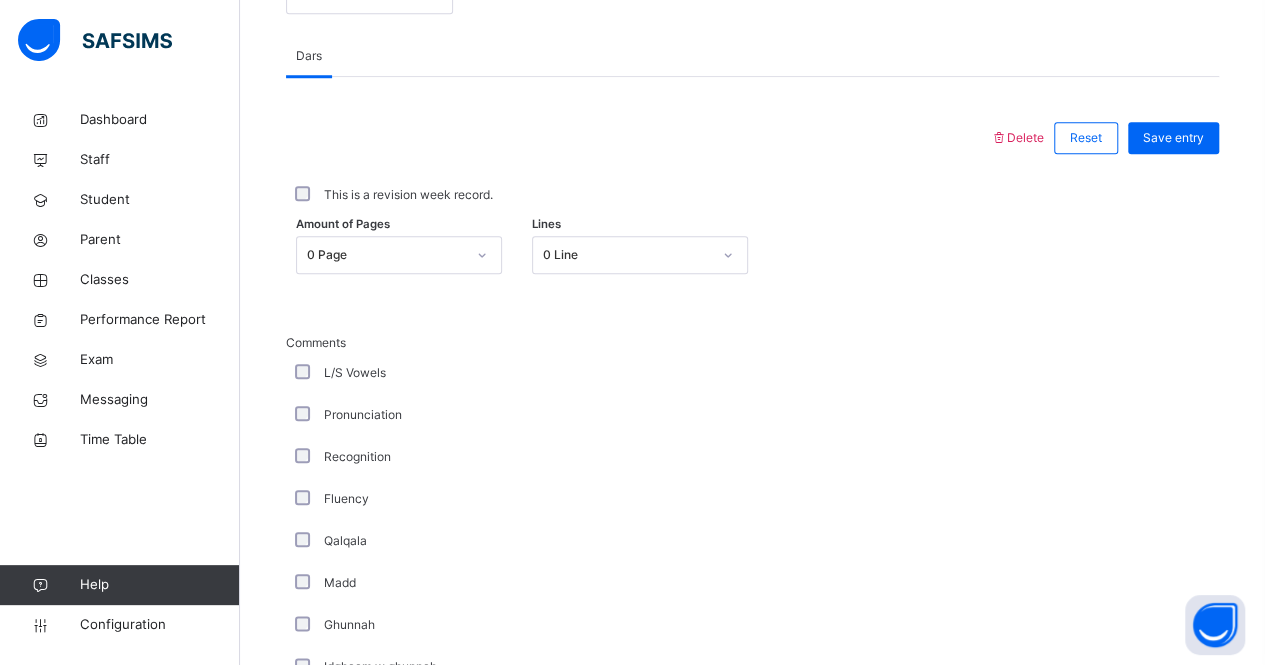 scroll, scrollTop: 843, scrollLeft: 0, axis: vertical 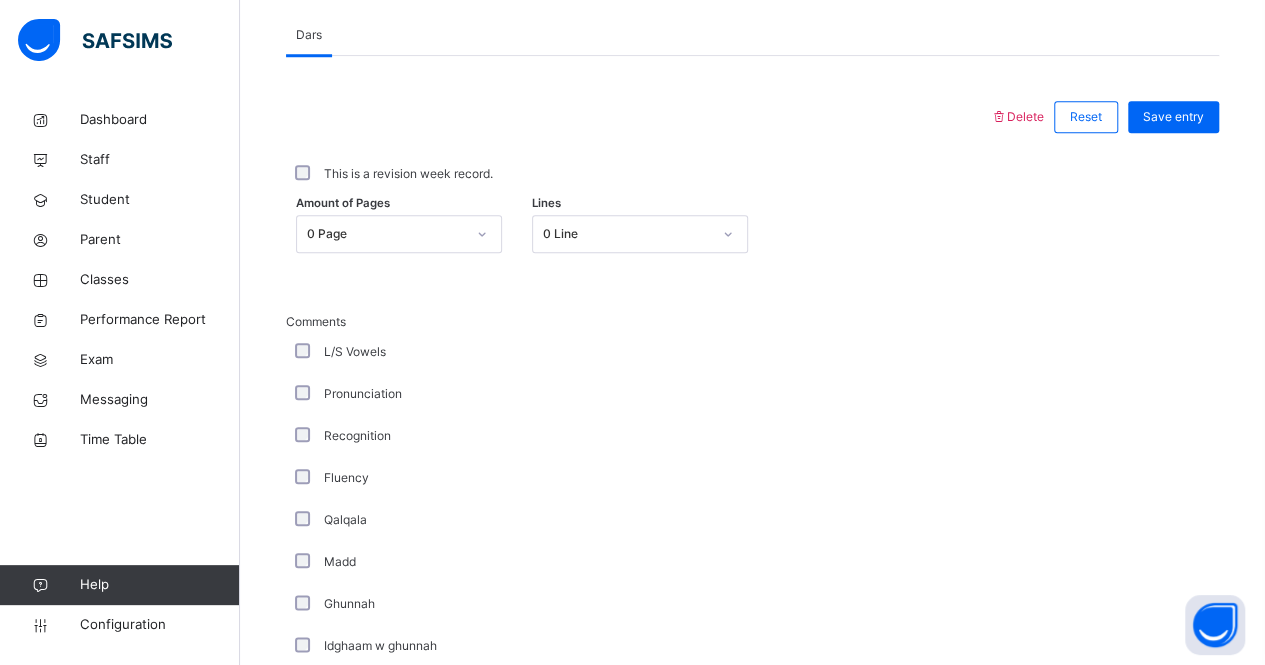 click on "Amount of Pages" at bounding box center [343, 203] 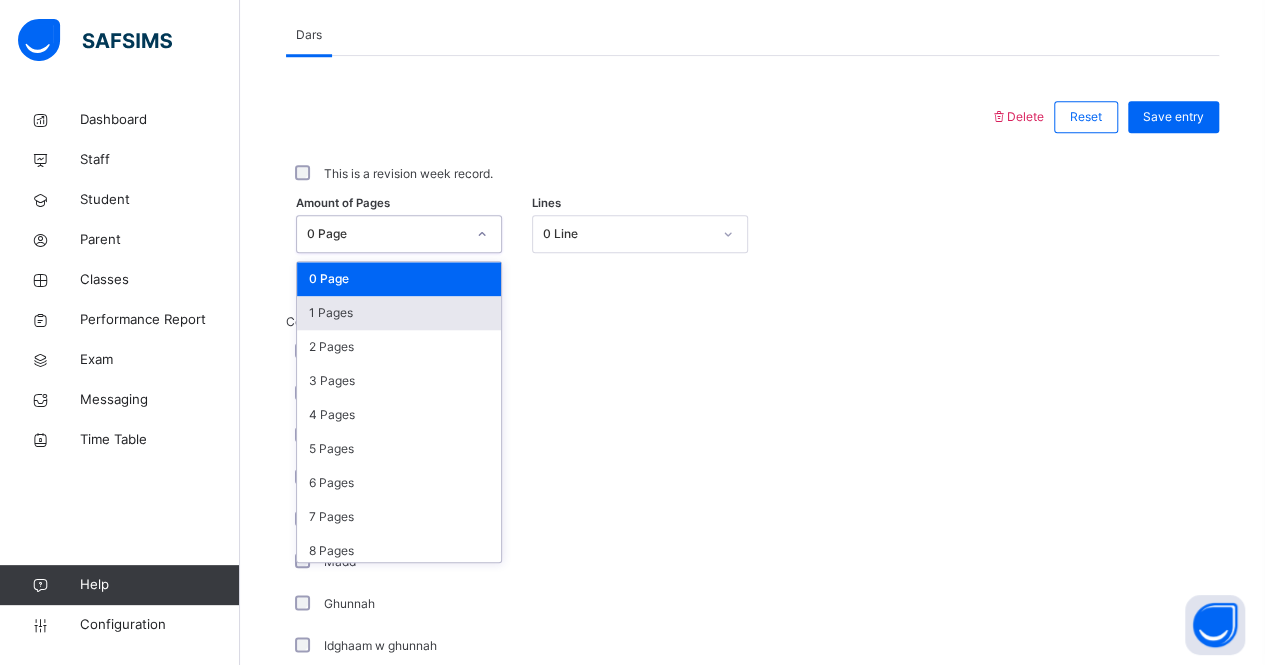 click on "1 Pages" at bounding box center [399, 313] 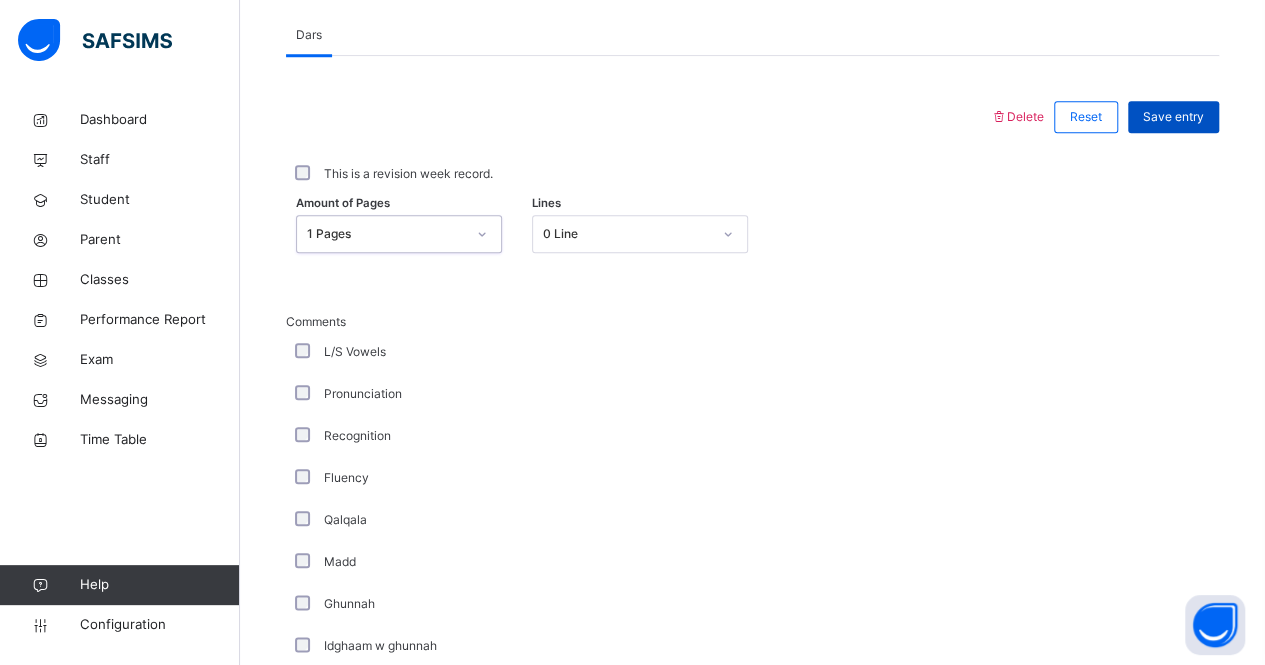 click on "Save entry" at bounding box center [1173, 117] 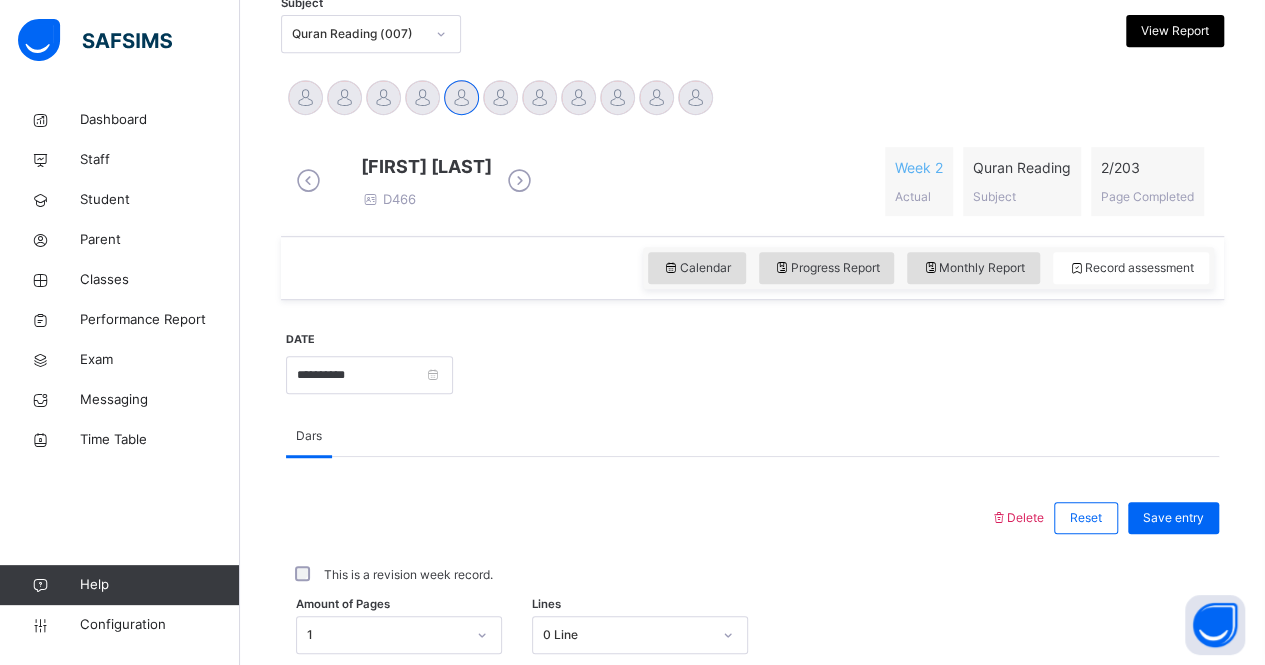 scroll, scrollTop: 392, scrollLeft: 0, axis: vertical 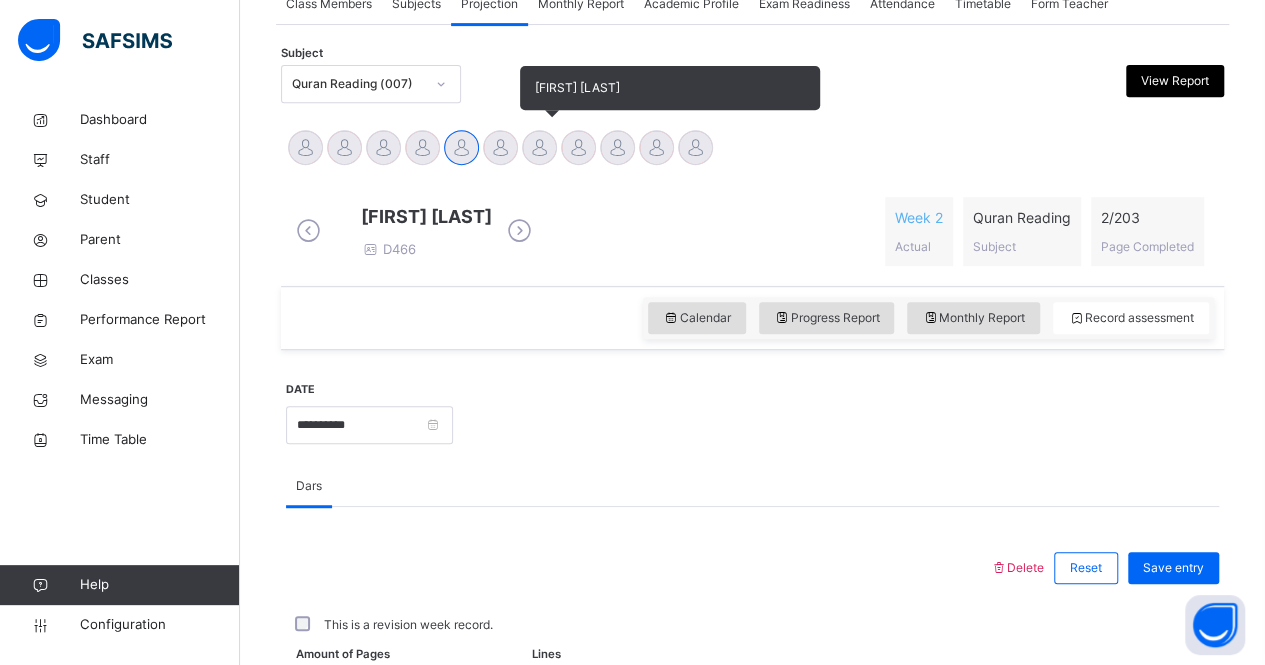click at bounding box center (539, 147) 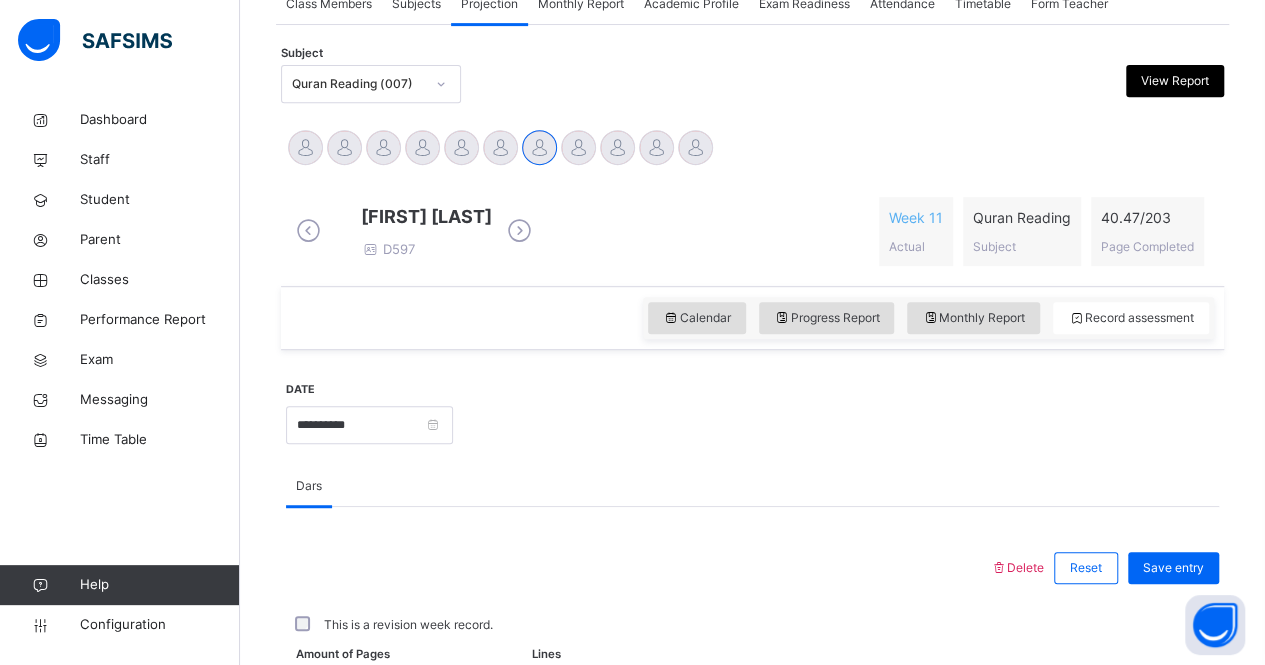 scroll, scrollTop: 890, scrollLeft: 0, axis: vertical 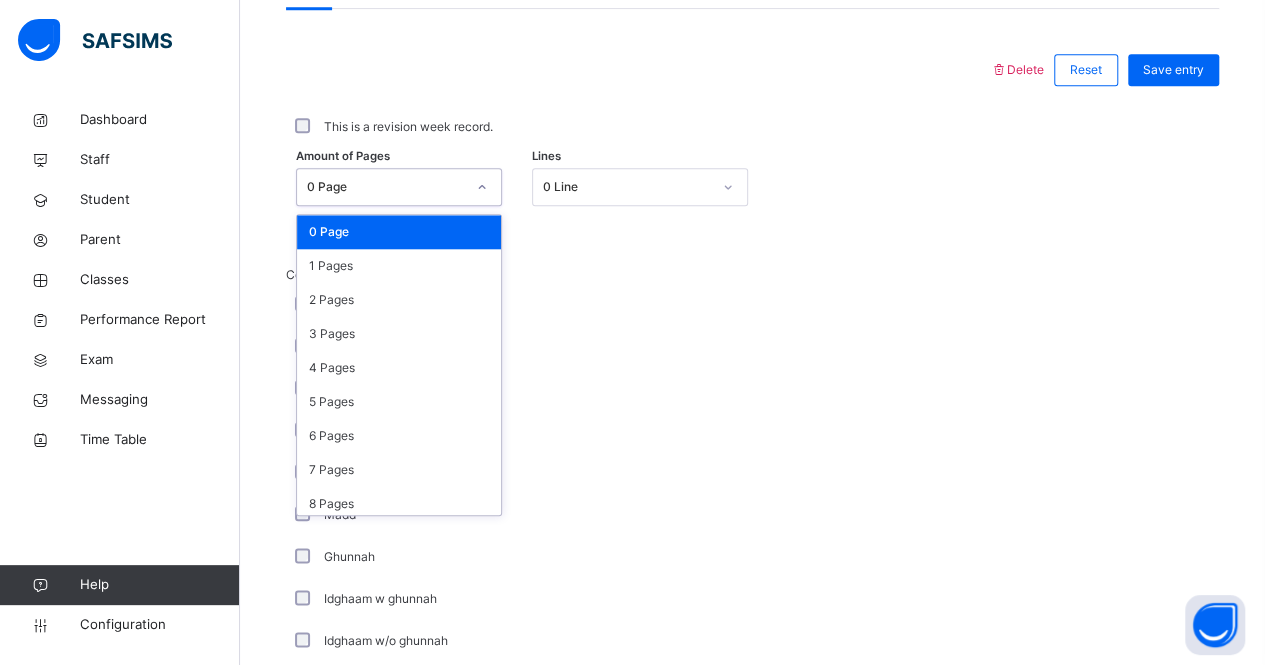 click on "0 Page" at bounding box center (386, 187) 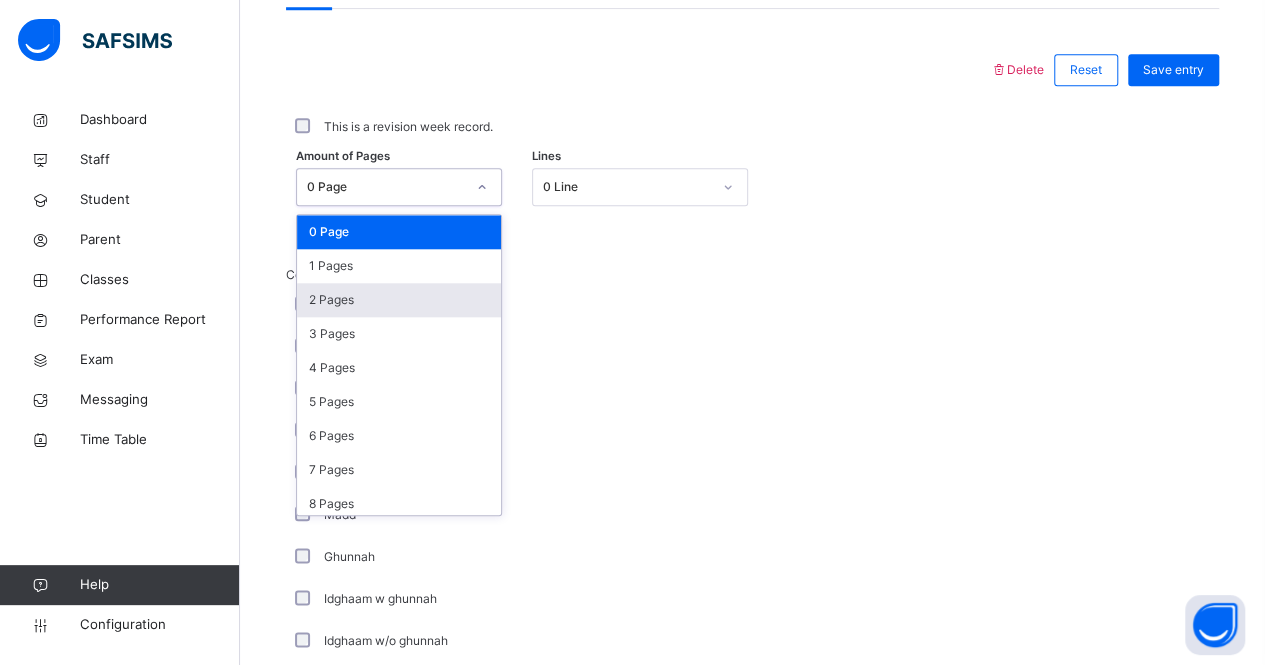 click on "2 Pages" at bounding box center [399, 300] 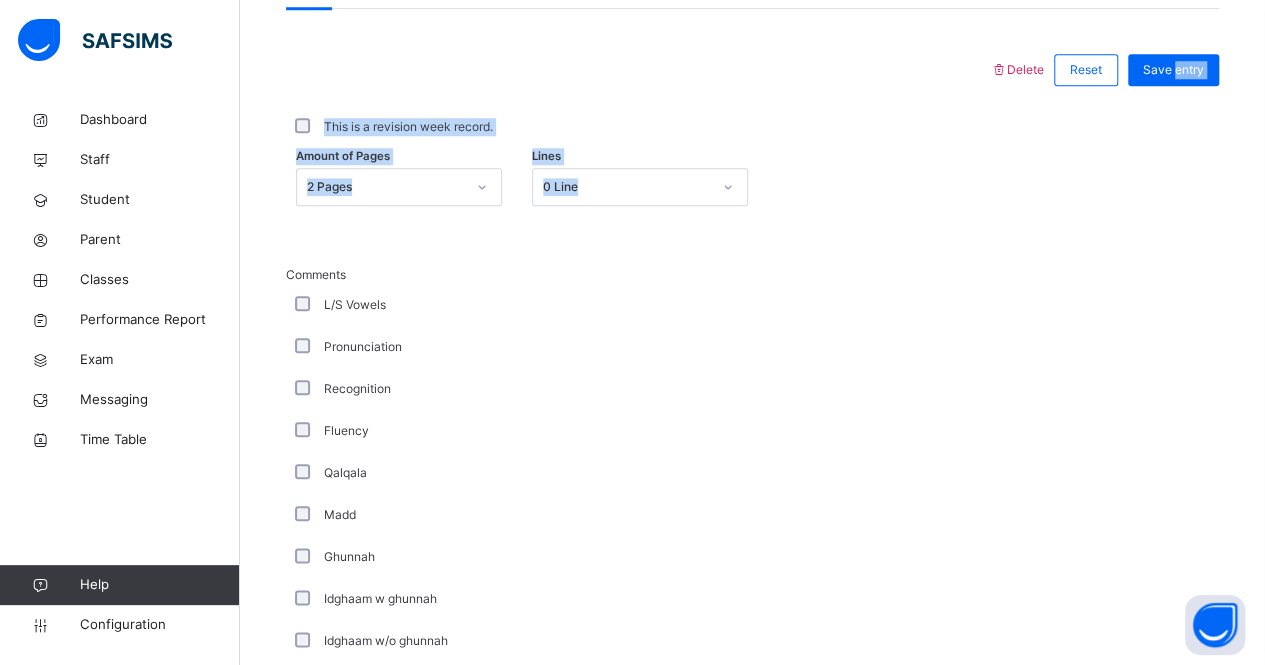 drag, startPoint x: 1189, startPoint y: 86, endPoint x: 1190, endPoint y: 198, distance: 112.00446 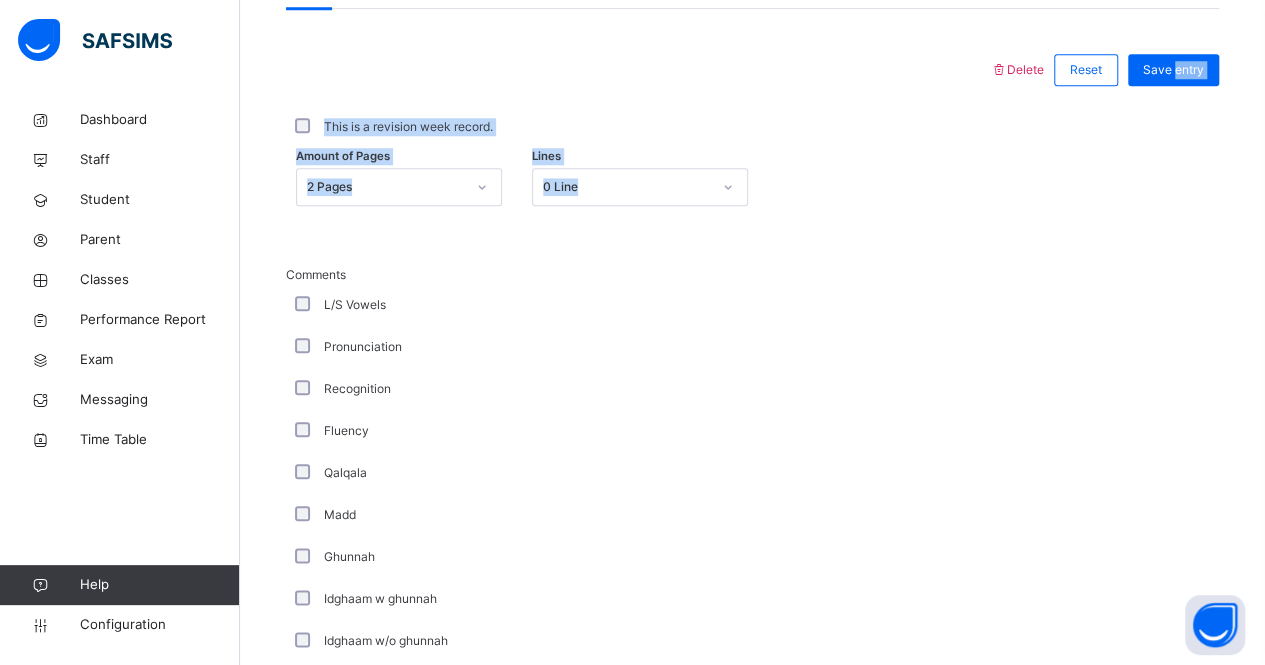 click on "Delete Reset Save entry This is a revision week record. Amount of Pages 2 Pages Lines 0 Line Comments L/S Vowels Pronunciation Recognition Fluency Qalqala Madd Ghunnah Idghaam w ghunnah Idghaam w/o ghunnah Izhaar Iqlaab Ikhfa Idghaam shafawi Ikhfa shafawi Izhaar shafawi Teacher's comment  Delete Reset Save Entry" at bounding box center [752, 592] 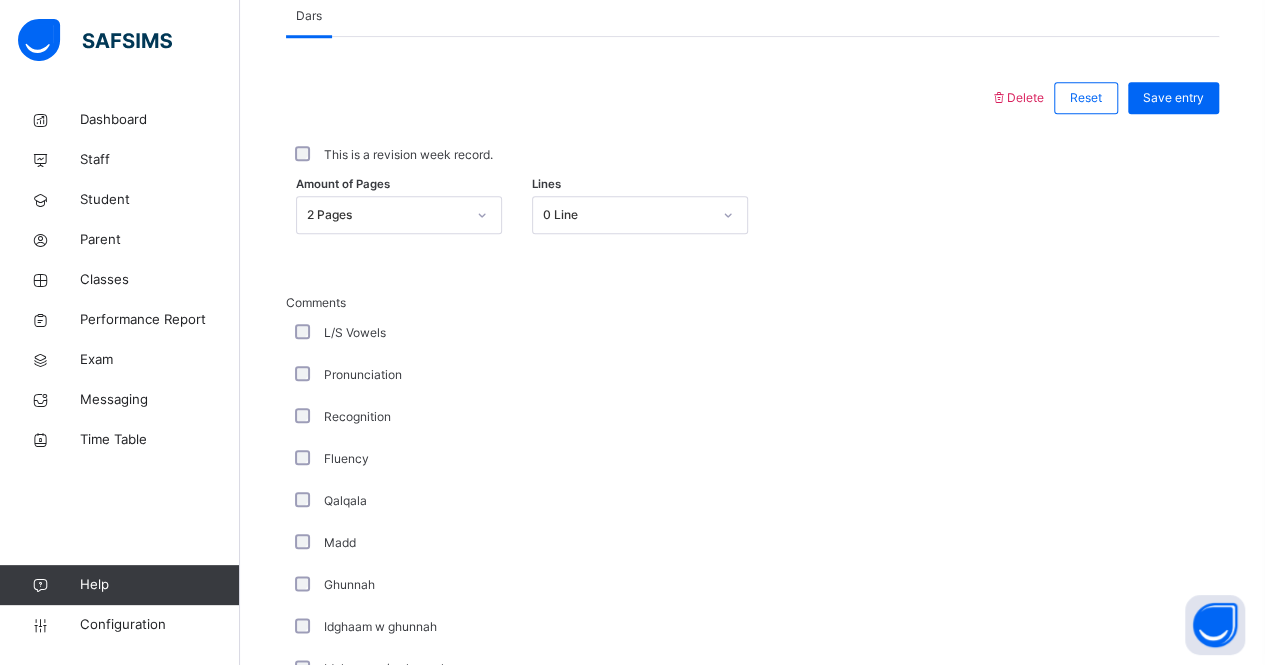 scroll, scrollTop: 856, scrollLeft: 0, axis: vertical 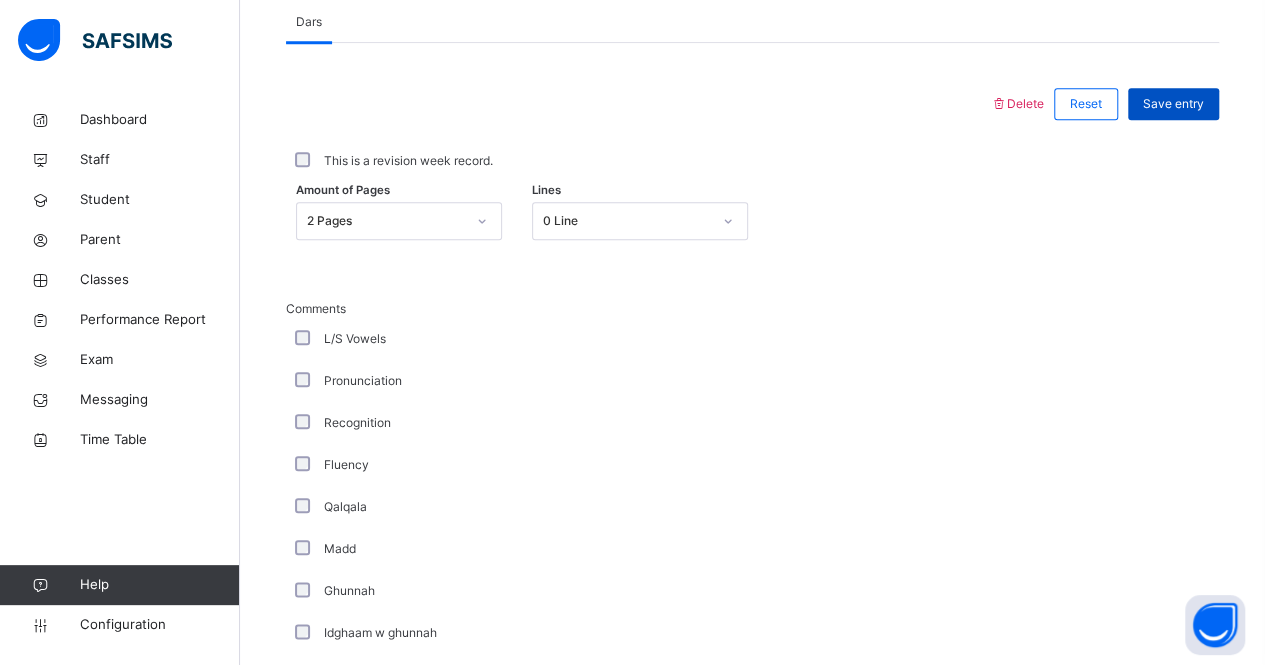 click on "Save entry" at bounding box center [1173, 104] 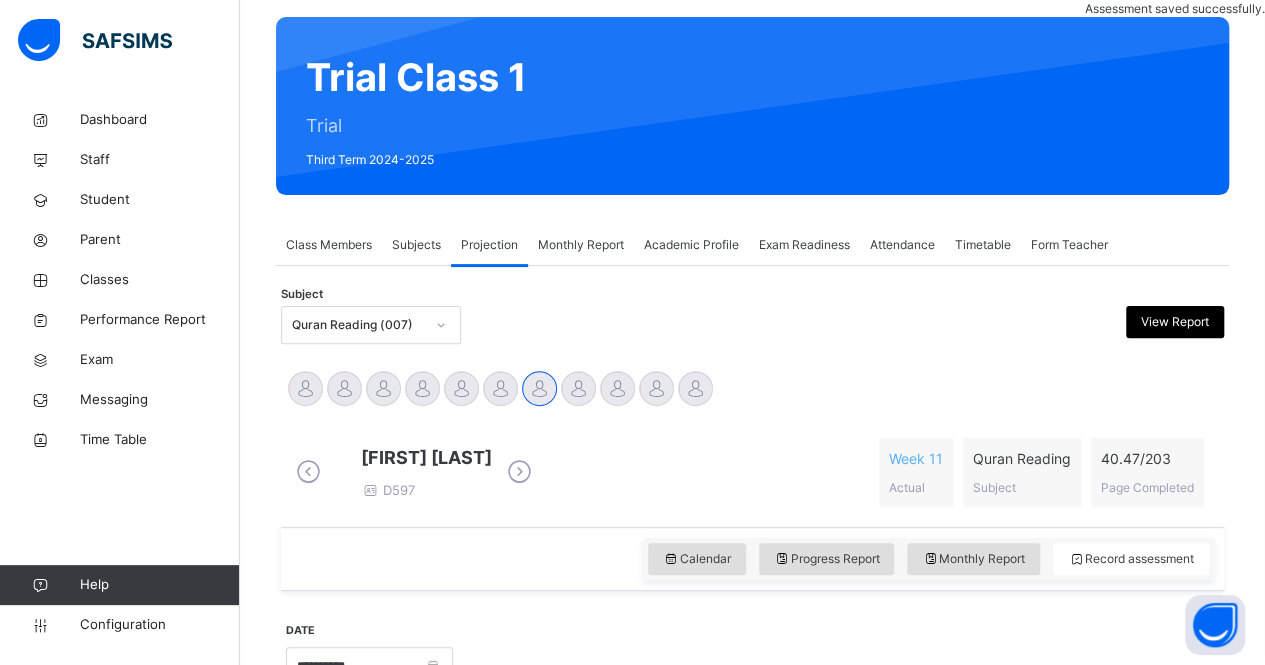 scroll, scrollTop: 0, scrollLeft: 0, axis: both 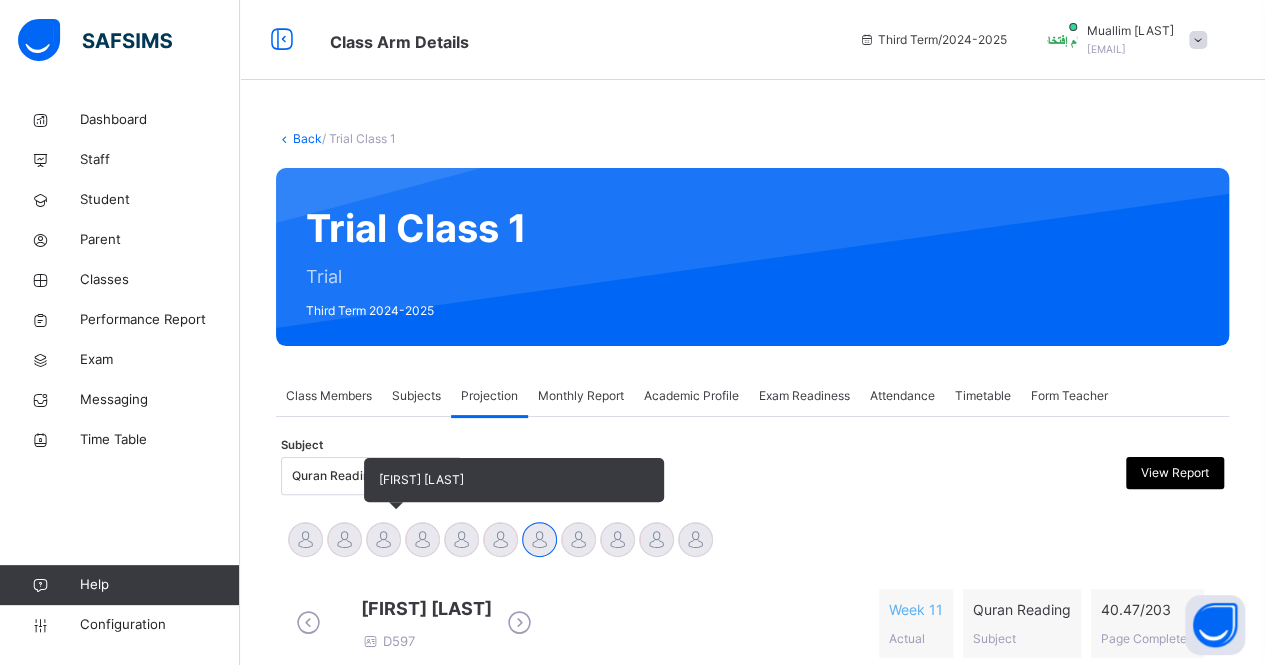 click at bounding box center (383, 539) 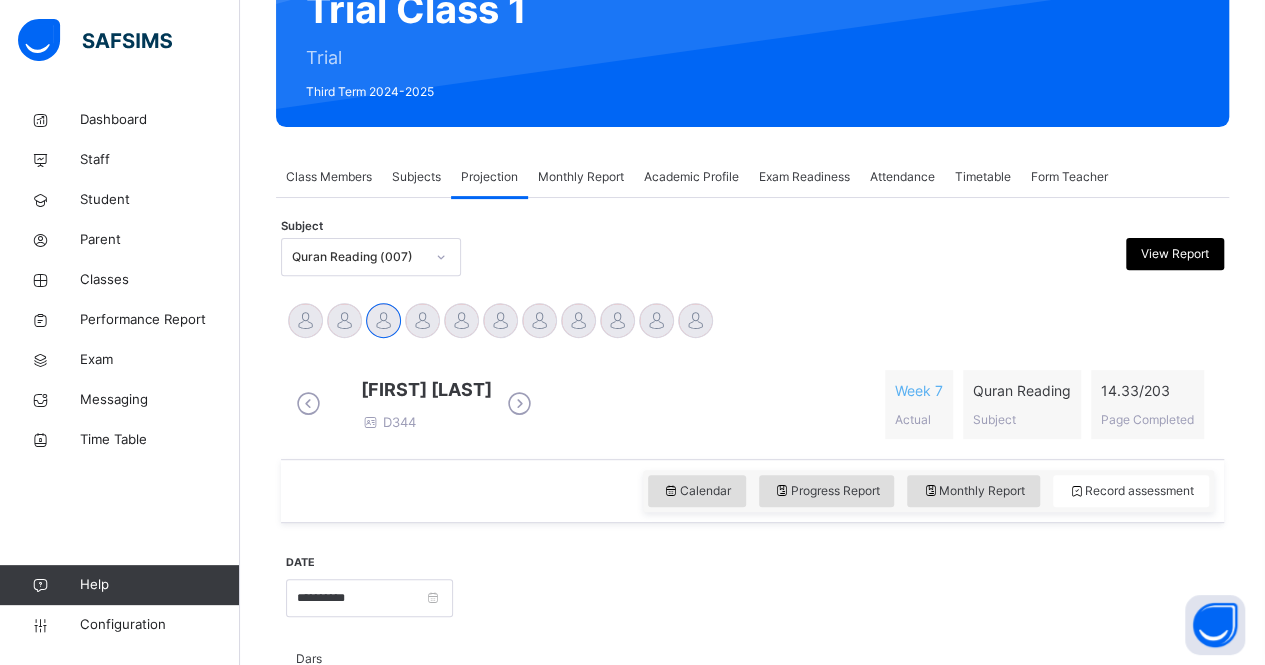 scroll, scrollTop: 218, scrollLeft: 0, axis: vertical 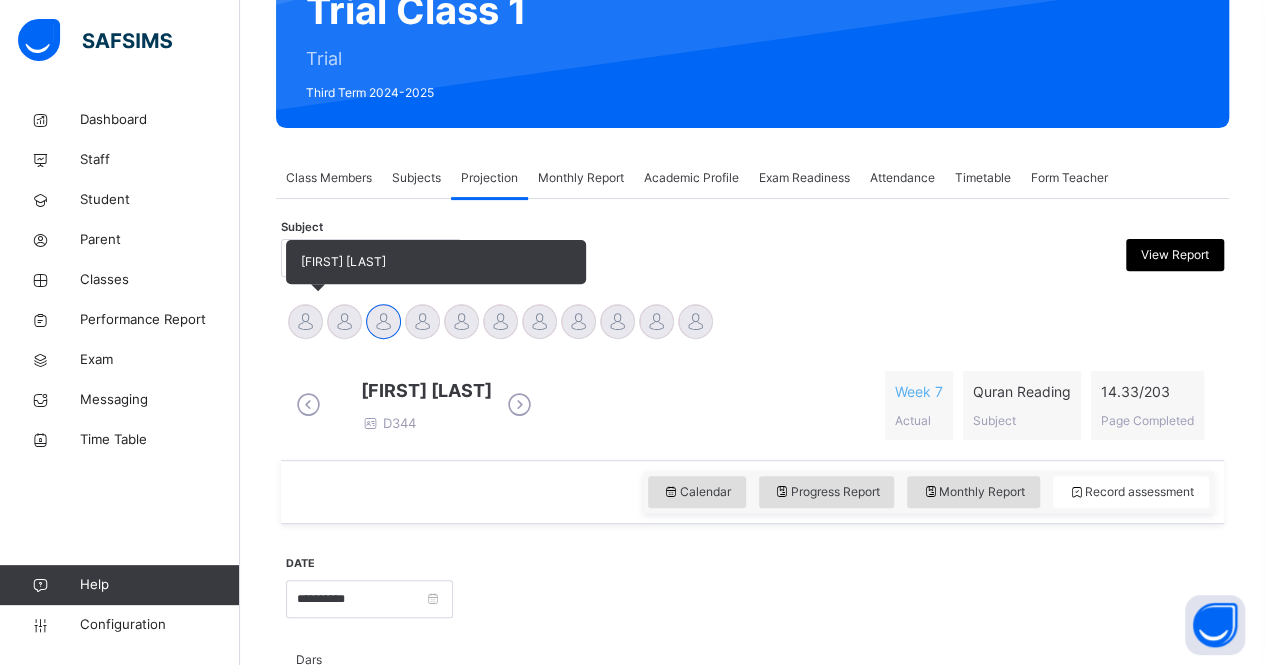 click at bounding box center (305, 321) 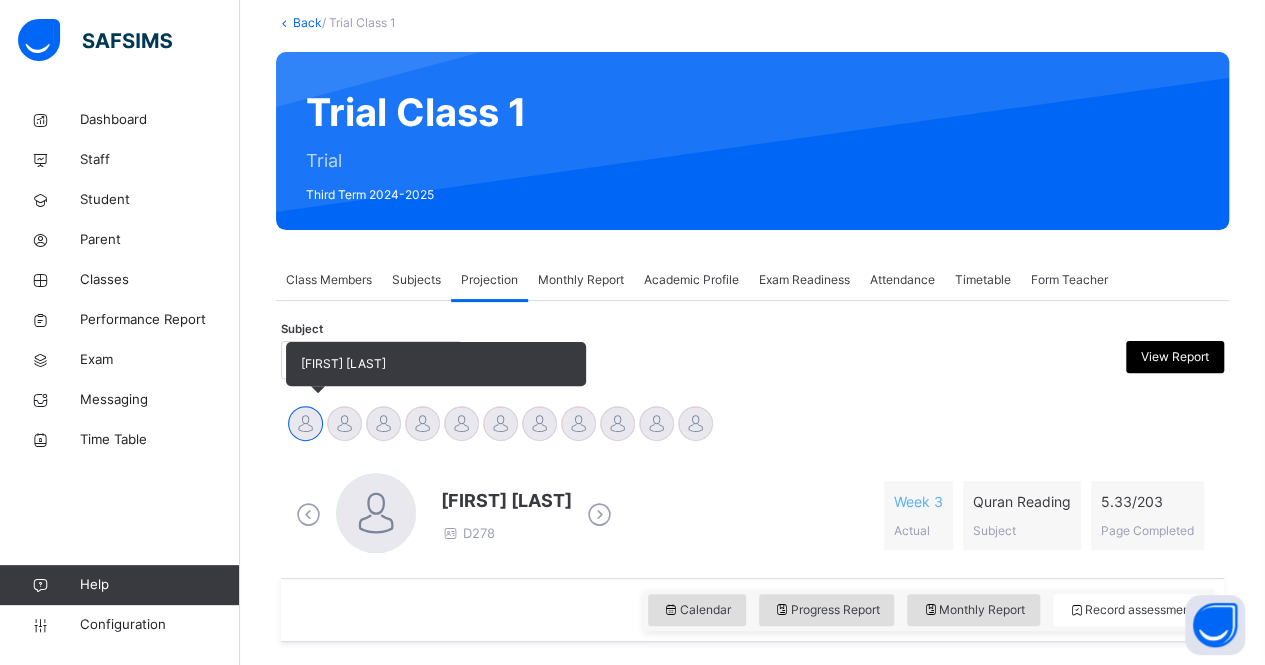 scroll, scrollTop: 0, scrollLeft: 0, axis: both 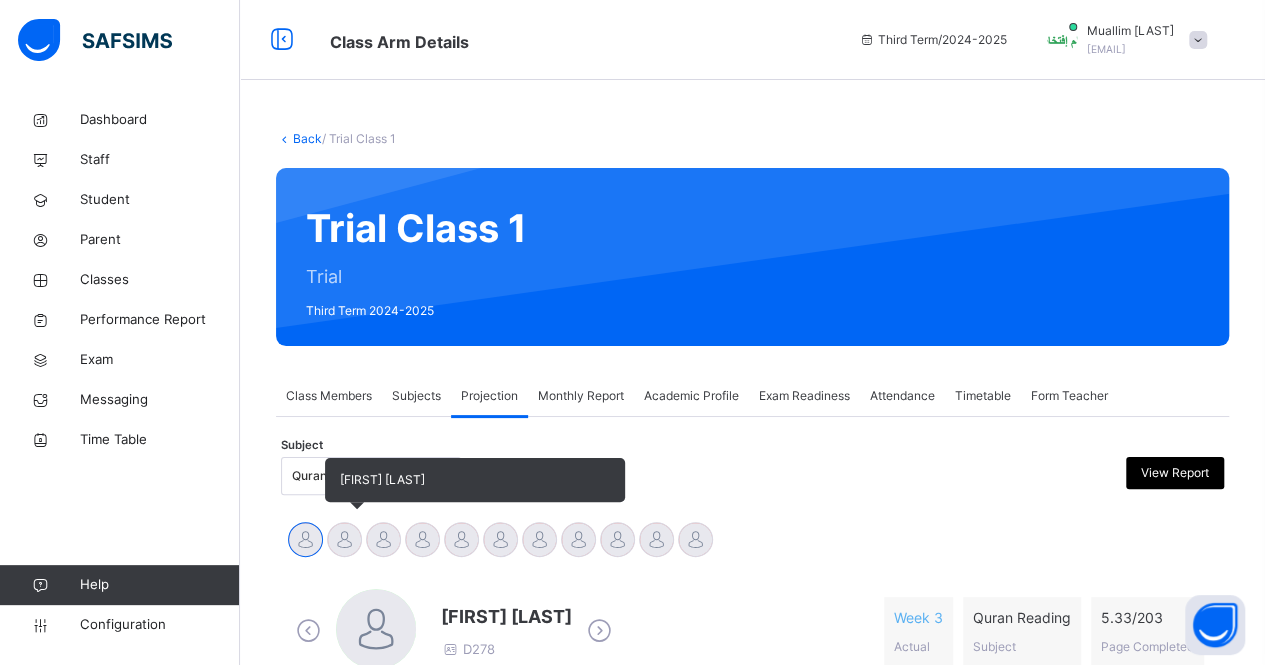 click on "[FIRST] [LAST]" at bounding box center [344, 542] 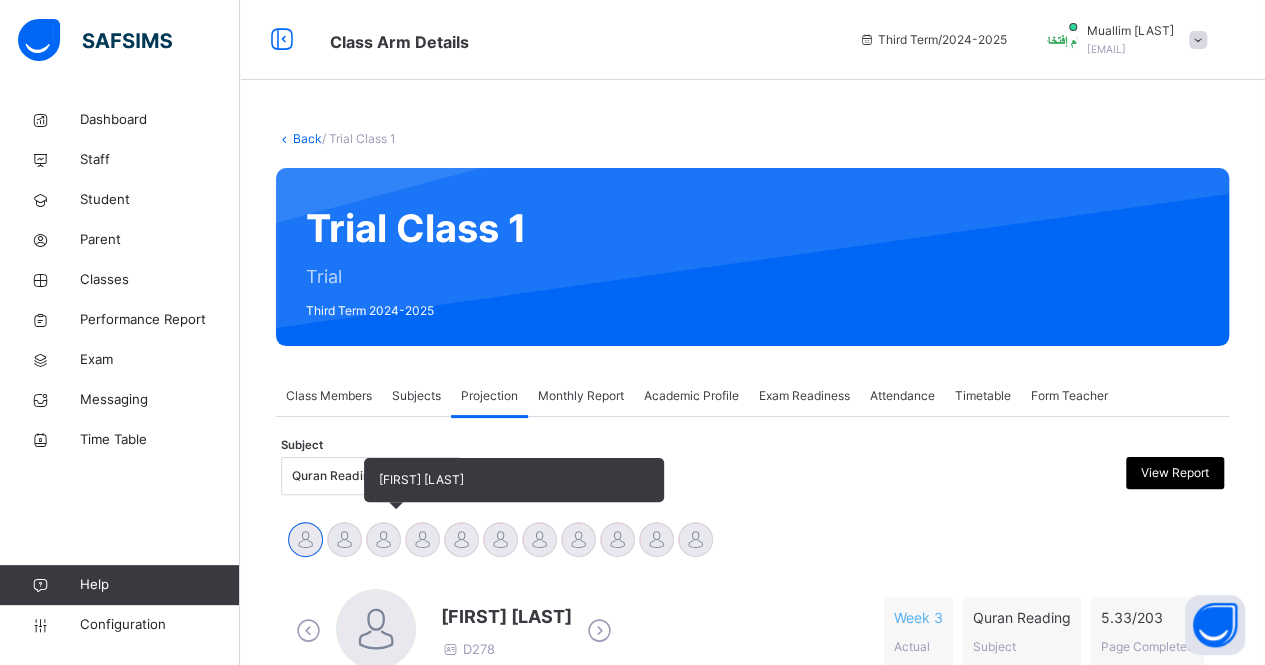 click at bounding box center [383, 539] 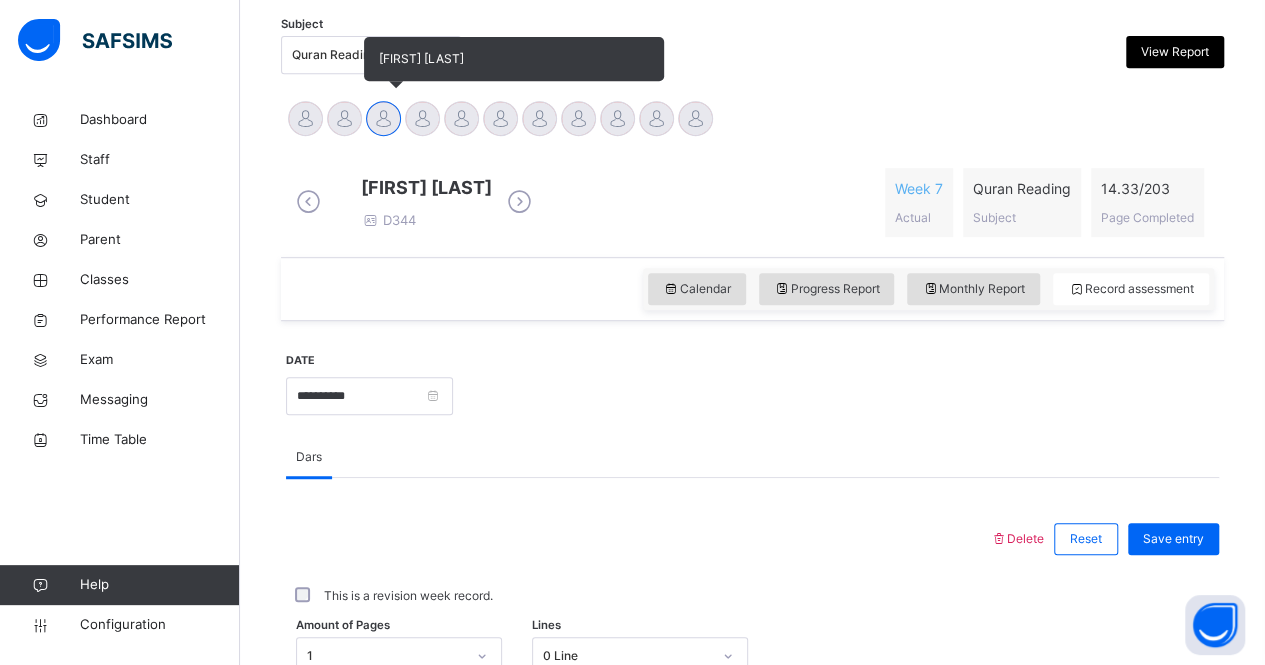 scroll, scrollTop: 198, scrollLeft: 0, axis: vertical 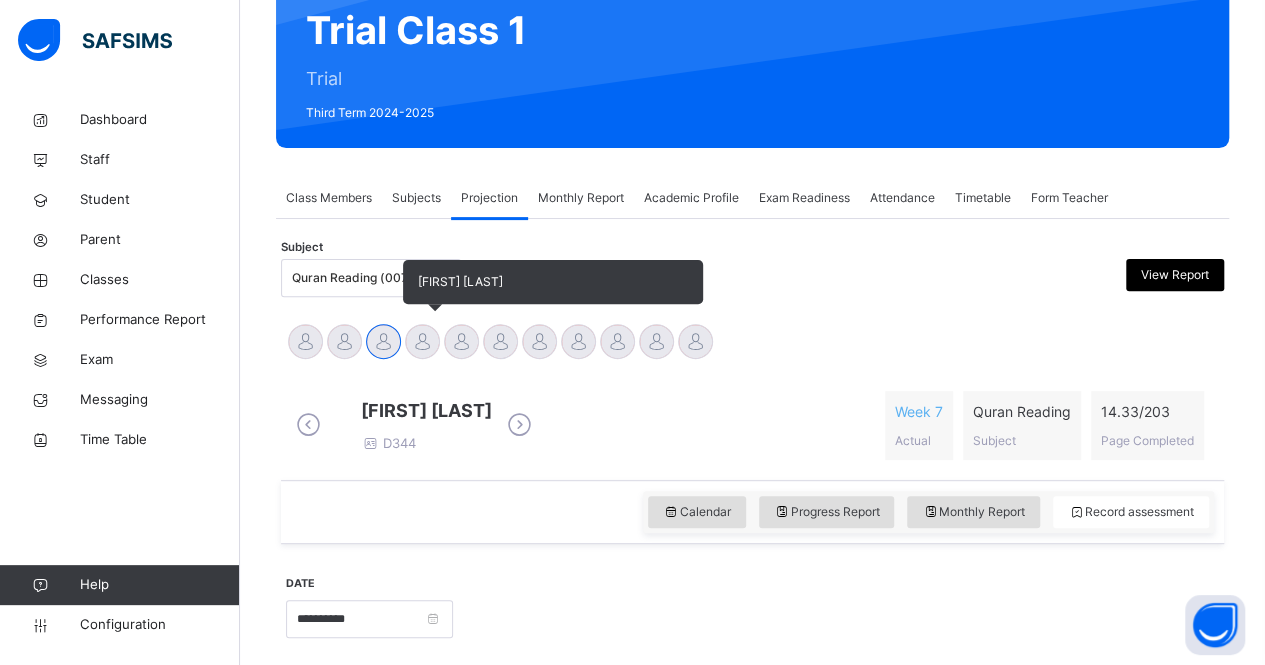 click at bounding box center (422, 341) 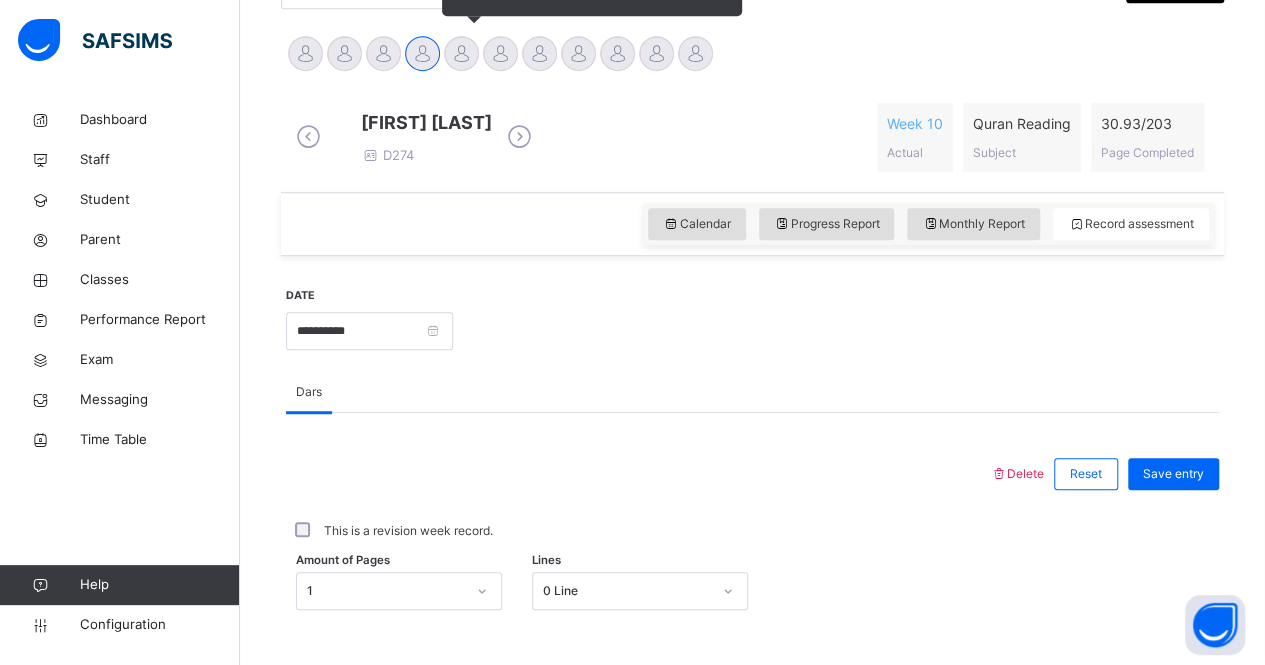 click at bounding box center [461, 53] 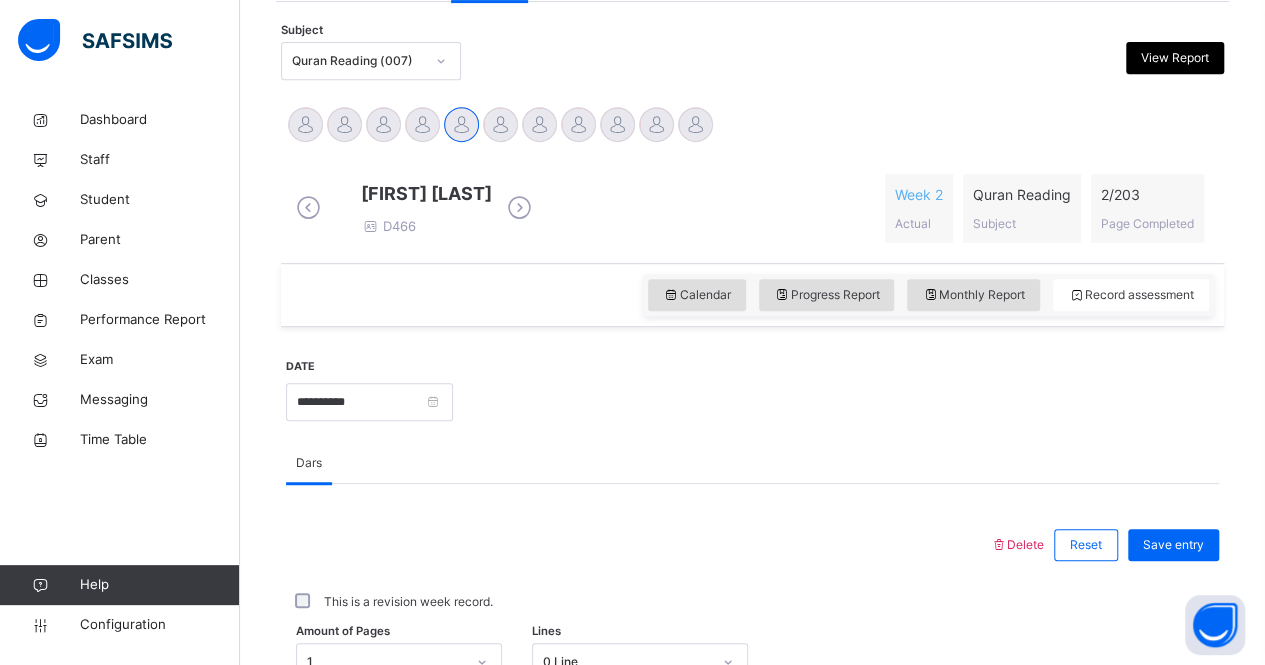 scroll, scrollTop: 408, scrollLeft: 0, axis: vertical 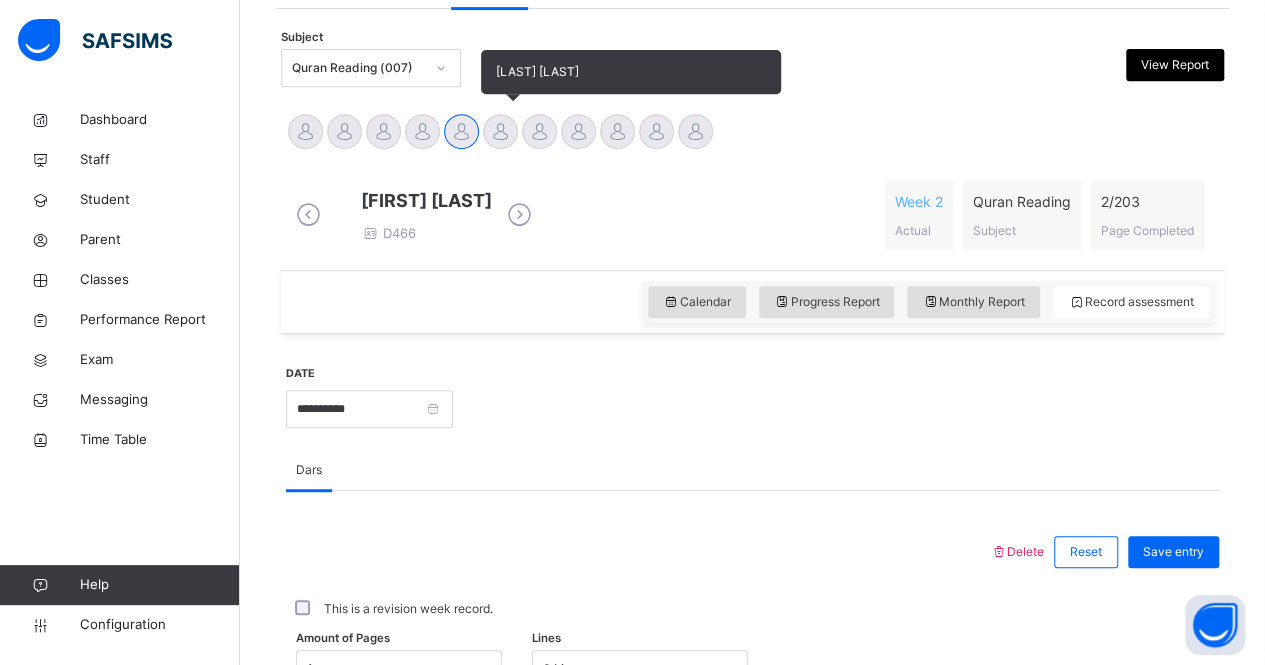 drag, startPoint x: 507, startPoint y: 110, endPoint x: 488, endPoint y: 121, distance: 21.954498 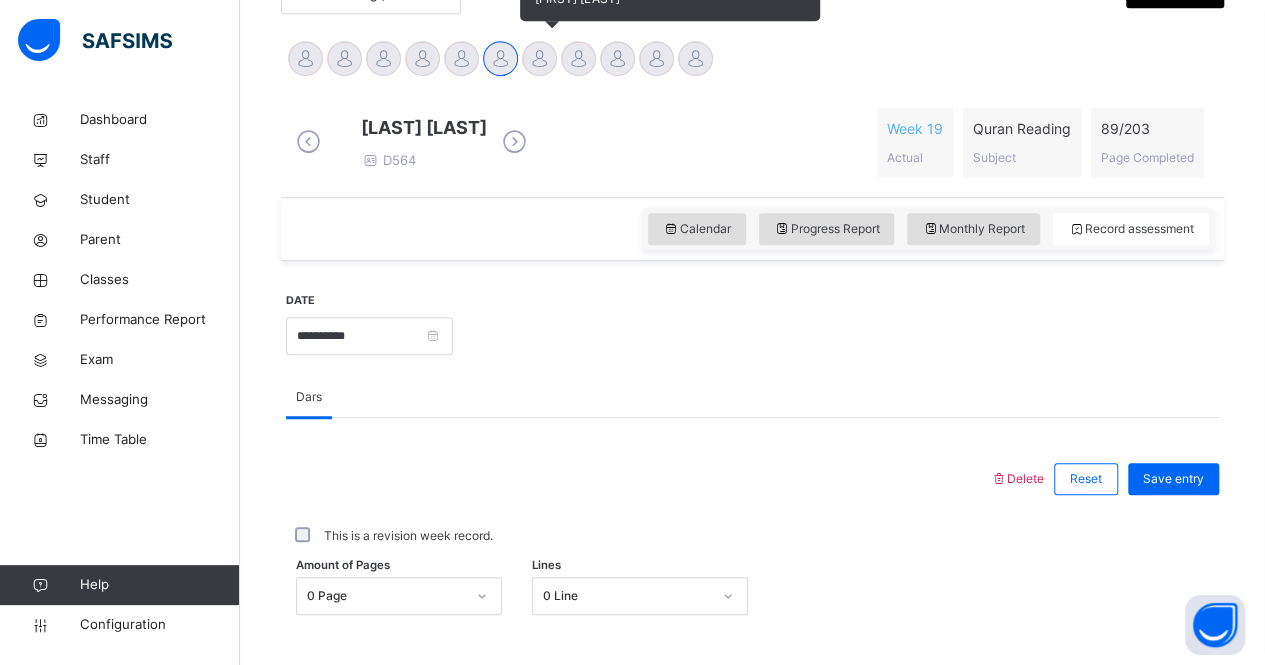 scroll, scrollTop: 472, scrollLeft: 0, axis: vertical 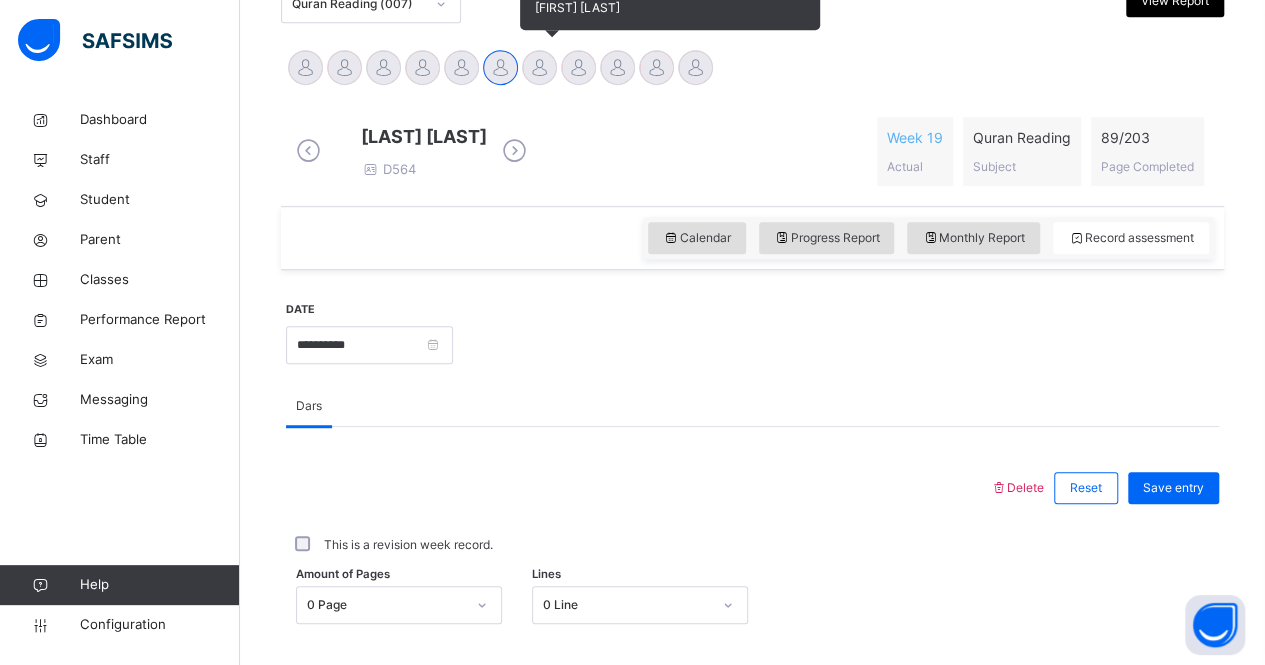 click at bounding box center [539, 67] 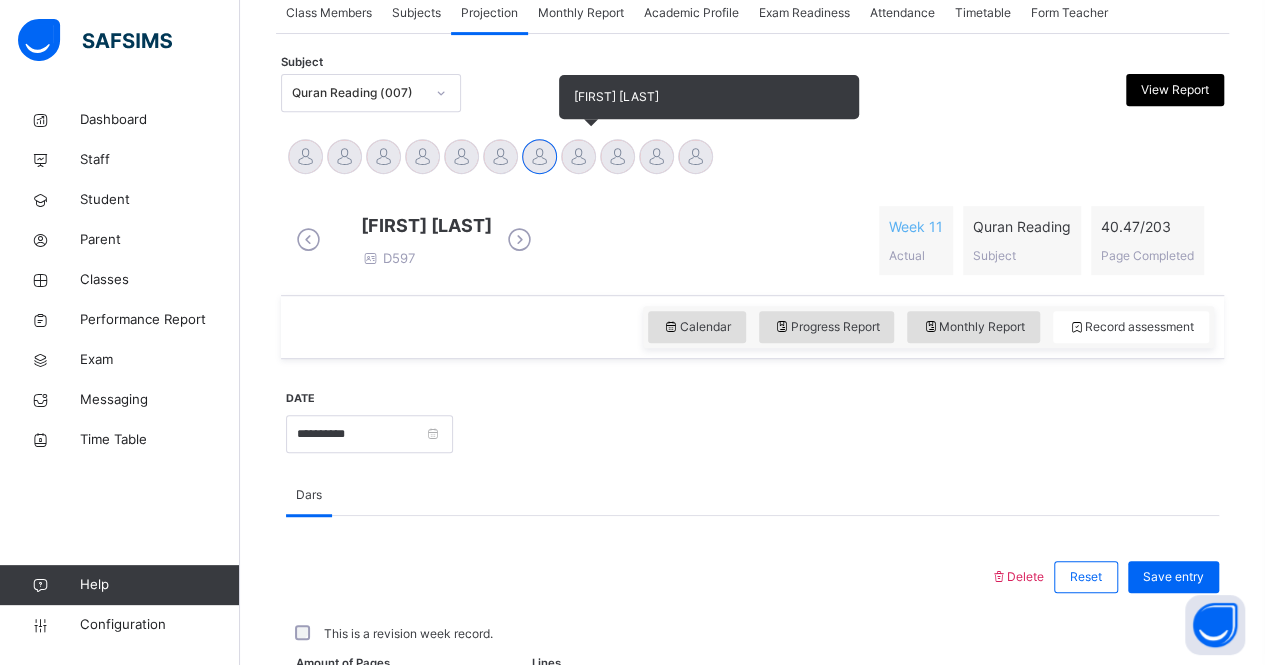 click at bounding box center [578, 156] 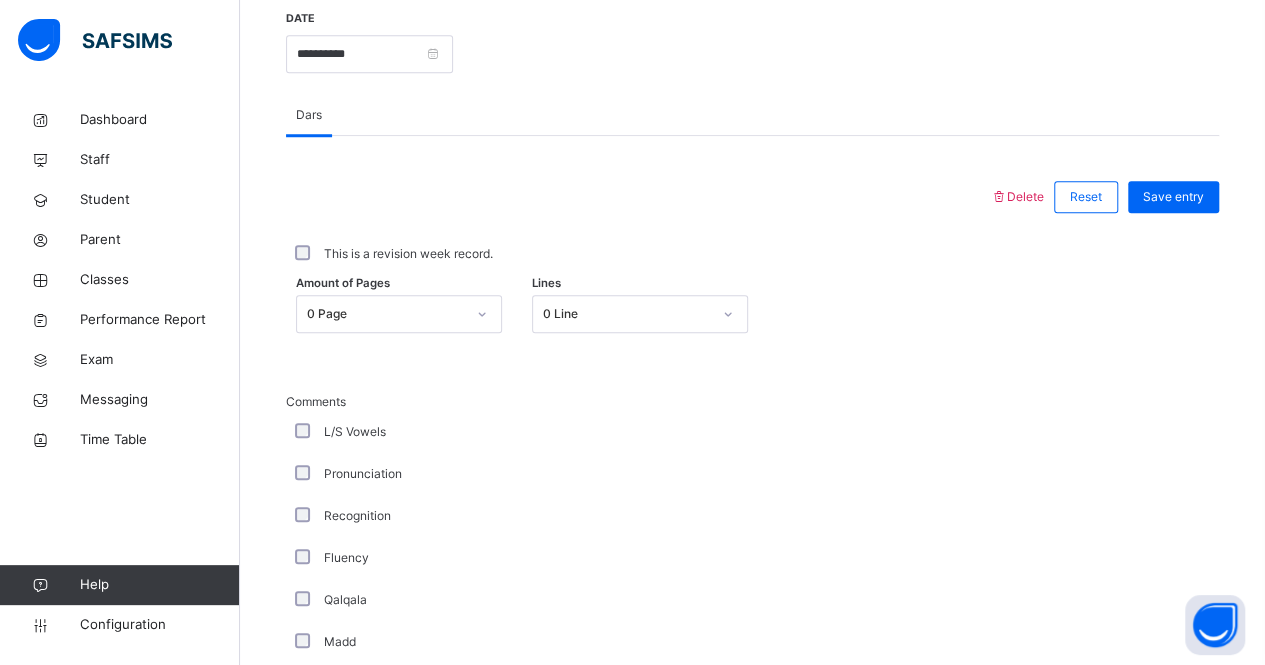 scroll, scrollTop: 766, scrollLeft: 0, axis: vertical 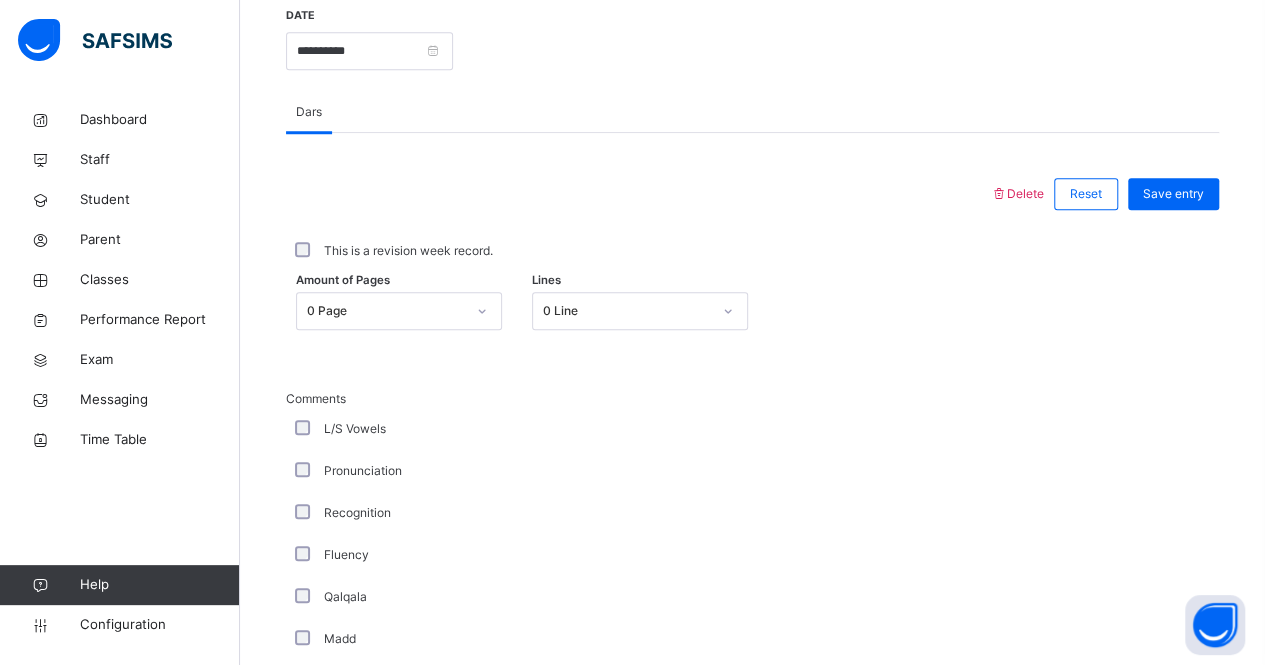 click on "0 Page" at bounding box center [380, 311] 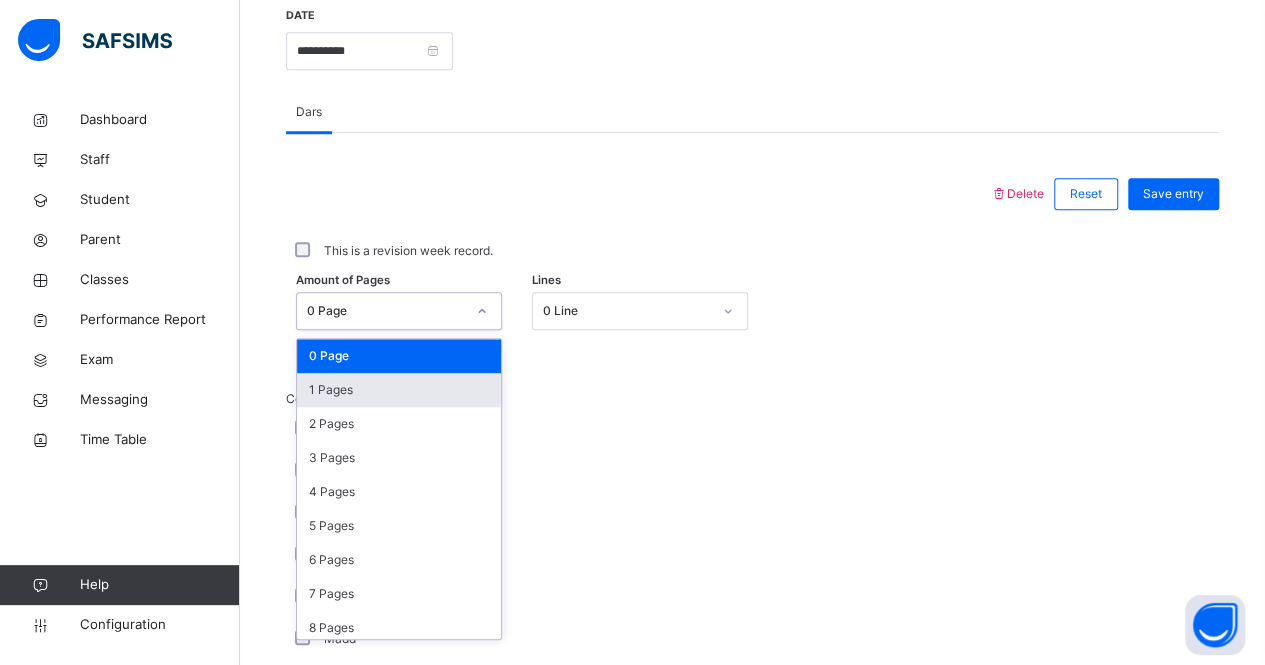 click on "1 Pages" at bounding box center [399, 390] 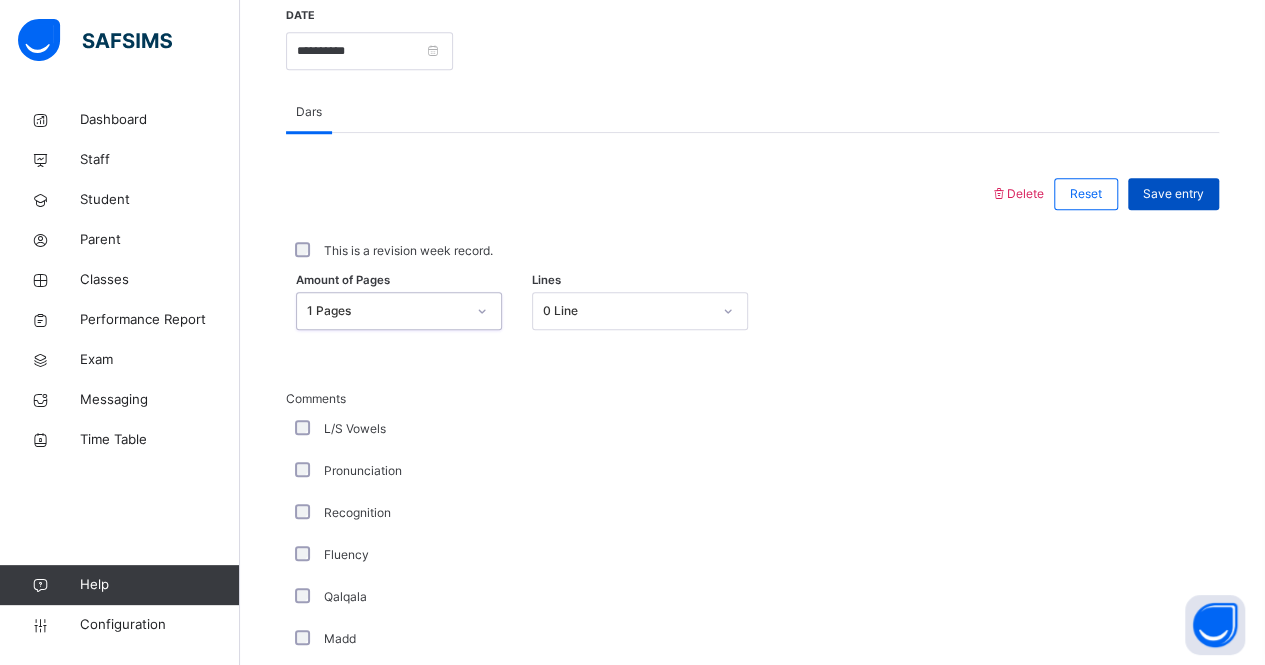 click on "Save entry" at bounding box center (1173, 194) 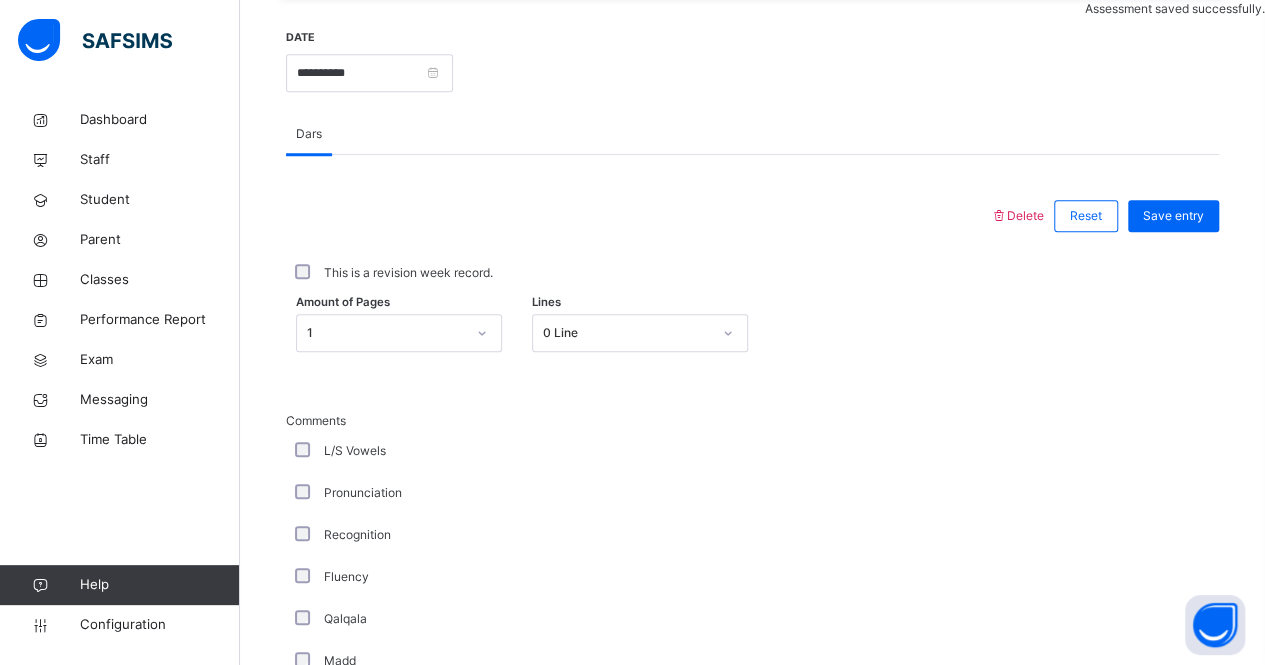 scroll, scrollTop: 0, scrollLeft: 0, axis: both 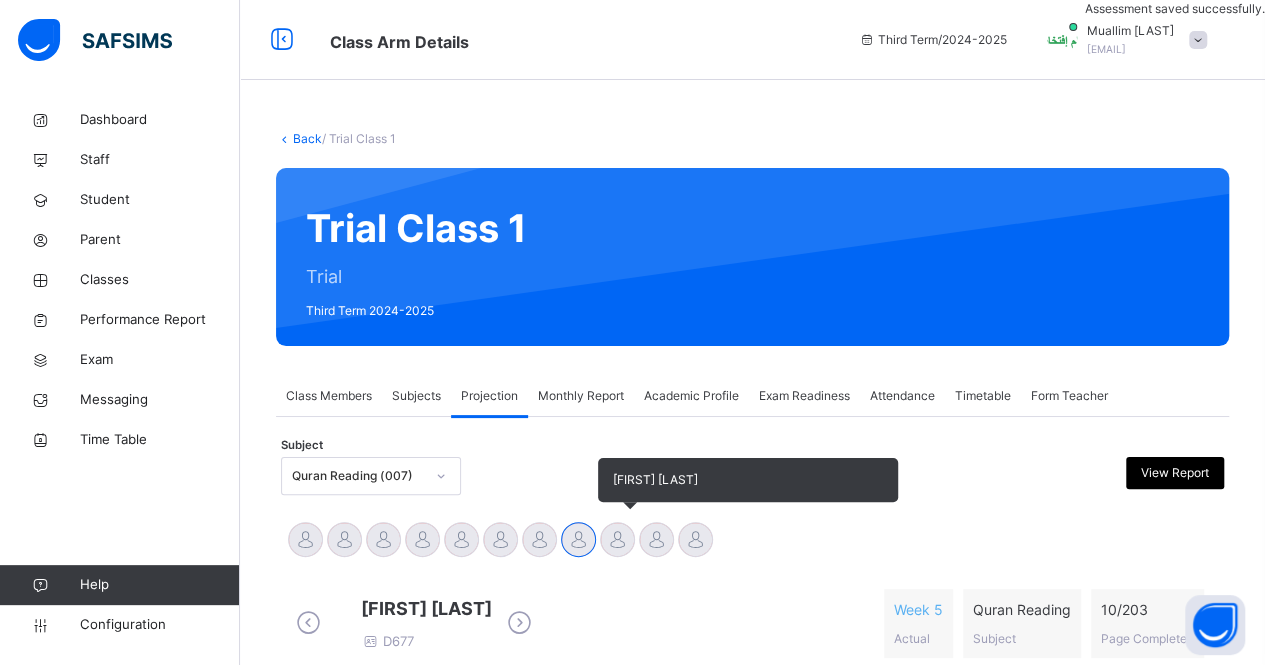 click at bounding box center (617, 539) 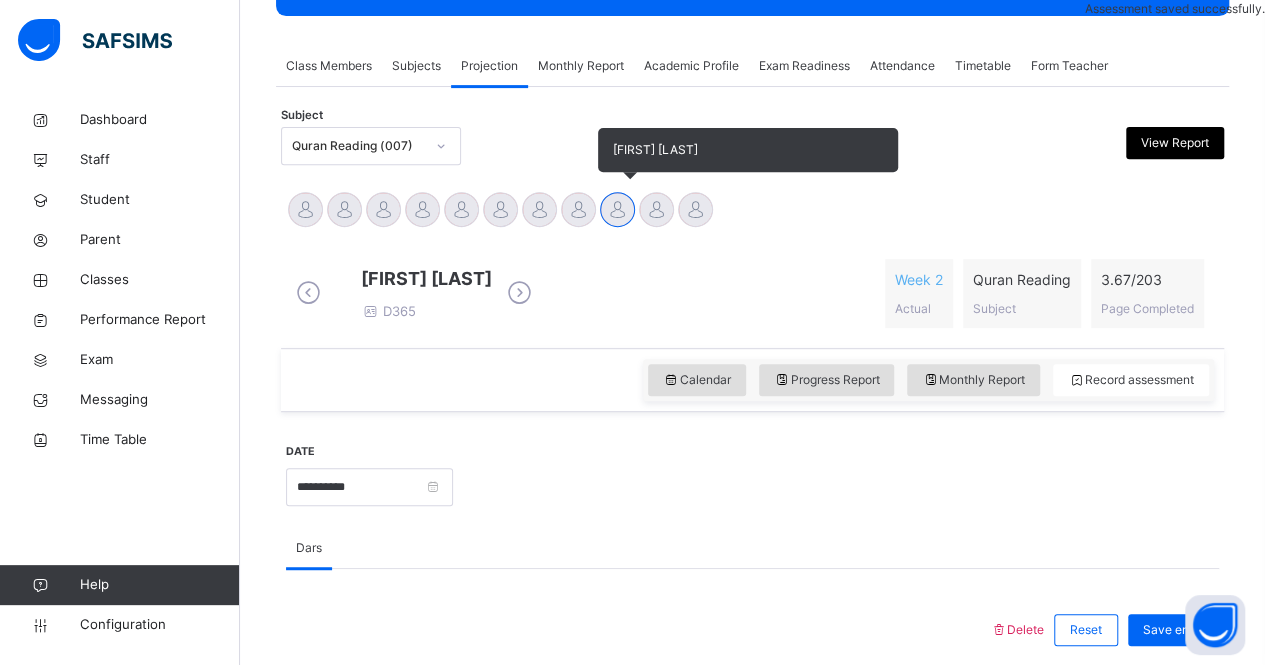 scroll, scrollTop: 319, scrollLeft: 0, axis: vertical 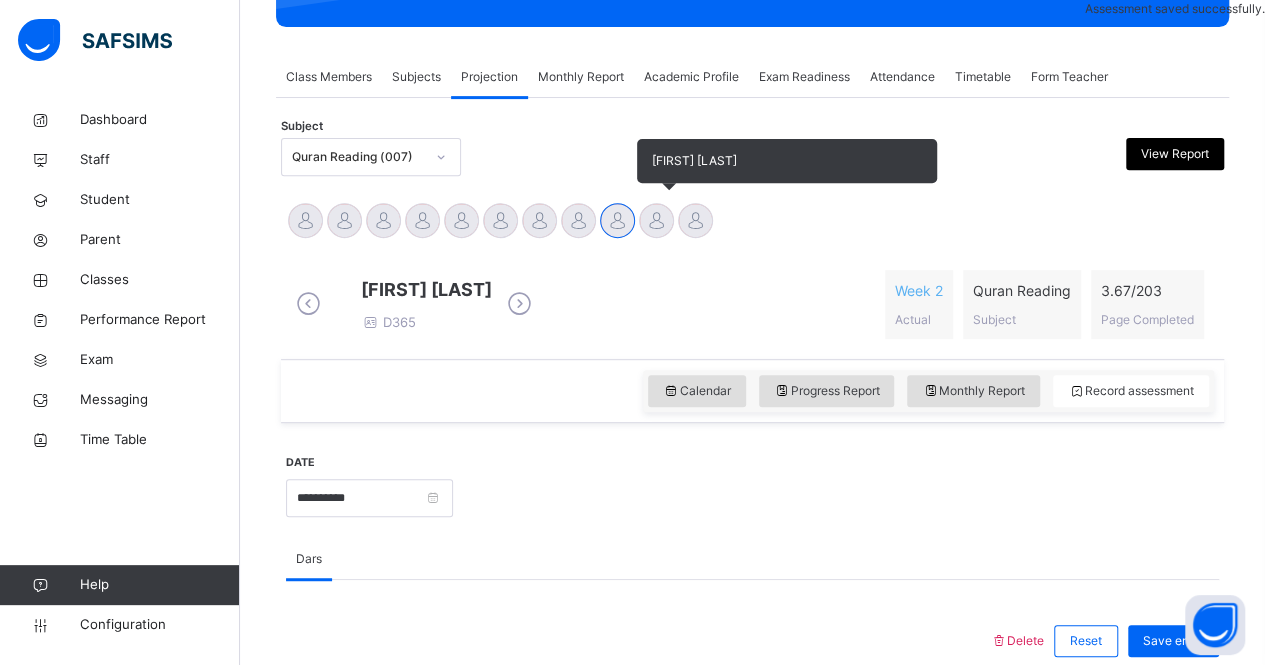 click at bounding box center (656, 220) 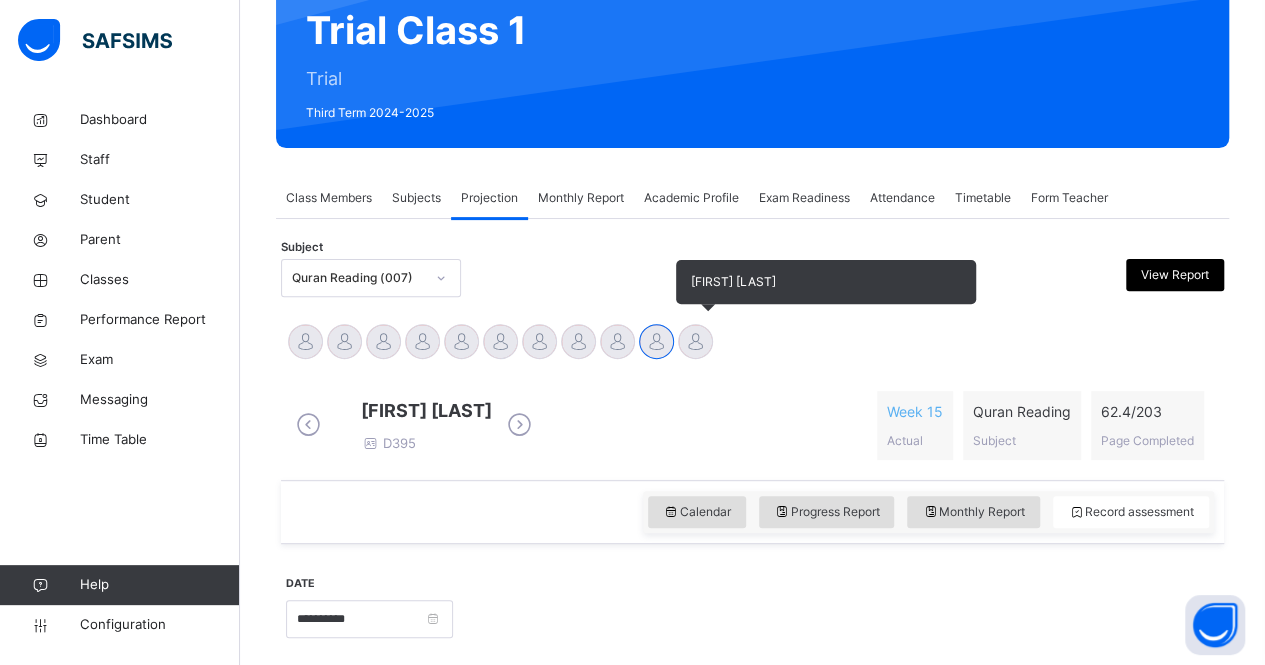 click at bounding box center (695, 341) 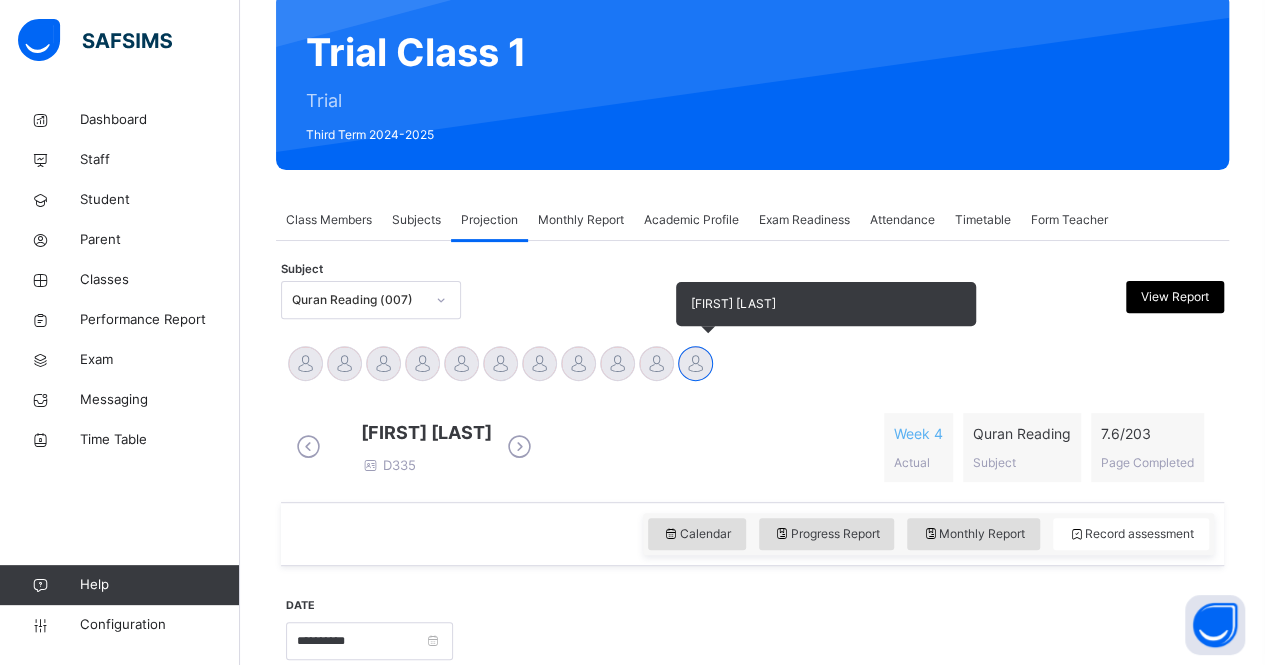 scroll, scrollTop: 0, scrollLeft: 0, axis: both 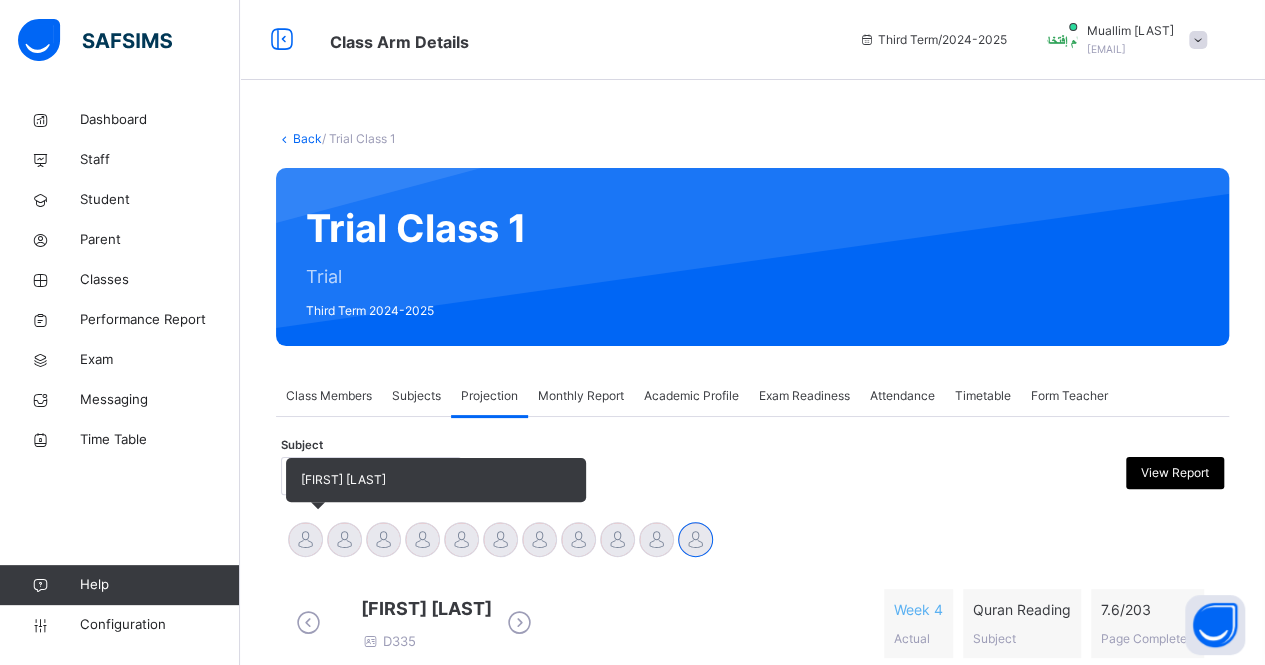 click at bounding box center (305, 539) 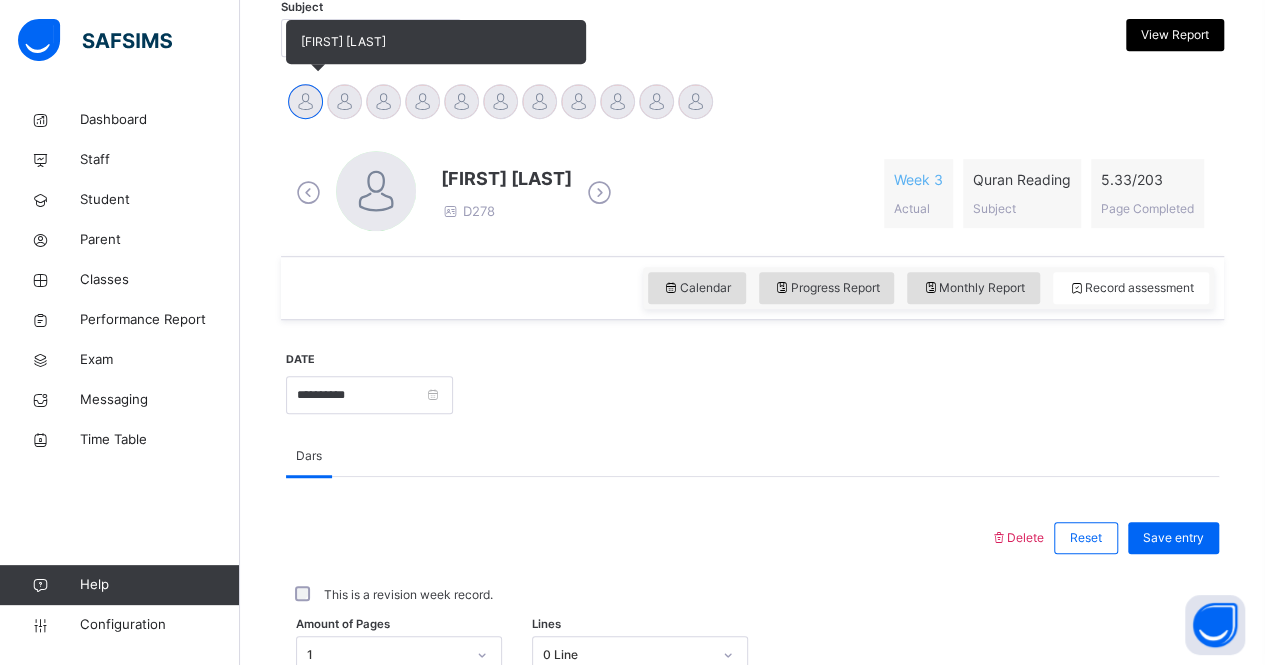 scroll, scrollTop: 450, scrollLeft: 0, axis: vertical 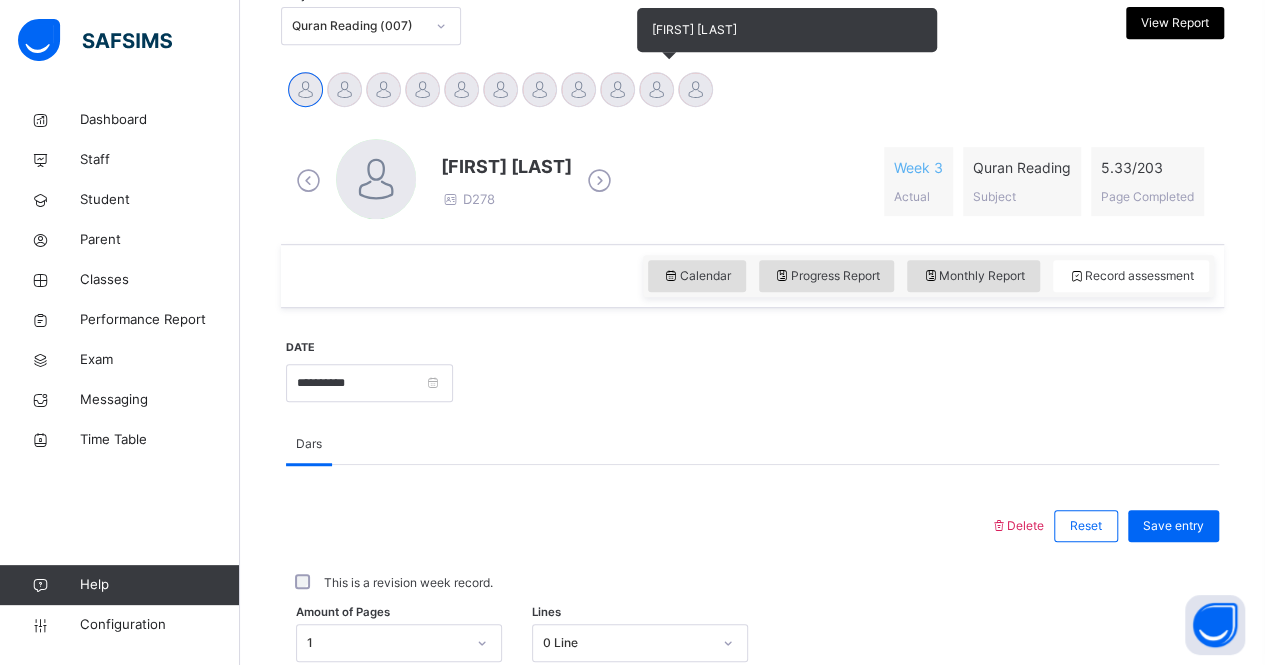click at bounding box center [656, 89] 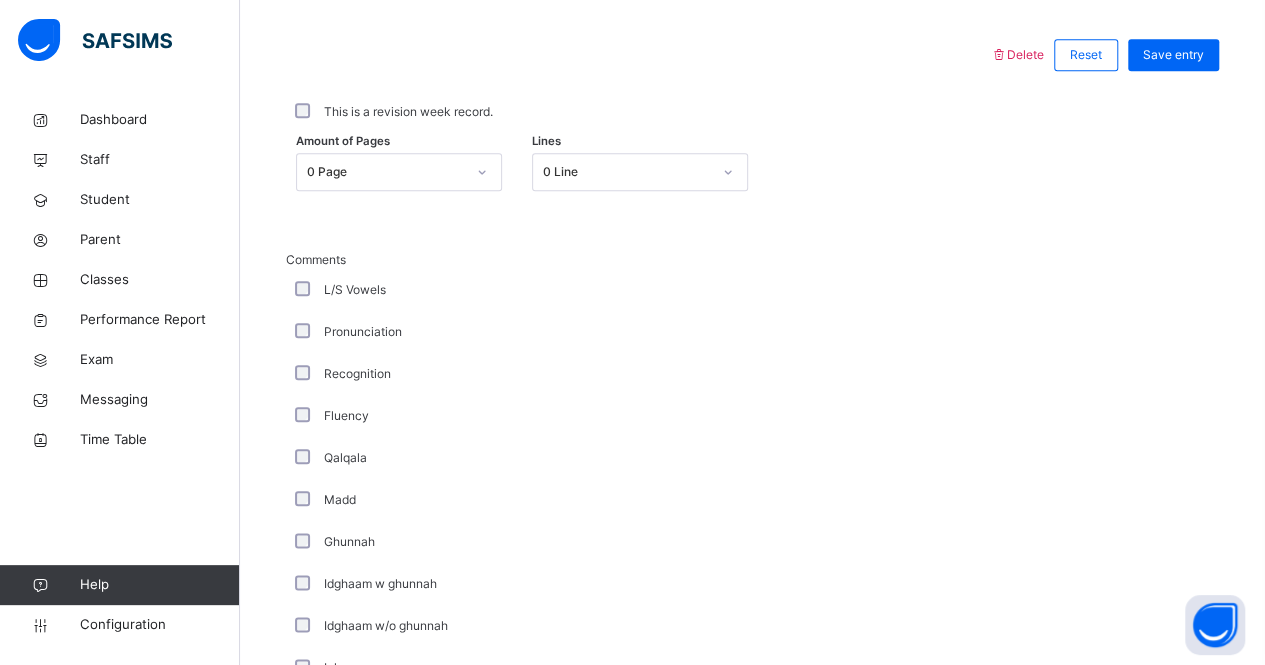 scroll, scrollTop: 910, scrollLeft: 0, axis: vertical 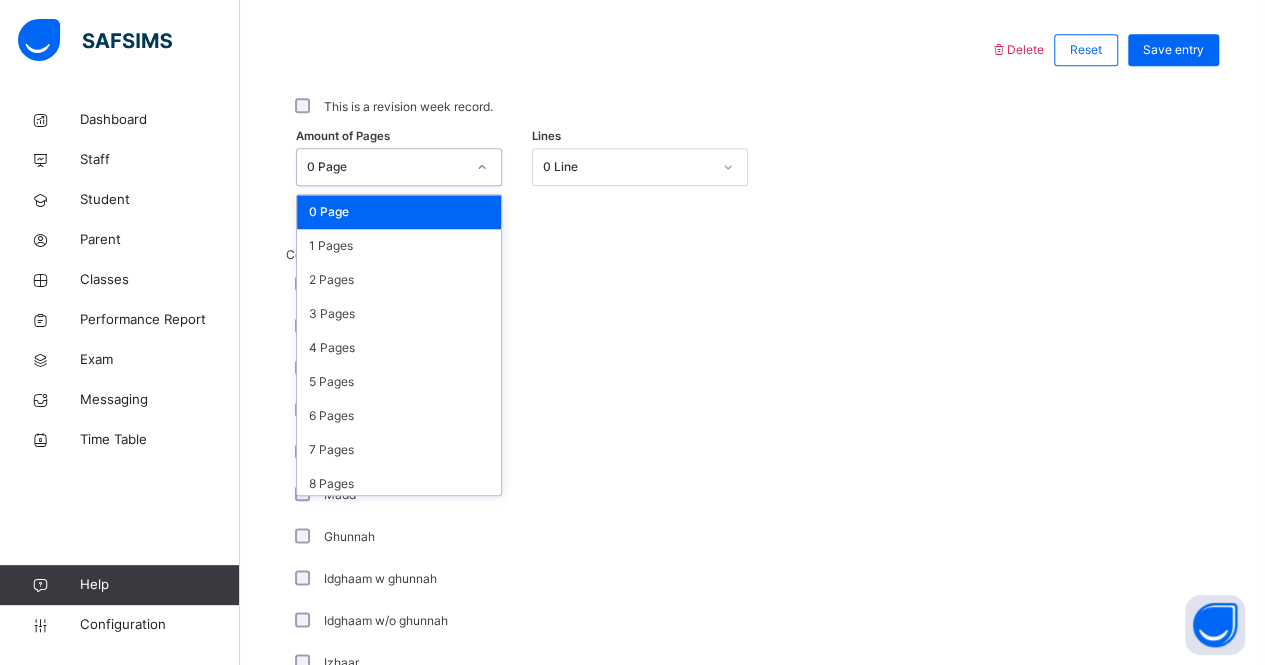 click on "0 Page" at bounding box center [380, 167] 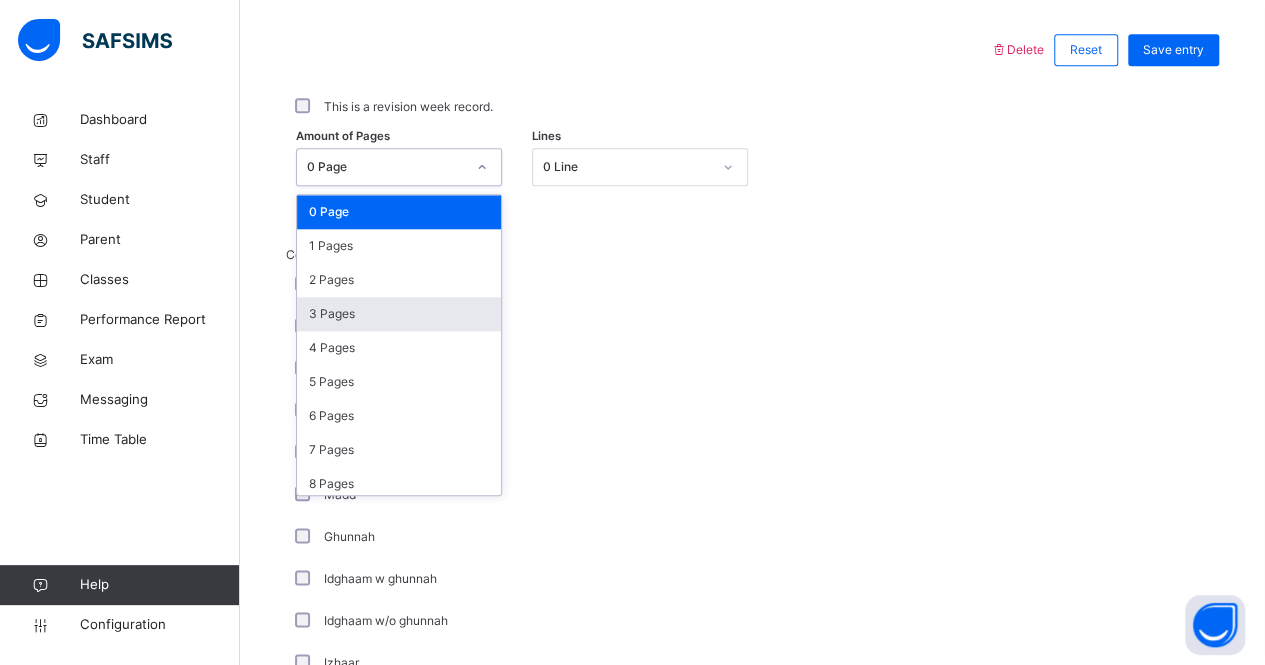 click on "3 Pages" at bounding box center (399, 314) 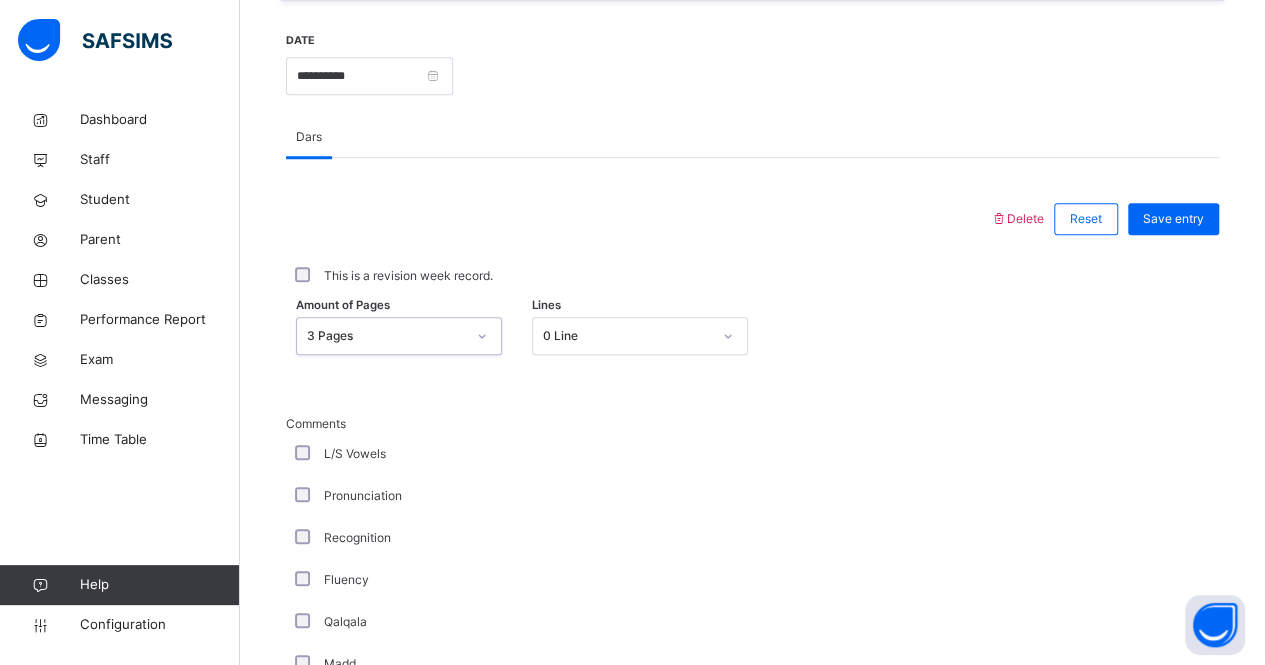 scroll, scrollTop: 740, scrollLeft: 0, axis: vertical 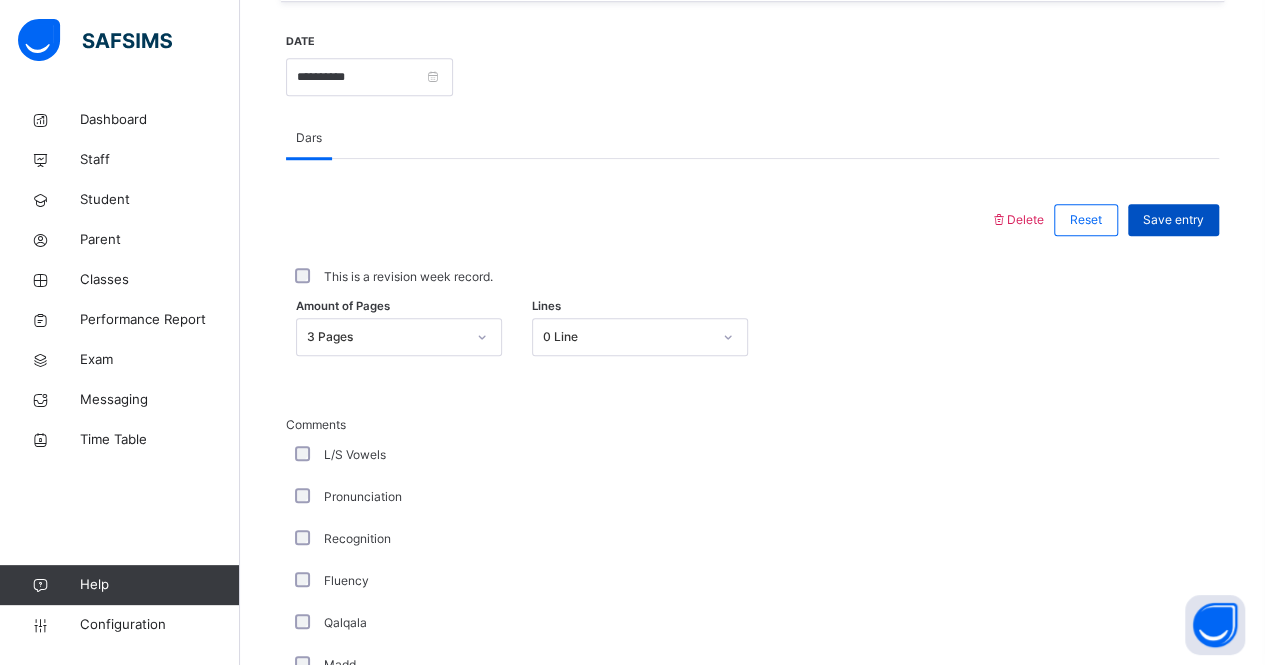 click on "Save entry" at bounding box center [1168, 220] 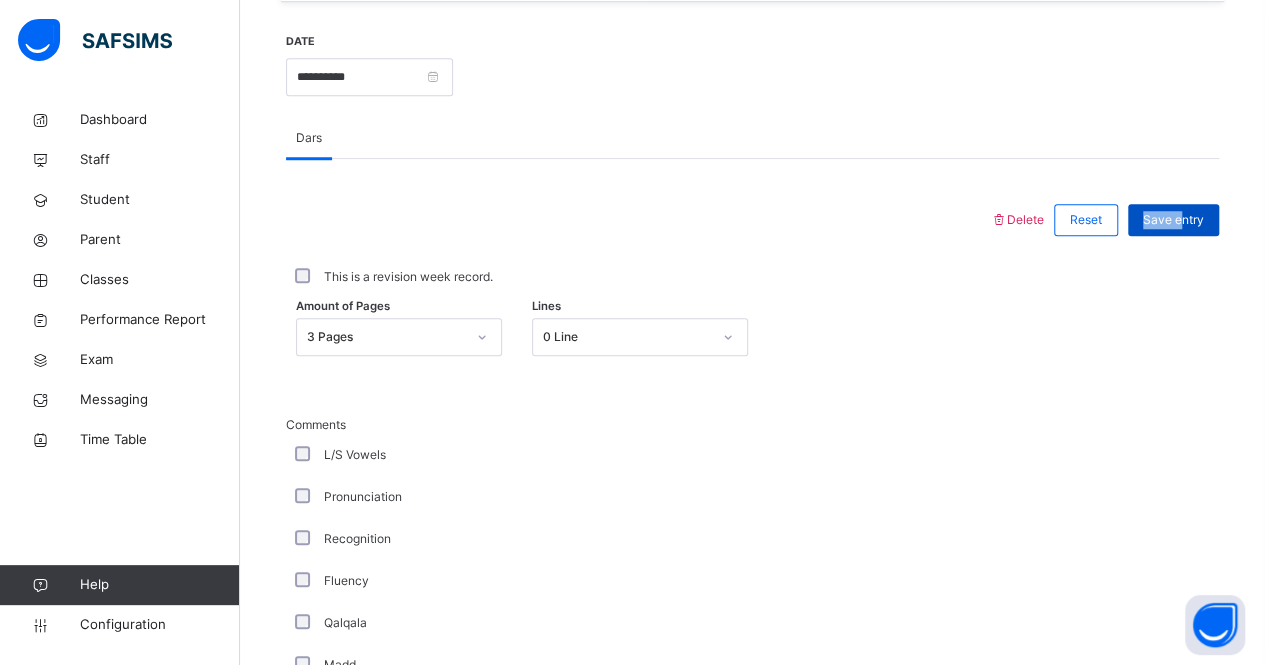 click on "Save entry" at bounding box center (1173, 220) 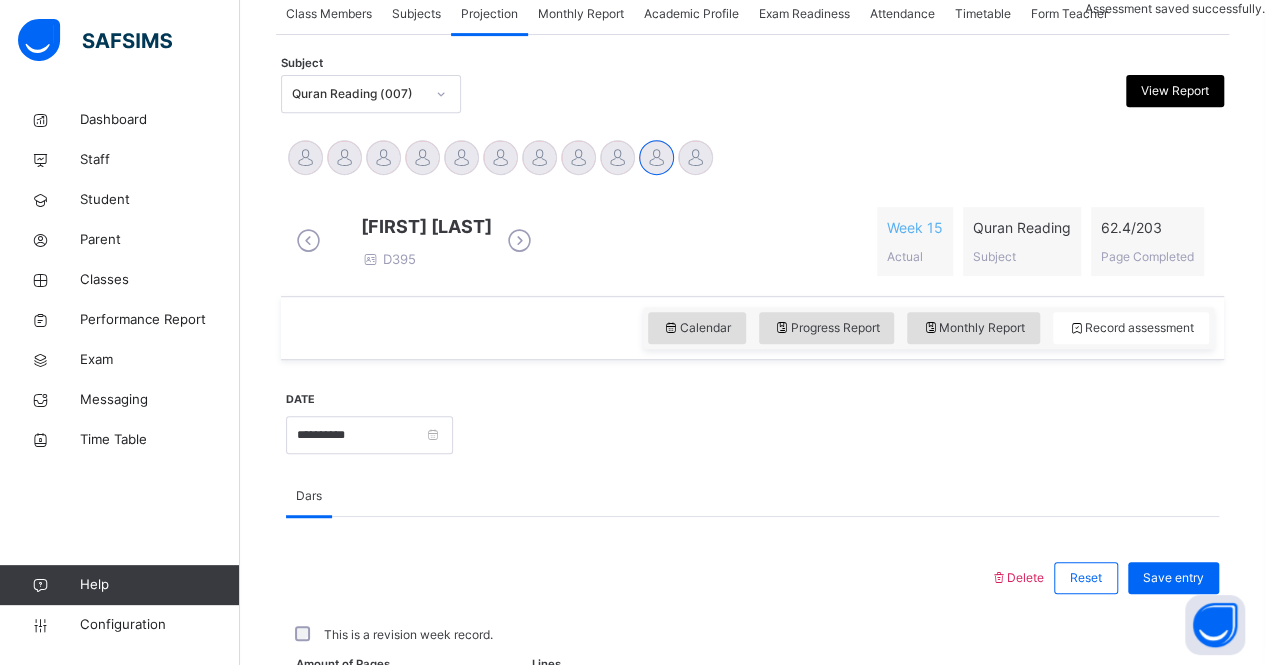 scroll, scrollTop: 740, scrollLeft: 0, axis: vertical 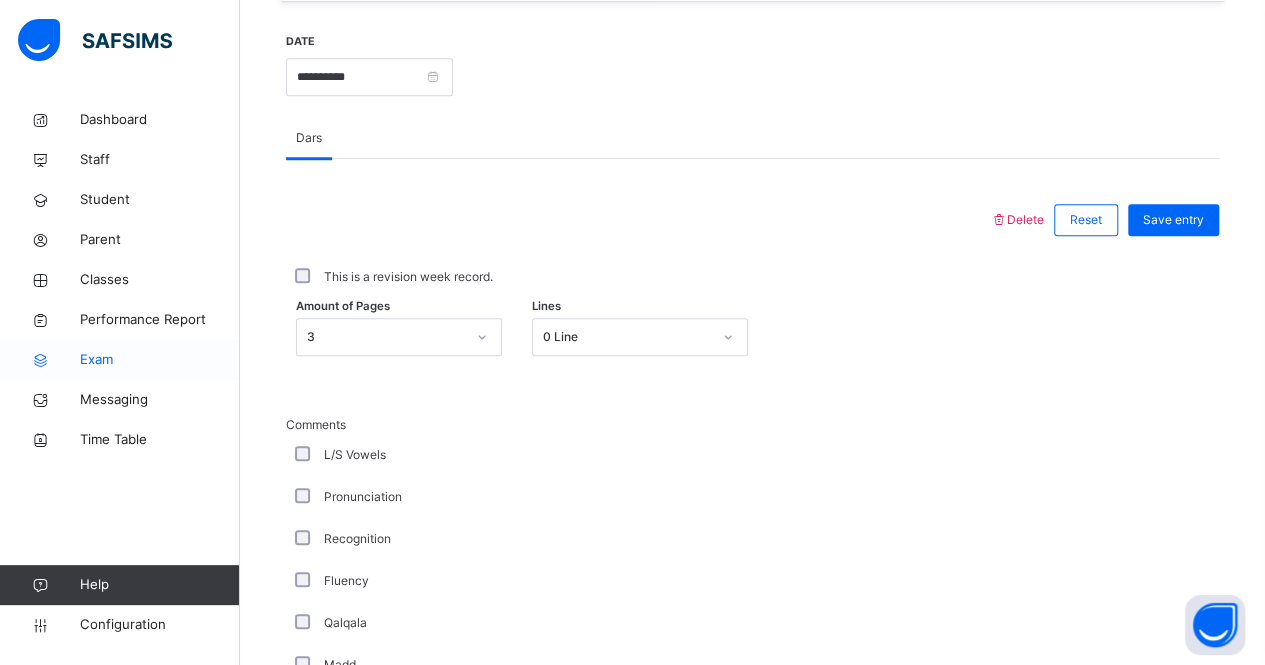 click on "Exam" at bounding box center [160, 360] 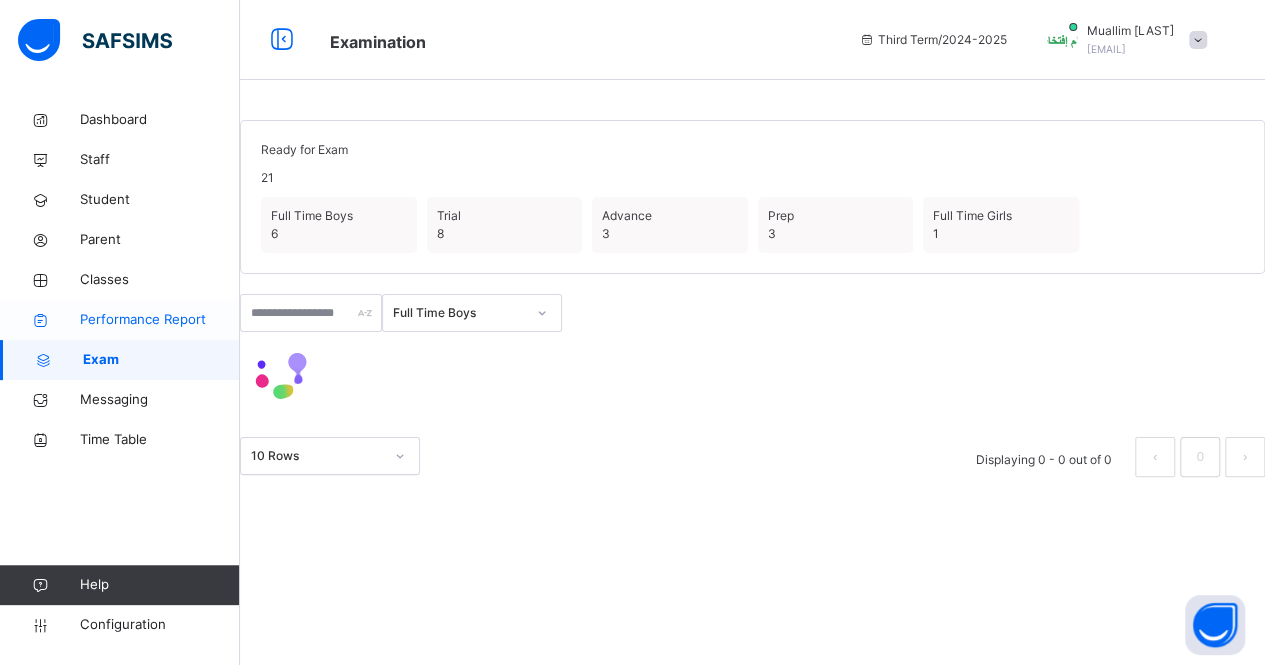 scroll, scrollTop: 0, scrollLeft: 0, axis: both 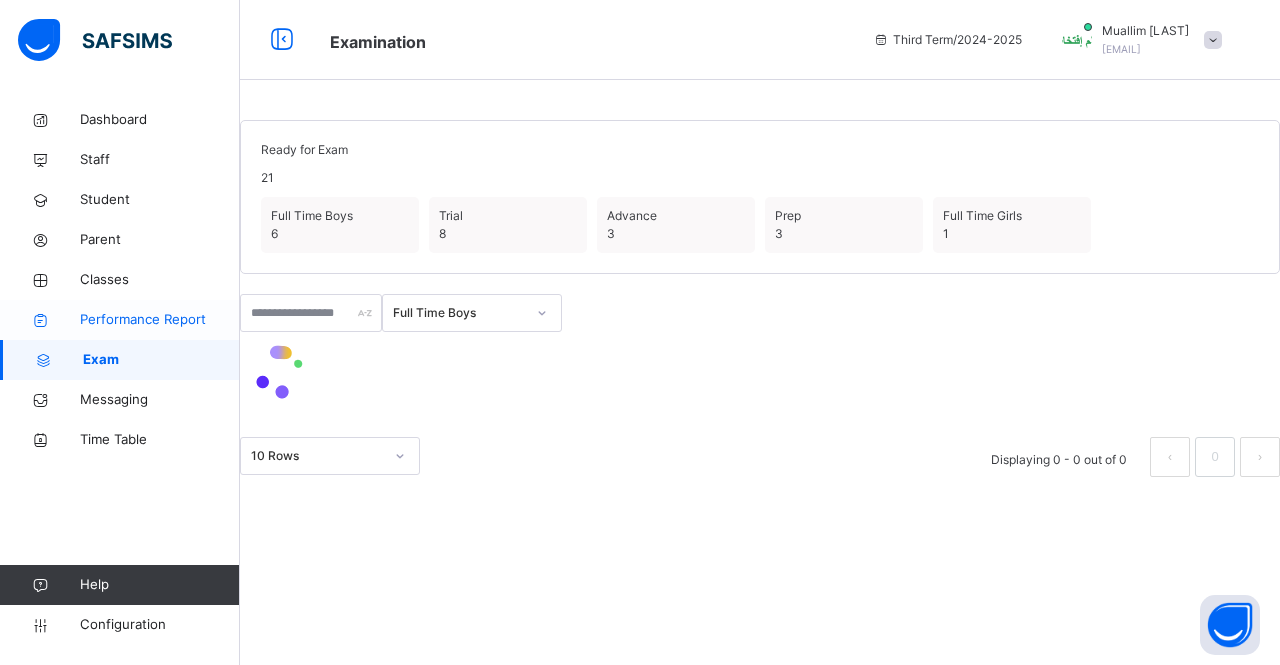 click on "Performance Report" at bounding box center [160, 320] 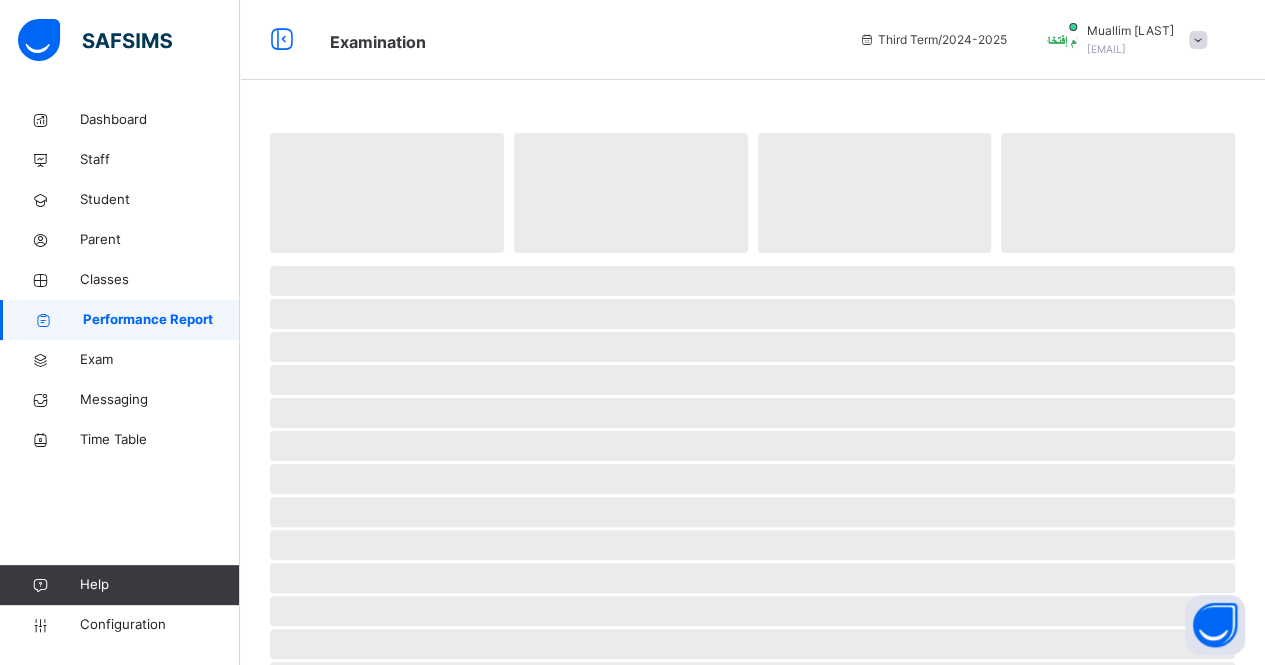 select on "****" 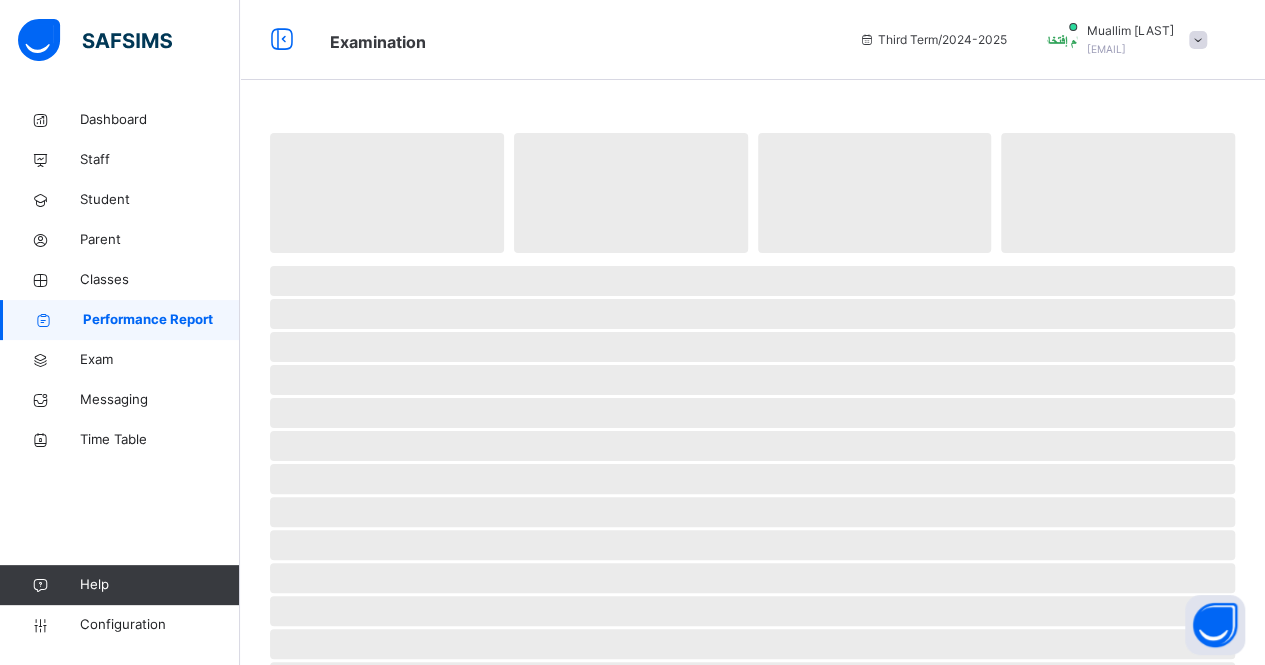 select on "*" 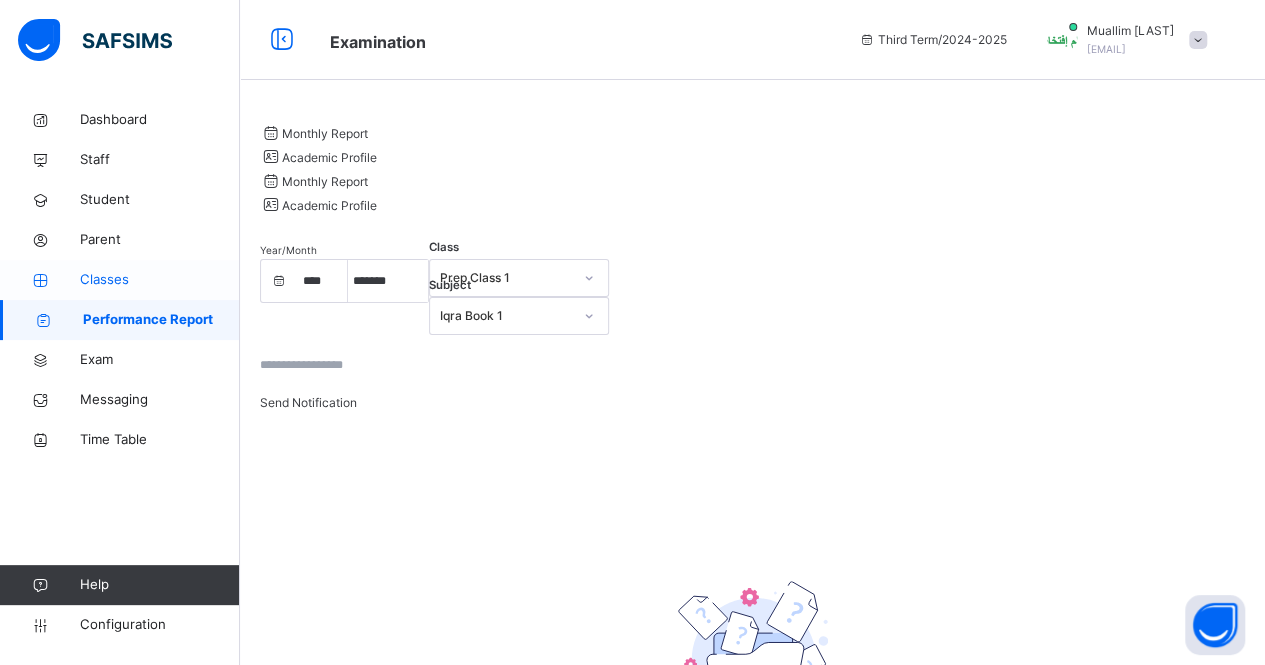 click at bounding box center (40, 280) 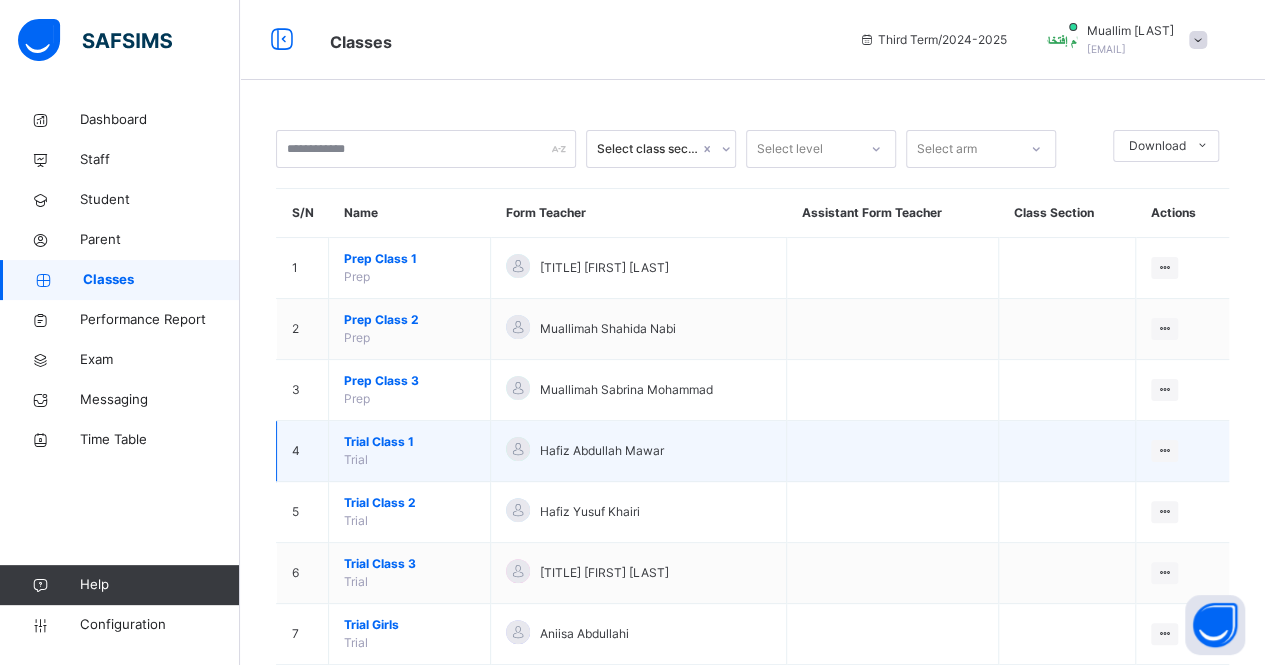click on "Trial   Class 1" at bounding box center (409, 442) 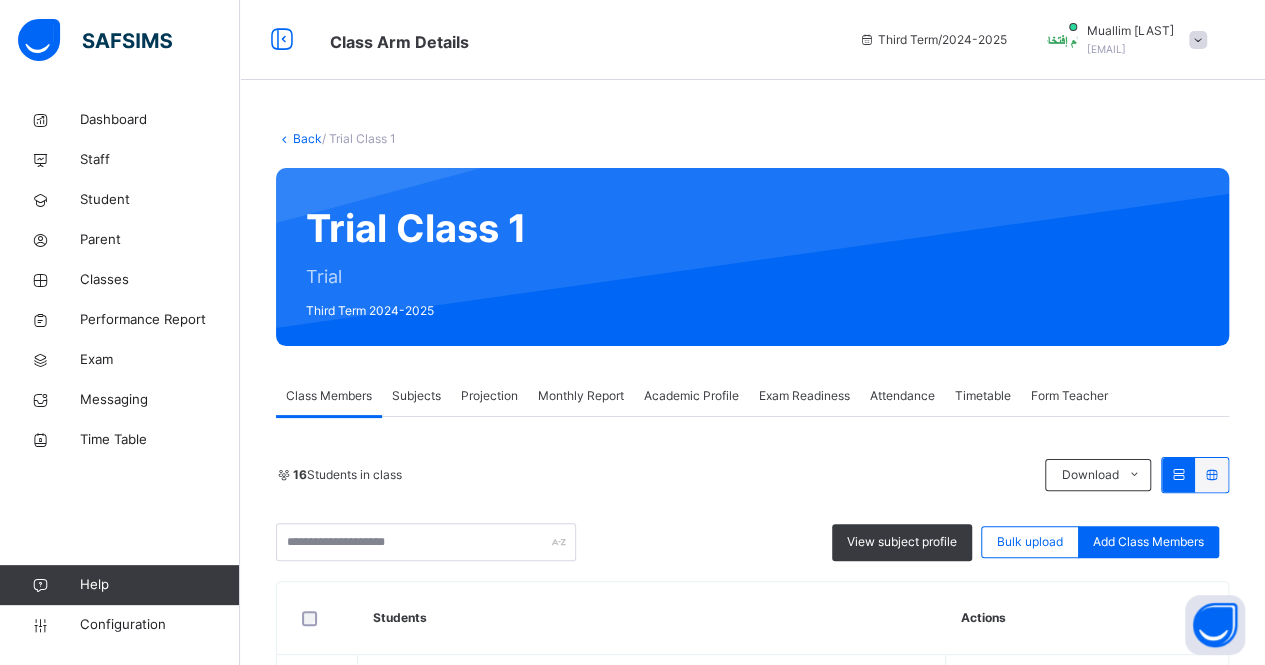 click on "Projection" at bounding box center (489, 396) 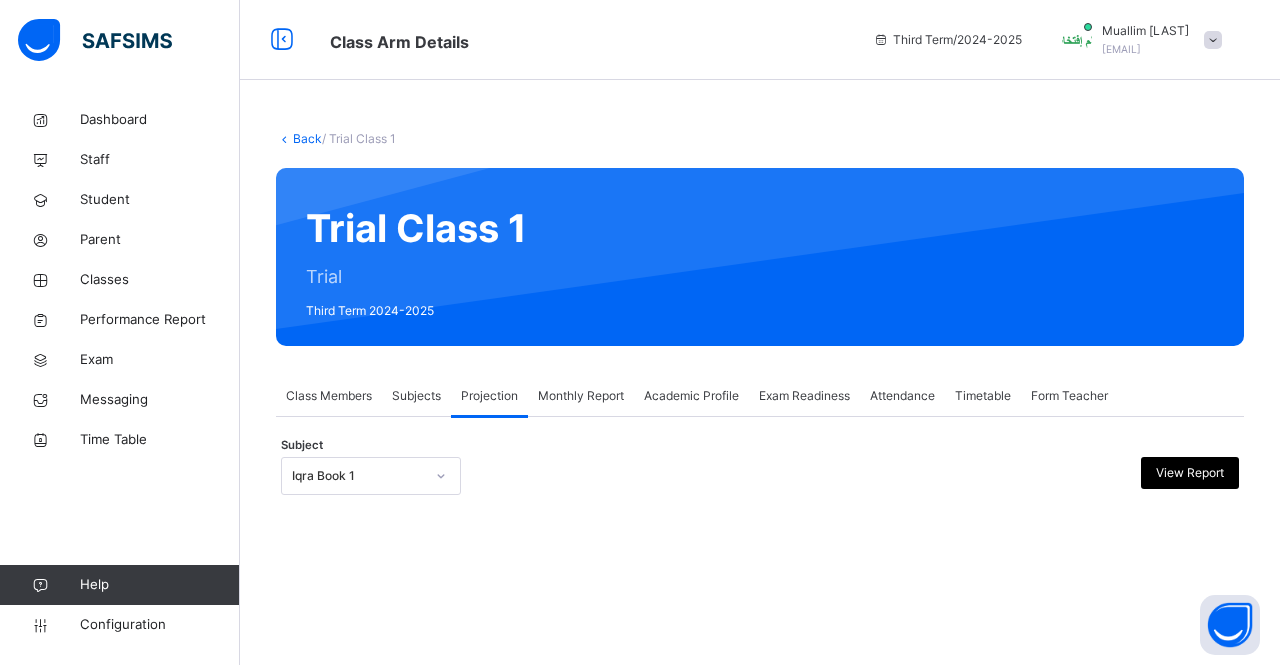 click on "Monthly Report" at bounding box center [581, 396] 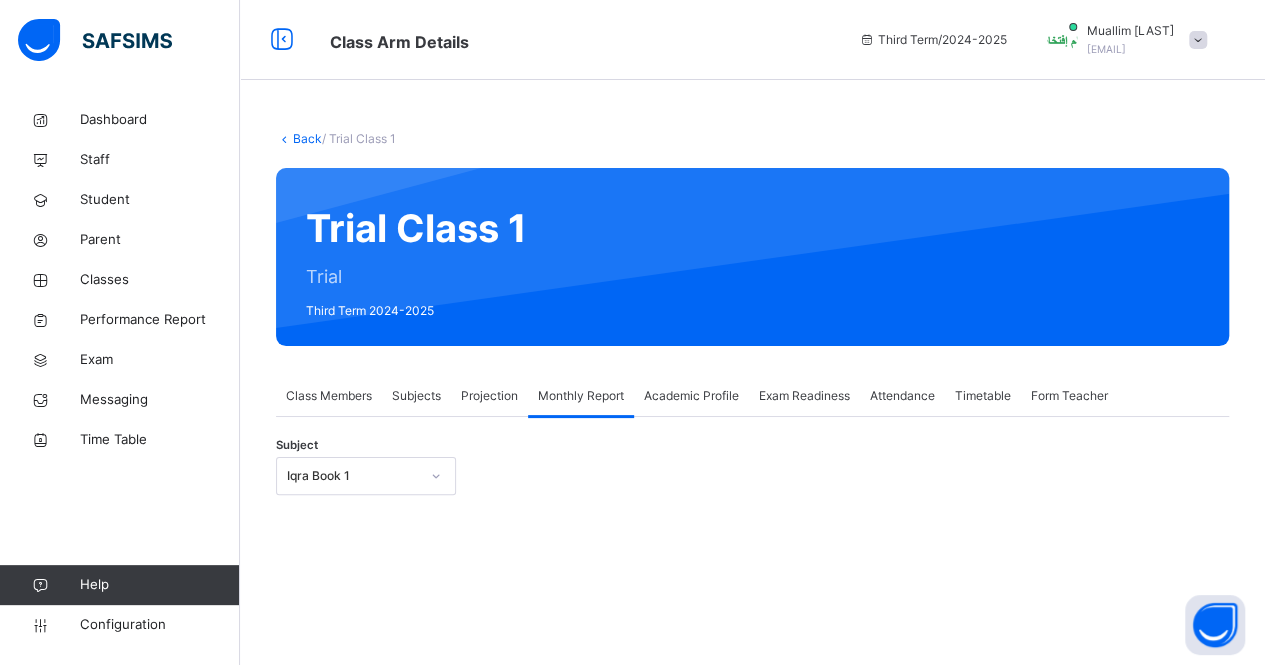 click on "Exam Readiness" at bounding box center (804, 396) 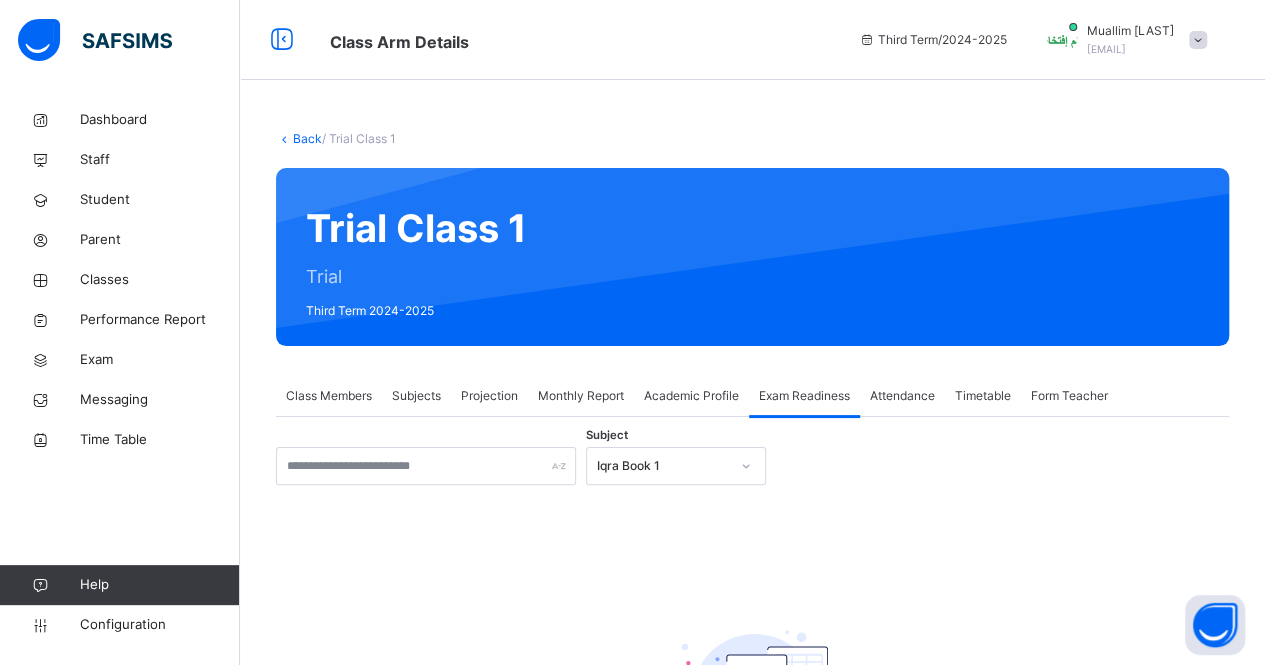 scroll, scrollTop: 206, scrollLeft: 0, axis: vertical 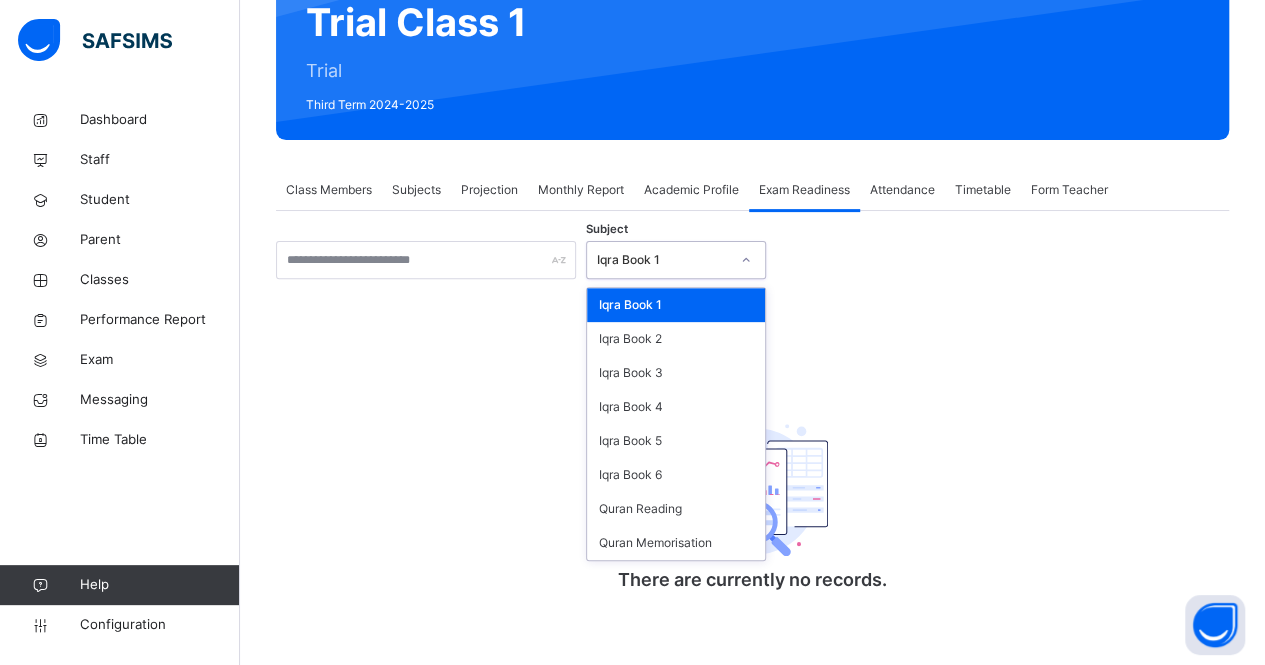 click on "Iqra Book 1" at bounding box center (663, 260) 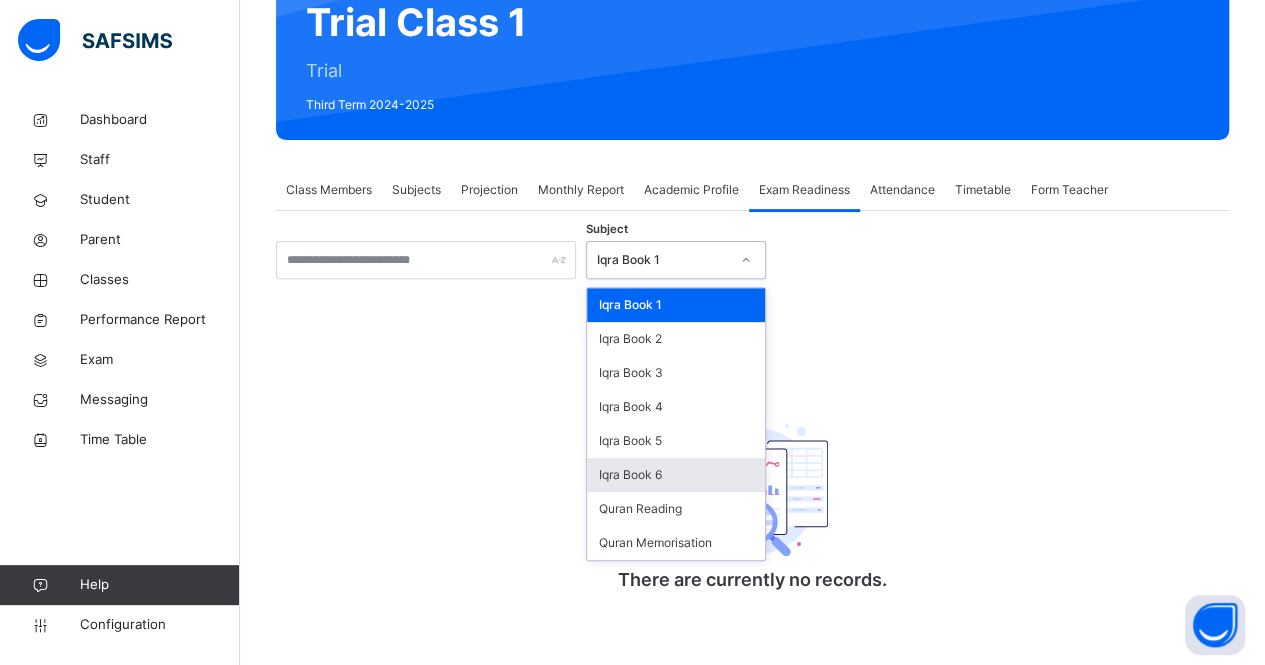 click on "Iqra Book 6" at bounding box center [676, 475] 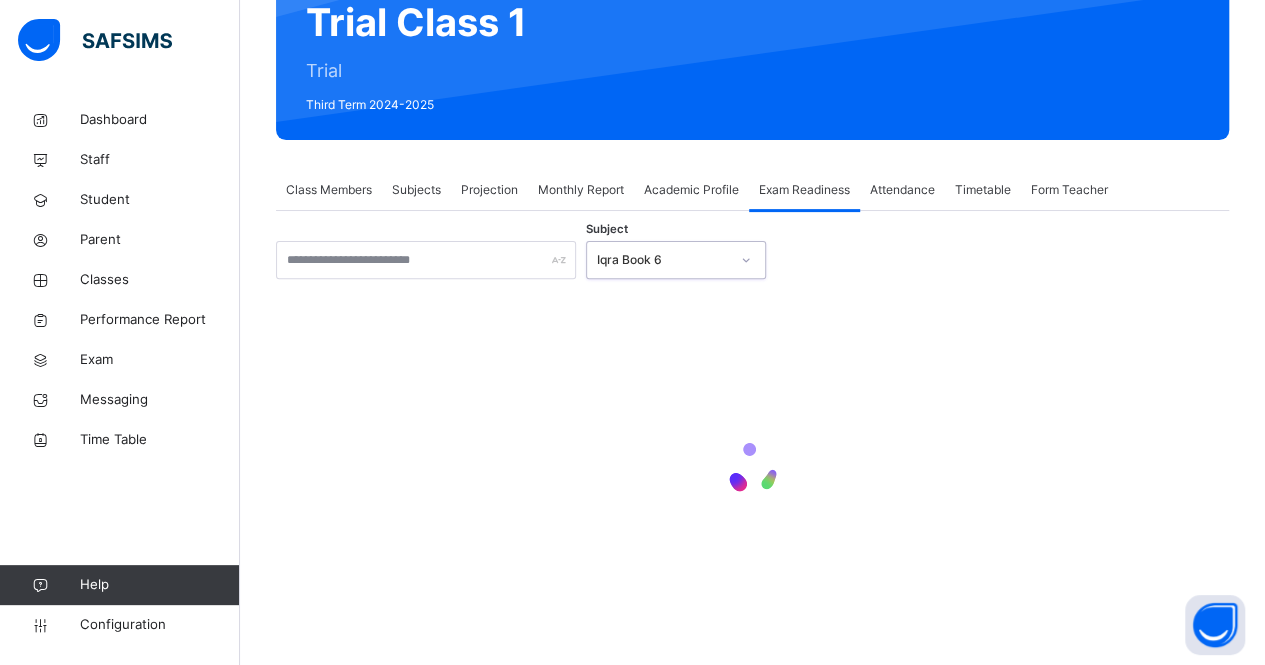 scroll, scrollTop: 91, scrollLeft: 0, axis: vertical 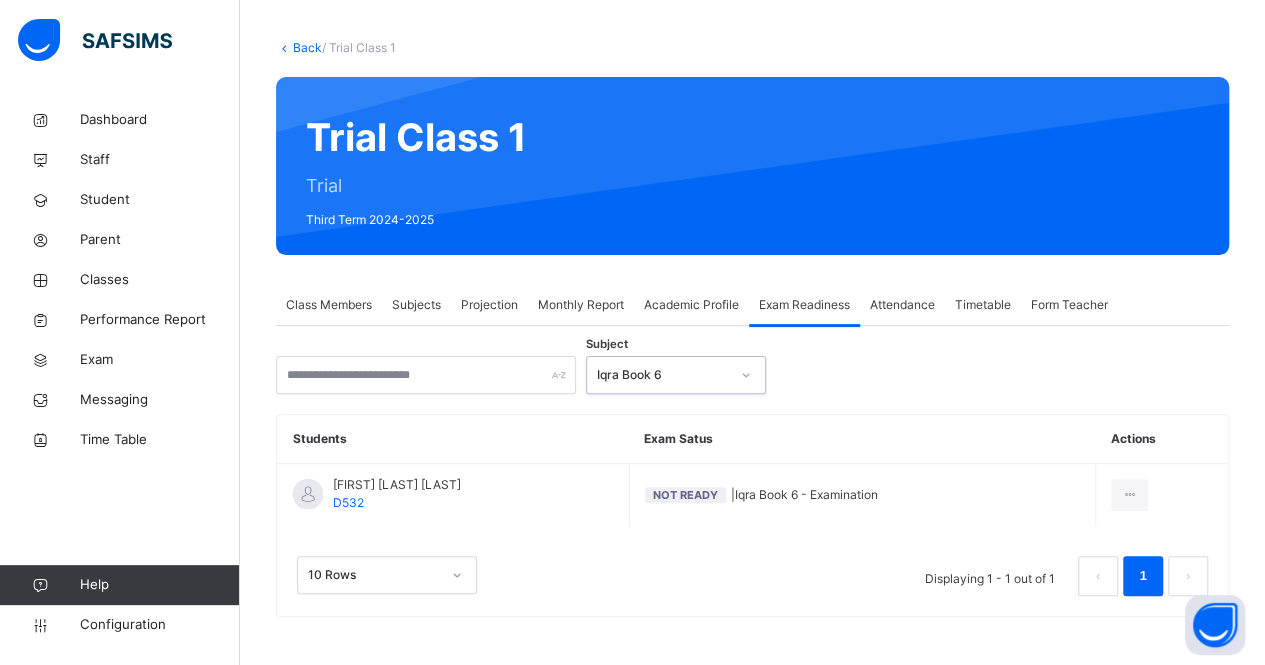 click on "Projection" at bounding box center (489, 305) 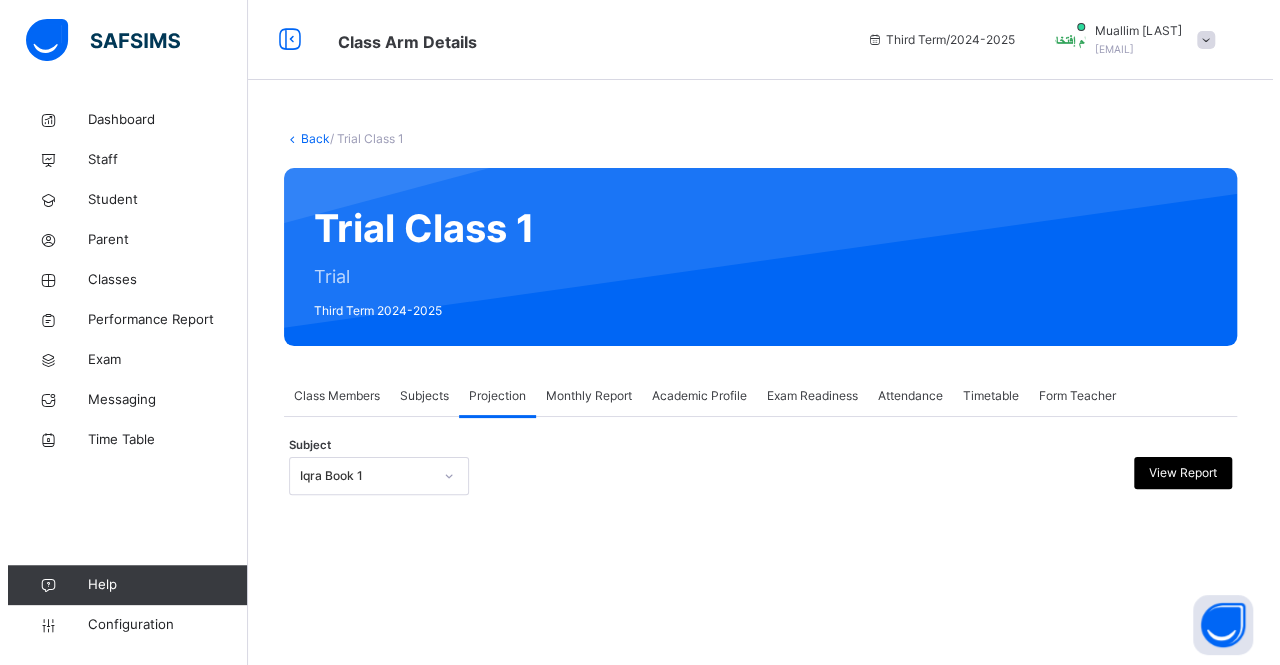 scroll, scrollTop: 0, scrollLeft: 0, axis: both 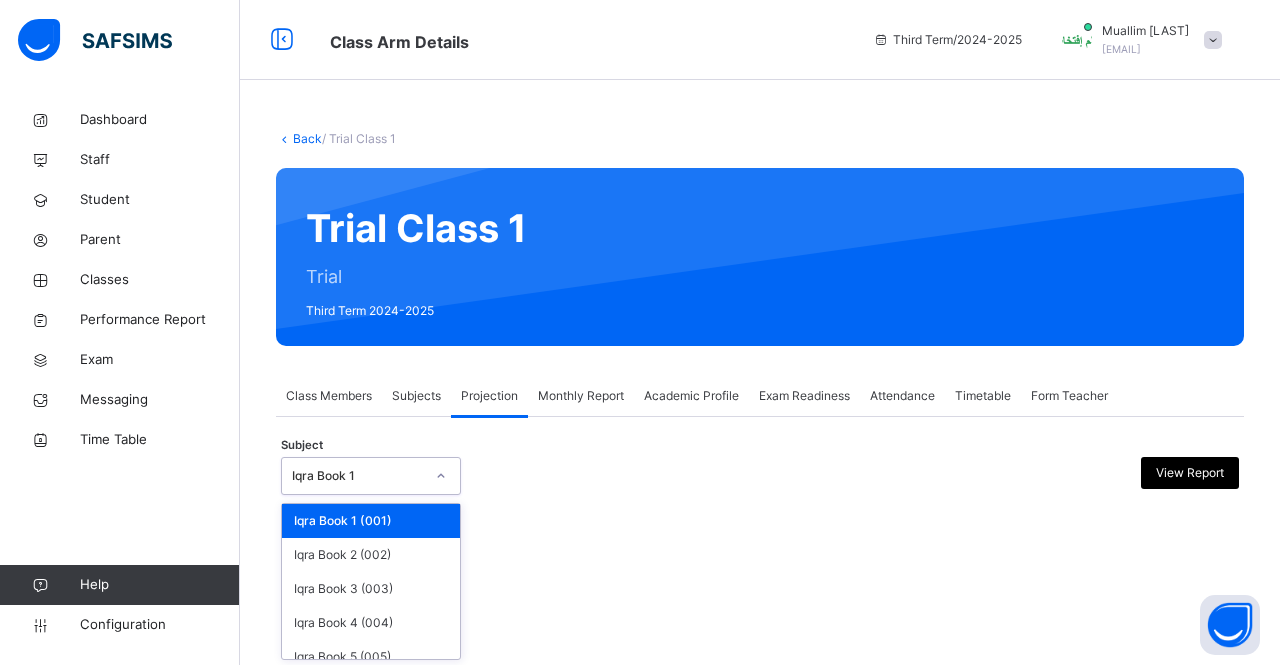 click at bounding box center [441, 476] 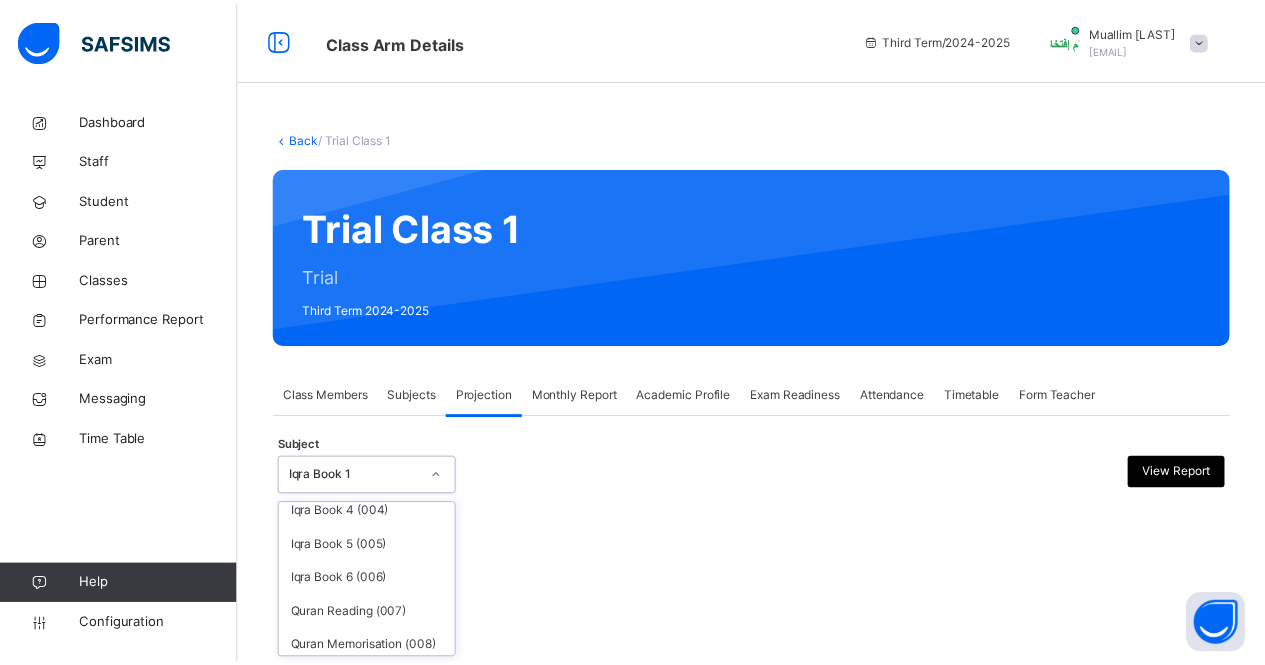 scroll, scrollTop: 135, scrollLeft: 0, axis: vertical 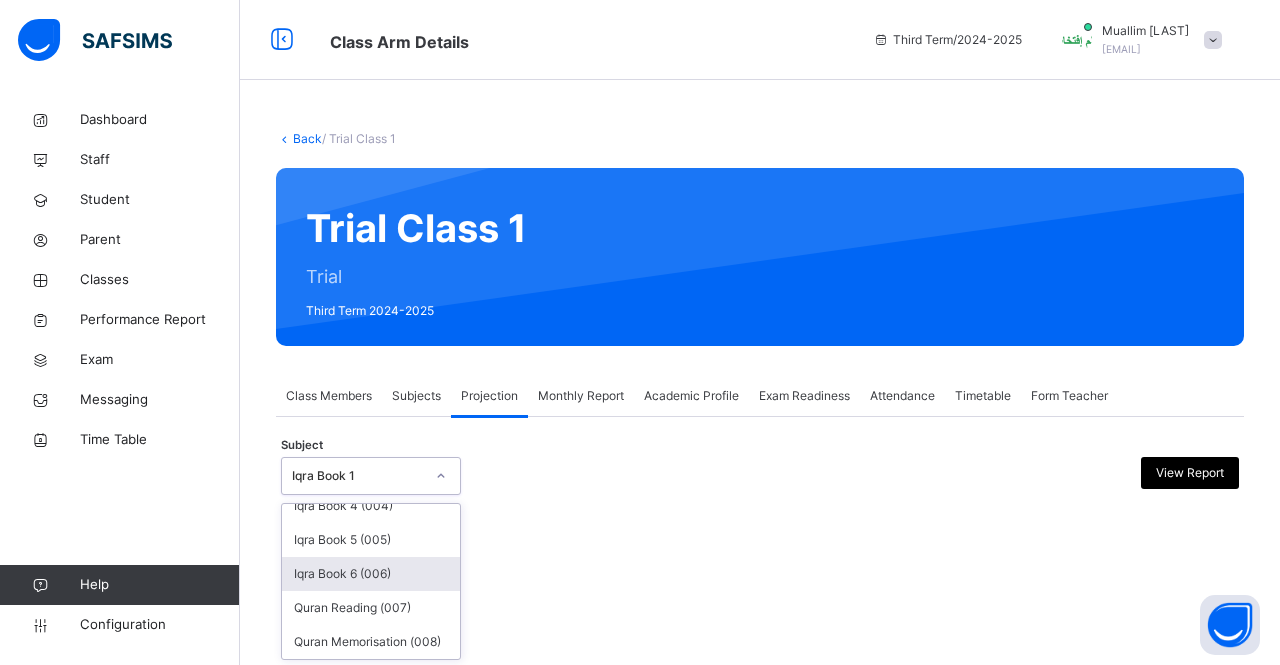 click on "Iqra Book 6 (006)" at bounding box center (371, 574) 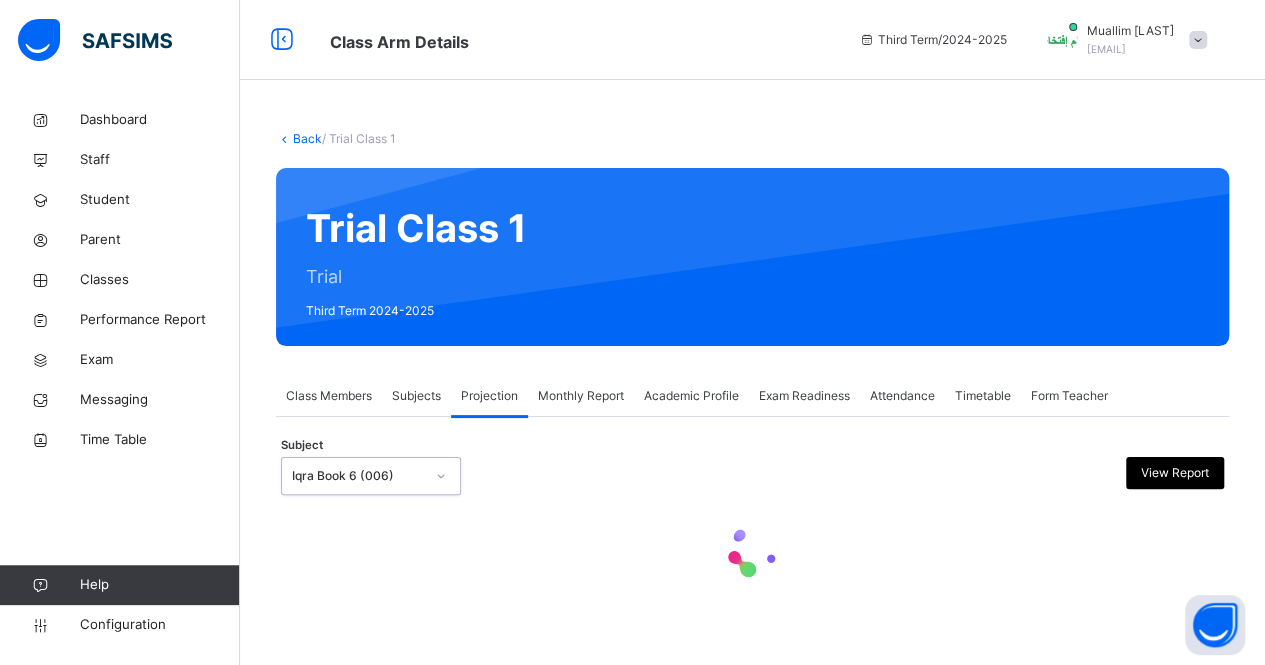 click on "option Iqra Book 6 (006), selected.     0 results available. Select is focused ,type to refine list, press Down to open the menu,  Iqra Book 6 (006)" at bounding box center [371, 476] 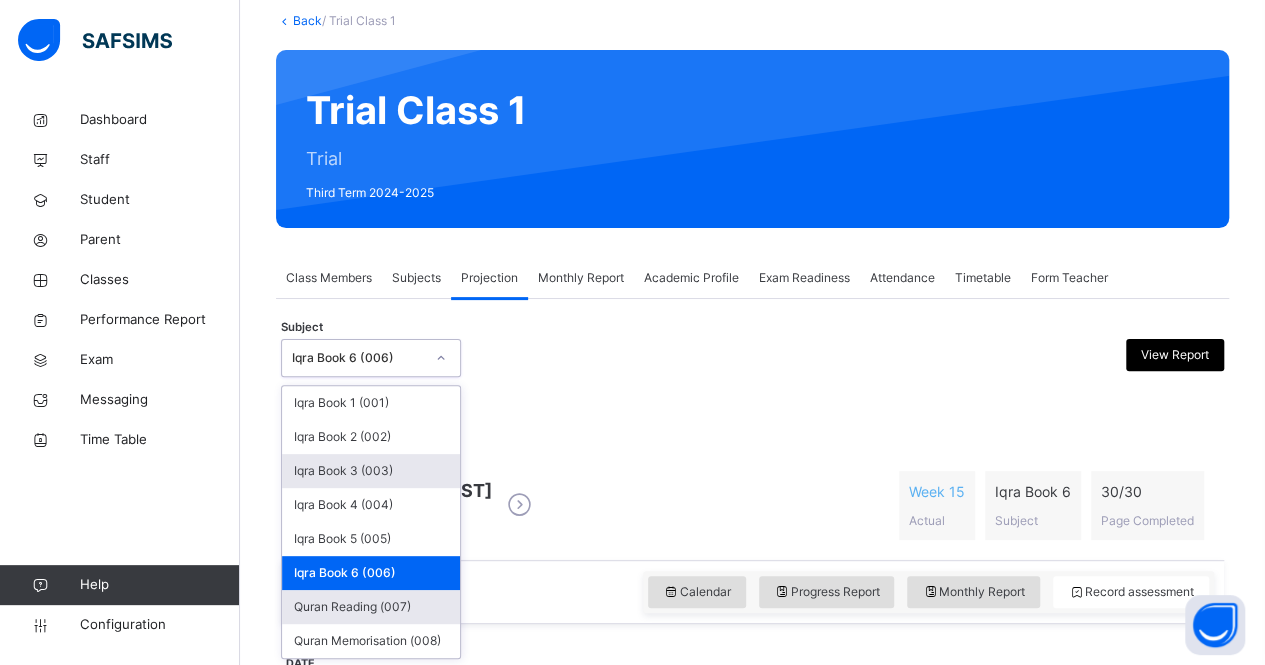 scroll, scrollTop: 119, scrollLeft: 0, axis: vertical 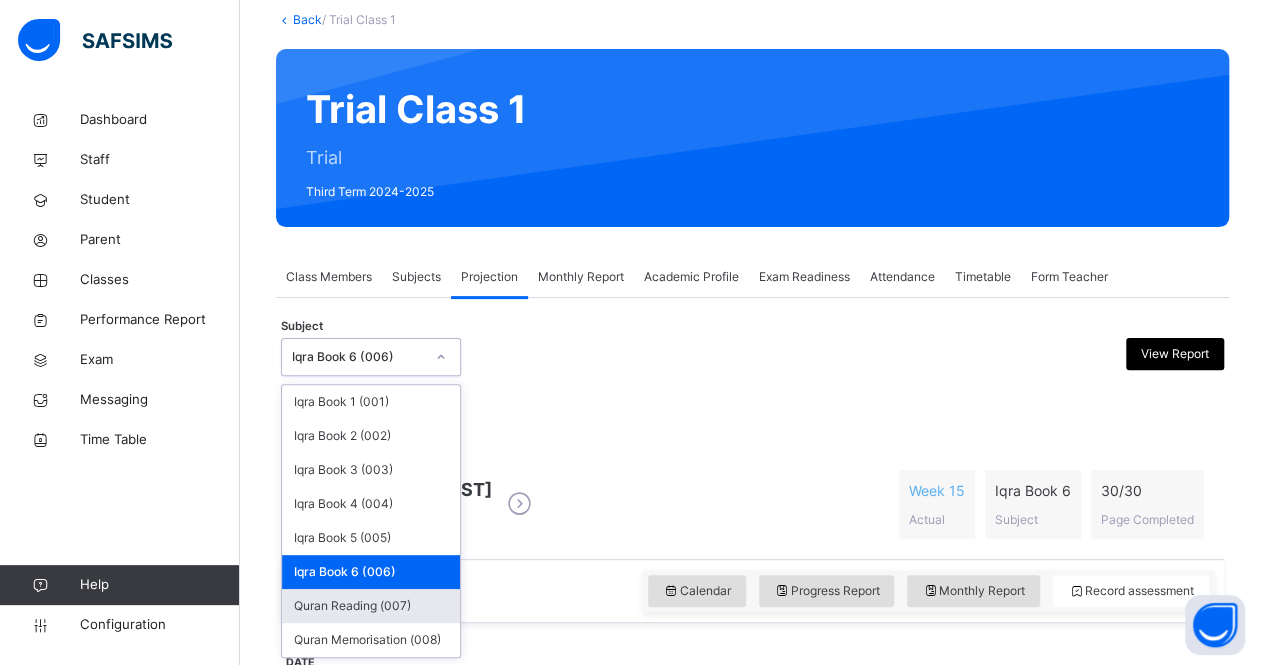 click on "Quran Reading (007)" at bounding box center [371, 606] 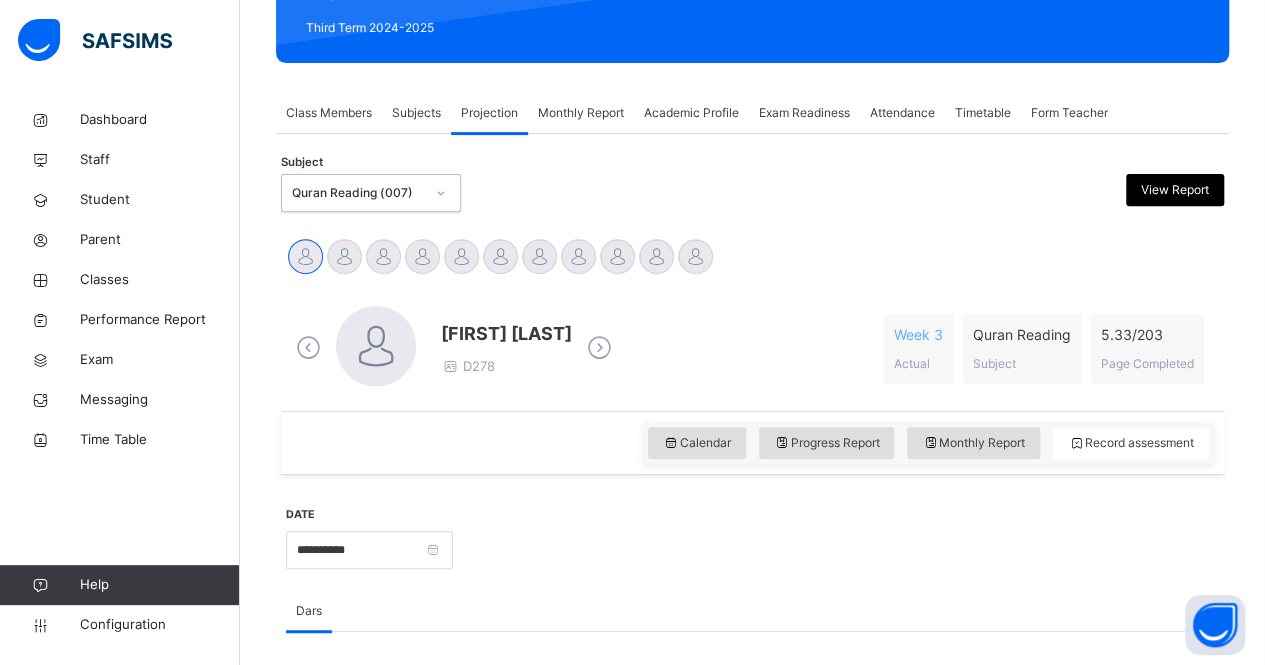 scroll, scrollTop: 288, scrollLeft: 0, axis: vertical 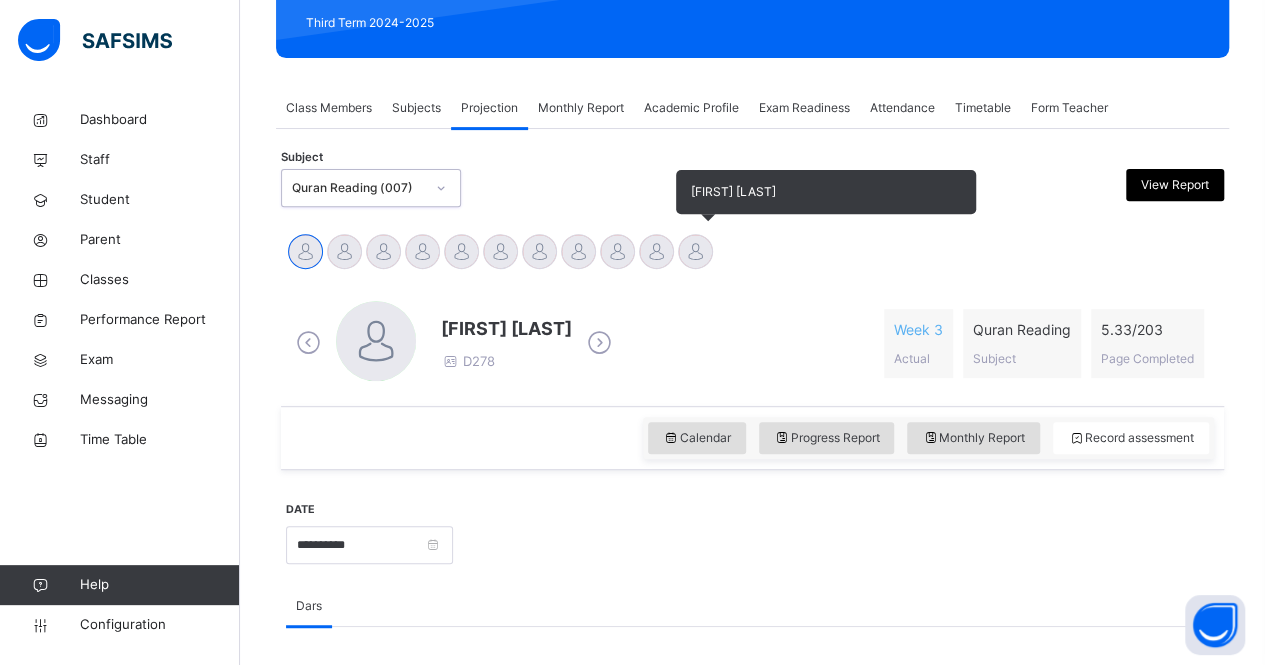 click on "[FIRST] [LAST]" at bounding box center [695, 254] 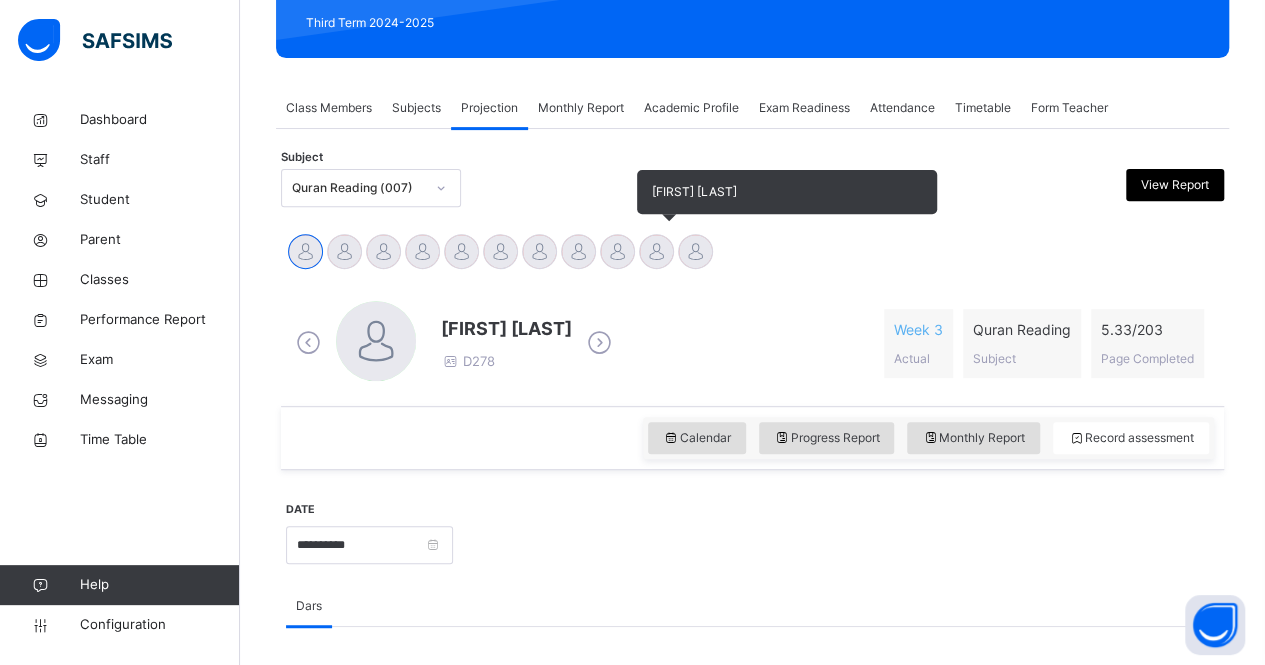 click at bounding box center (656, 251) 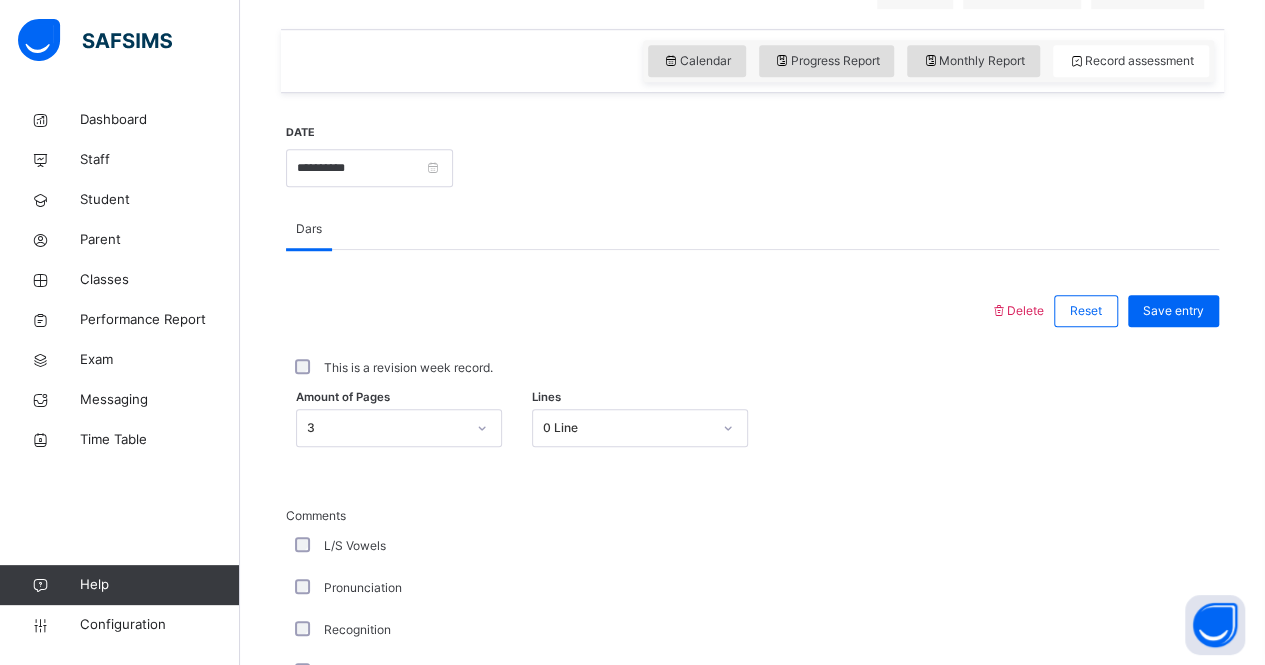 scroll, scrollTop: 187, scrollLeft: 0, axis: vertical 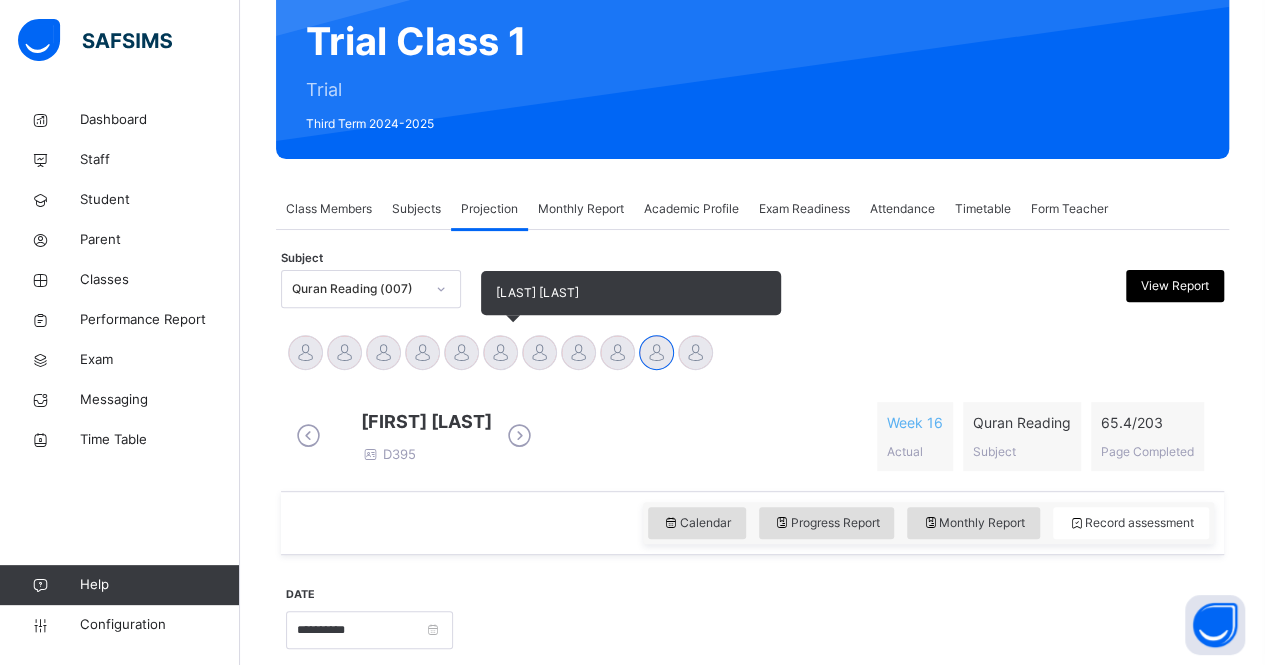 click at bounding box center (500, 352) 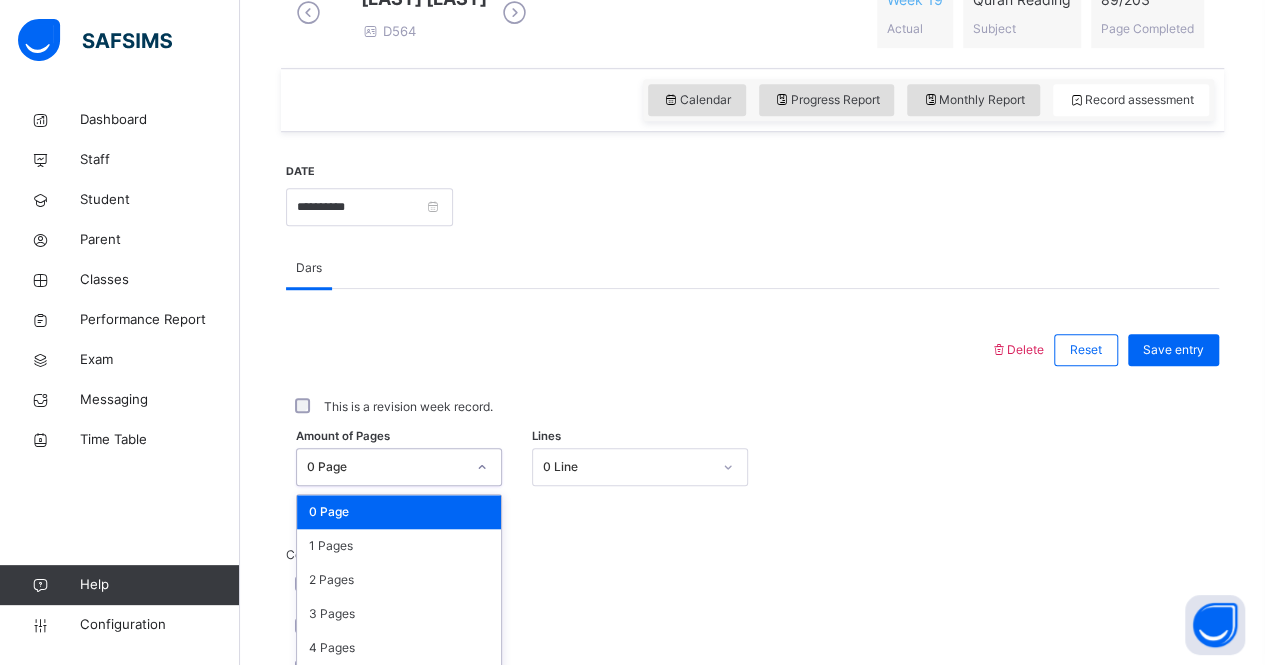click on "option 0 Page focused, 1 of 204. 204 results available. Use Up and Down to choose options, press Enter to select the currently focused option, press Escape to exit the menu, press Tab to select the option and exit the menu. 0 Page 0 Page 1 Pages 2 Pages 3 Pages 4 Pages 5 Pages 6 Pages 7 Pages 8 Pages 9 Pages 10 Pages 11 Pages 12 Pages 13 Pages 14 Pages 15 Pages 16 Pages 17 Pages 18 Pages 19 Pages 20 Pages 21 Pages 22 Pages 23 Pages 24 Pages 25 Pages 26 Pages 27 Pages 28 Pages 29 Pages 30 Pages 31 Pages 32 Pages 33 Pages 34 Pages 35 Pages 36 Pages 37 Pages 38 Pages 39 Pages 40 Pages 41 Pages 42 Pages 43 Pages 44 Pages 45 Pages 46 Pages 47 Pages 48 Pages 49 Pages 50 Pages 51 Pages 52 Pages 53 Pages 54 Pages 55 Pages 56 Pages 57 Pages 58 Pages 59 Pages 60 Pages 61 Pages 62 Pages 63 Pages 64 Pages 65 Pages 66 Pages 67 Pages 68 Pages 69 Pages 70 Pages 71 Pages 72 Pages 73 Pages 74 Pages 75 Pages 76 Pages 77 Pages 78 Pages 79 Pages 80 Pages 81 Pages 82 Pages 83 Pages 84 Pages 85 Pages 86 Pages 87 Pages" at bounding box center [399, 467] 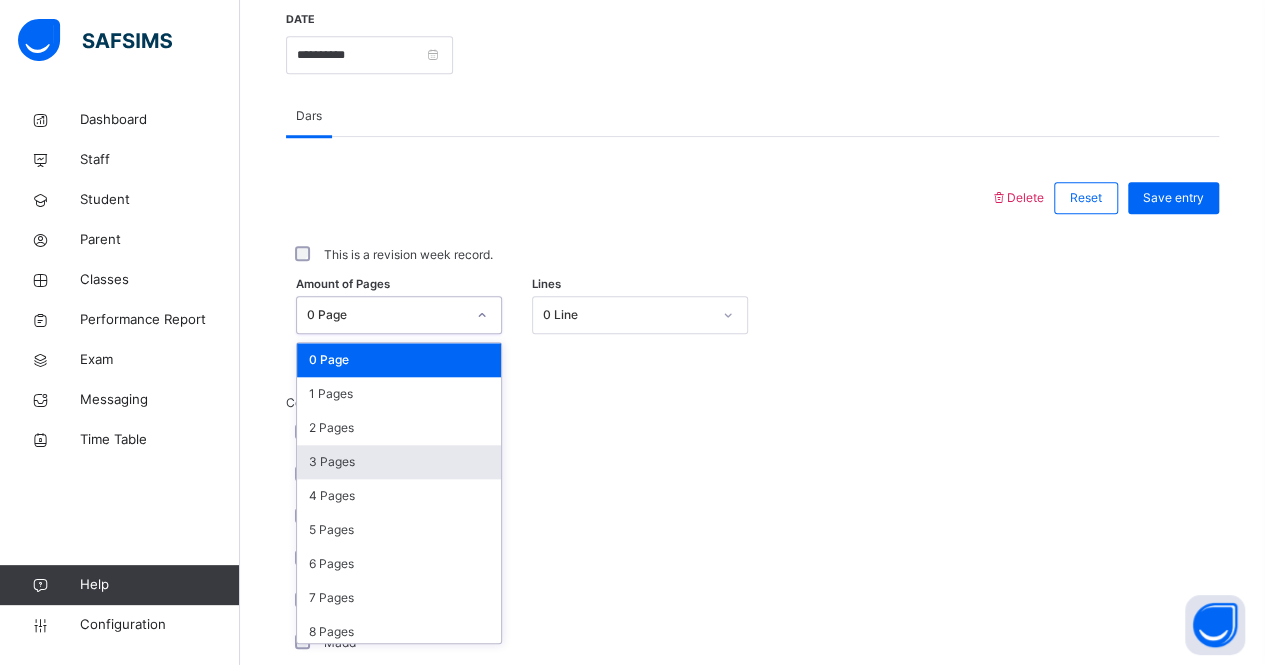 scroll, scrollTop: 762, scrollLeft: 0, axis: vertical 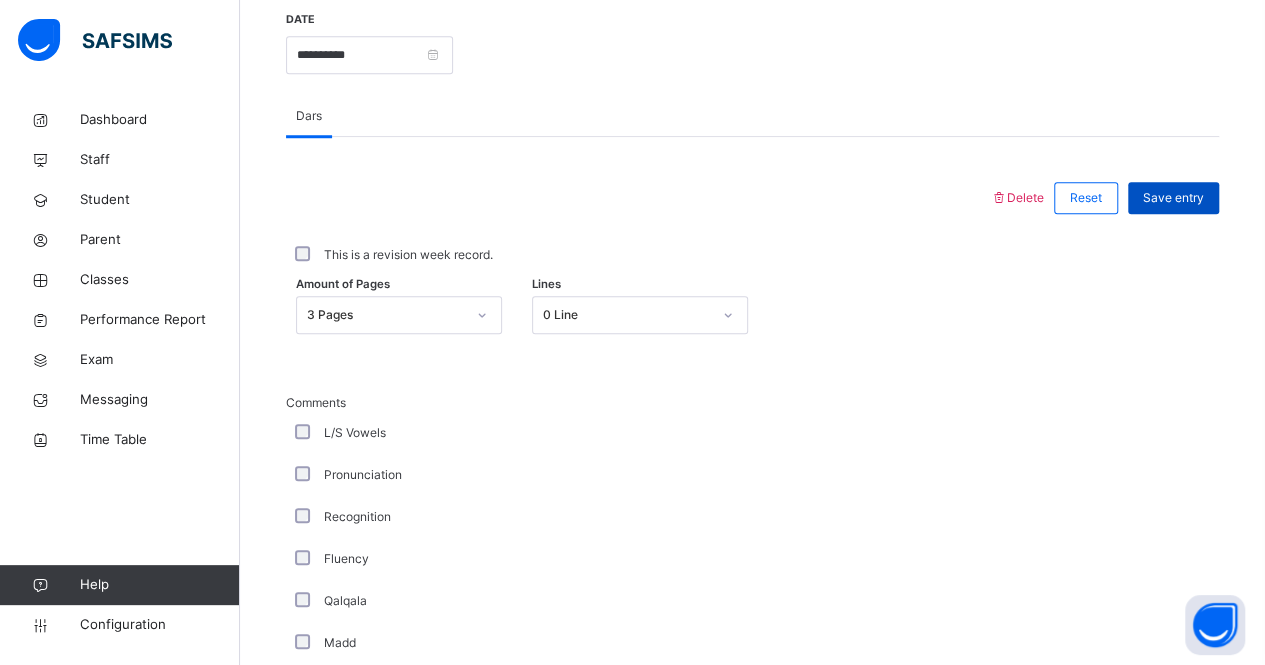 click on "Save entry" at bounding box center [1173, 198] 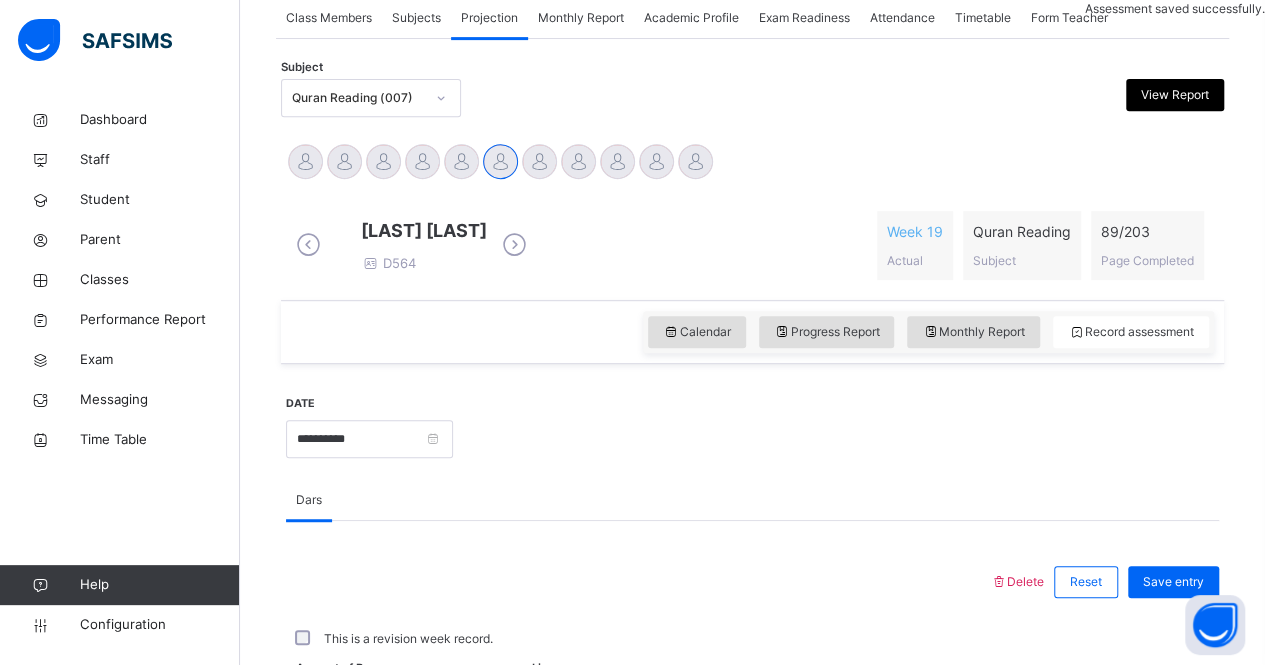 scroll, scrollTop: 360, scrollLeft: 0, axis: vertical 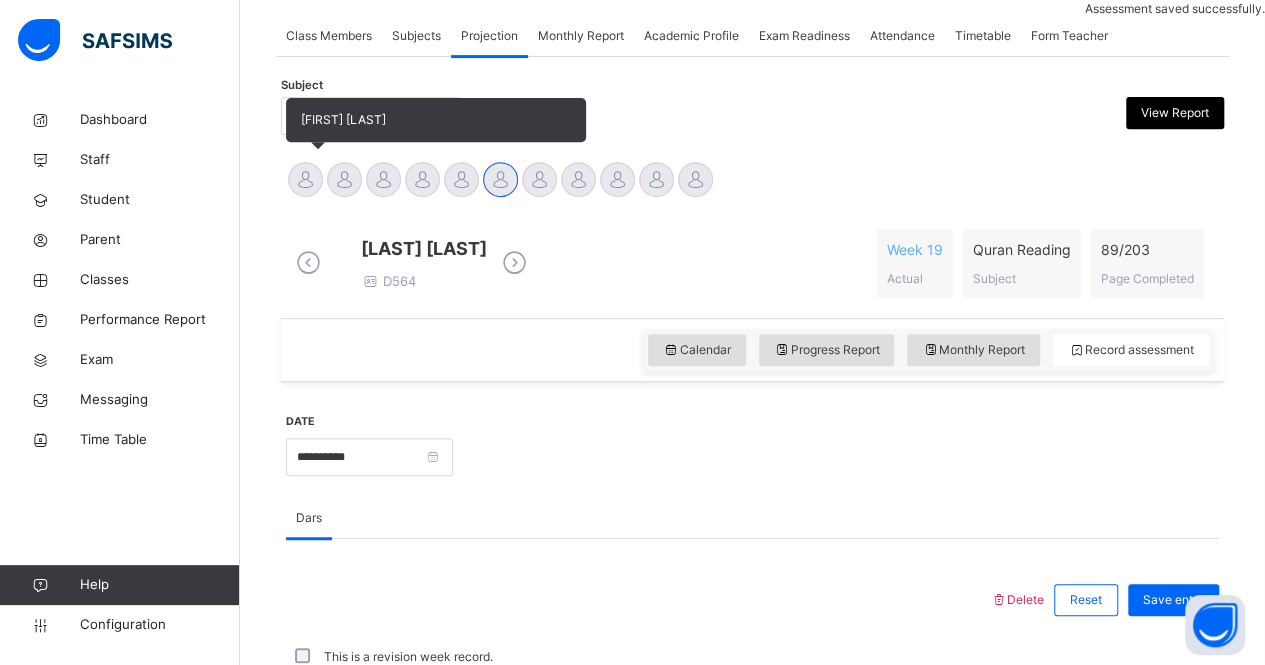click at bounding box center (305, 179) 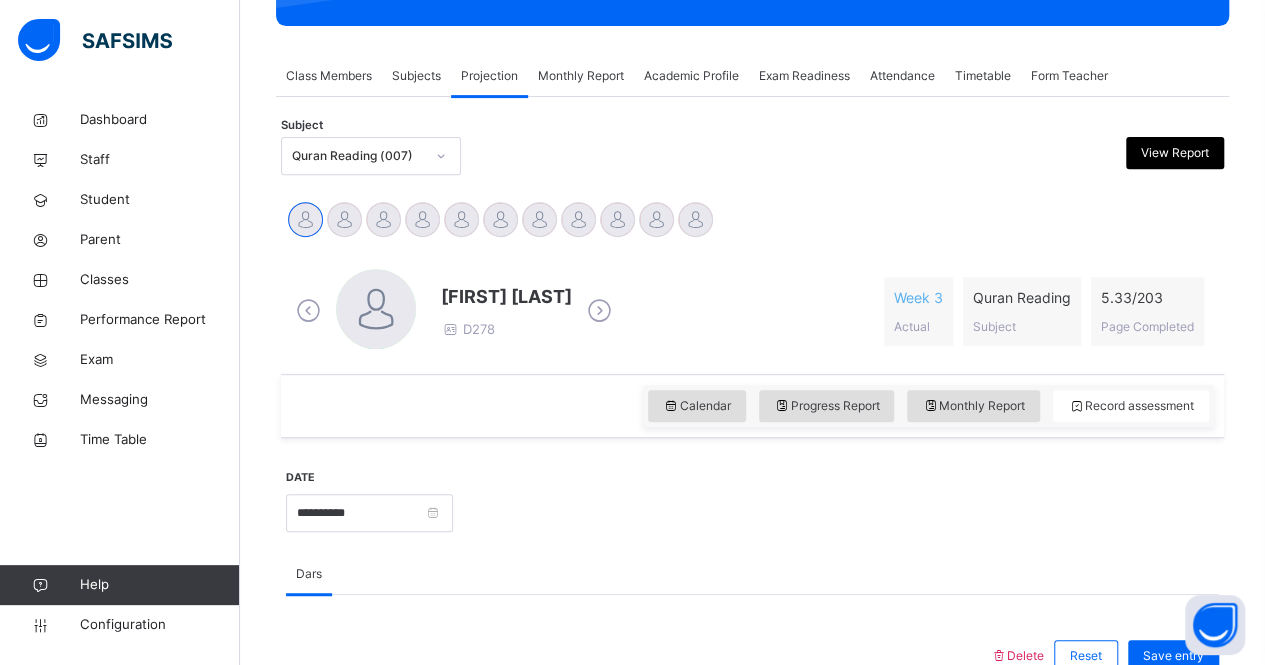 scroll, scrollTop: 314, scrollLeft: 0, axis: vertical 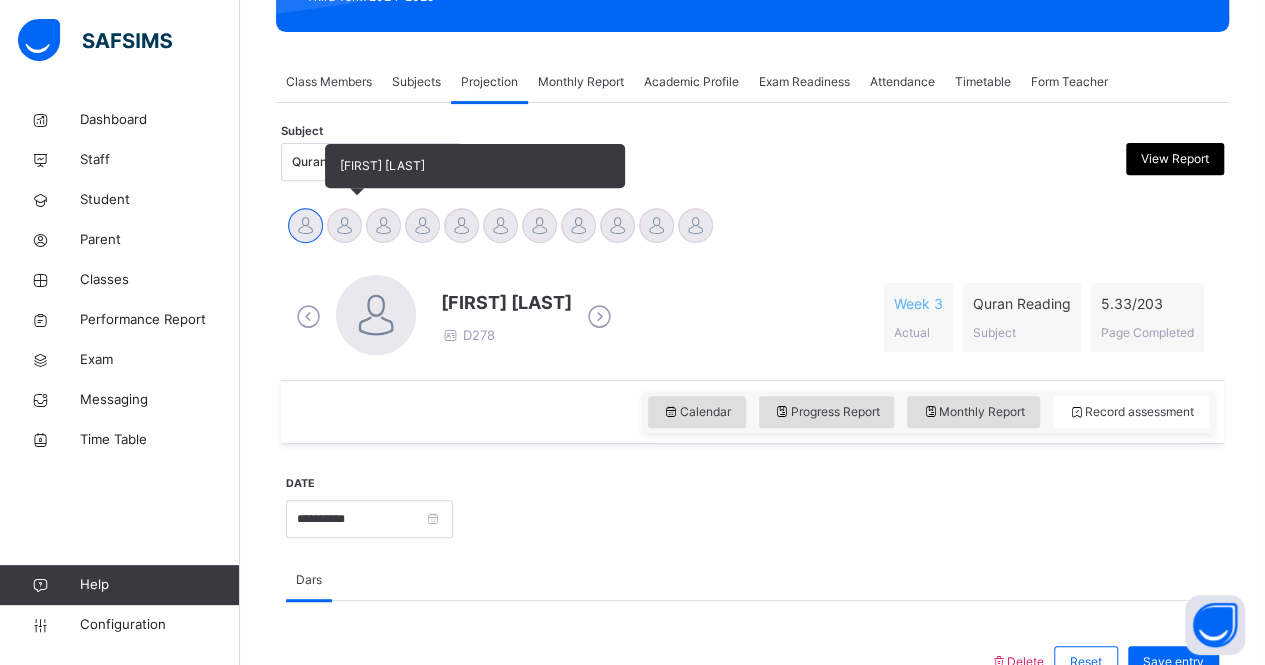click at bounding box center [344, 225] 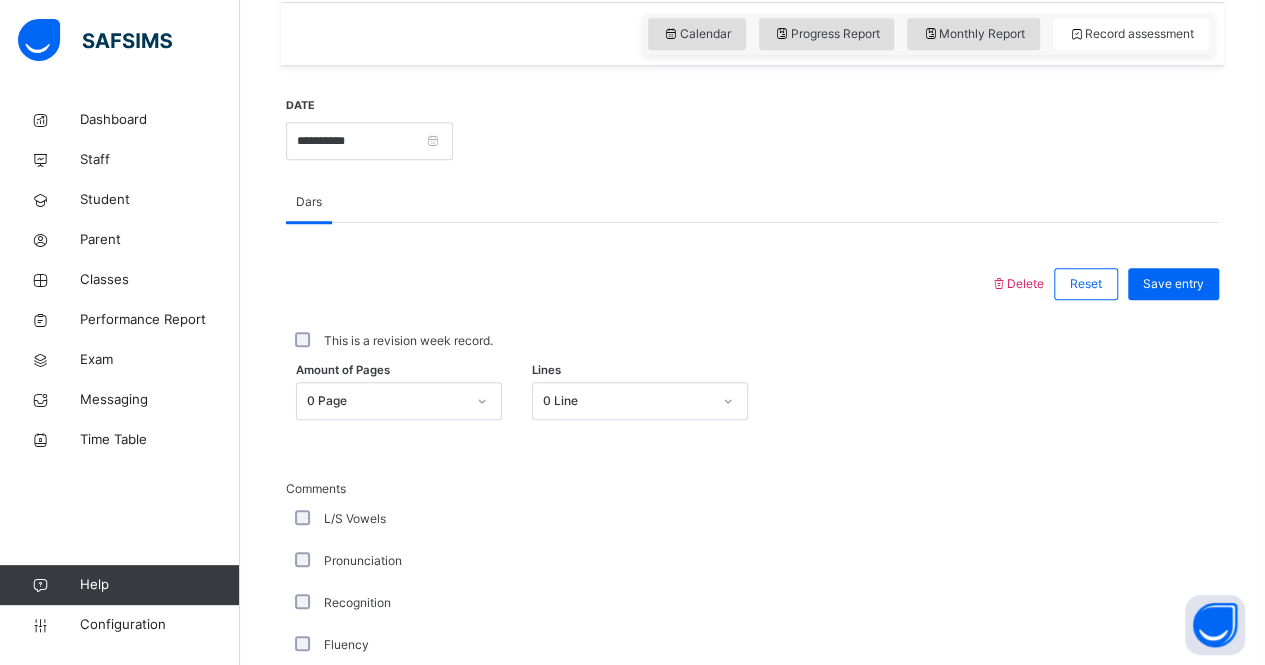click on "Amount of Pages 0 Page Lines 0 Line" at bounding box center (752, 401) 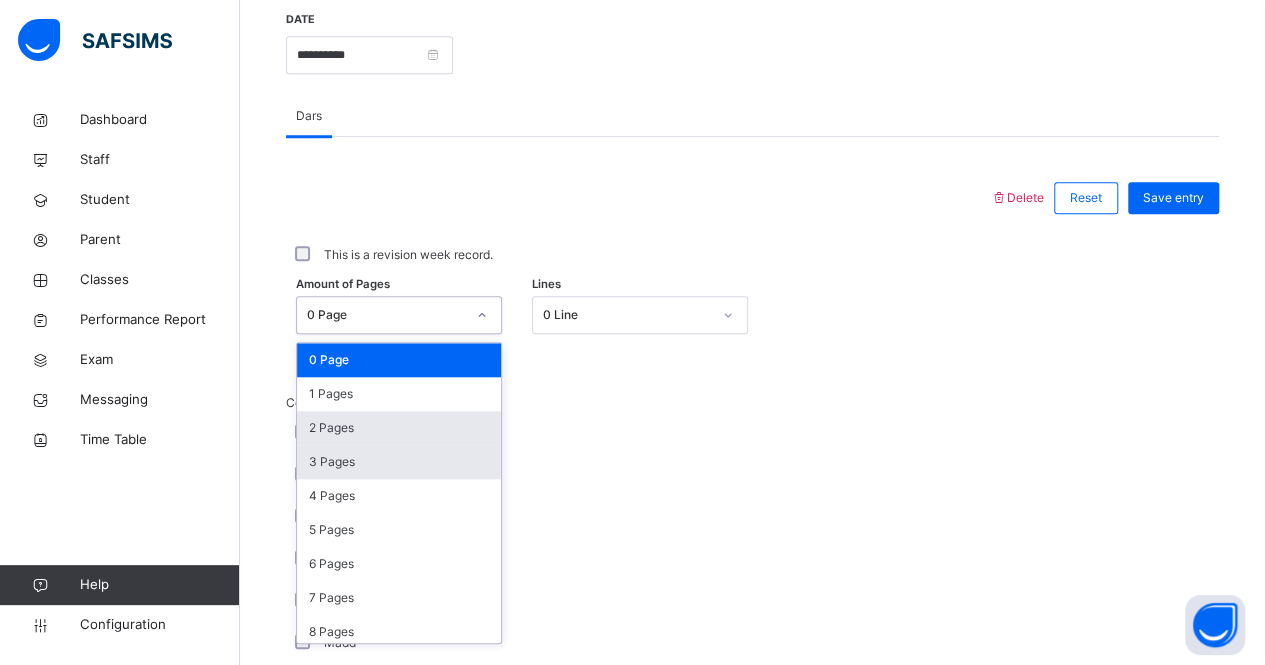 scroll, scrollTop: 762, scrollLeft: 0, axis: vertical 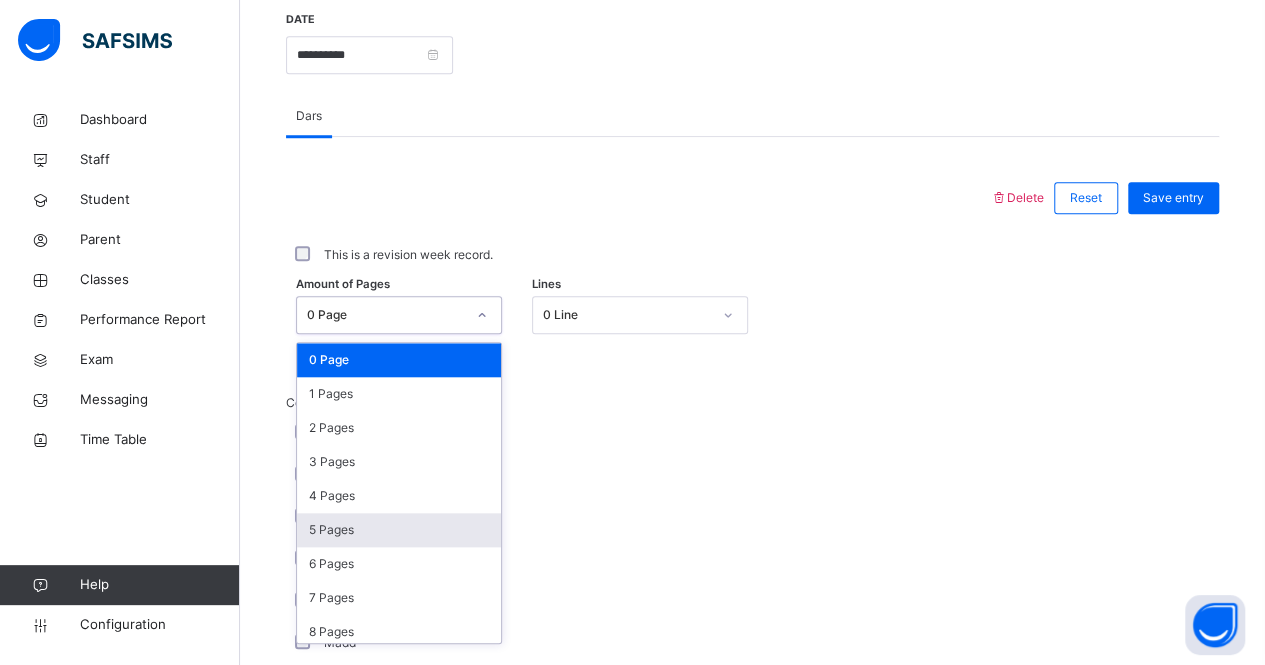 click on "5 Pages" at bounding box center [399, 530] 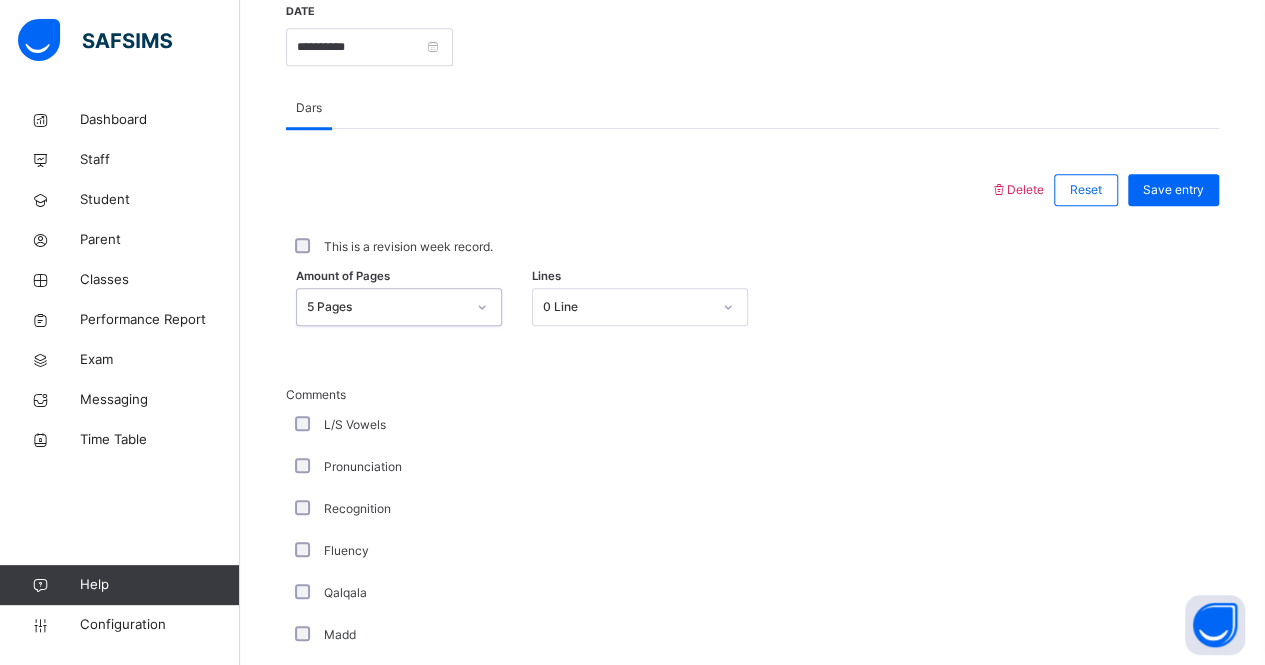 scroll, scrollTop: 772, scrollLeft: 0, axis: vertical 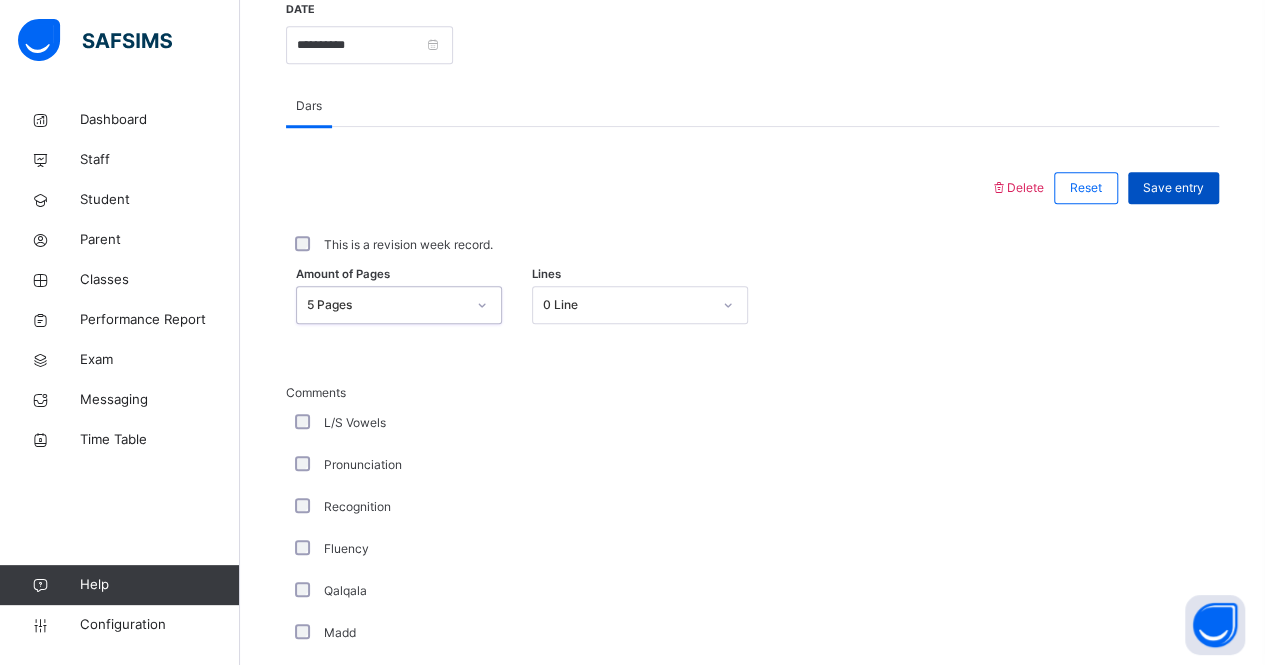 click on "Save entry" at bounding box center [1173, 188] 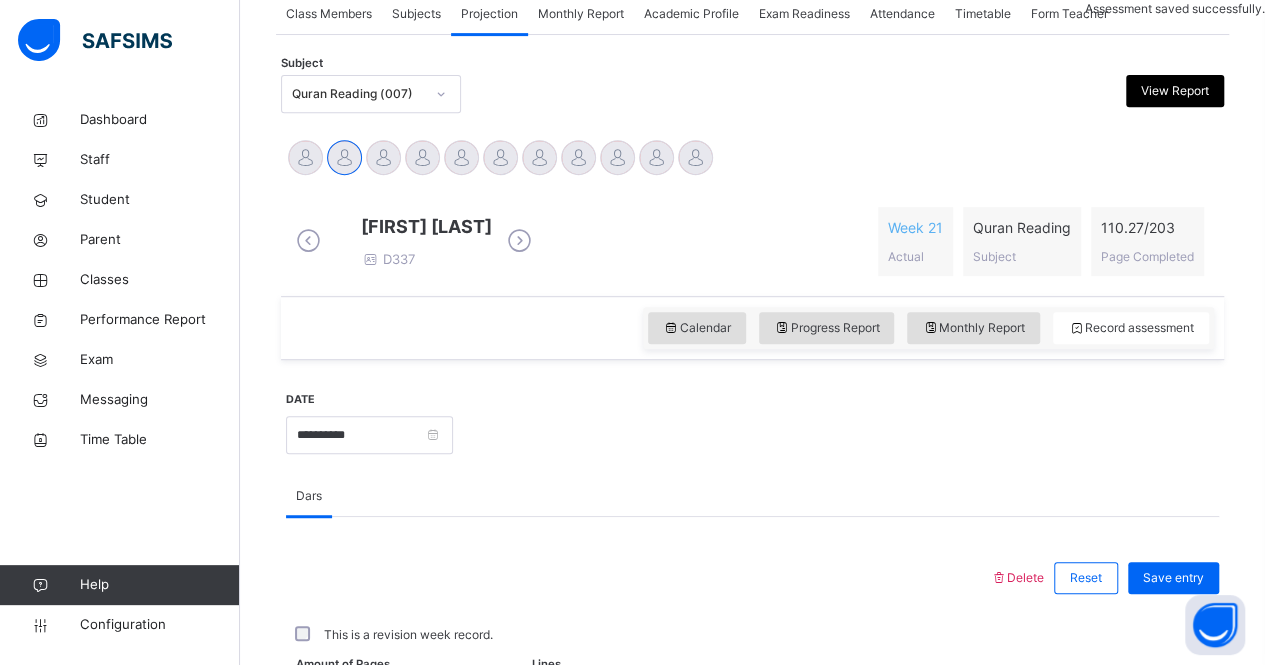 scroll, scrollTop: 772, scrollLeft: 0, axis: vertical 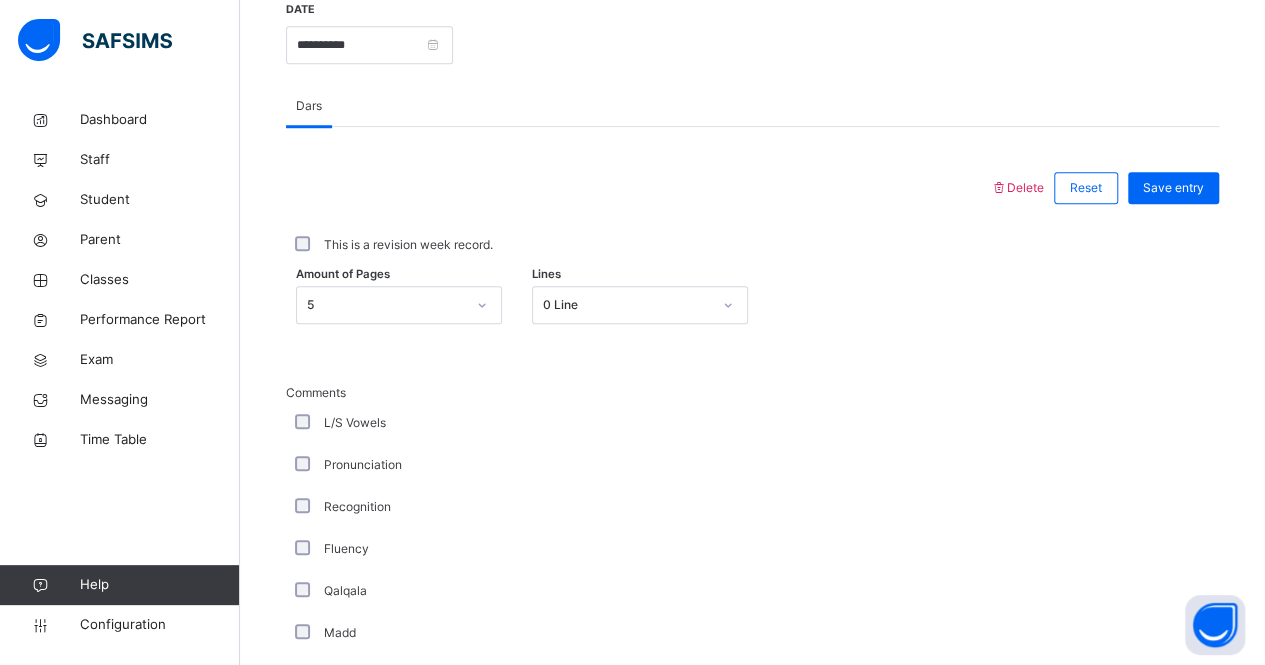 click on "Save entry" at bounding box center (1168, 188) 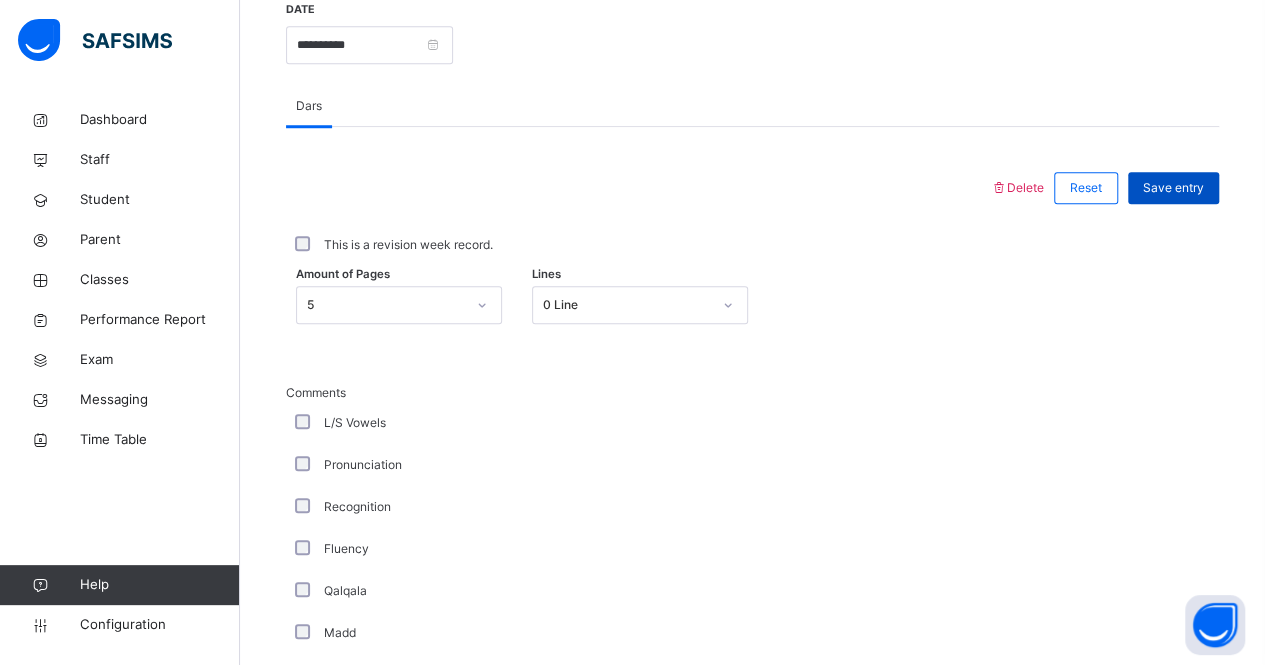 click on "Save entry" at bounding box center (1173, 188) 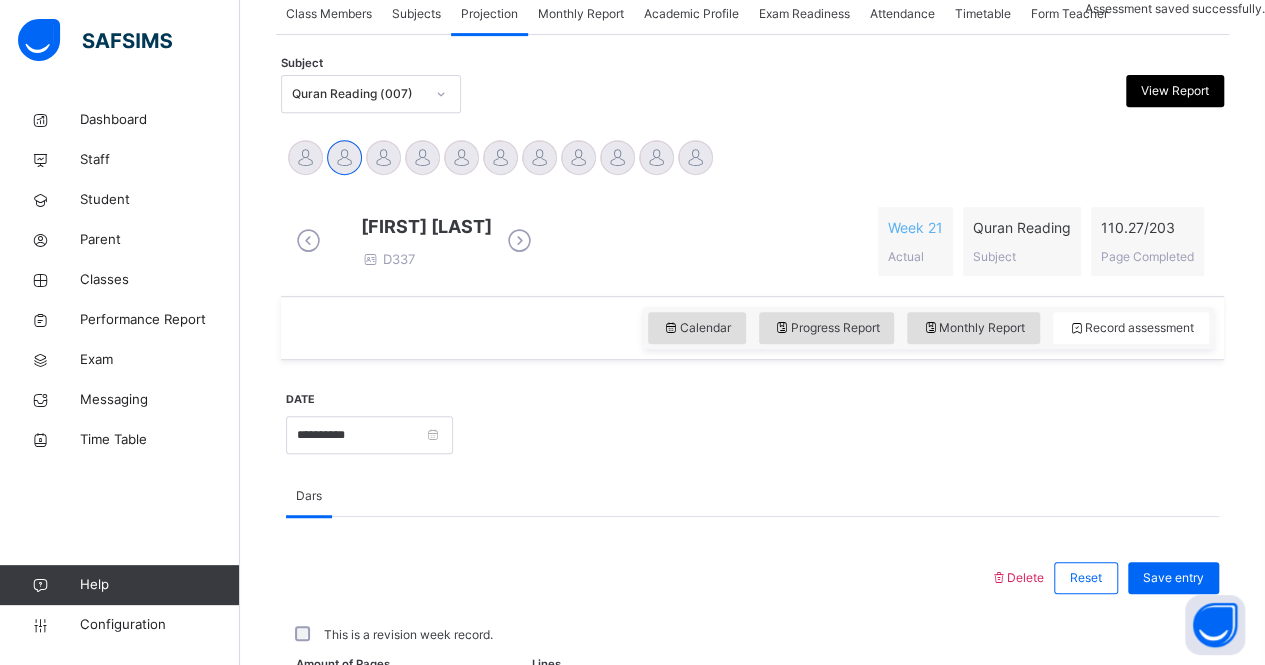 scroll, scrollTop: 772, scrollLeft: 0, axis: vertical 